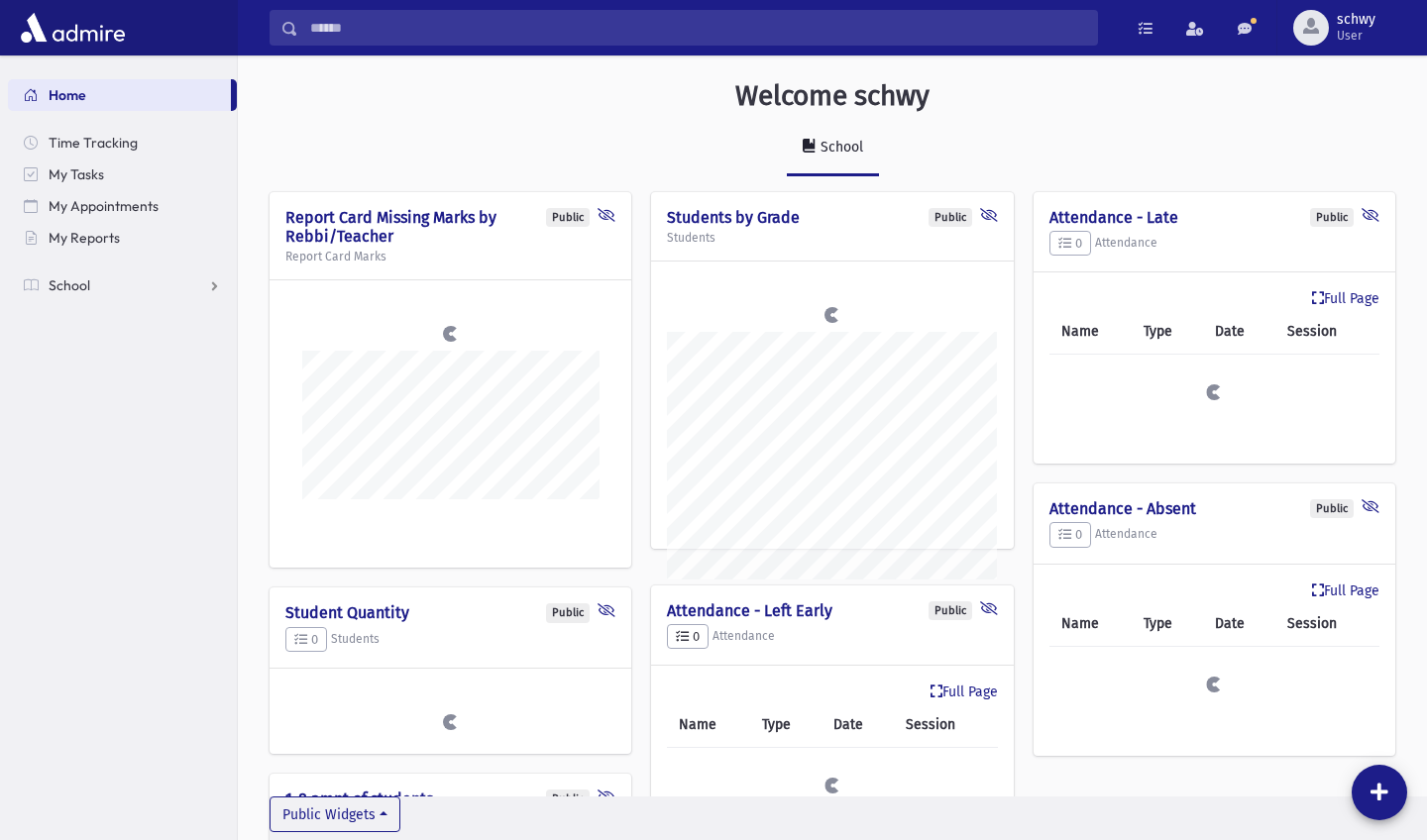 scroll, scrollTop: 0, scrollLeft: 0, axis: both 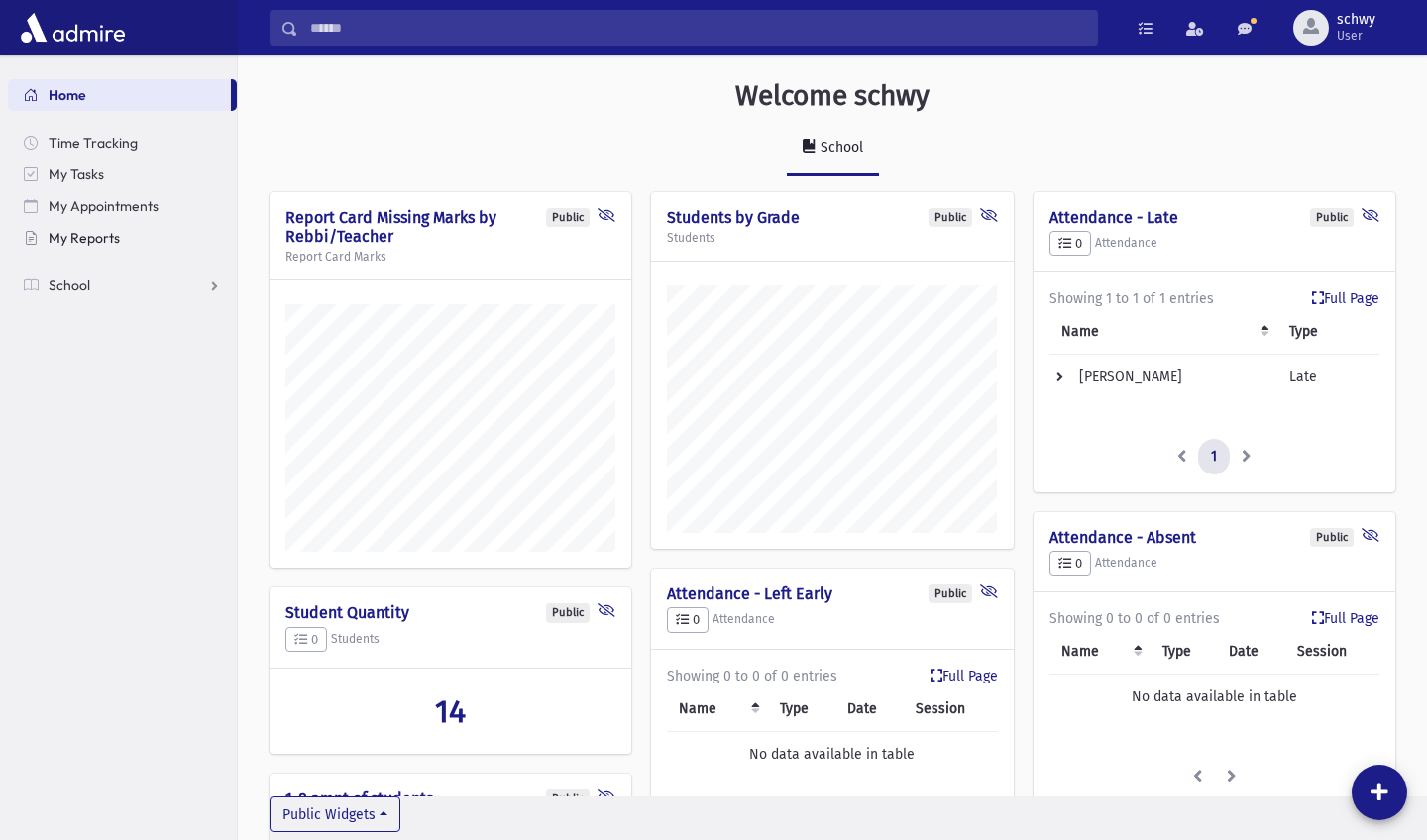 click on "My Reports" at bounding box center (84, 238) 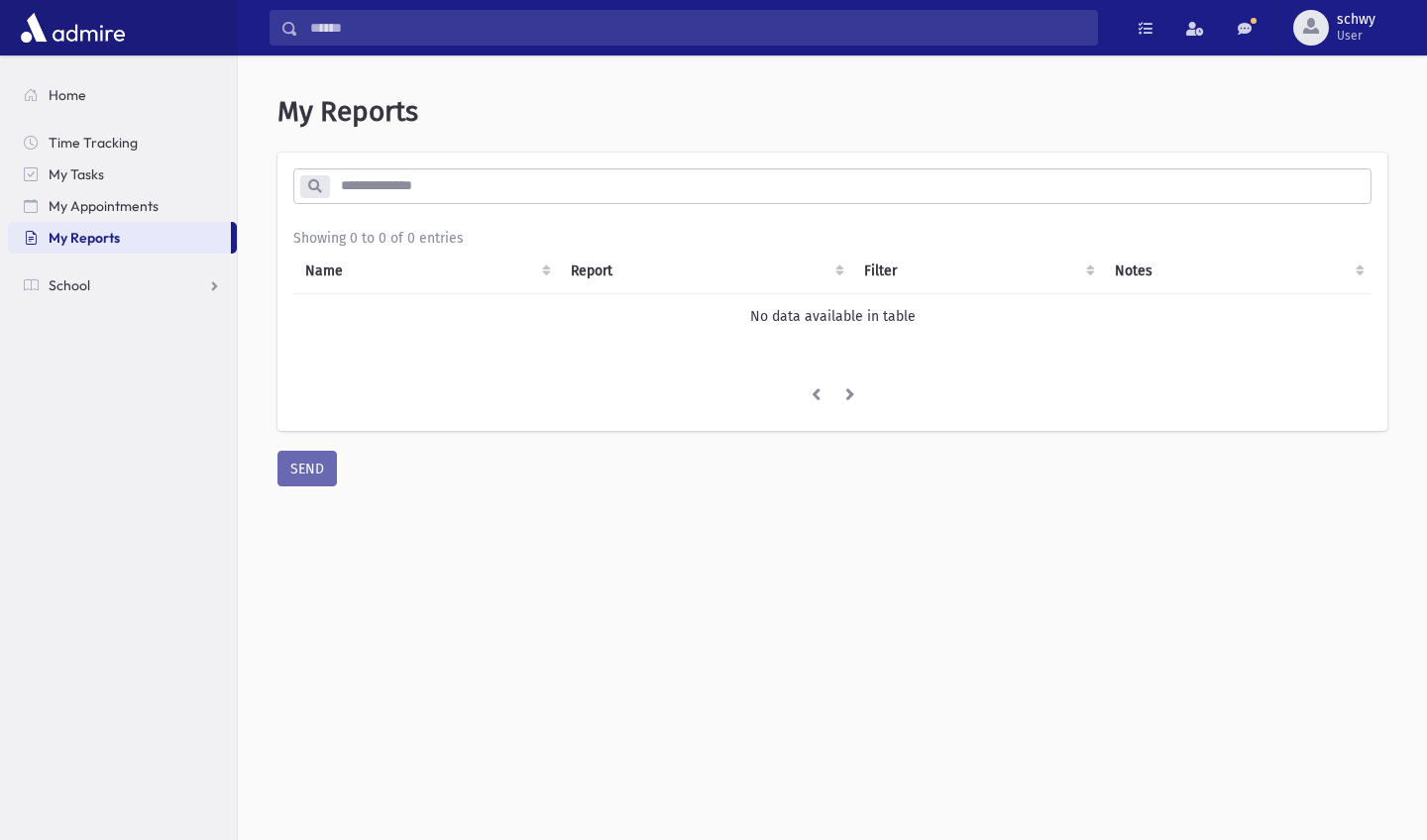 scroll, scrollTop: 0, scrollLeft: 0, axis: both 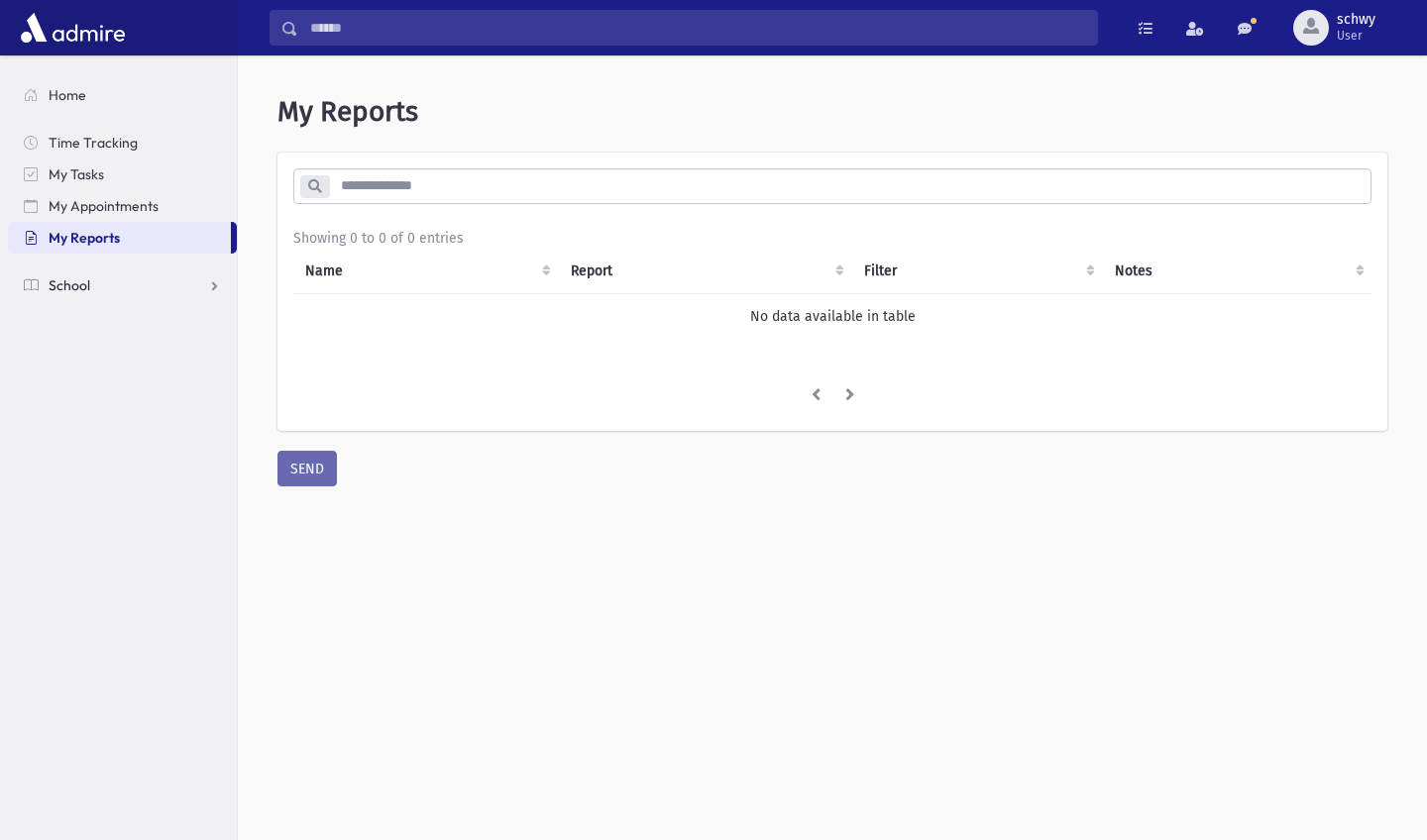 click on "School" at bounding box center (69, 285) 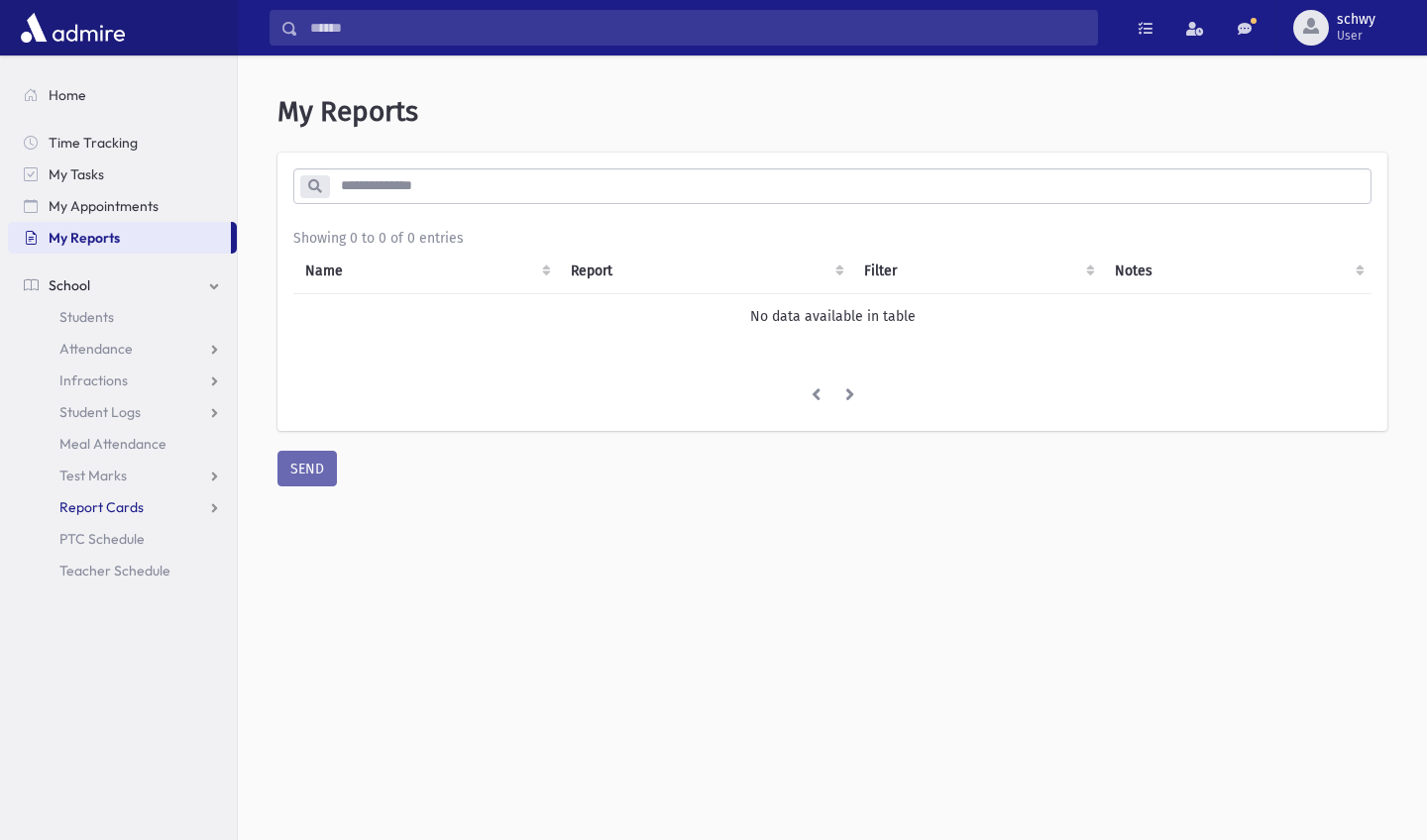click on "Report Cards" at bounding box center [101, 507] 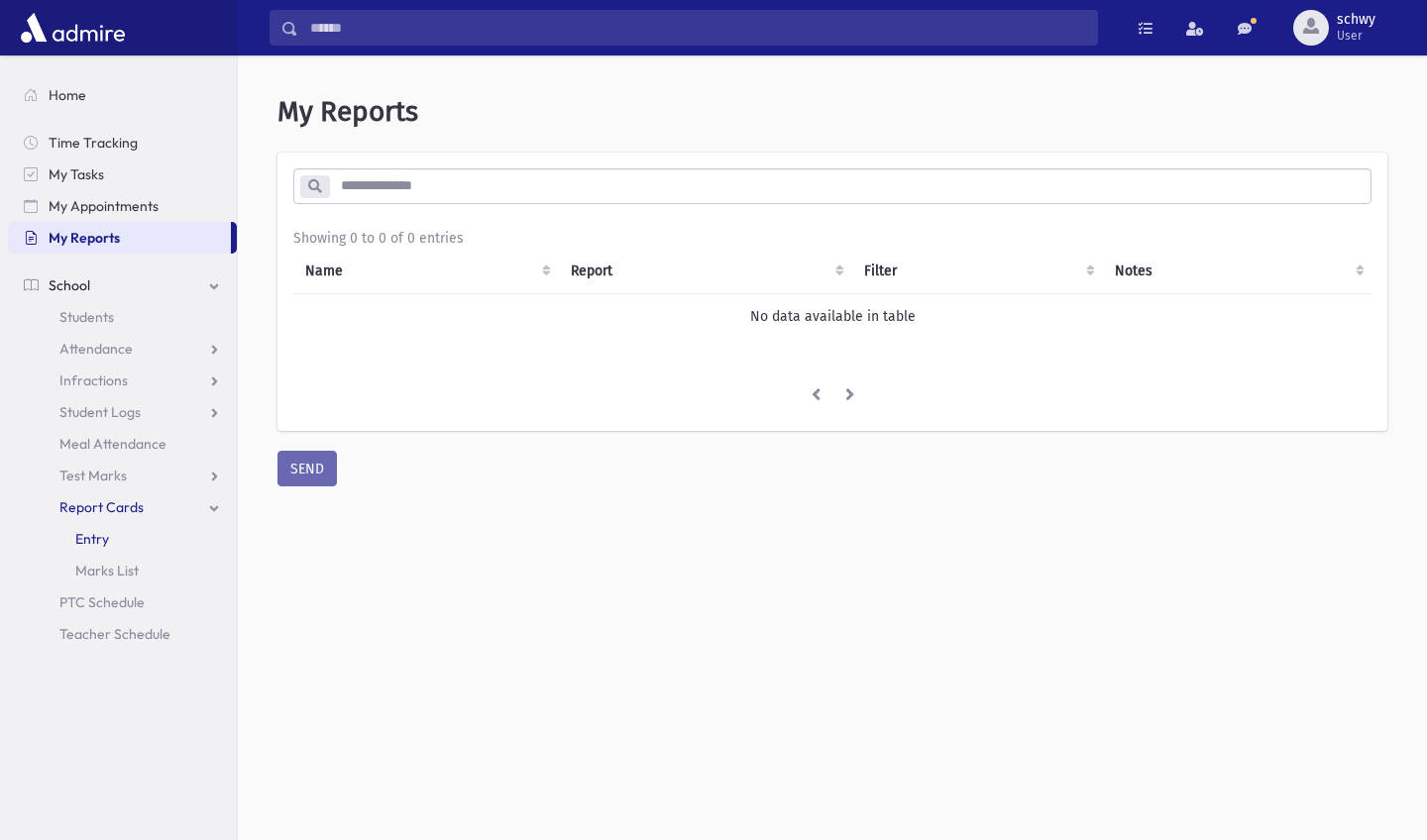 click on "Entry" at bounding box center (92, 539) 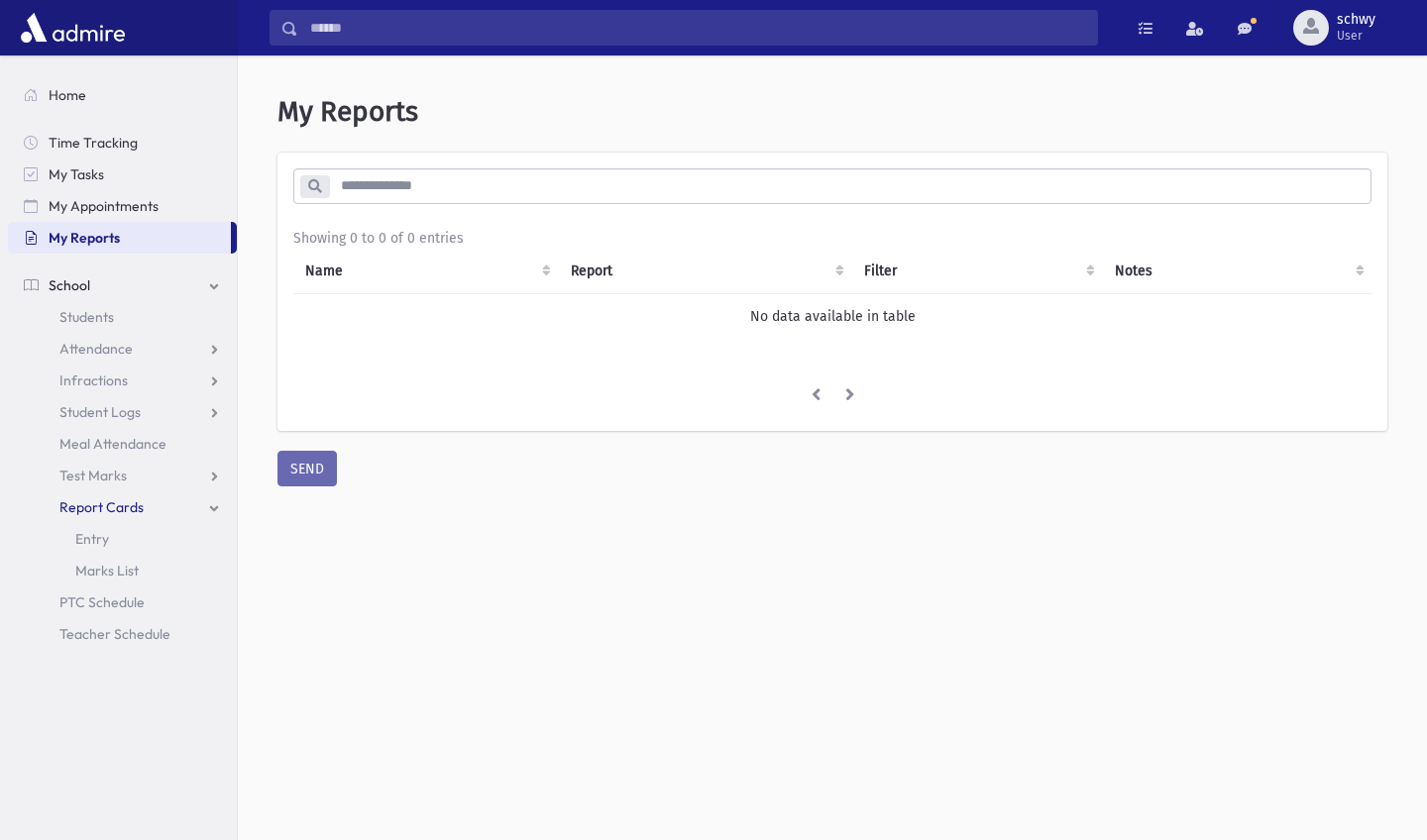 drag, startPoint x: 950, startPoint y: 175, endPoint x: 902, endPoint y: 190, distance: 50.28916 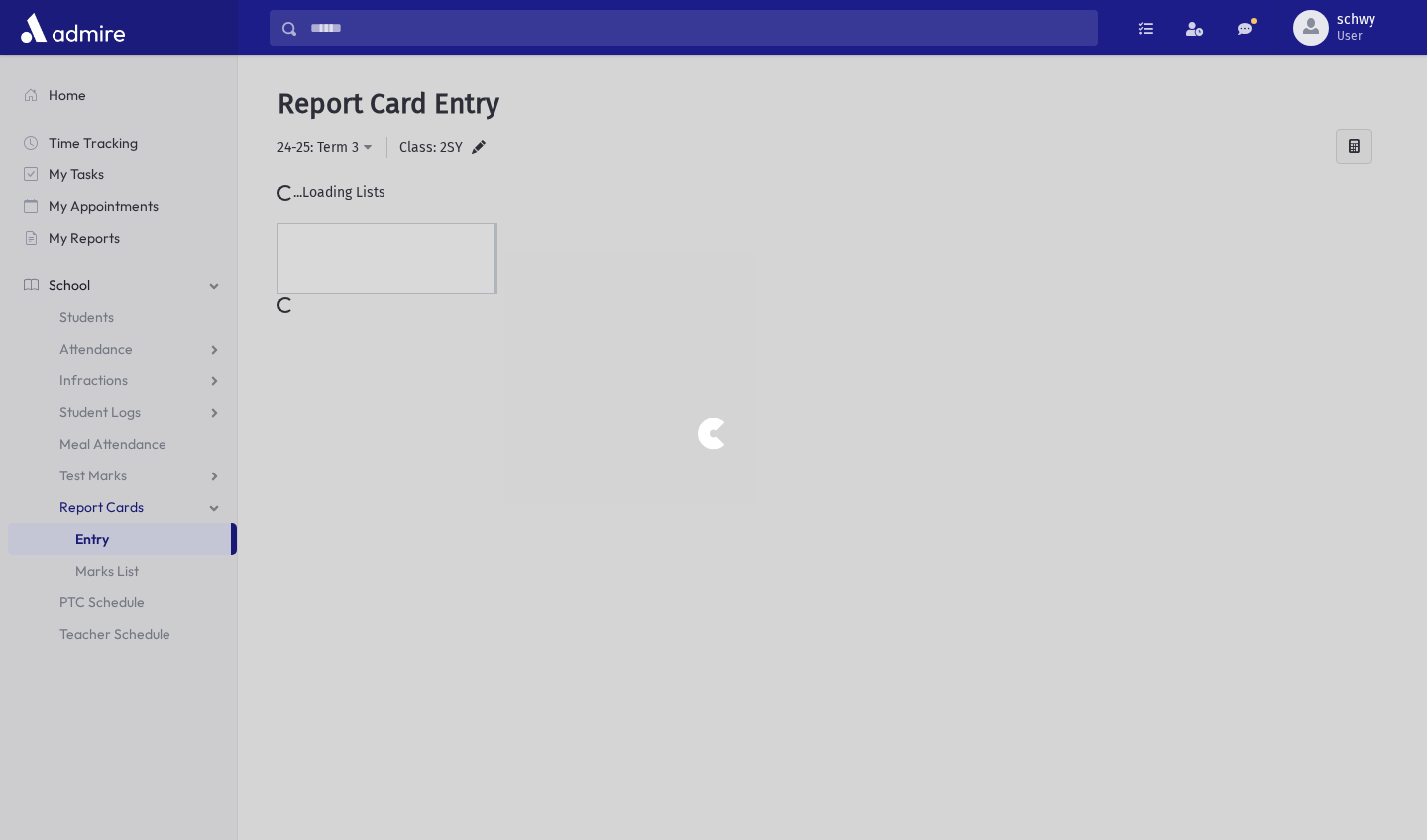 scroll, scrollTop: 0, scrollLeft: 0, axis: both 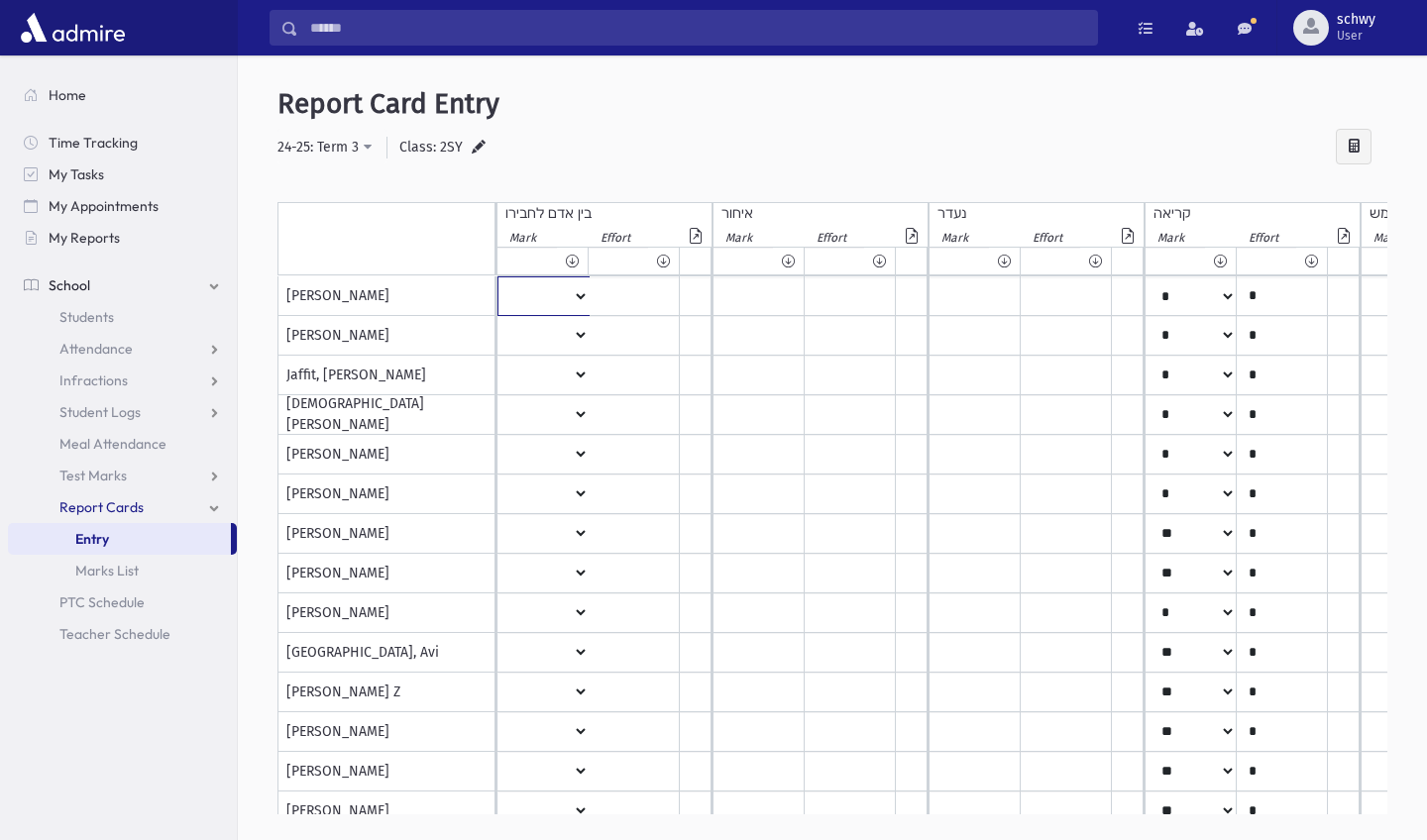click on "*
**
**
*
**
**
**
***
***
**
***
***
**
***
***" at bounding box center [543, 296] 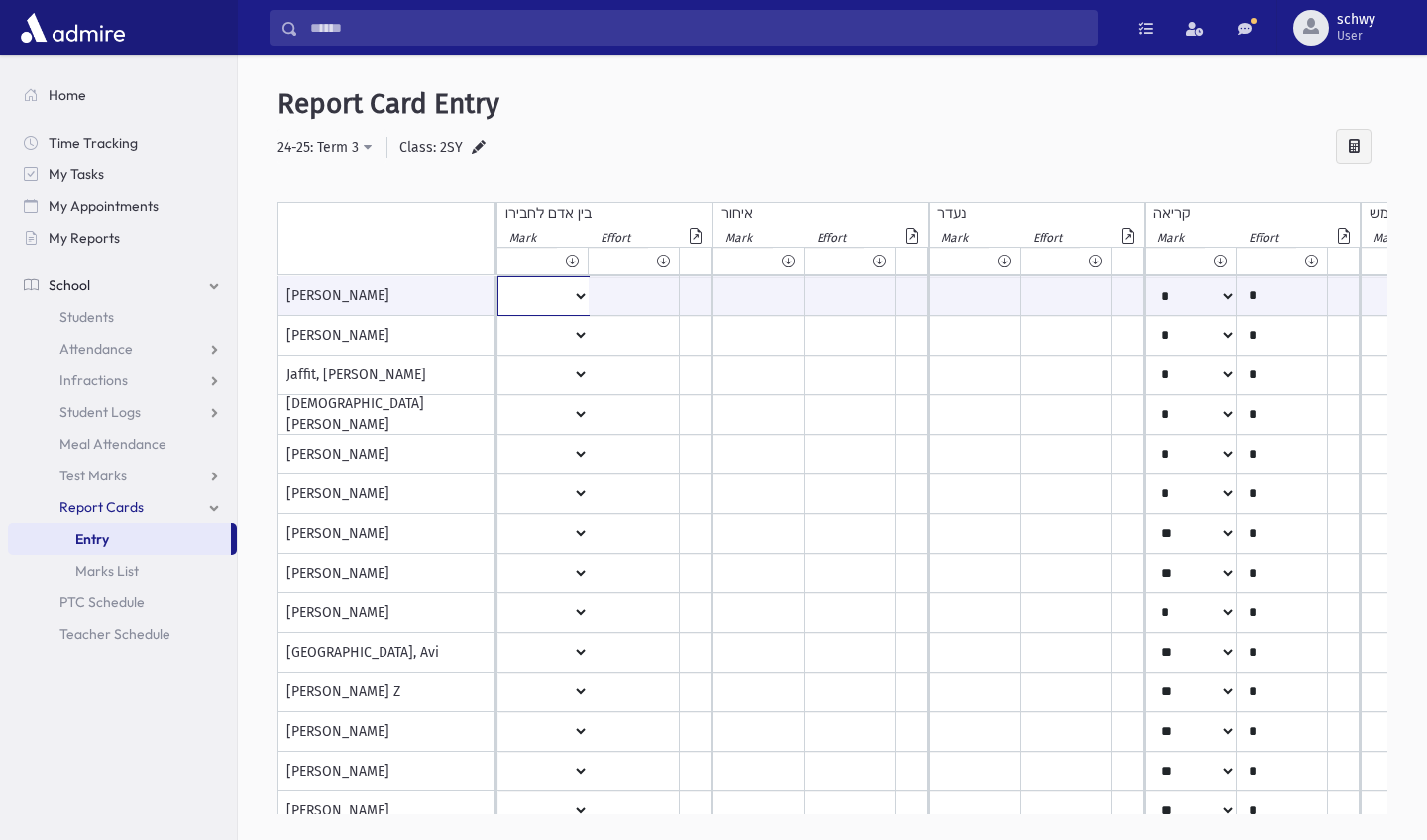 select on "*" 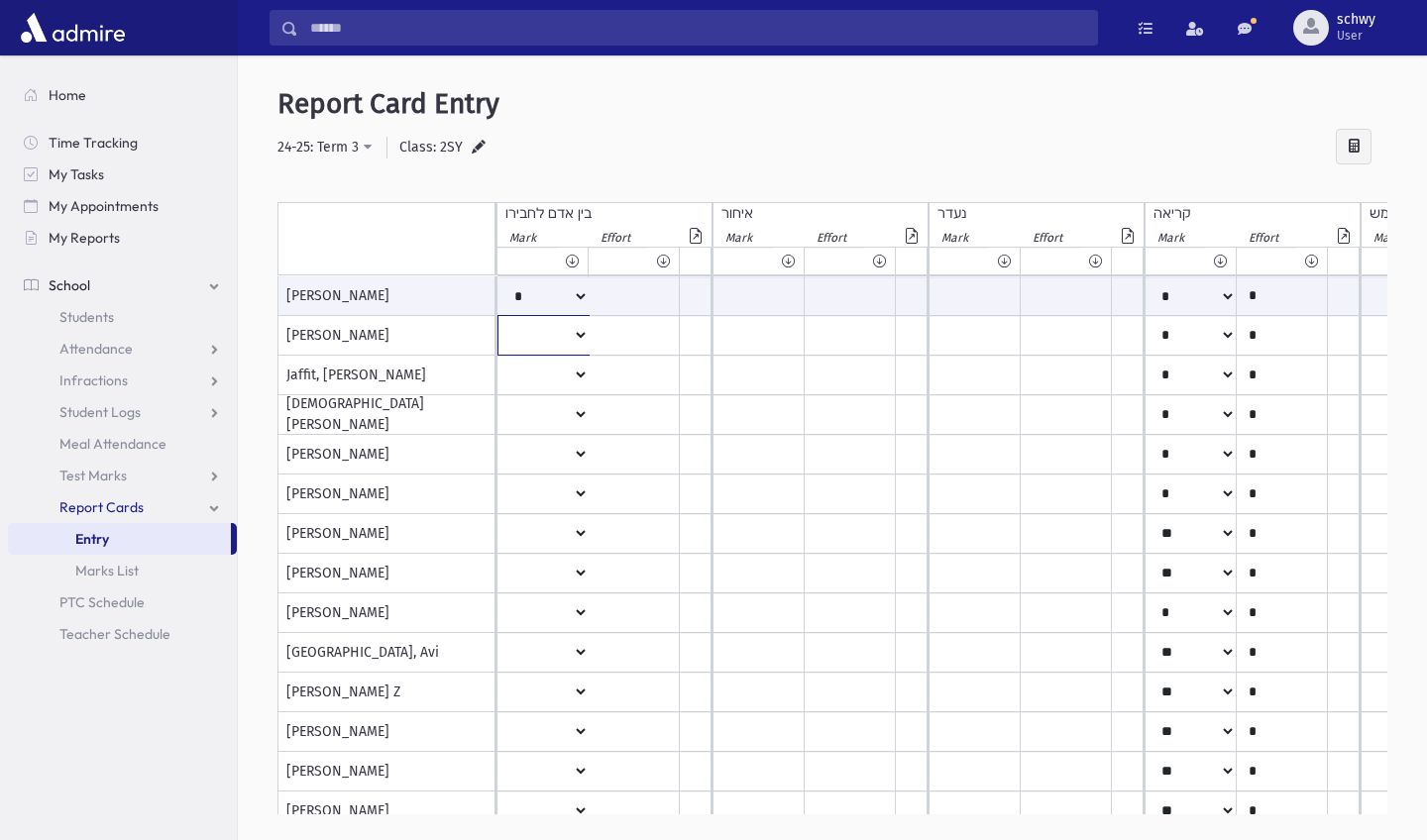 click on "*
**
**
*
**
**
**
***
***
**
***
***
**
***
***" at bounding box center [543, 296] 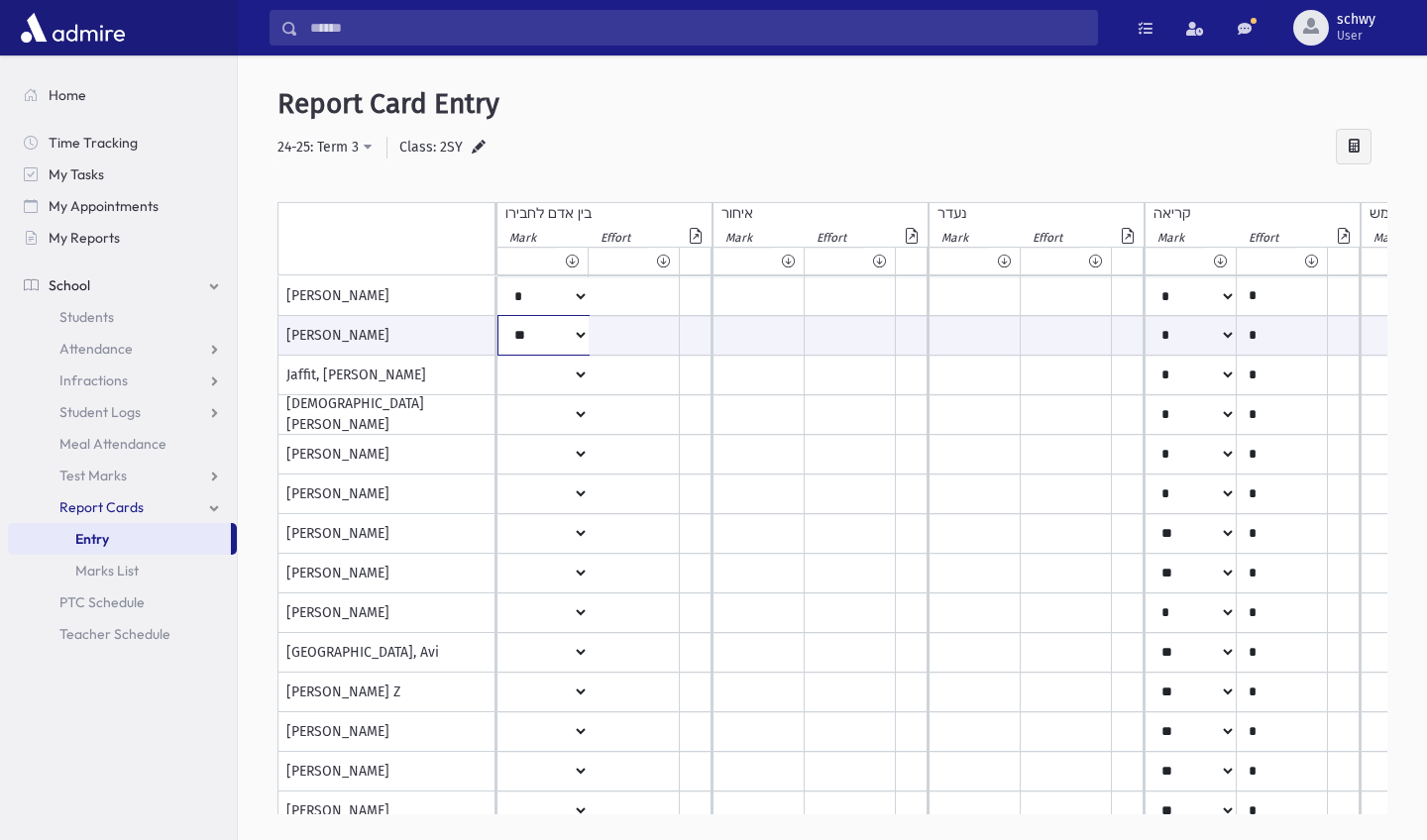click on "*
**
**
*
**
**
**
***
***
**
***
***
**
***
***" at bounding box center (543, 335) 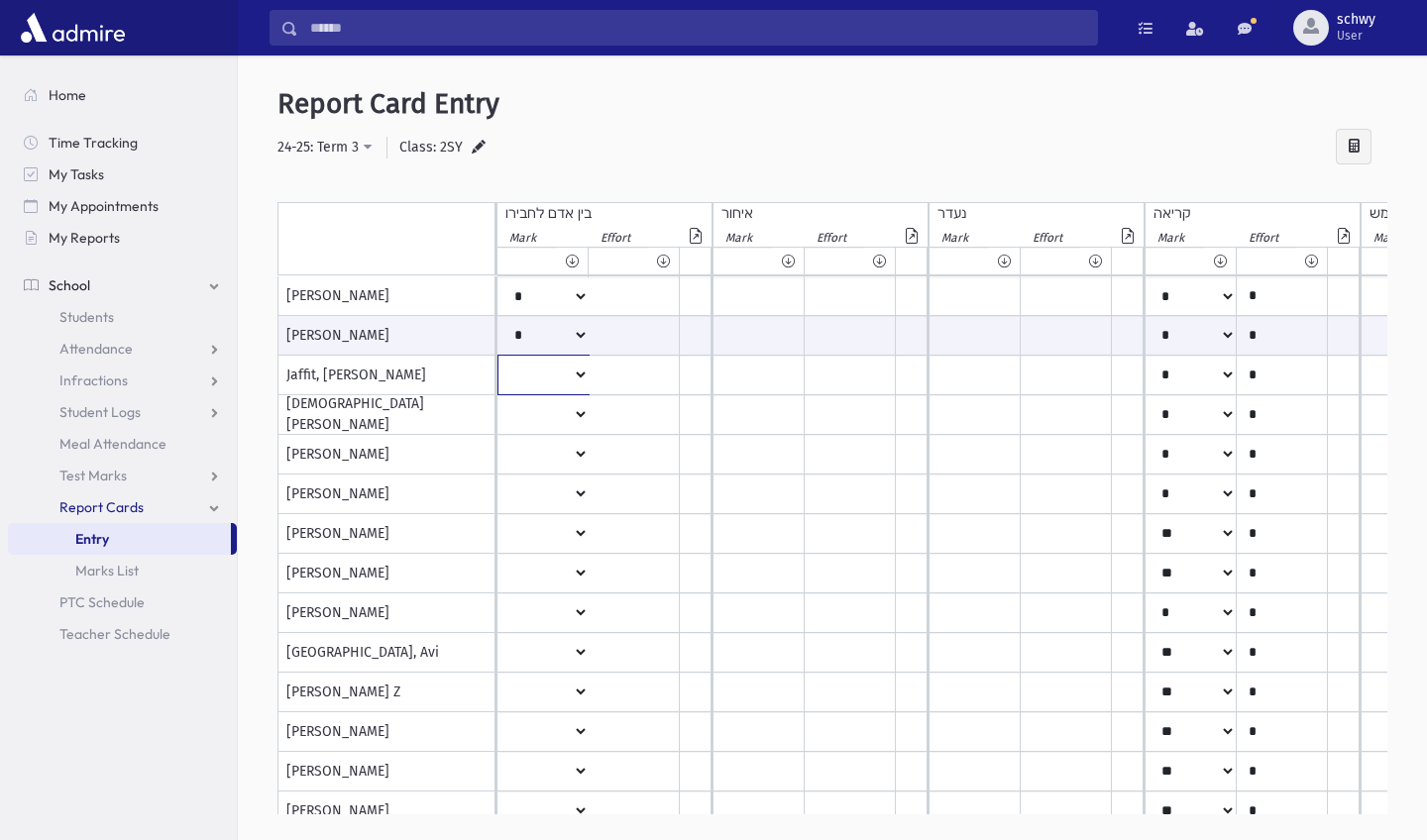 click on "*
**
**
*
**
**
**
***
***
**
***
***
**
***
***" at bounding box center (543, 296) 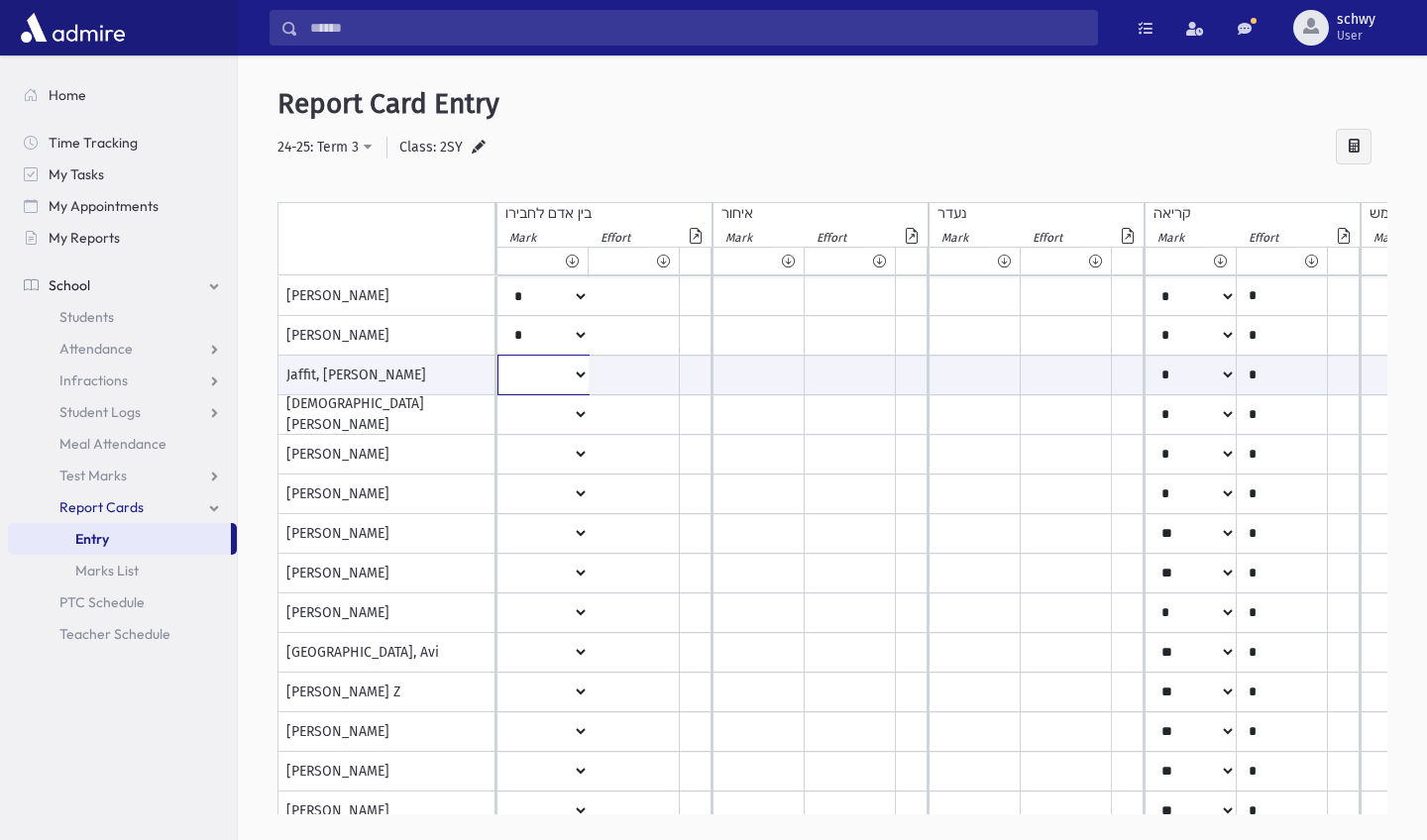 select on "*" 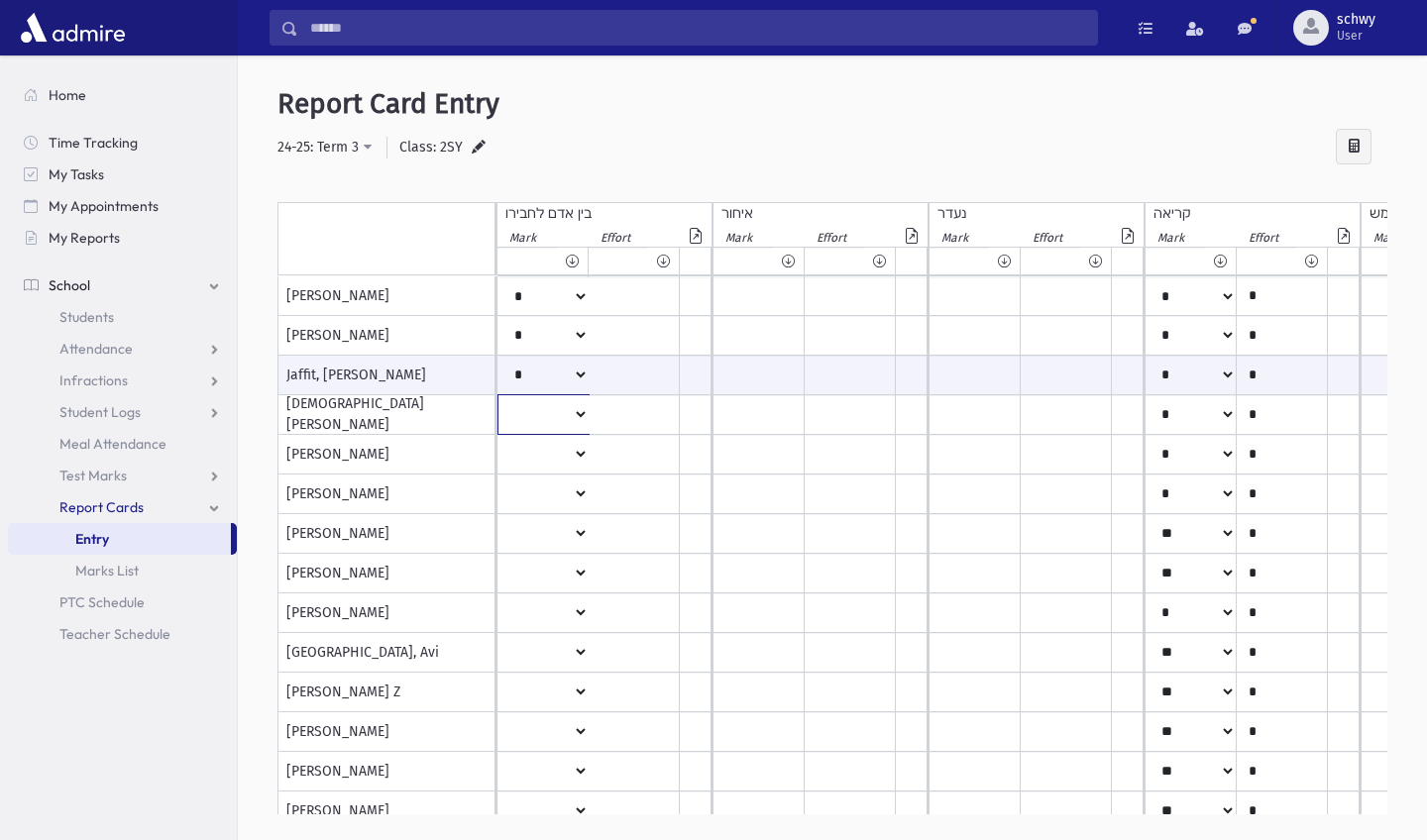 click on "*
**
**
*
**
**
**
***
***
**
***
***
**
***
***" at bounding box center [543, 296] 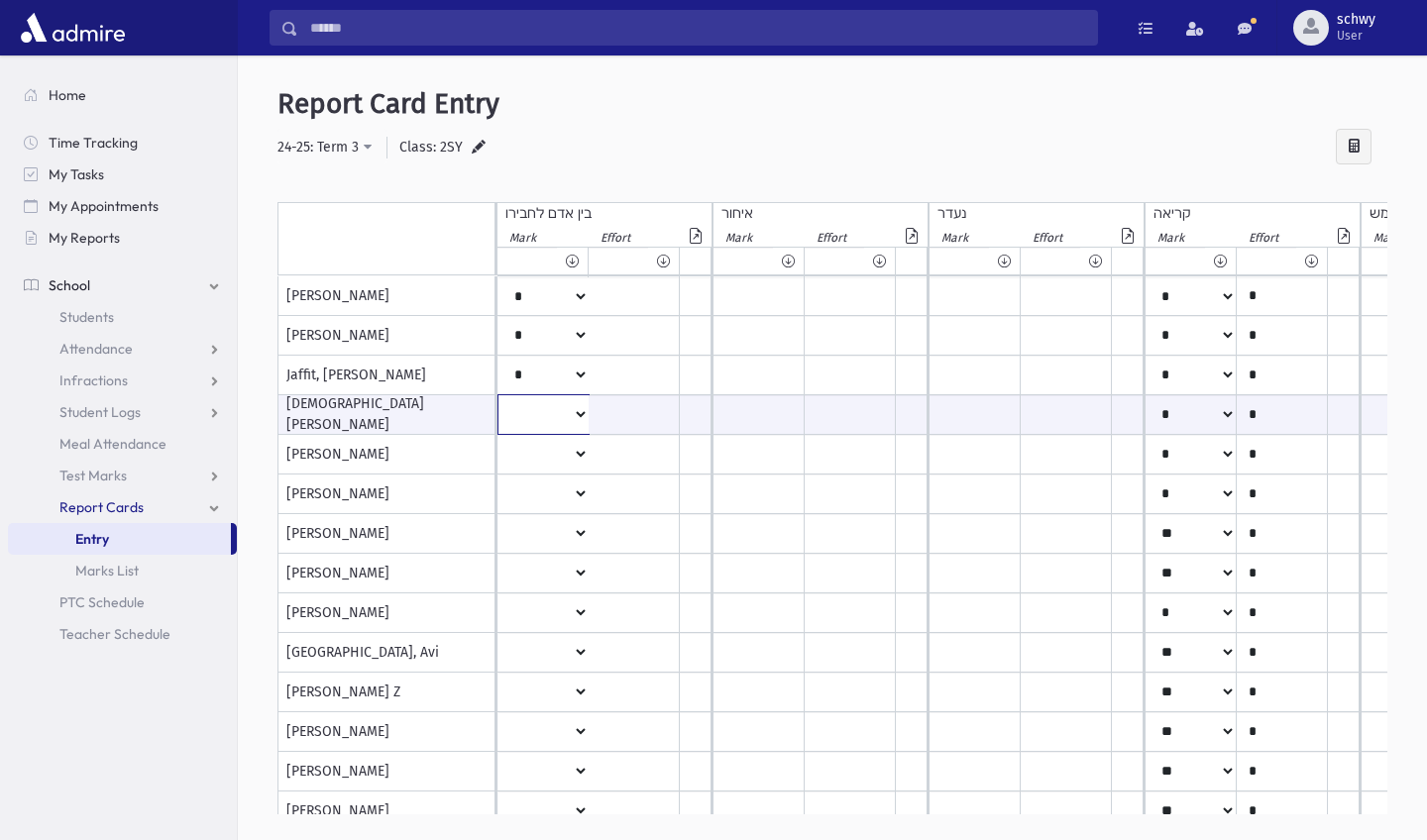 select on "*" 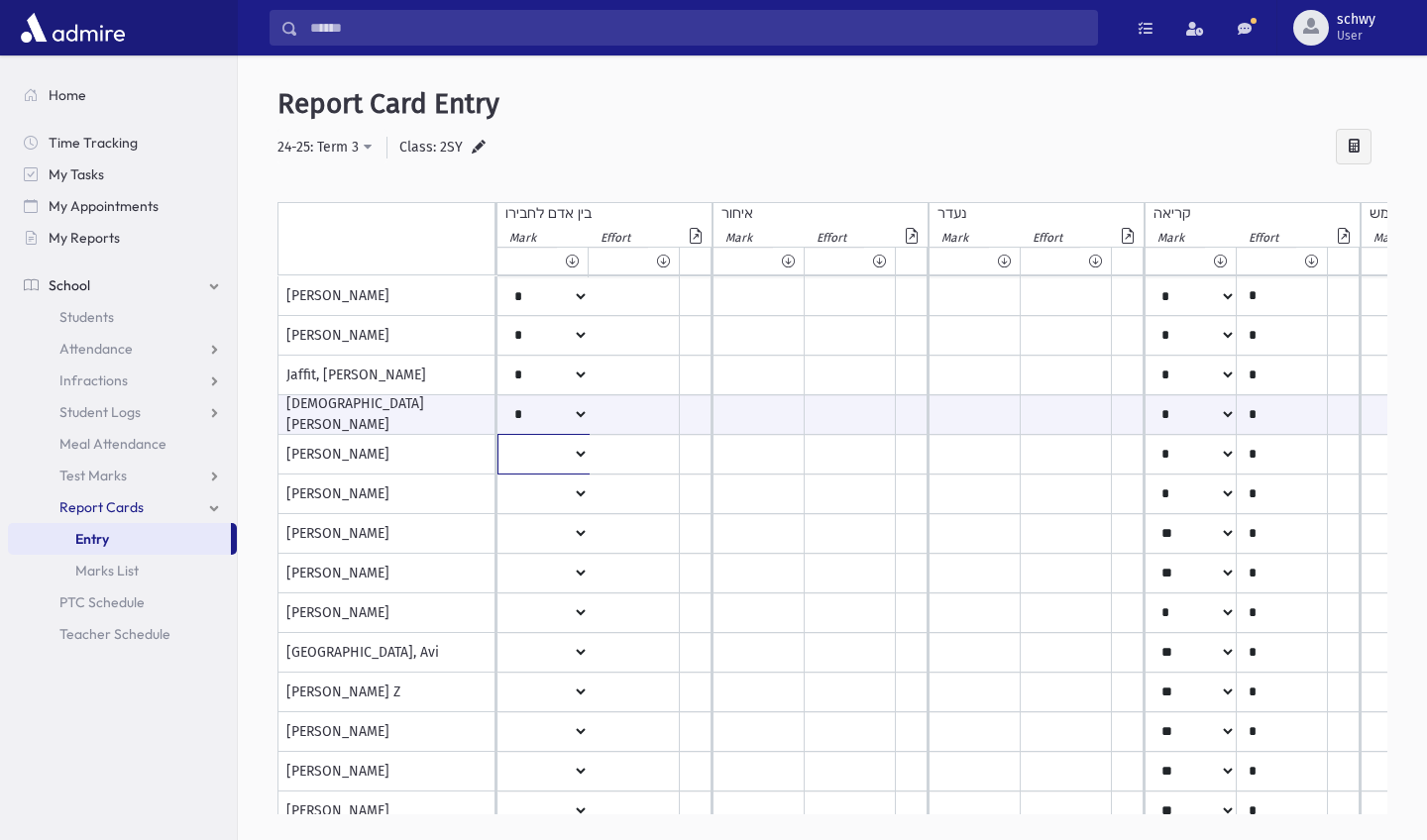 click on "*
**
**
*
**
**
**
***
***
**
***
***
**
***
***" at bounding box center [543, 296] 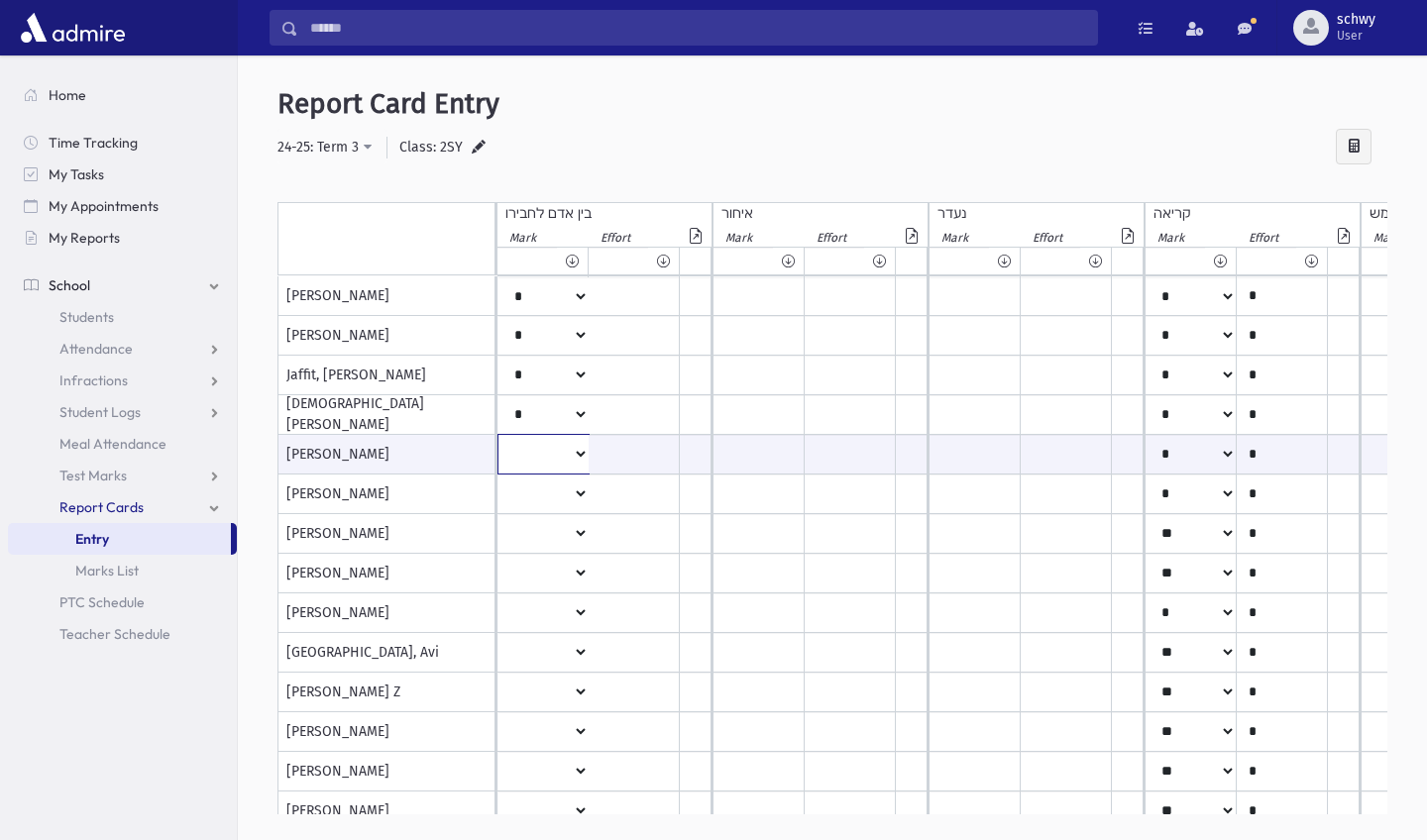 select on "*" 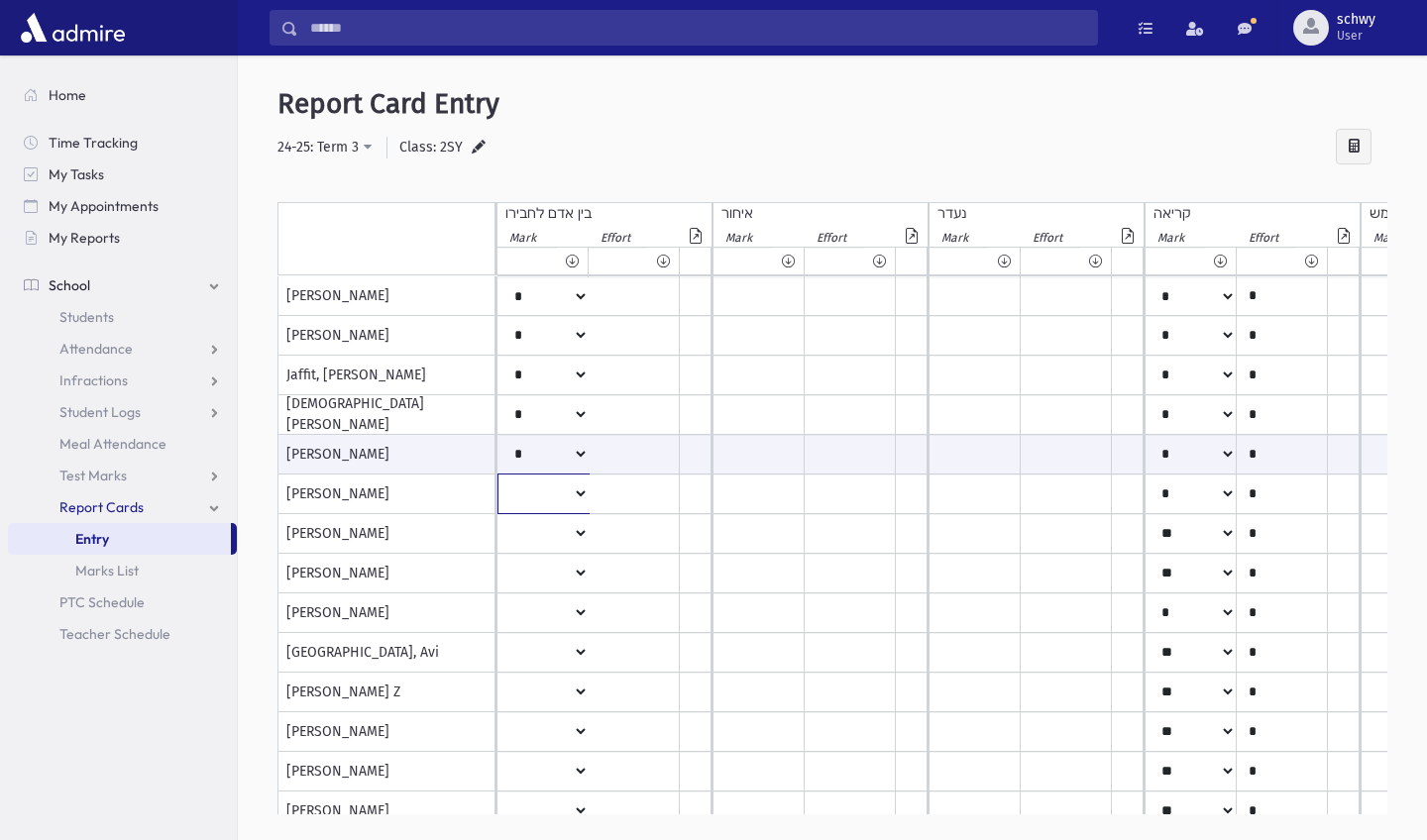 click on "*
**
**
*
**
**
**
***
***
**
***
***
**
***
***" at bounding box center (543, 296) 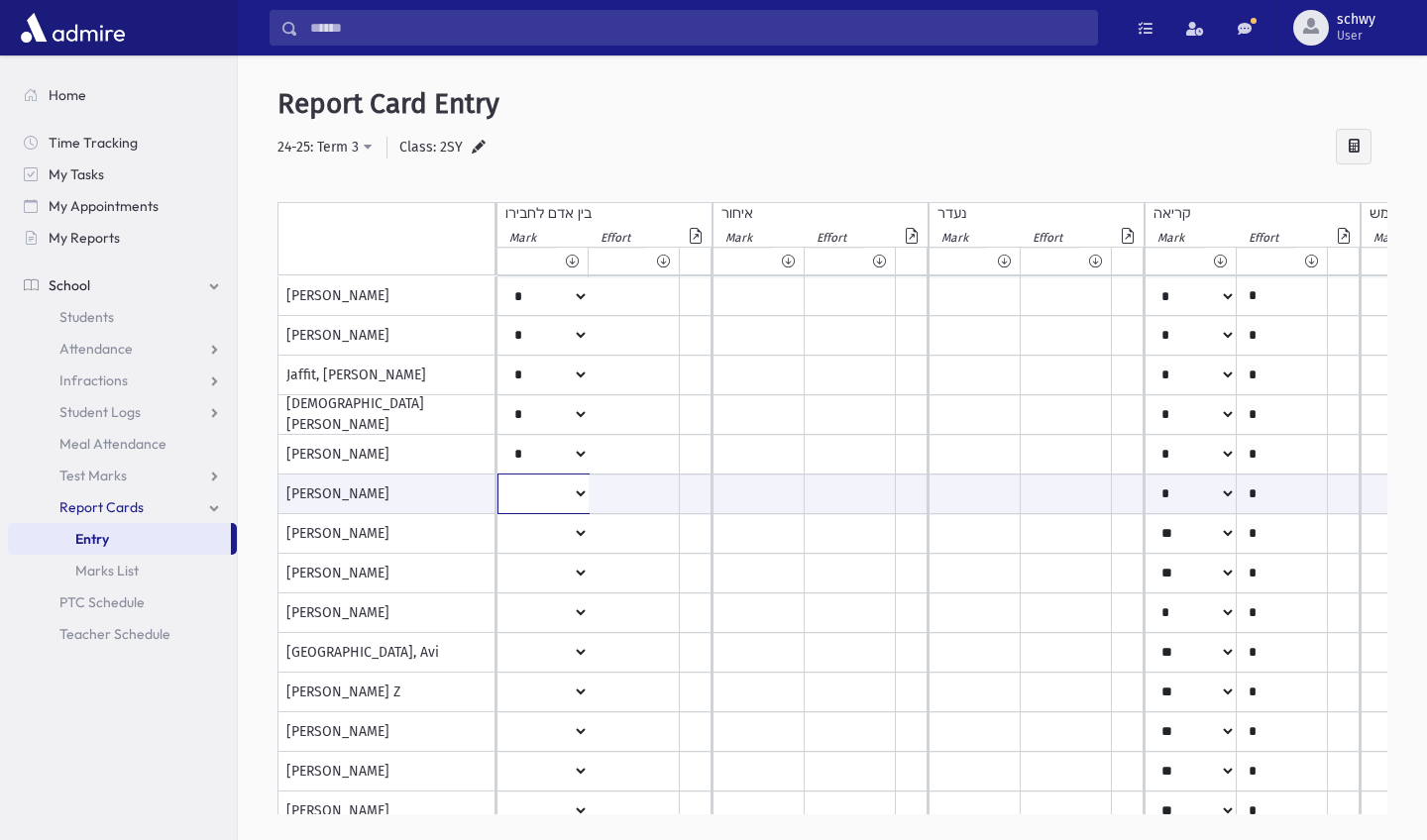 select on "*" 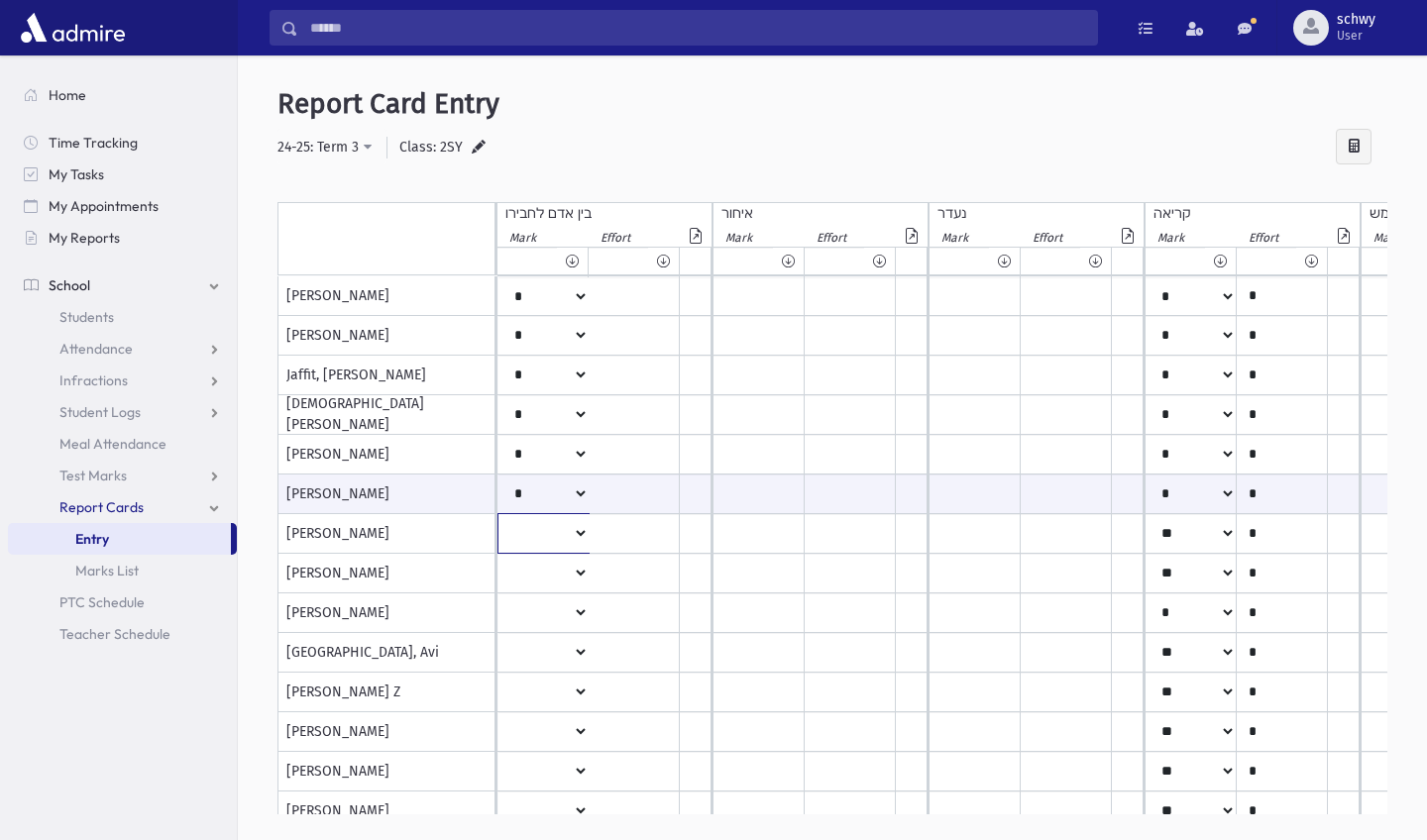 click on "*
**
**
*
**
**
**
***
***
**
***
***
**
***
***" at bounding box center [543, 296] 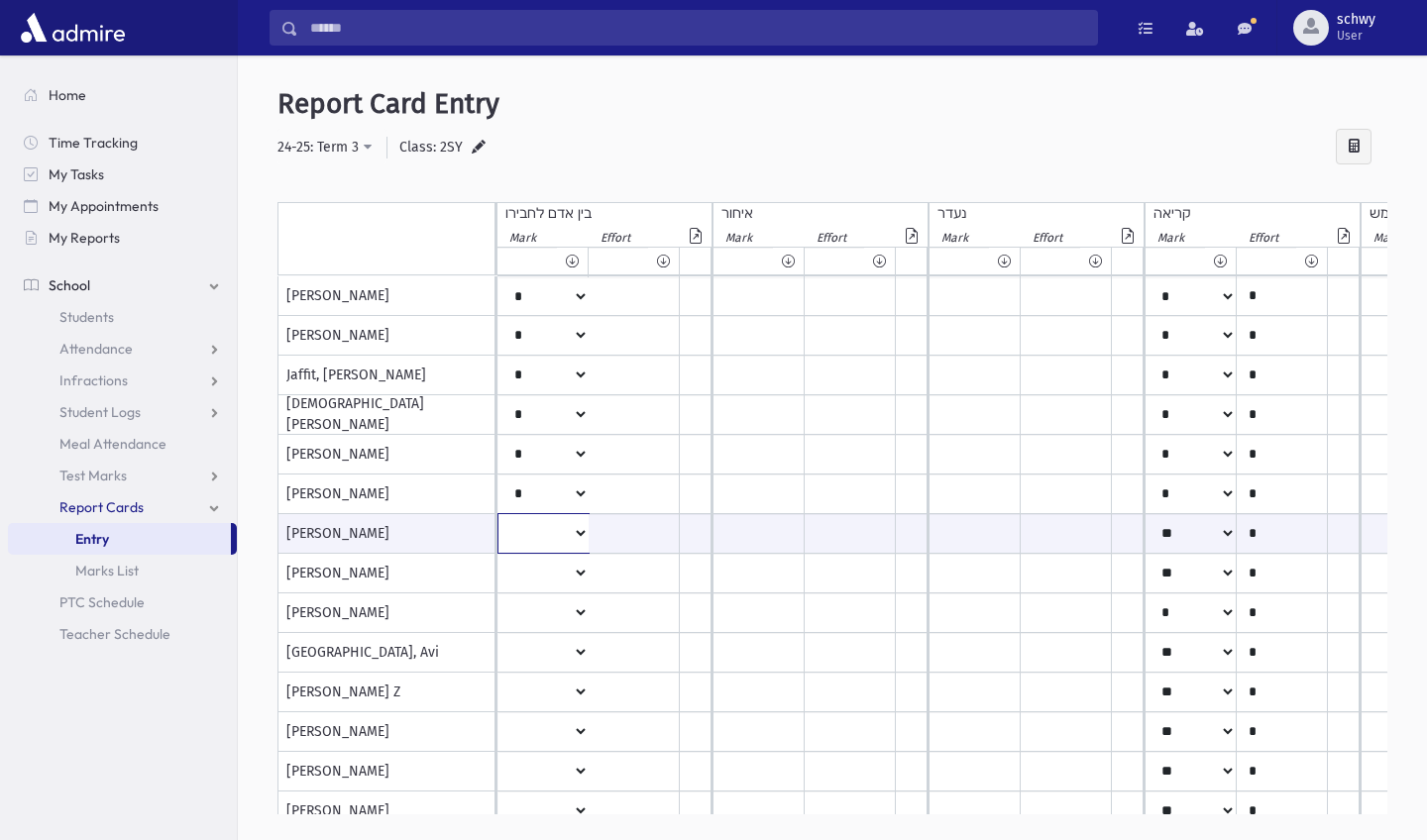 select on "*" 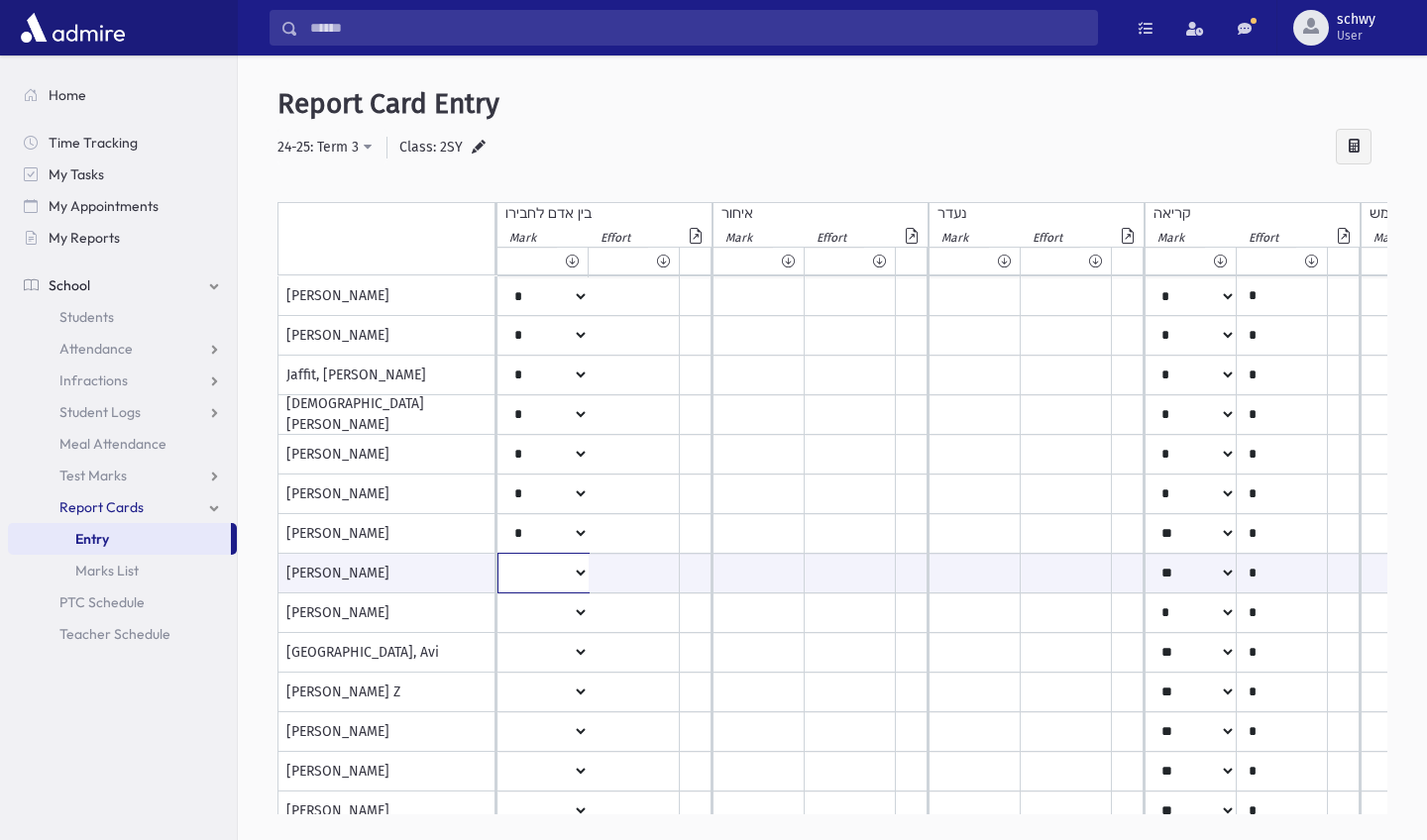 click on "*
**
**
*
**
**
**
***
***
**
***
***
**
***
***" at bounding box center (543, 573) 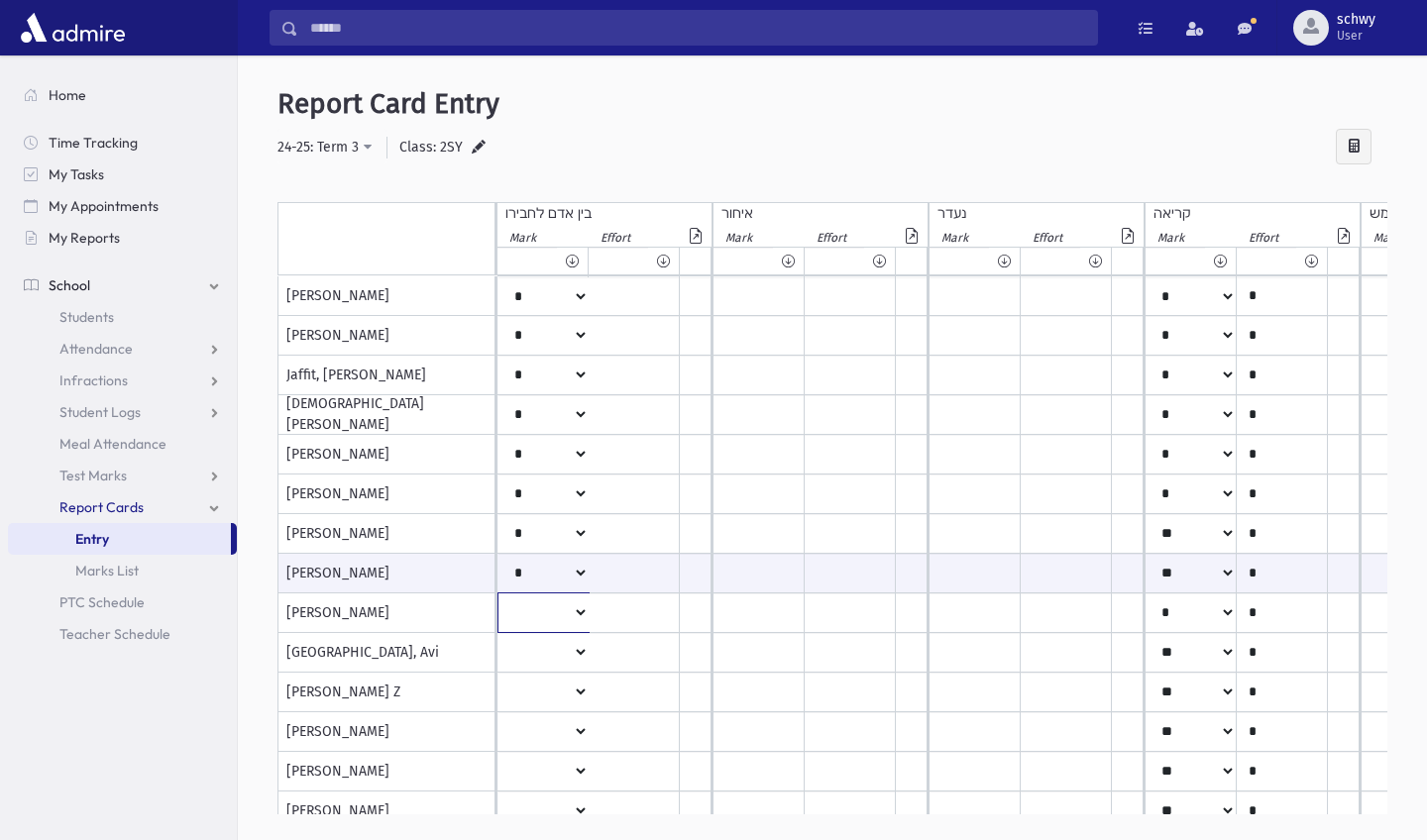 click on "*
**
**
*
**
**
**
***
***
**
***
***
**
***
***" at bounding box center (543, 296) 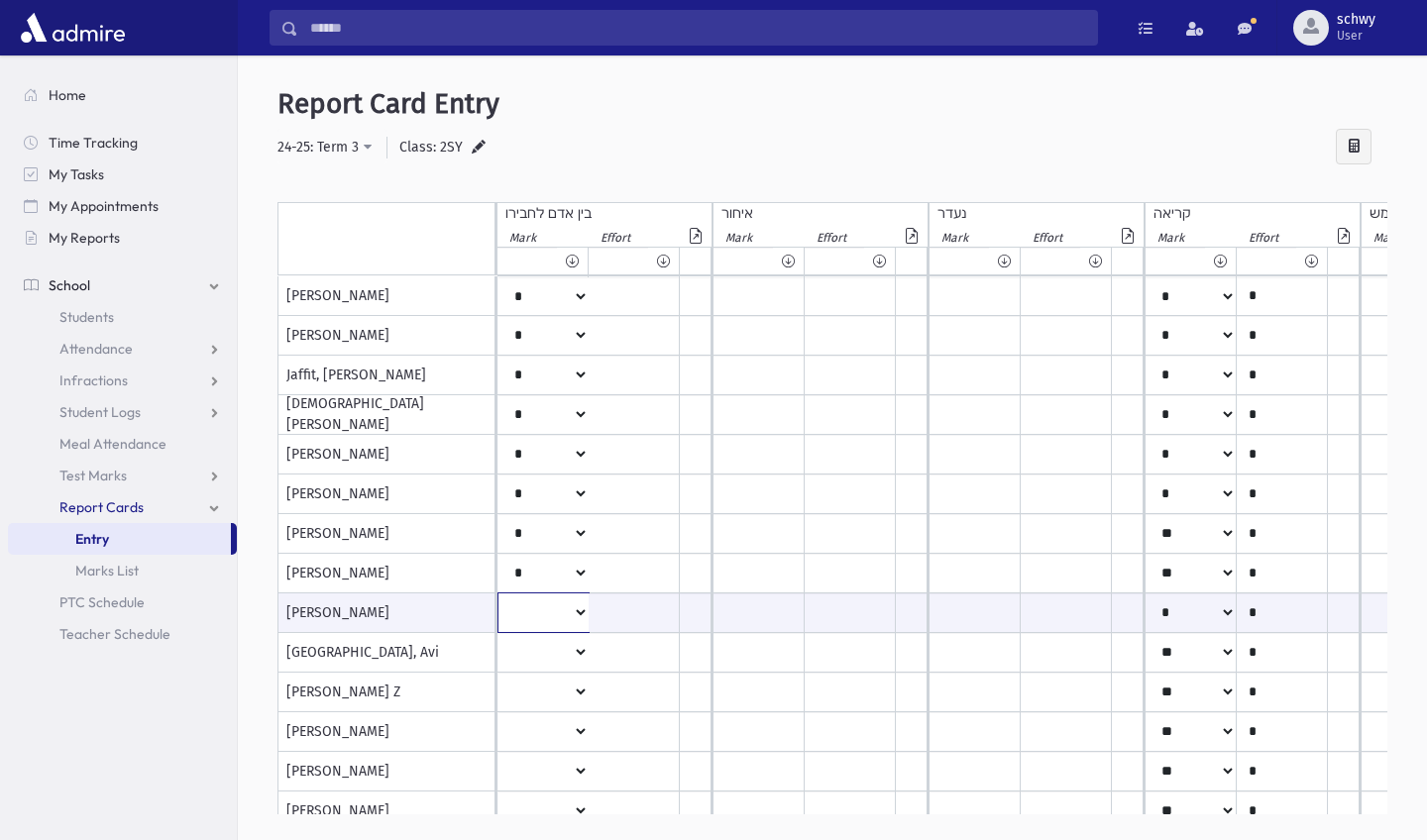 select on "*" 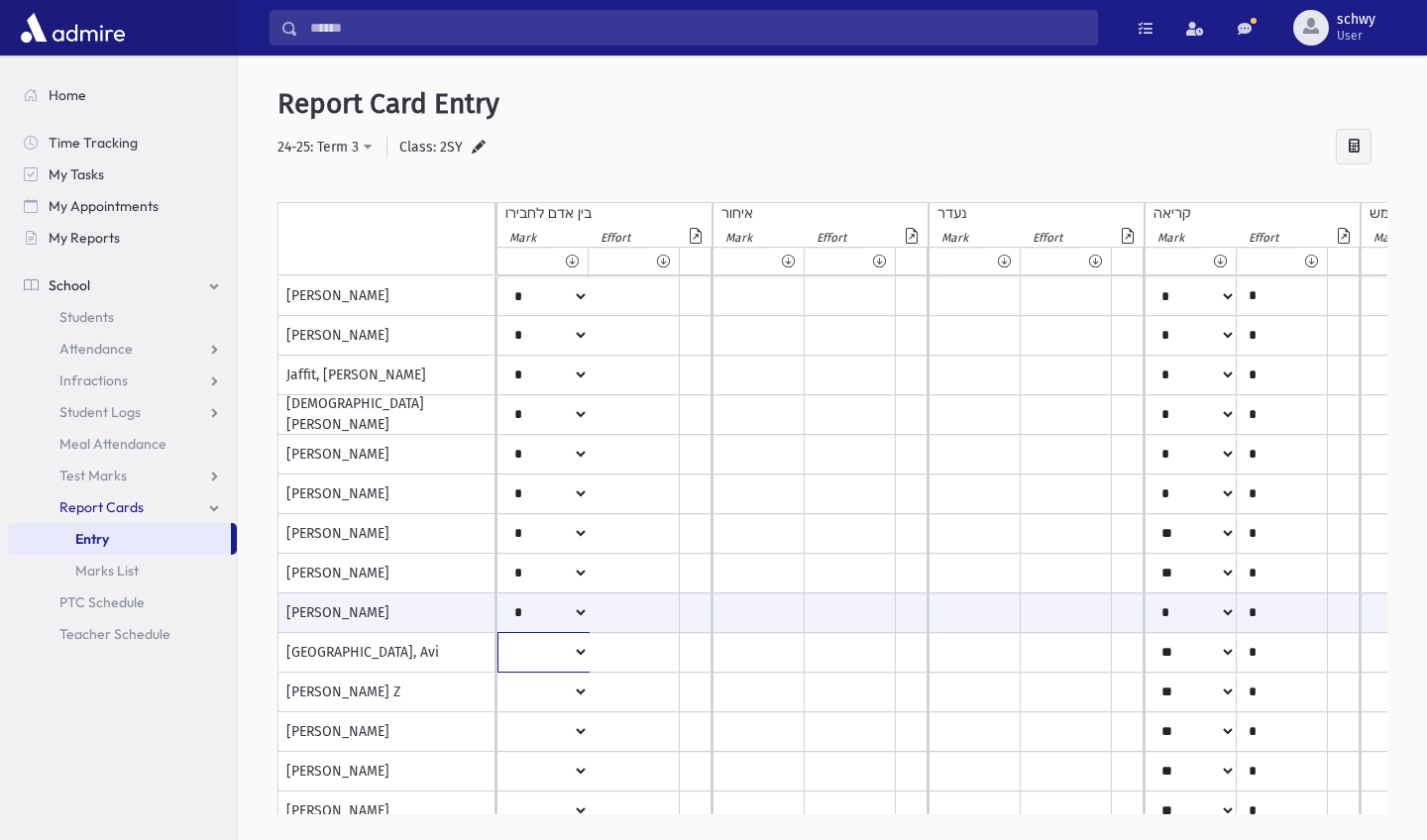 click on "*
**
**
*
**
**
**
***
***
**
***
***
**
***
***" at bounding box center [543, 296] 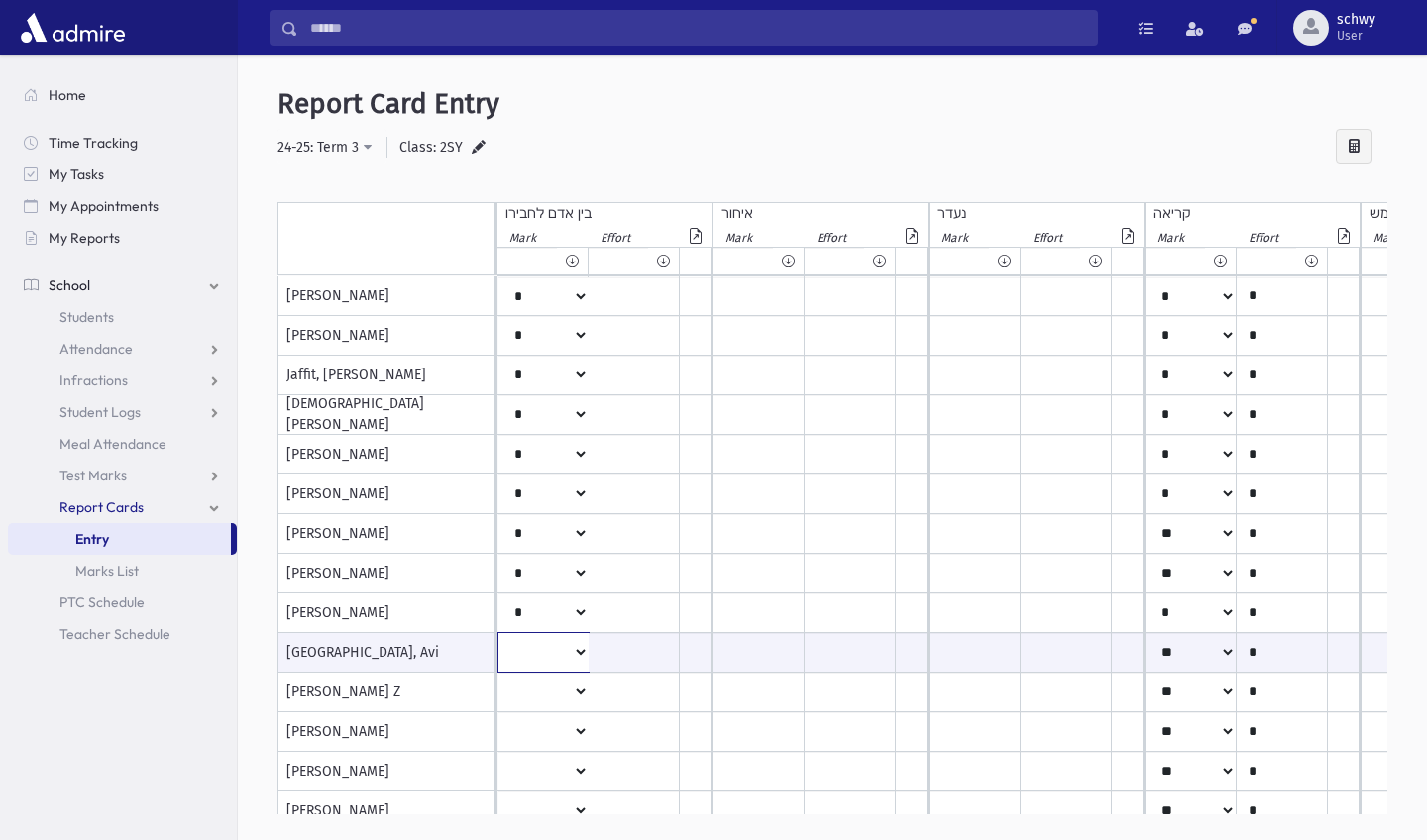 select on "*" 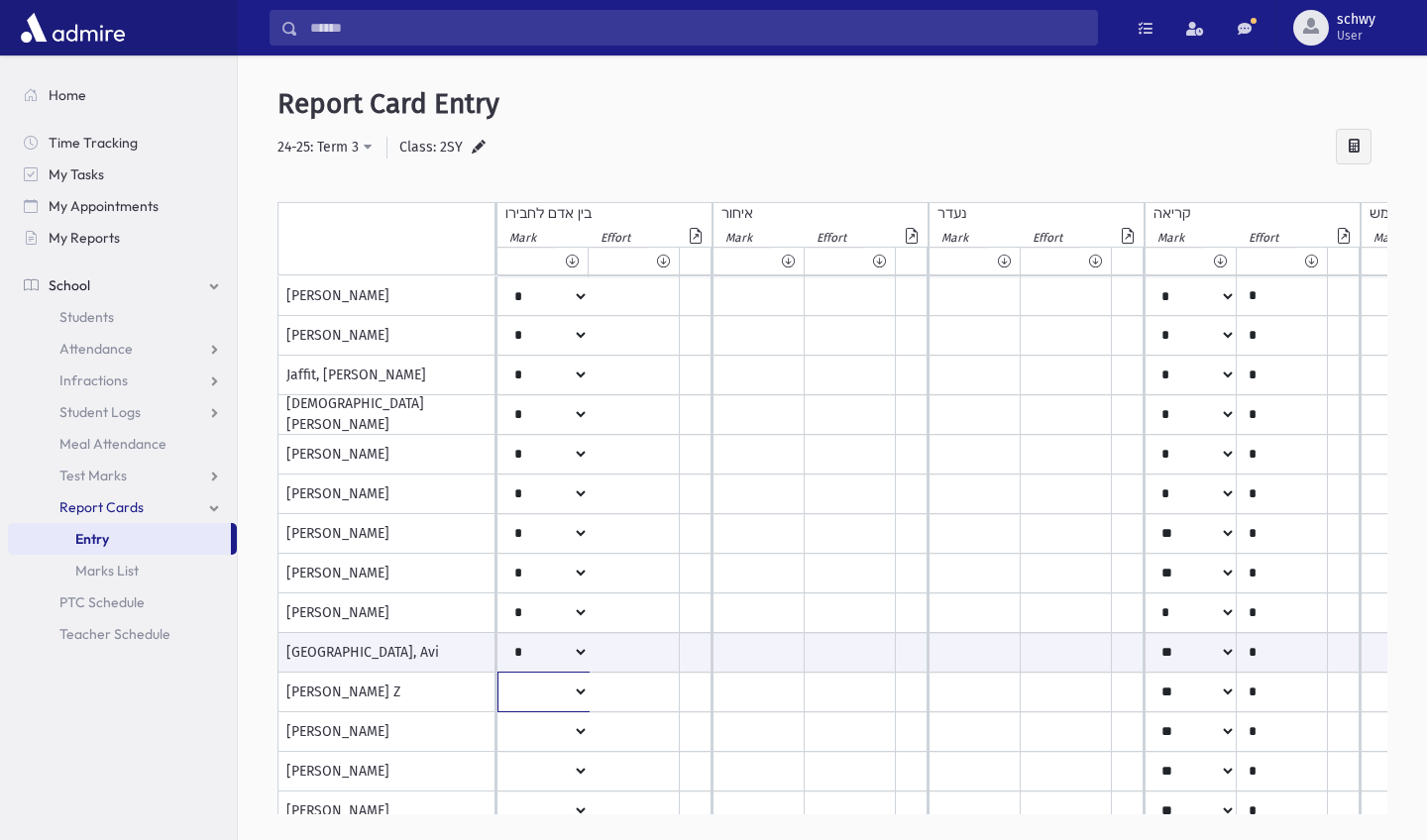 click on "*
**
**
*
**
**
**
***
***
**
***
***
**
***
***" at bounding box center [543, 296] 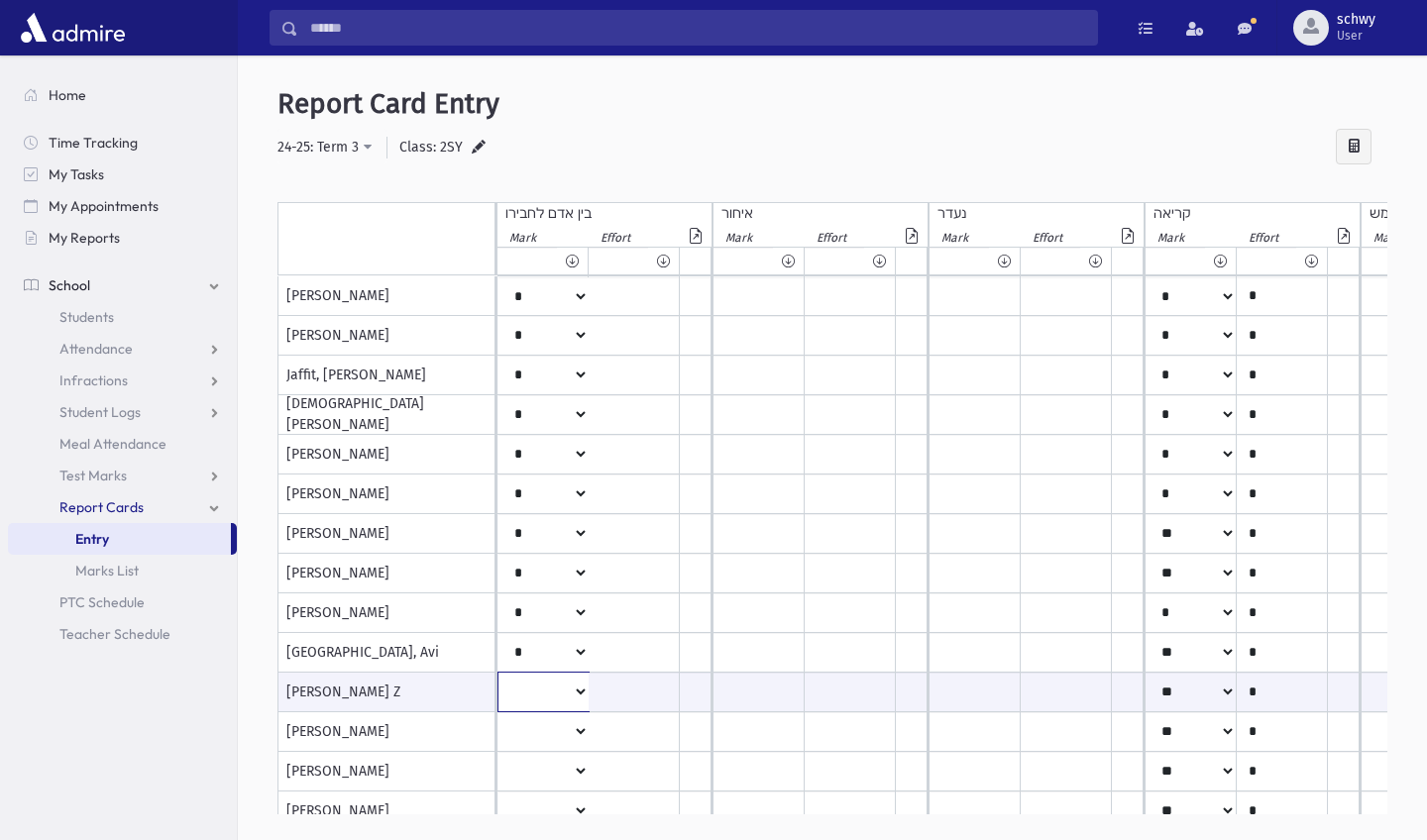 select on "*" 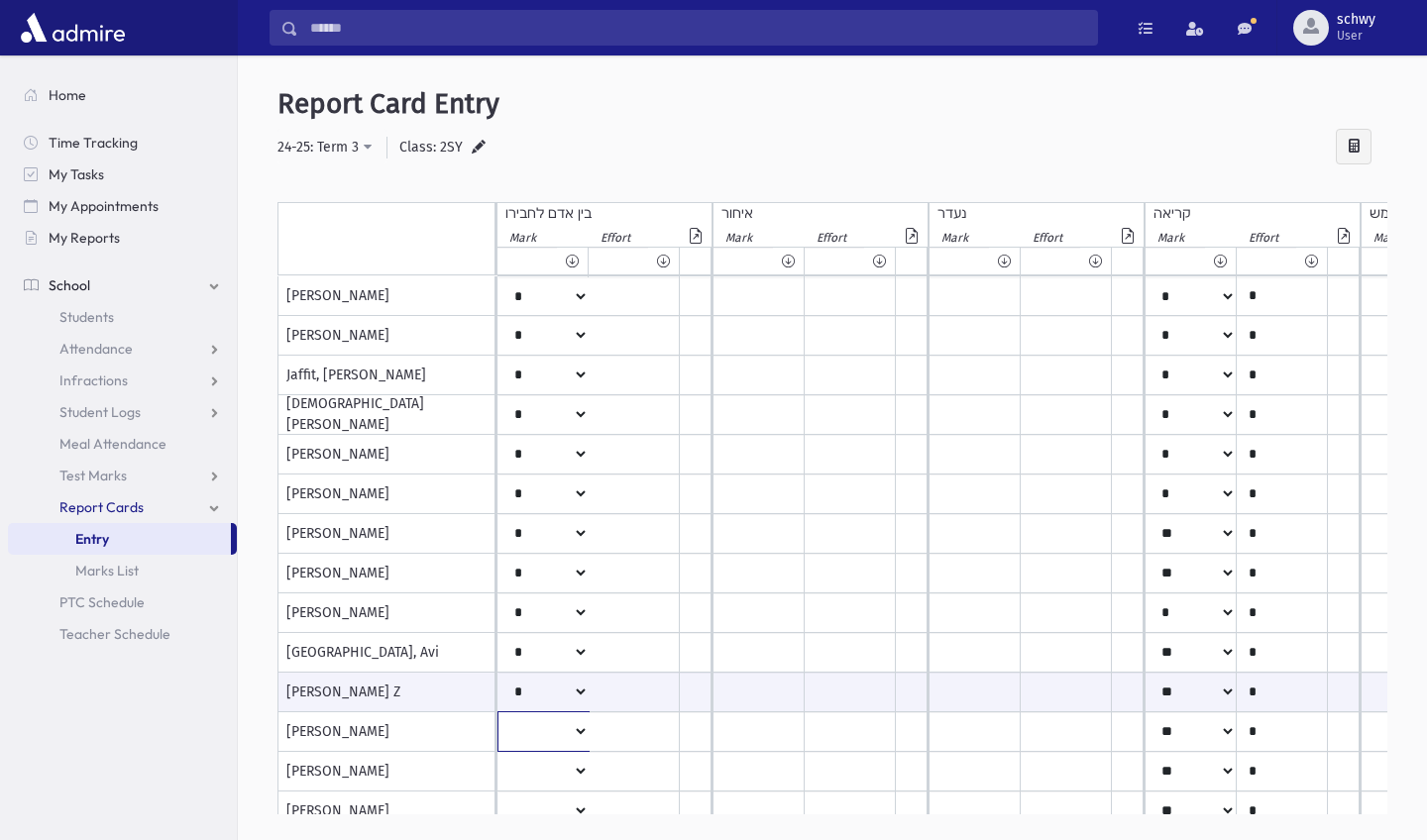 click on "*
**
**
*
**
**
**
***
***
**
***
***
**
***
***" at bounding box center (543, 296) 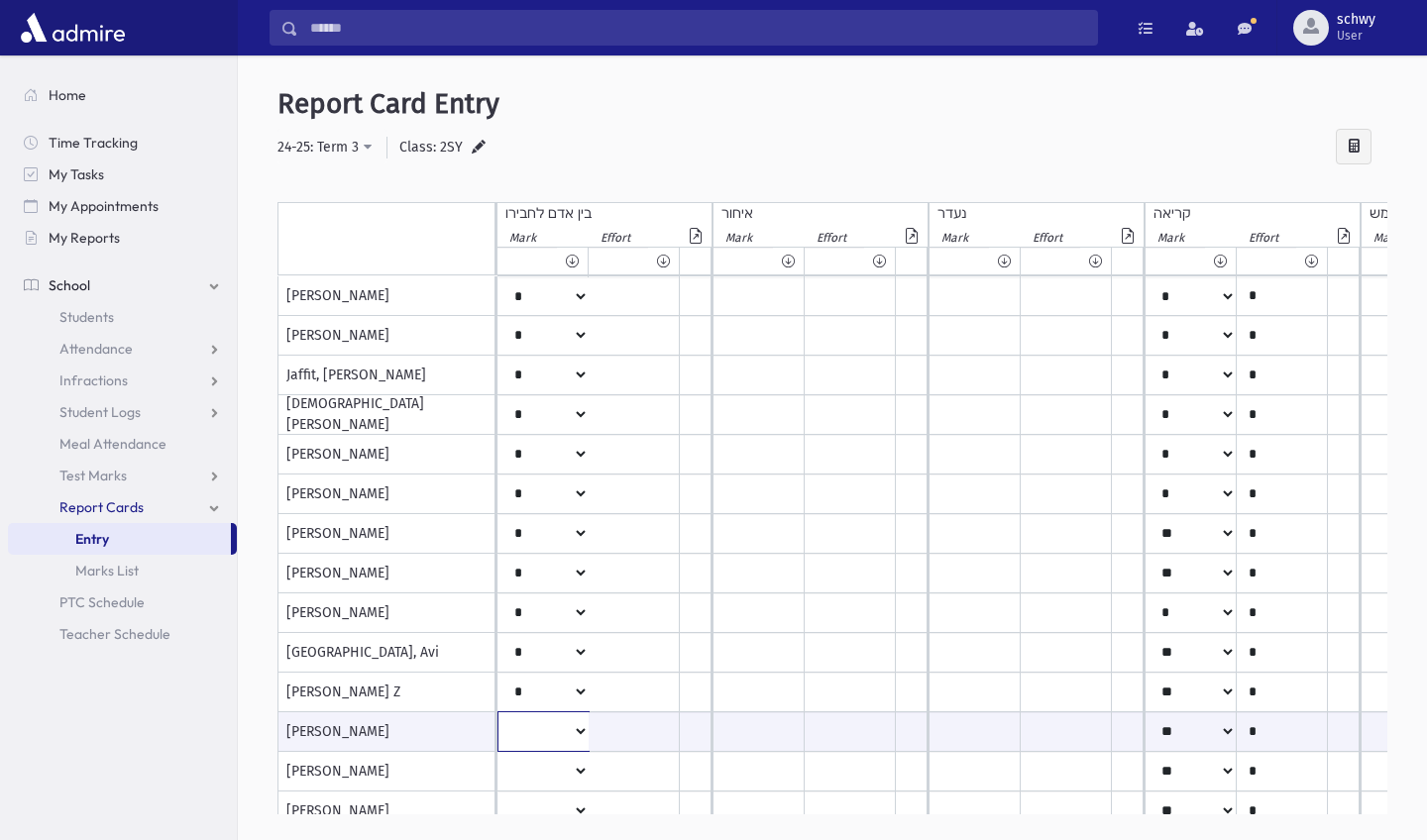 select on "*" 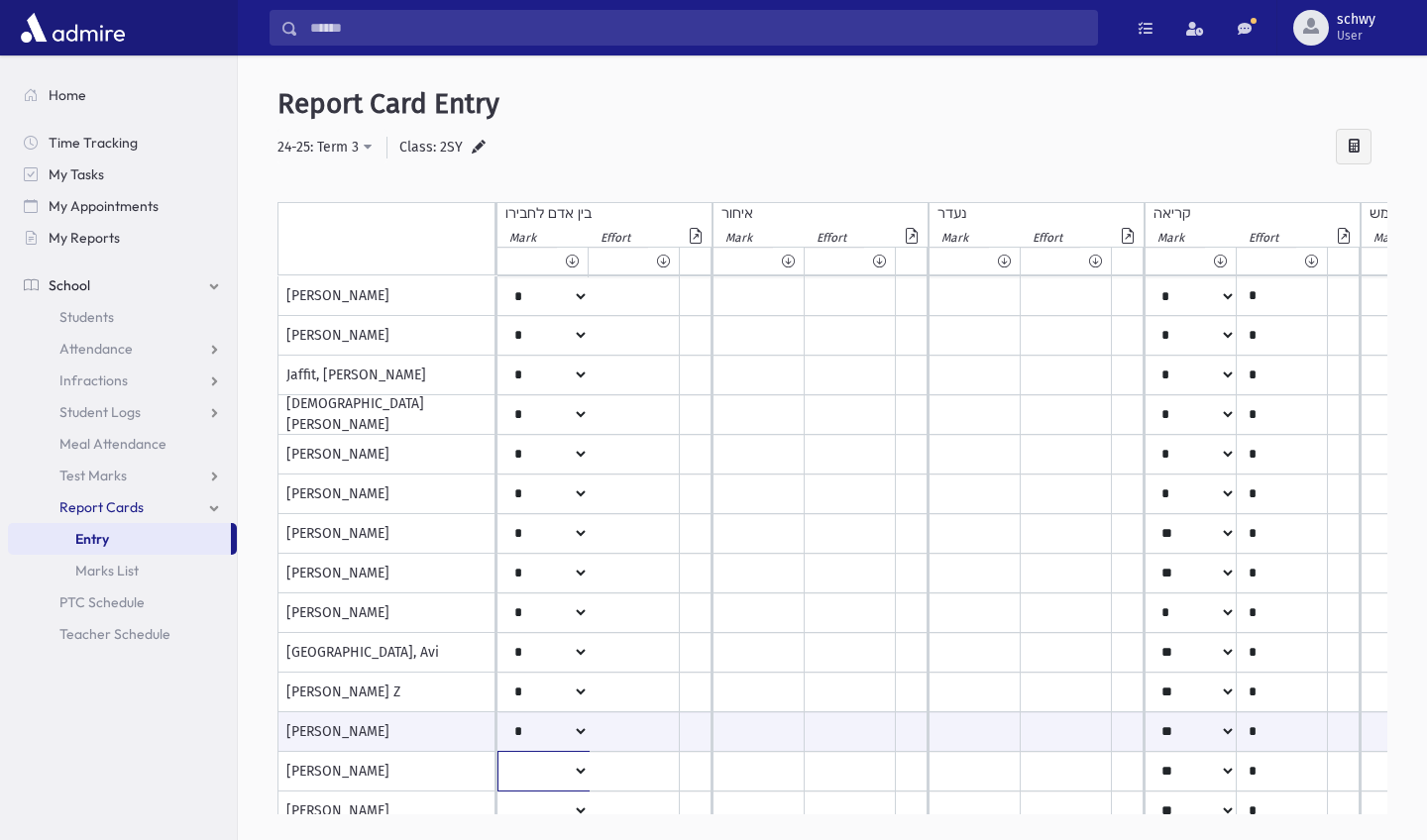 click on "*
**
**
*
**
**
**
***
***
**
***
***
**
***
***" at bounding box center (543, 296) 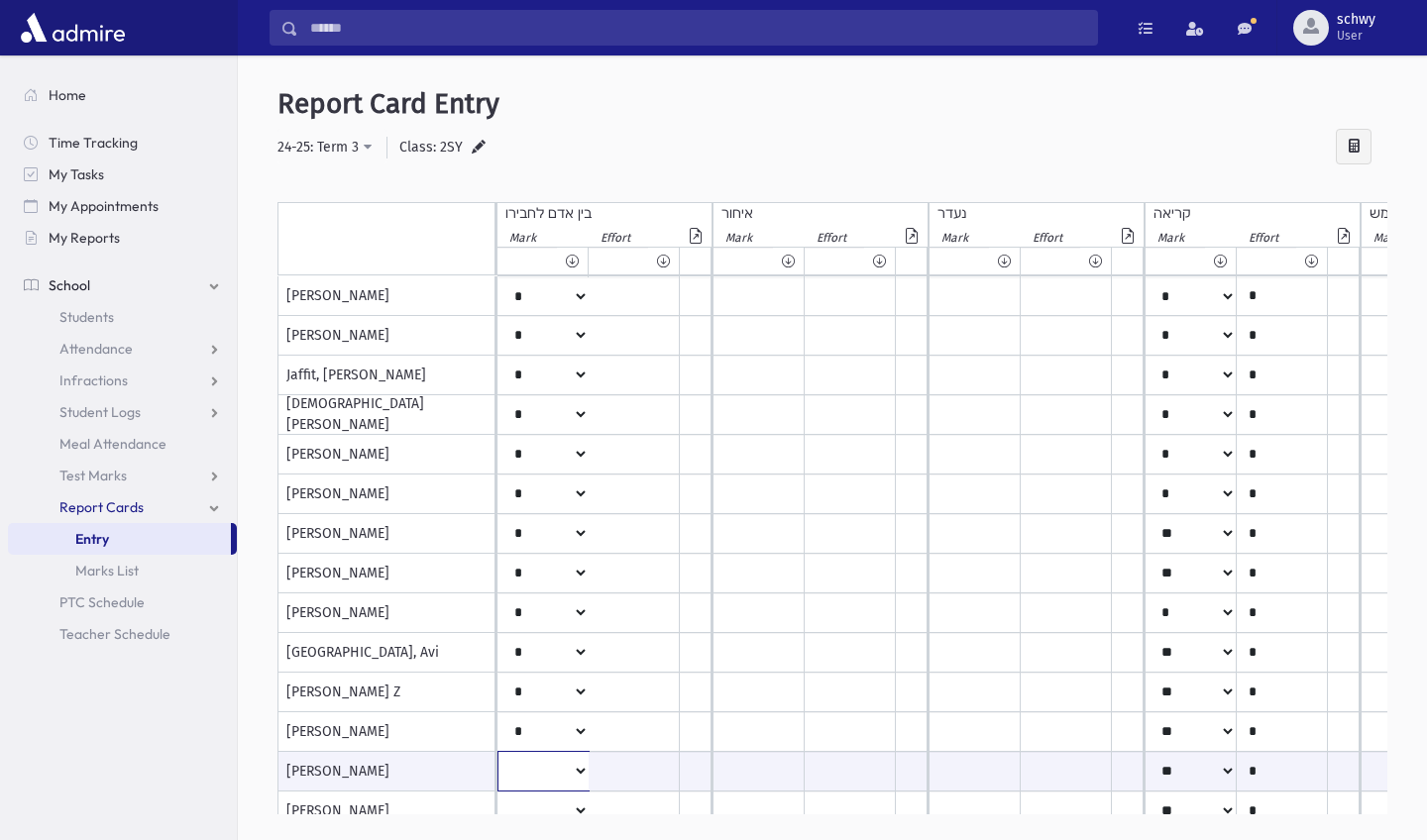 select on "*" 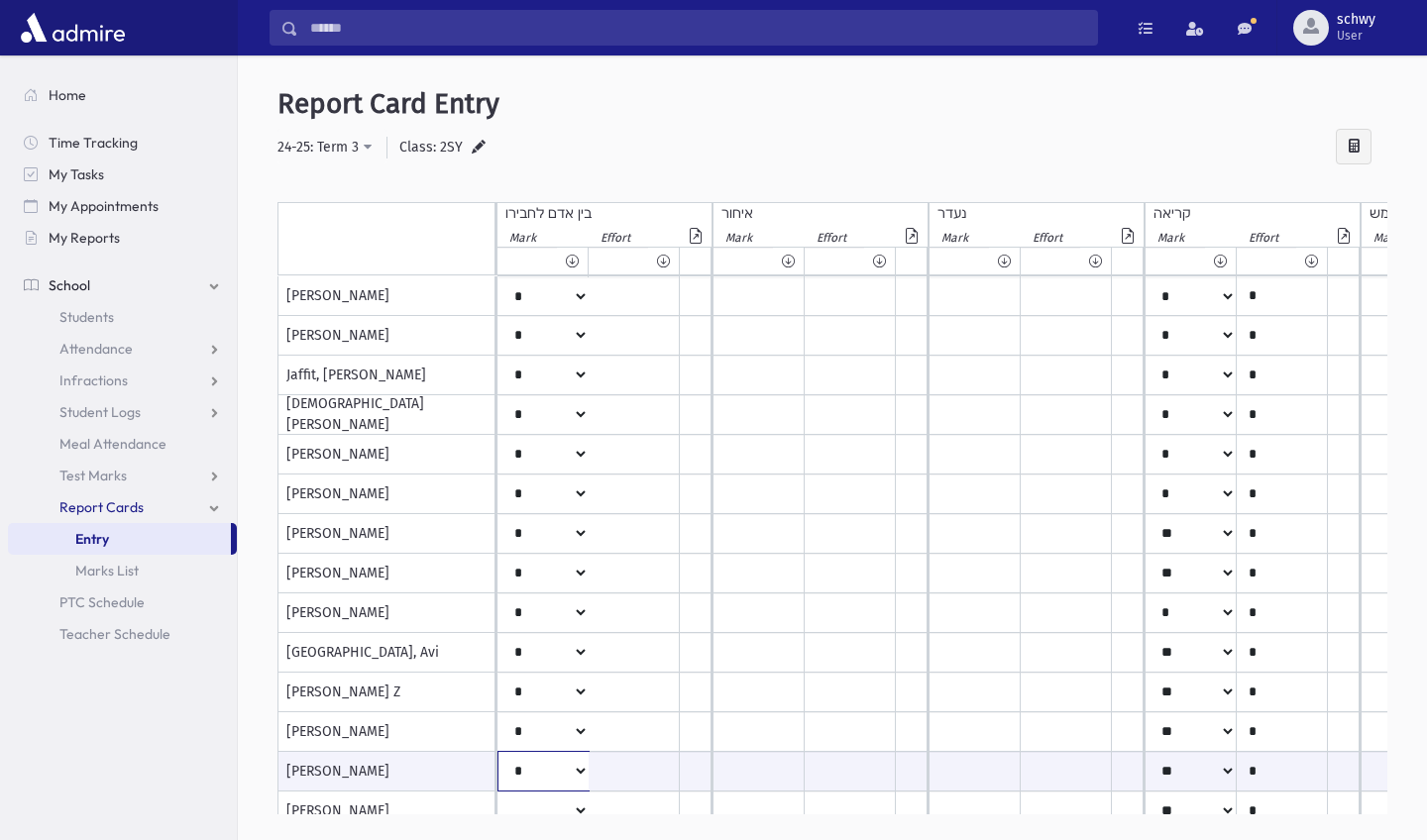 scroll, scrollTop: 0, scrollLeft: 159, axis: horizontal 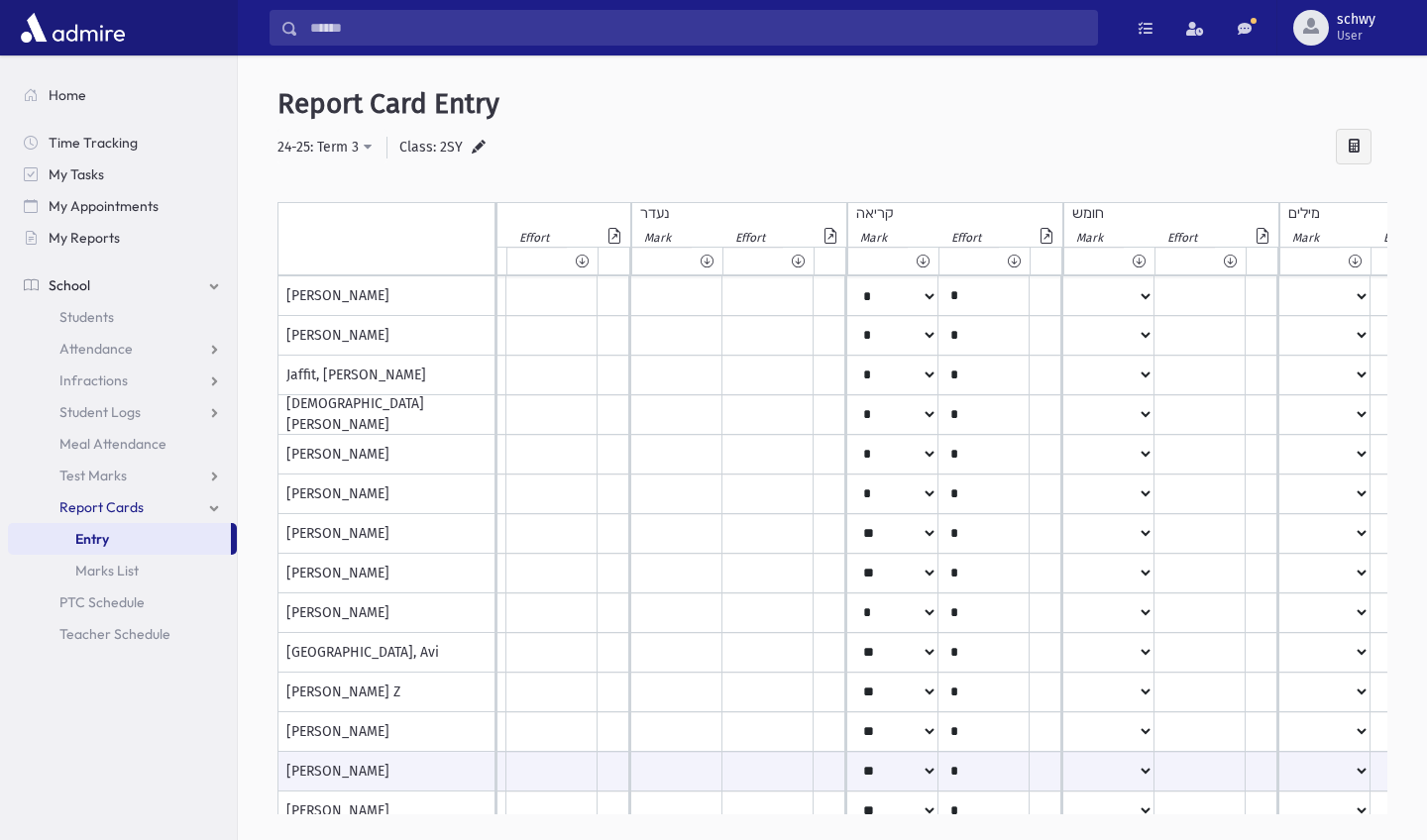click at bounding box center [1349, 146] 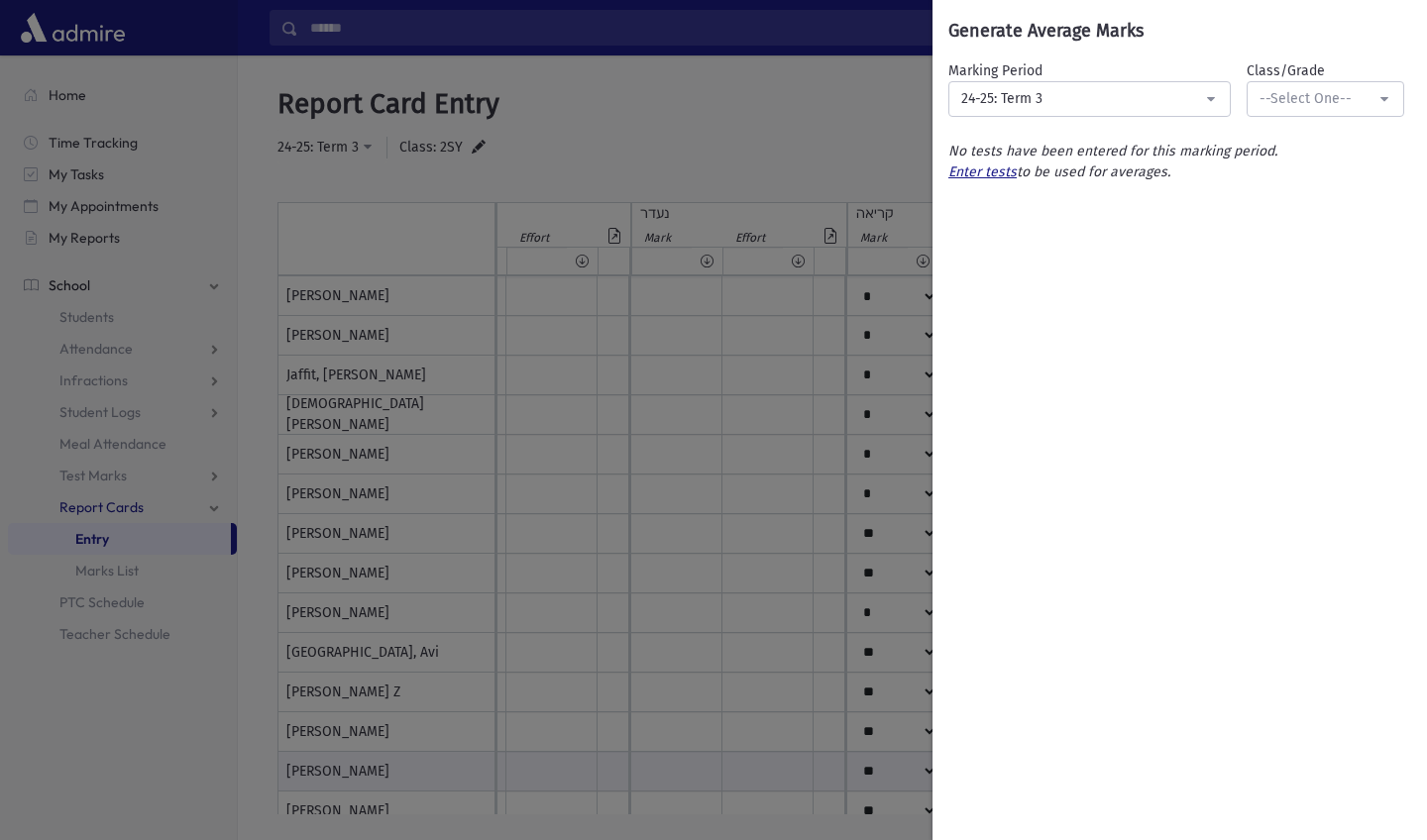 click on "**********" at bounding box center [714, 420] 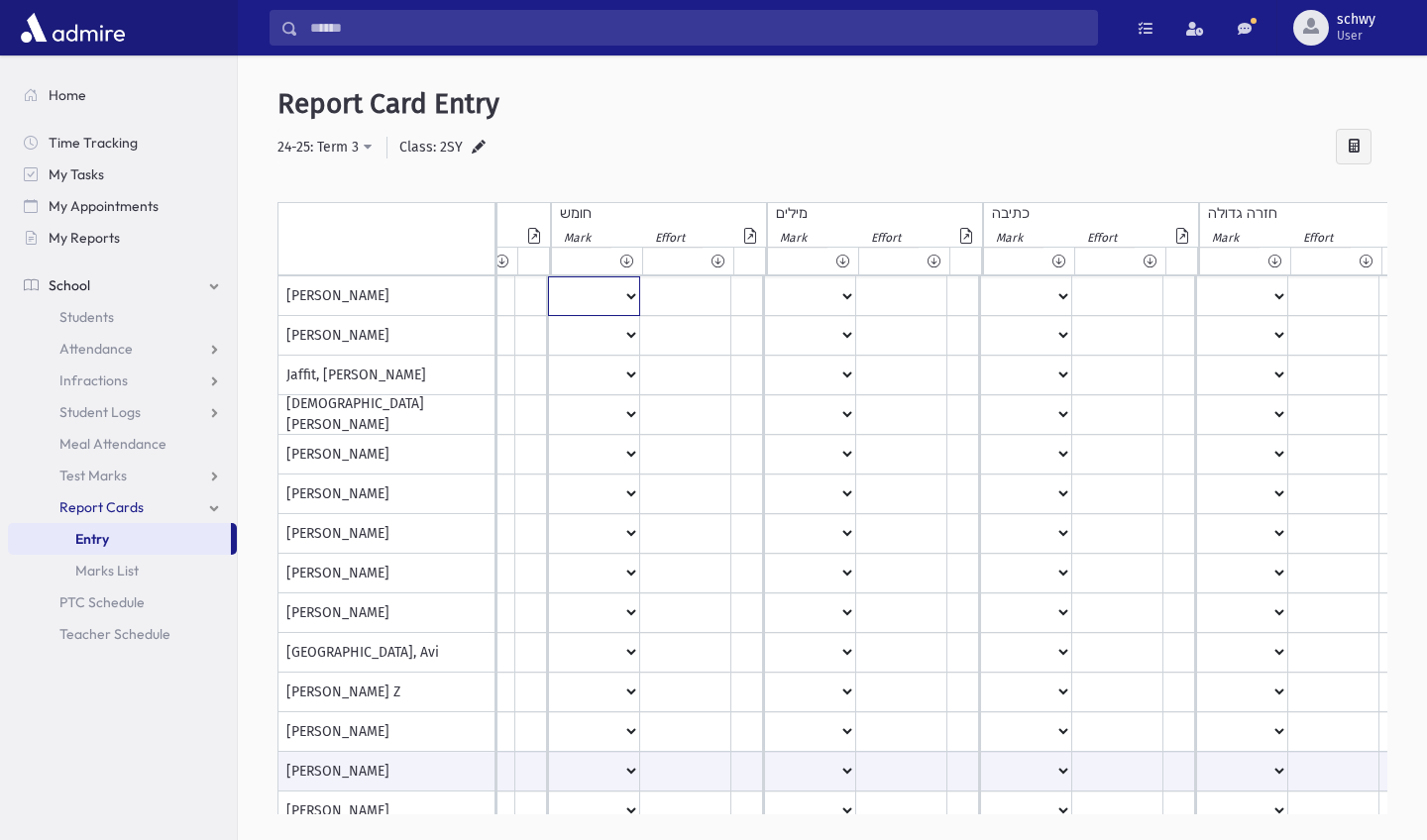 click on "*
**
**
*
**
**
*
**
**
*
**
**
**
***
**
***
**
***
***
***
***
**
***" at bounding box center [-270, 296] 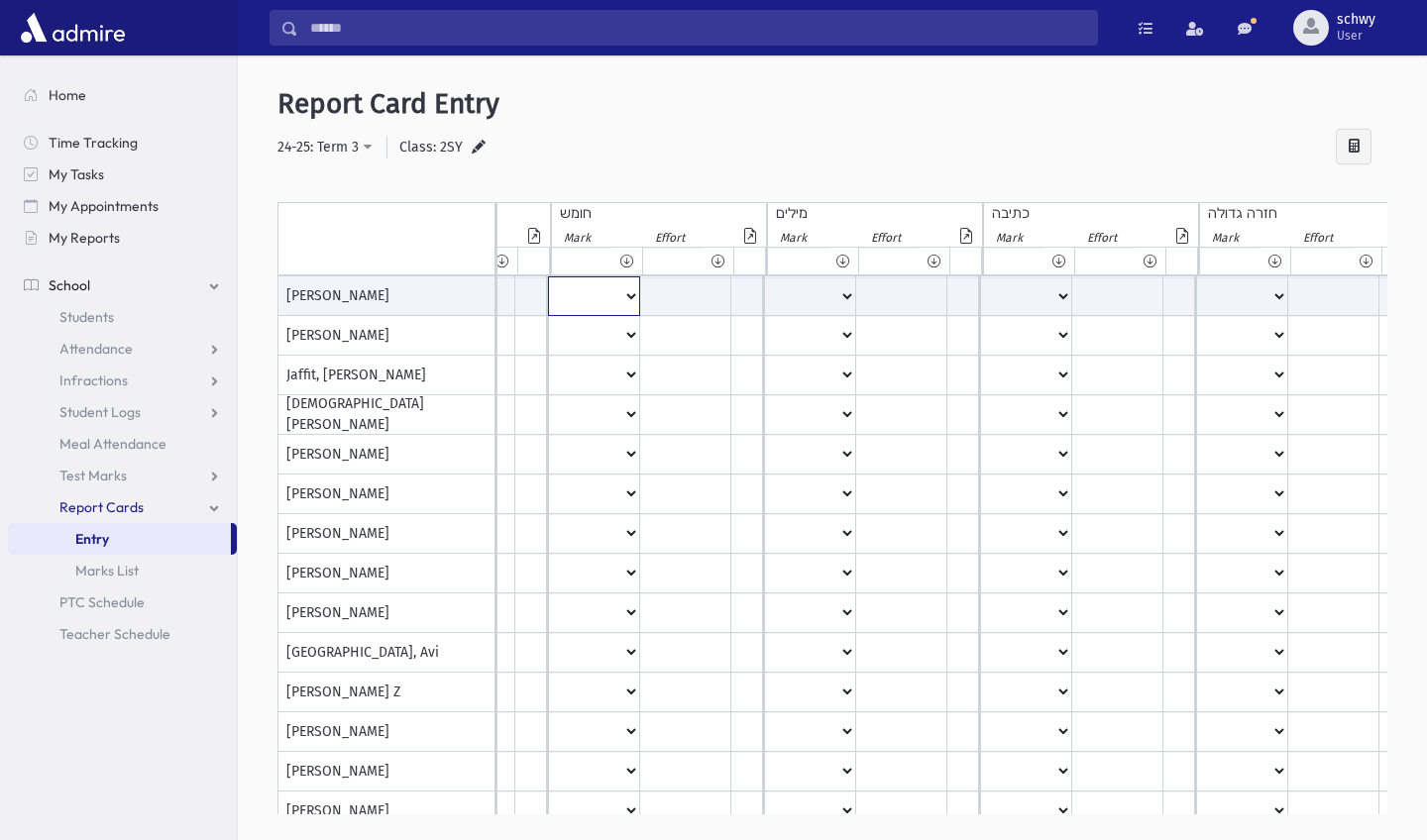 select on "*" 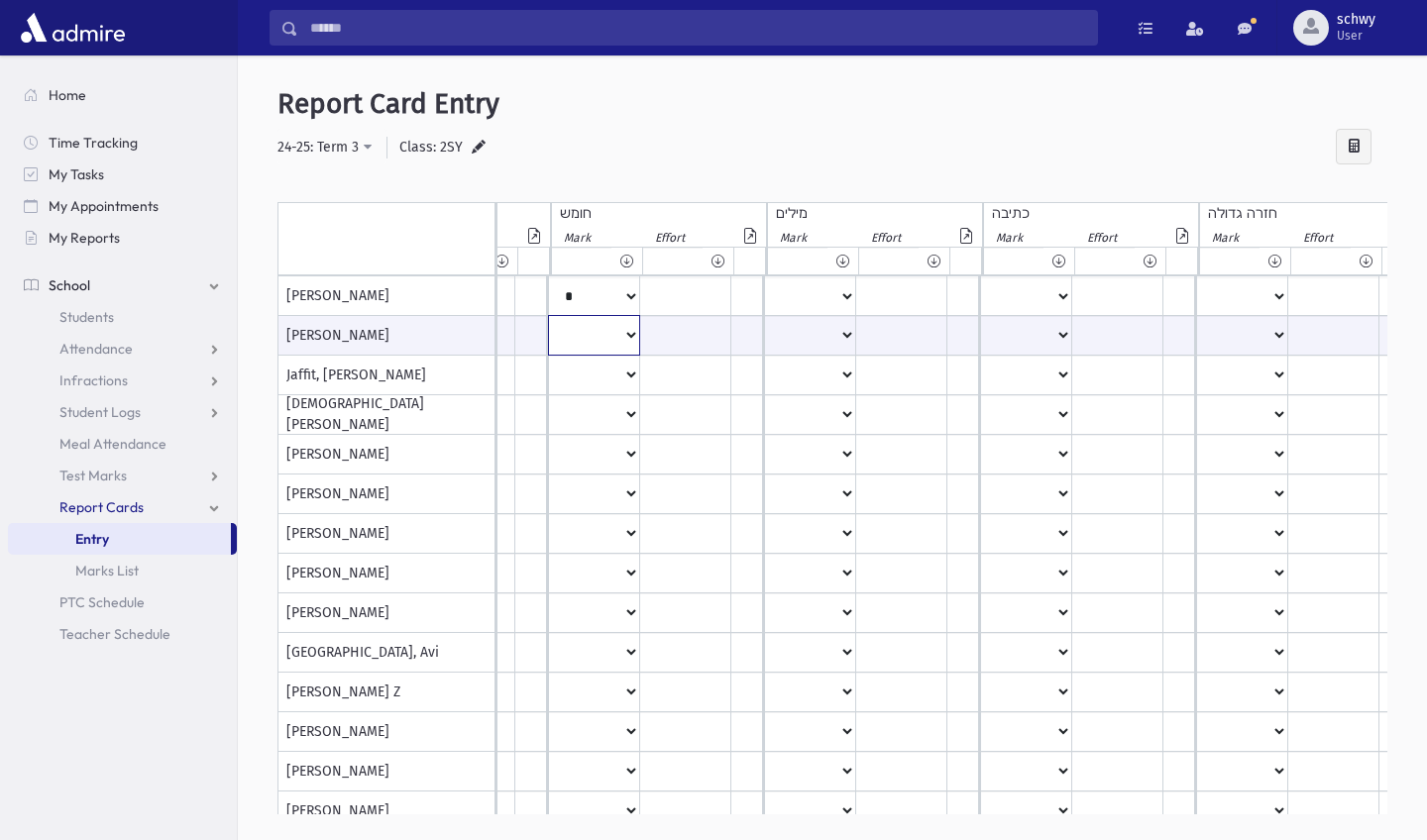 select on "*" 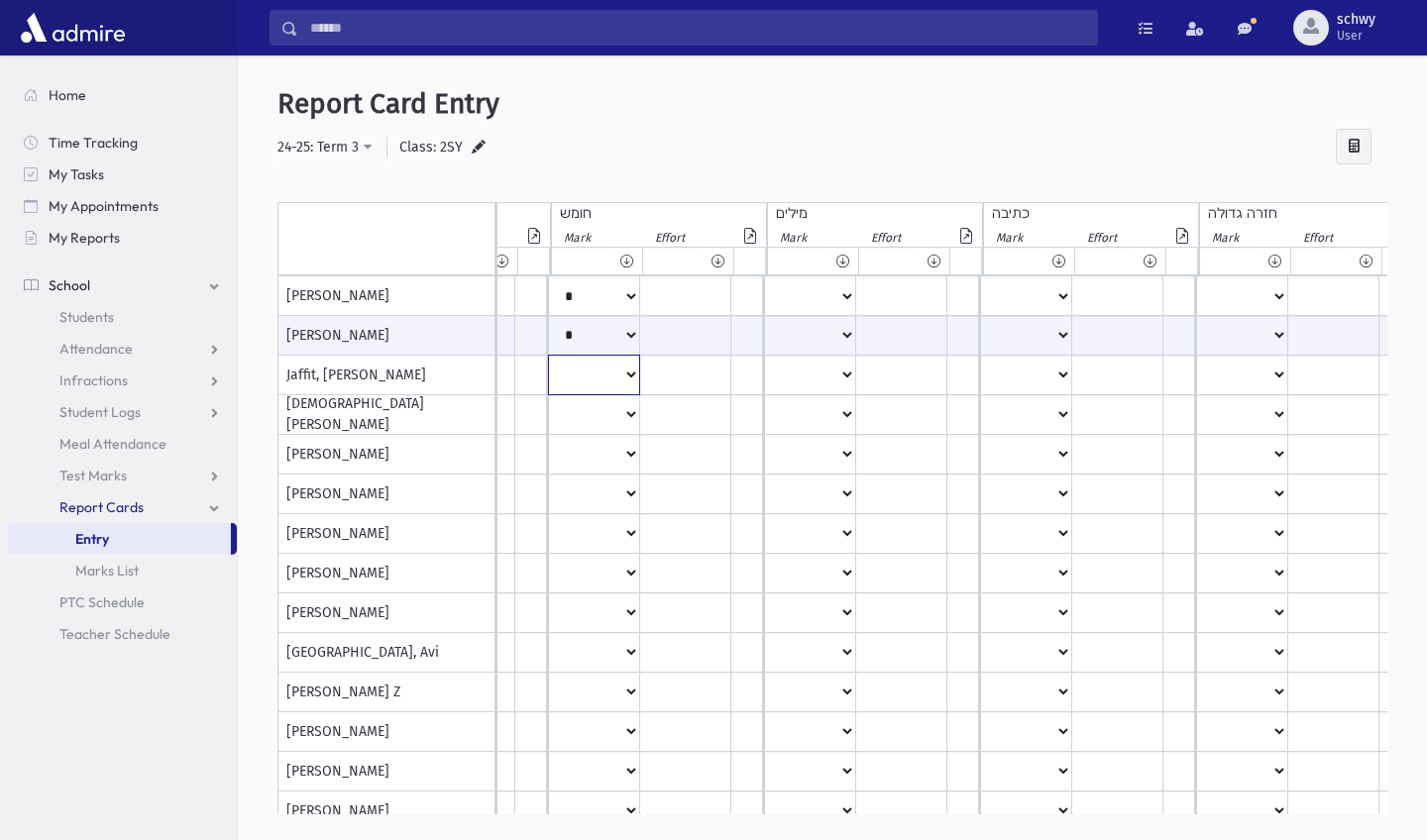 click on "*
**
**
*
**
**
*
**
**
*
**
**
**
***
**
***
**
***
***
***
***
**
***" at bounding box center (-270, 296) 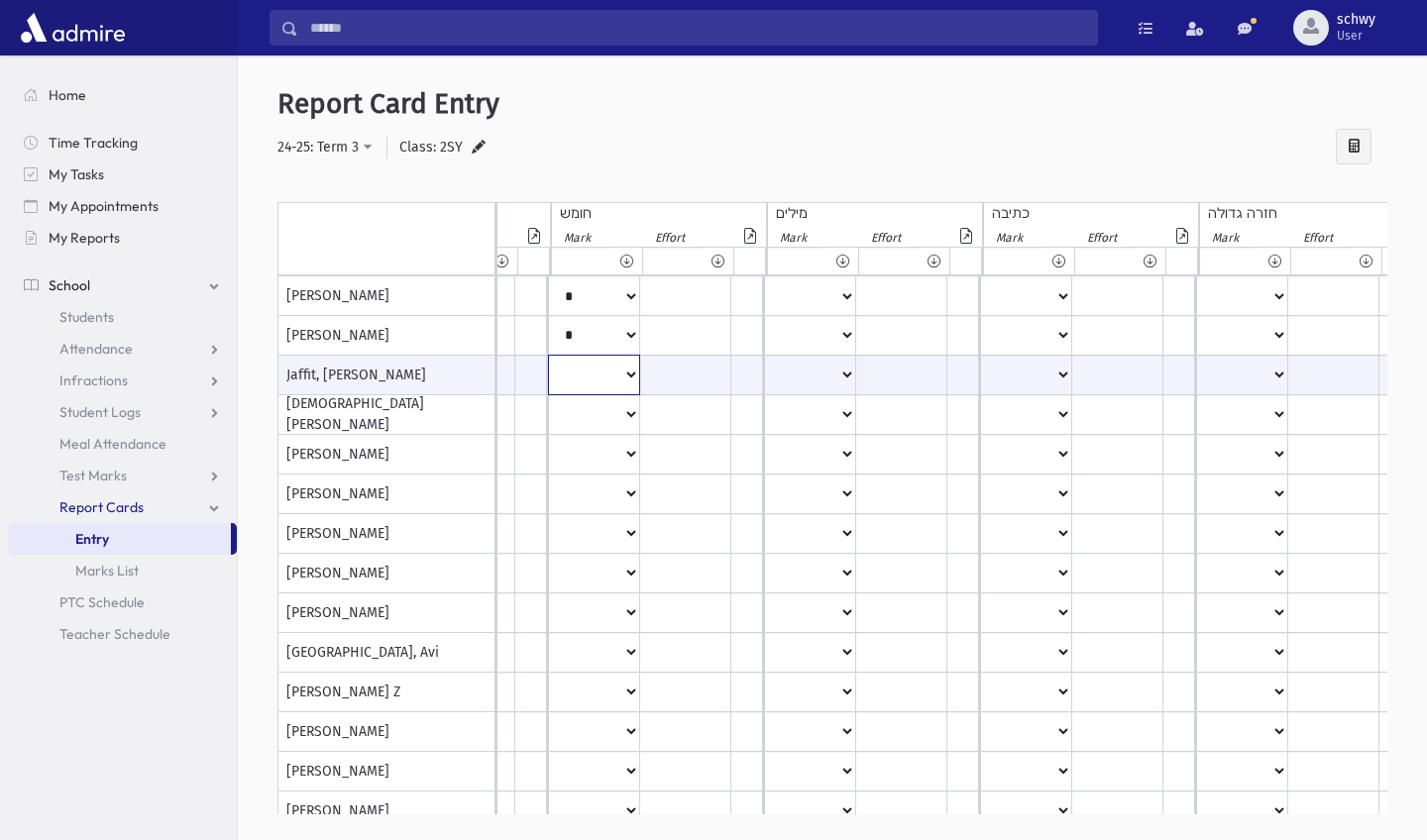 select on "*" 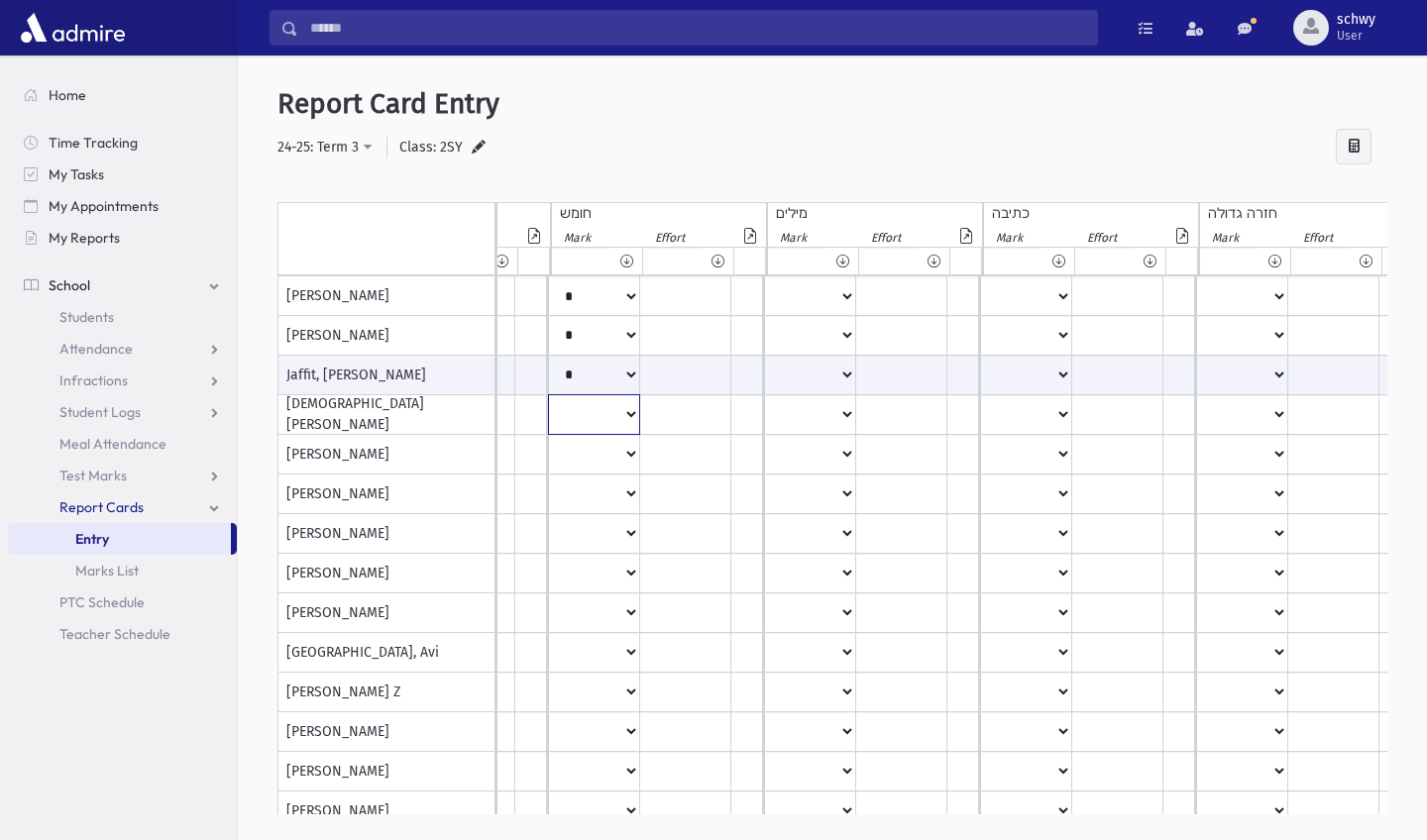 click on "*
**
**
*
**
**
*
**
**
*
**
**
**
***
**
***
**
***
***
***
***
**
***" at bounding box center [-270, 296] 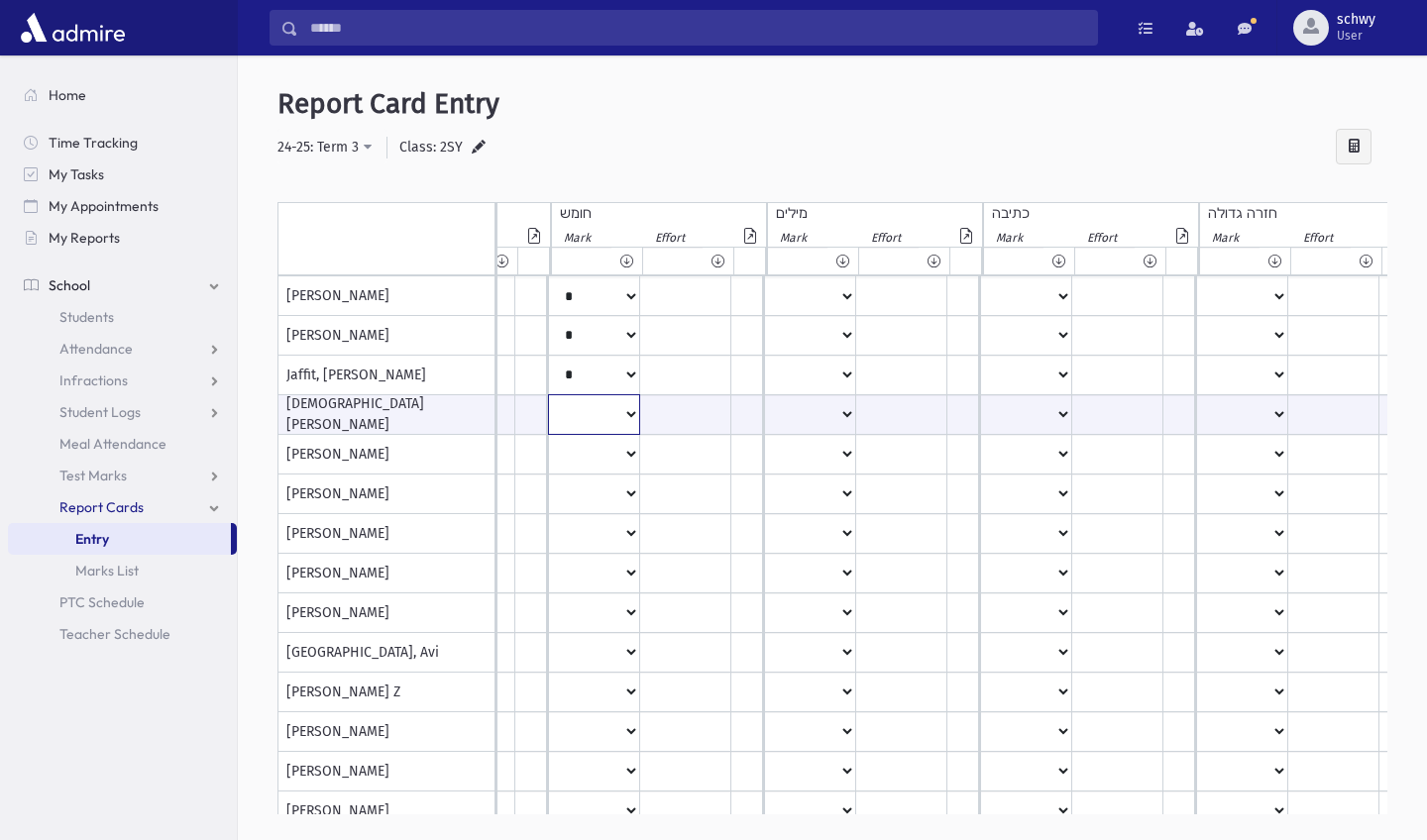 select on "*" 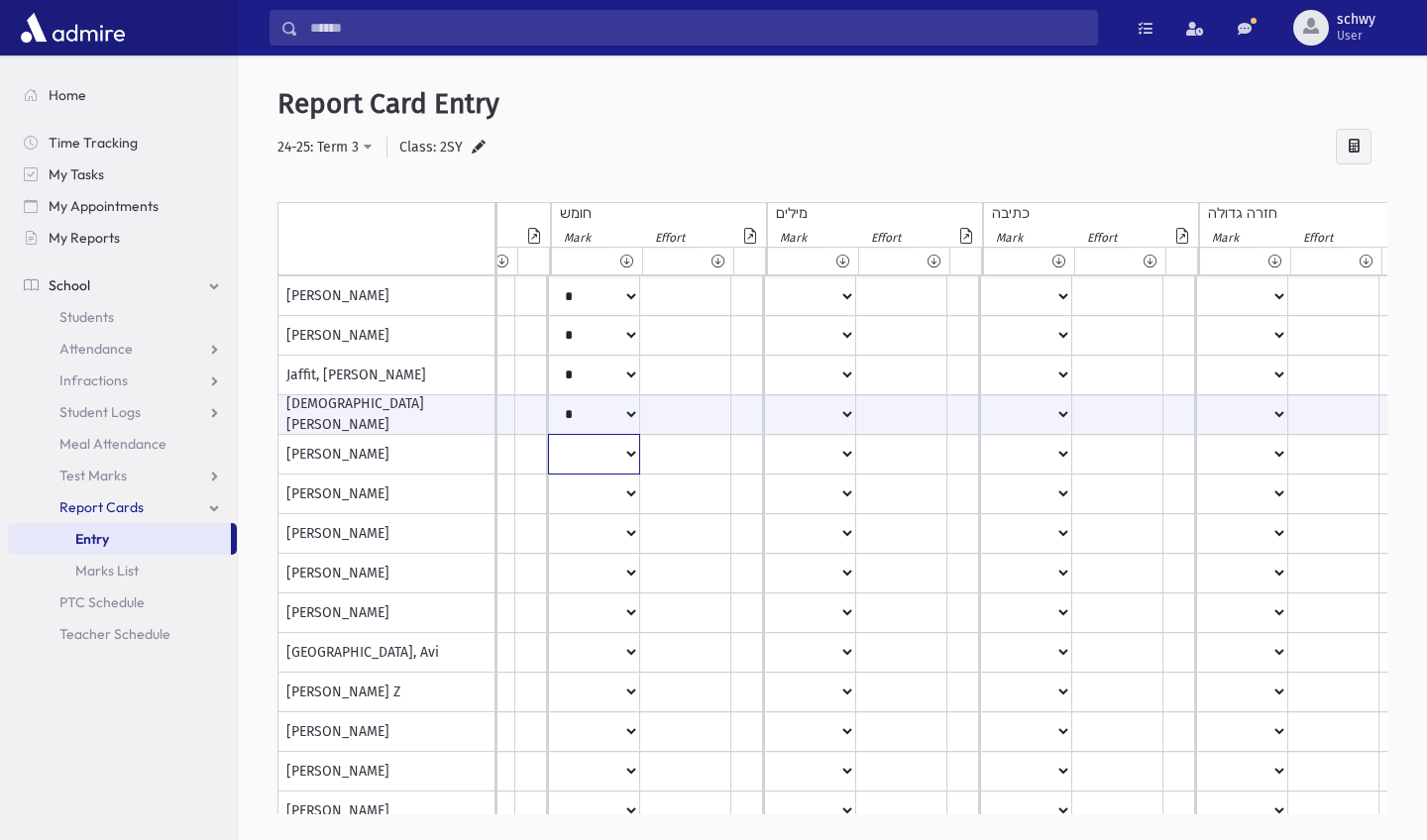 click on "*
**
**
*
**
**
*
**
**
*
**
**
**
***
**
***
**
***
***
***
***
**
***" at bounding box center [-270, 296] 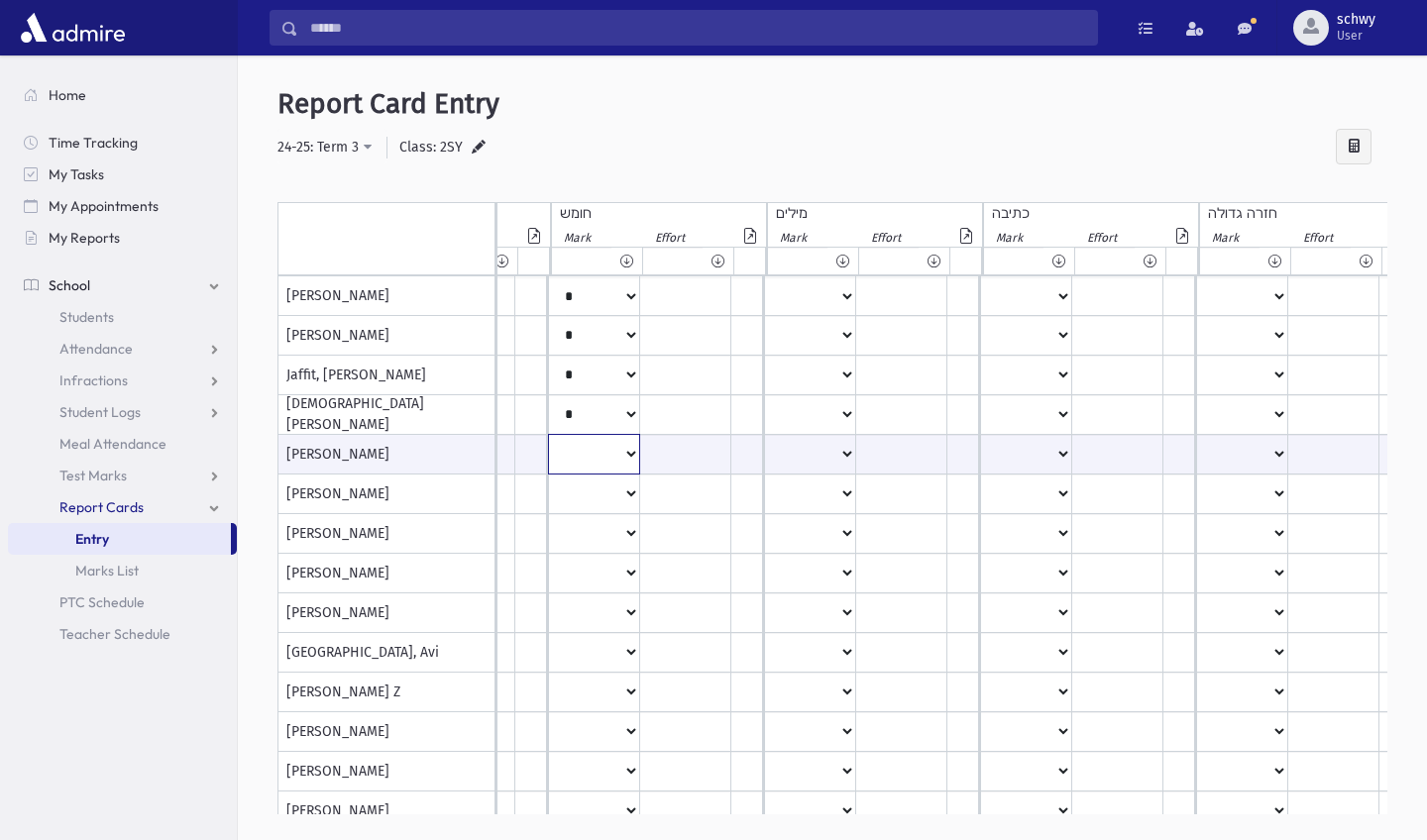select on "*" 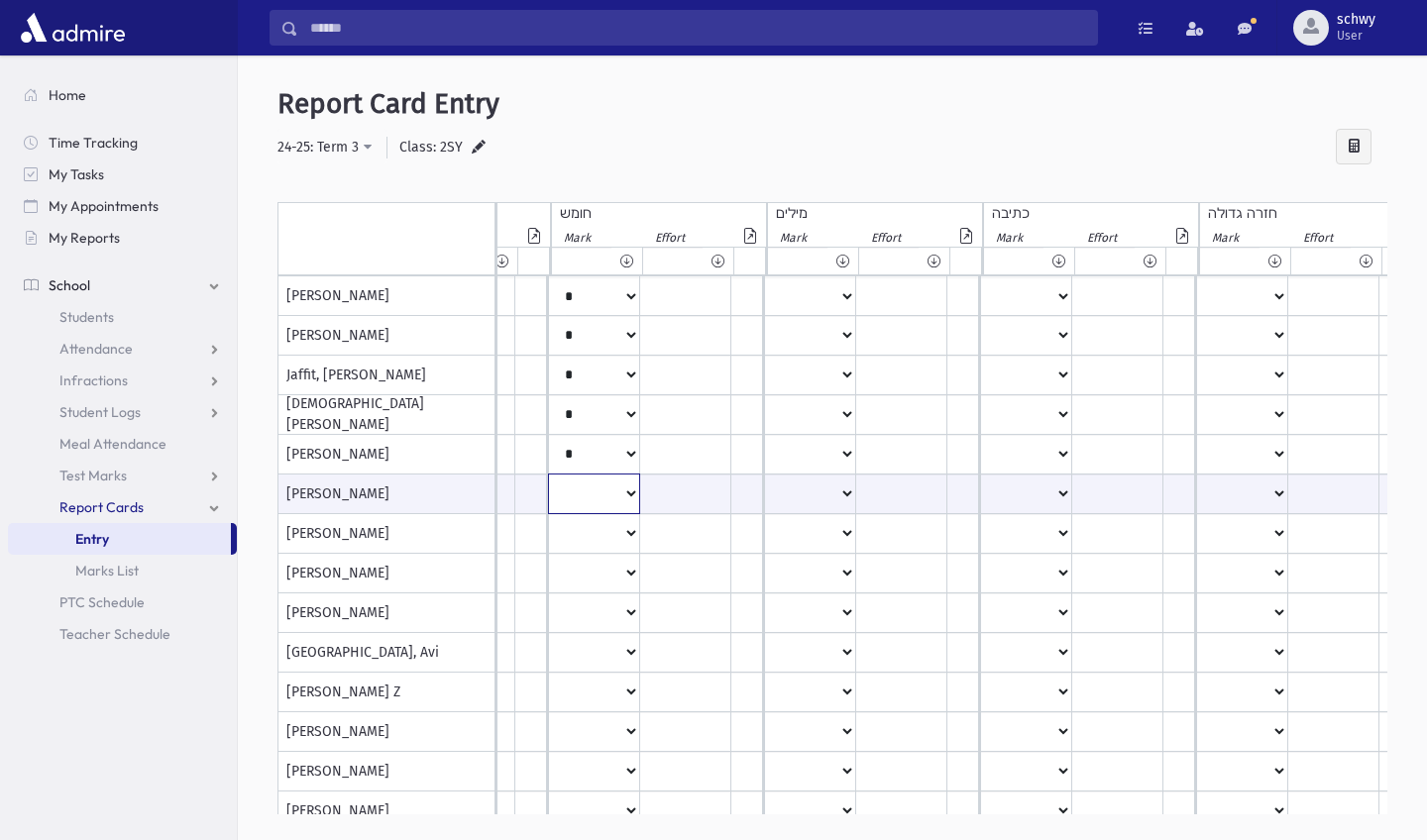 select on "*" 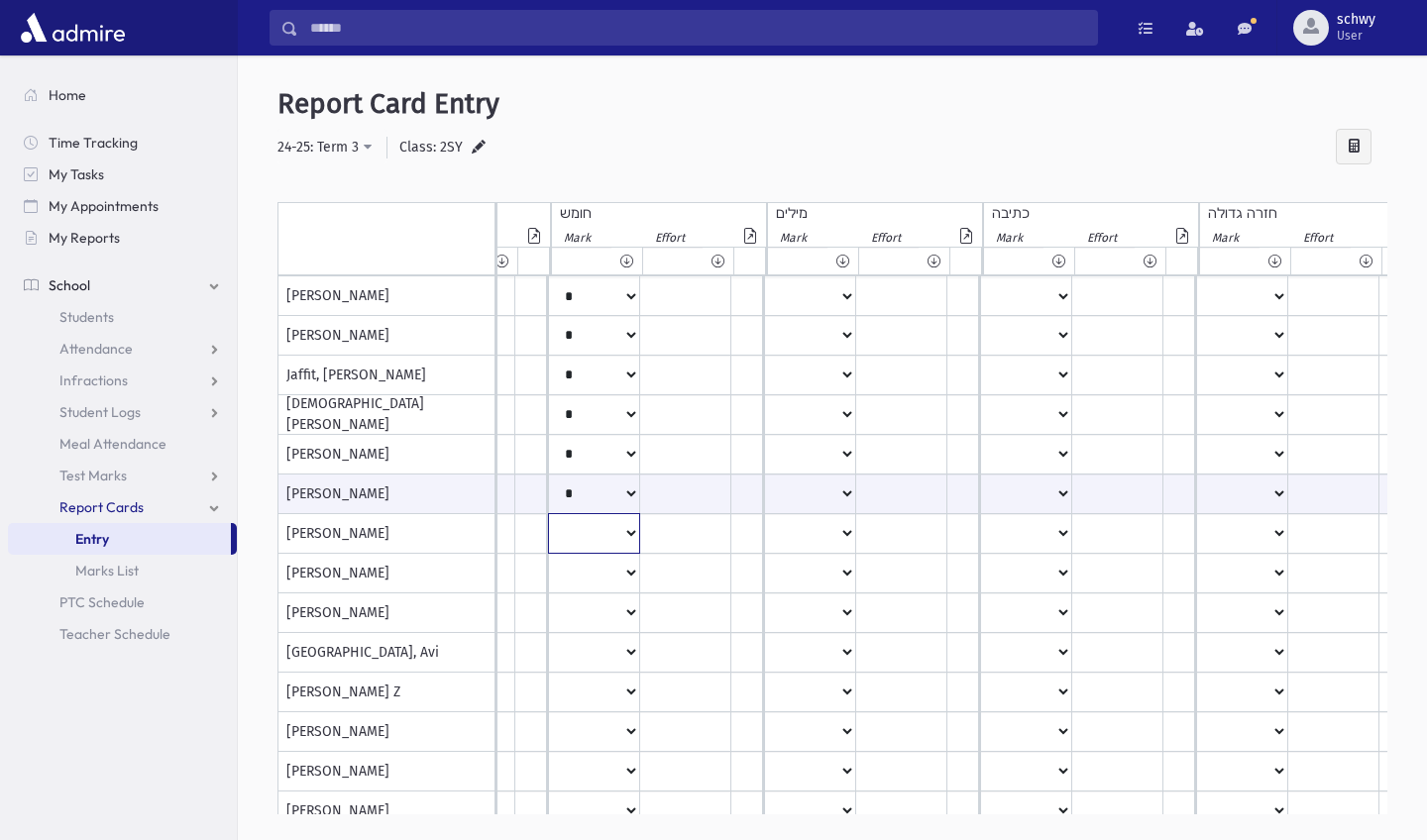 click on "*
**
**
*
**
**
*
**
**
*
**
**
**
***
**
***
**
***
***
***
***
**
***" at bounding box center (-270, 296) 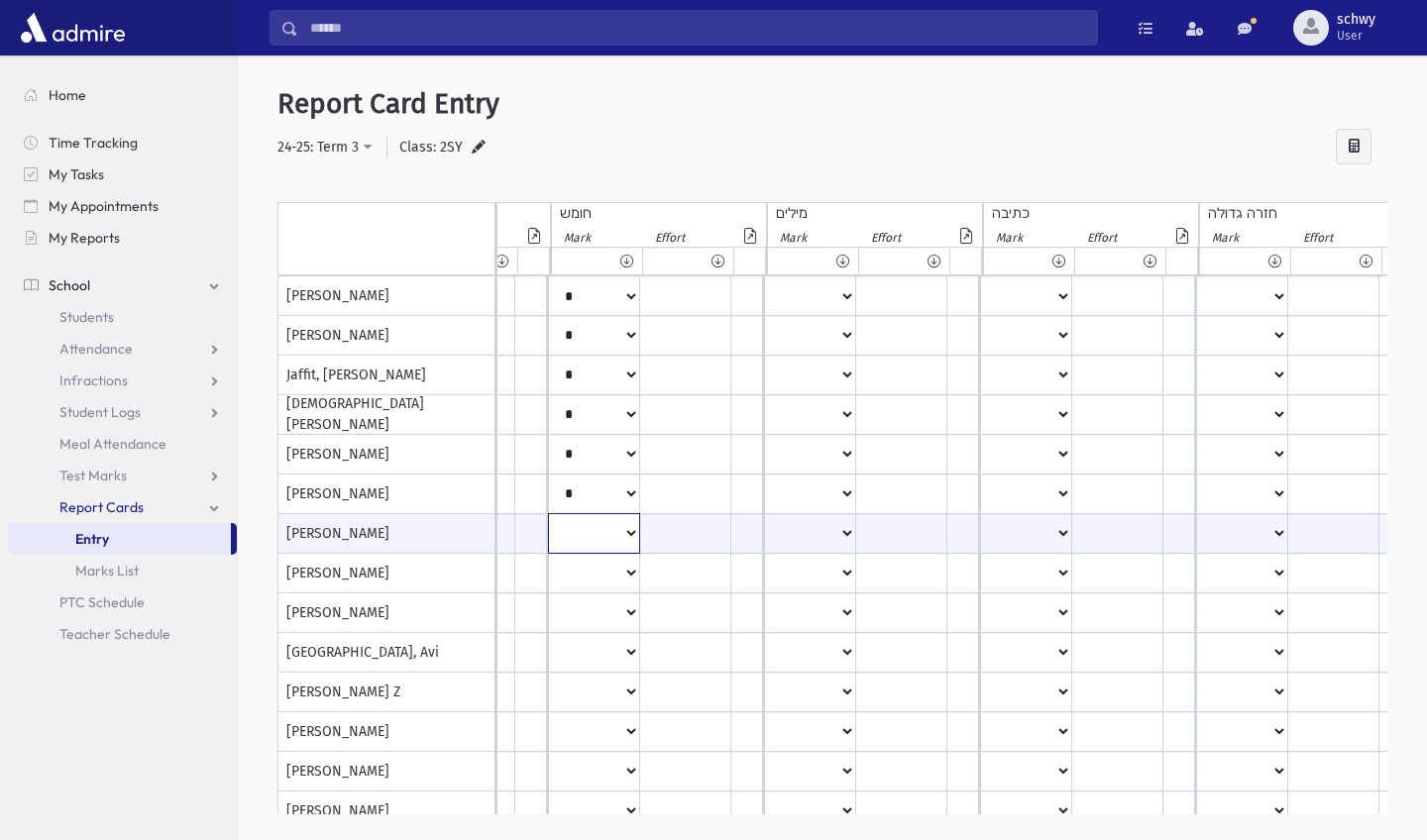 select on "**" 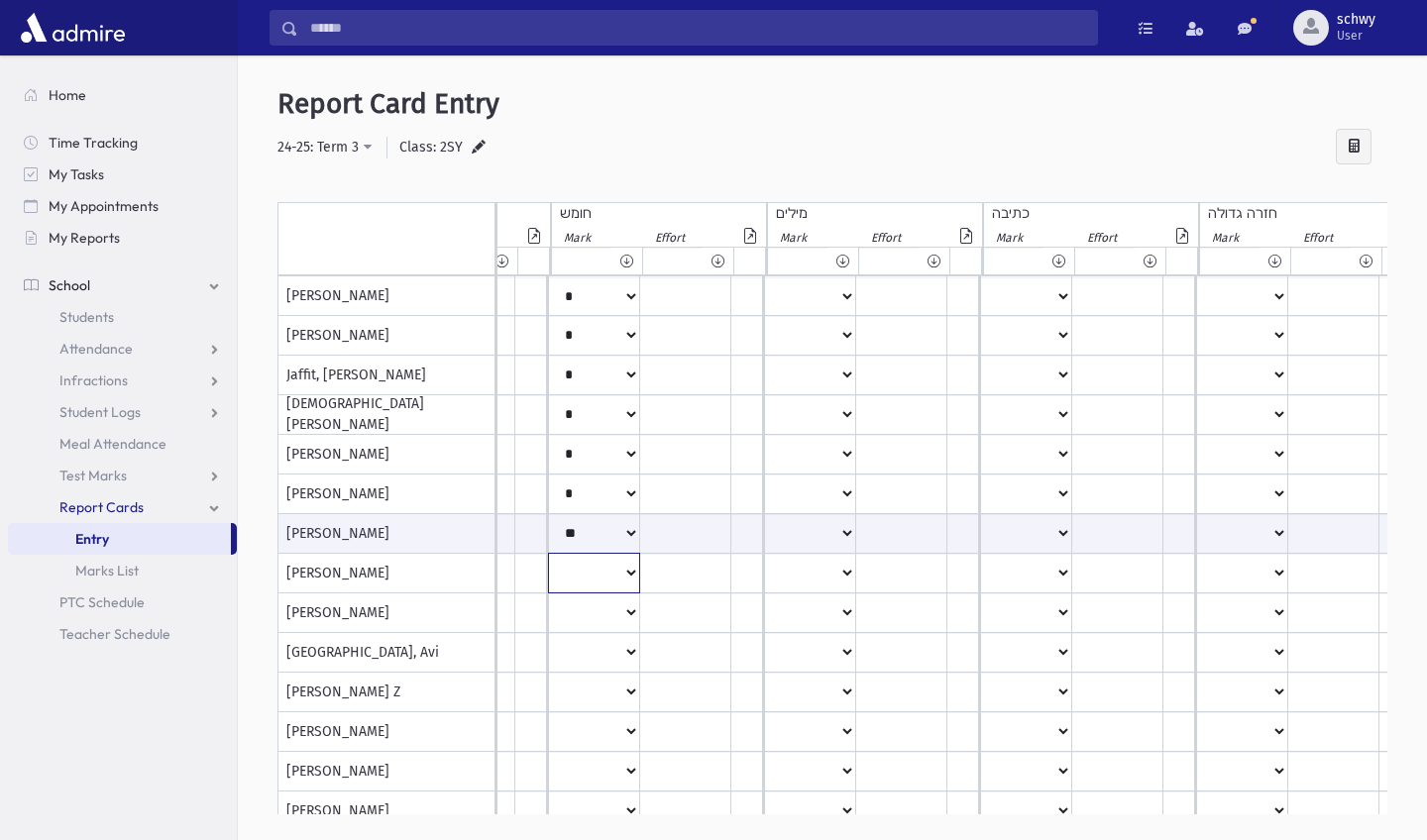 click on "*
**
**
*
**
**
*
**
**
*
**
**
**
***
**
***
**
***
***
***
***
**
***" at bounding box center (-270, 296) 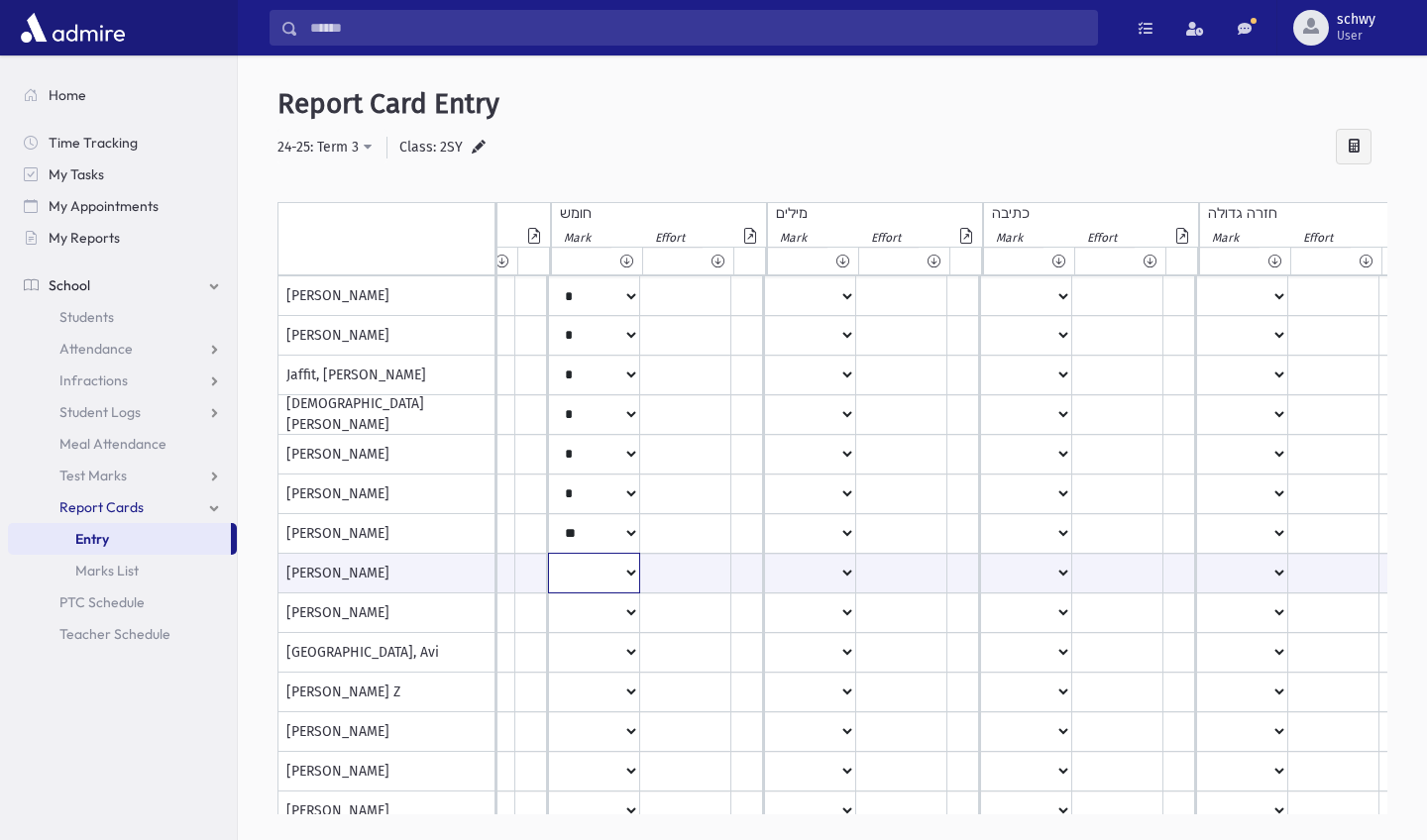select on "*" 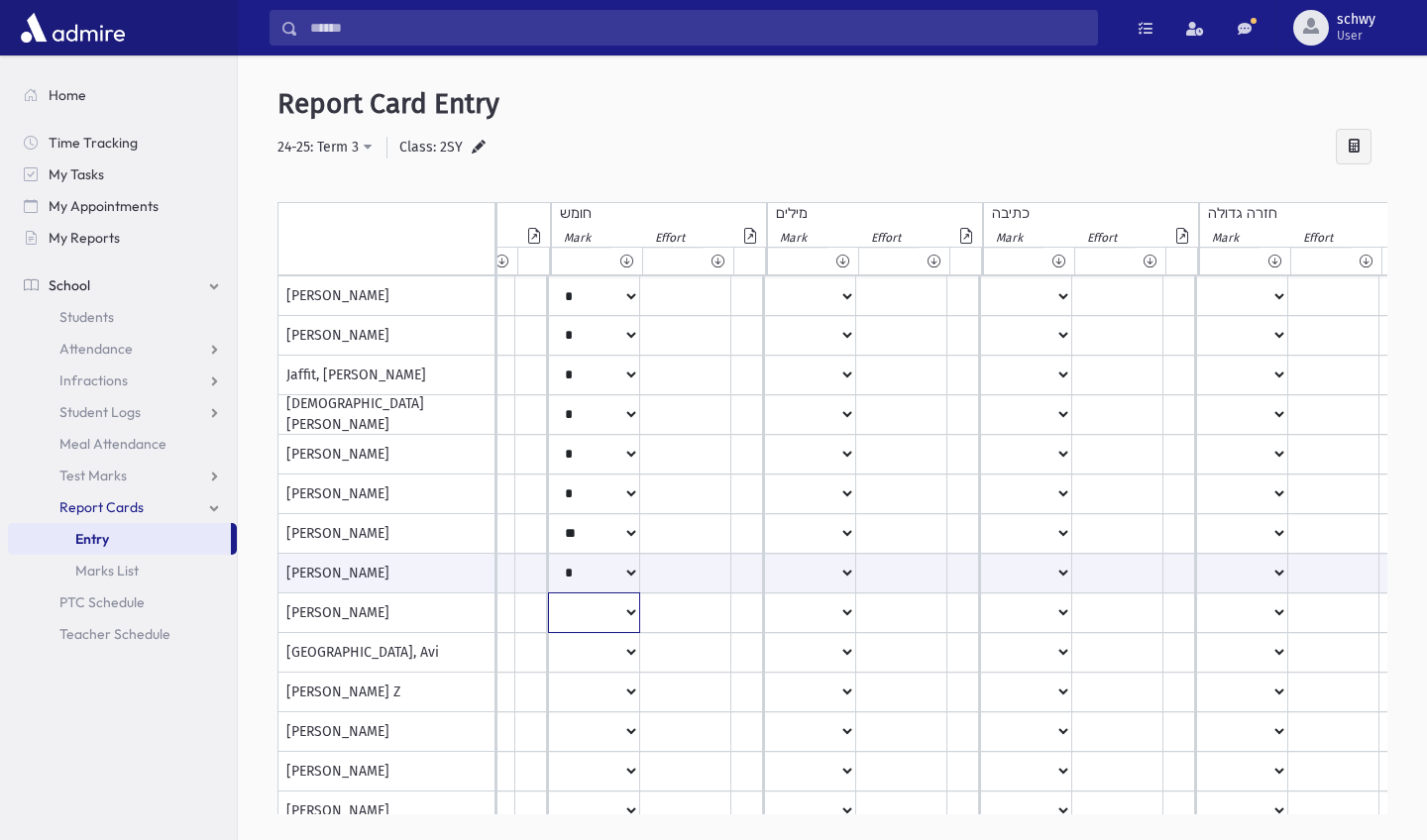 click on "*
**
**
*
**
**
*
**
**
*
**
**
**
***
**
***
**
***
***
***
***
**
***" at bounding box center (-270, 296) 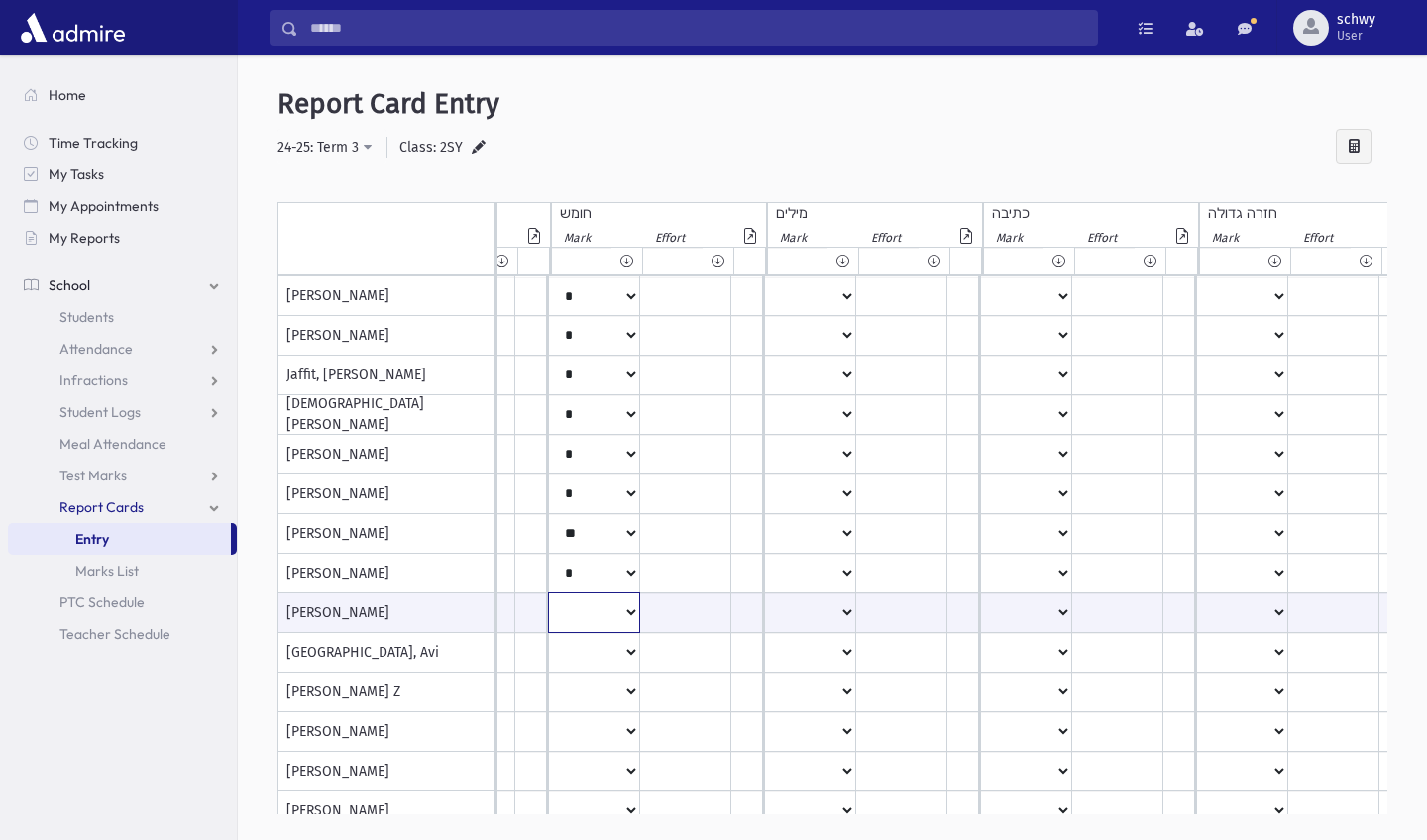 select on "*" 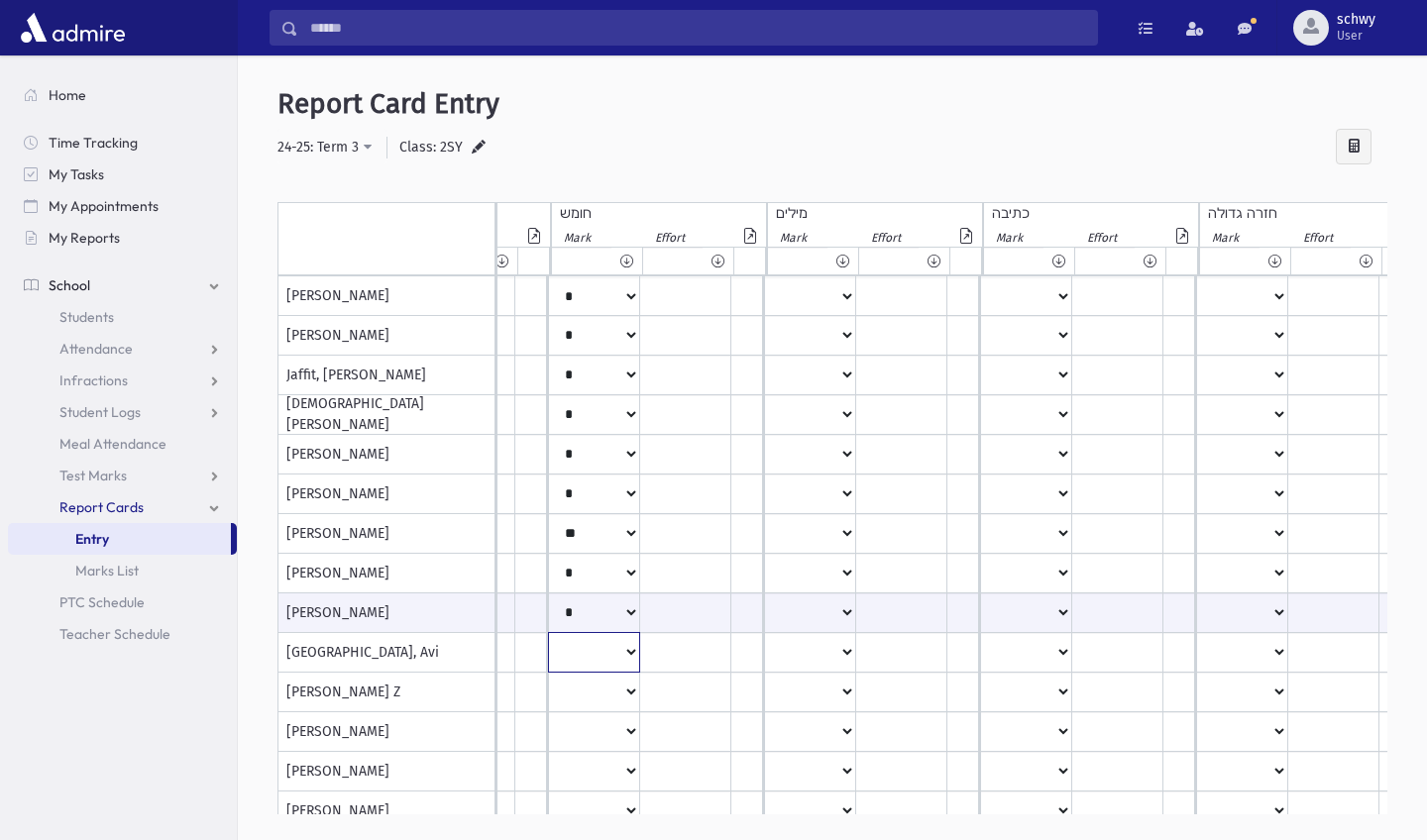 click on "*
**
**
*
**
**
*
**
**
*
**
**
**
***
**
***
**
***
***
***
***
**
***" at bounding box center (-270, 296) 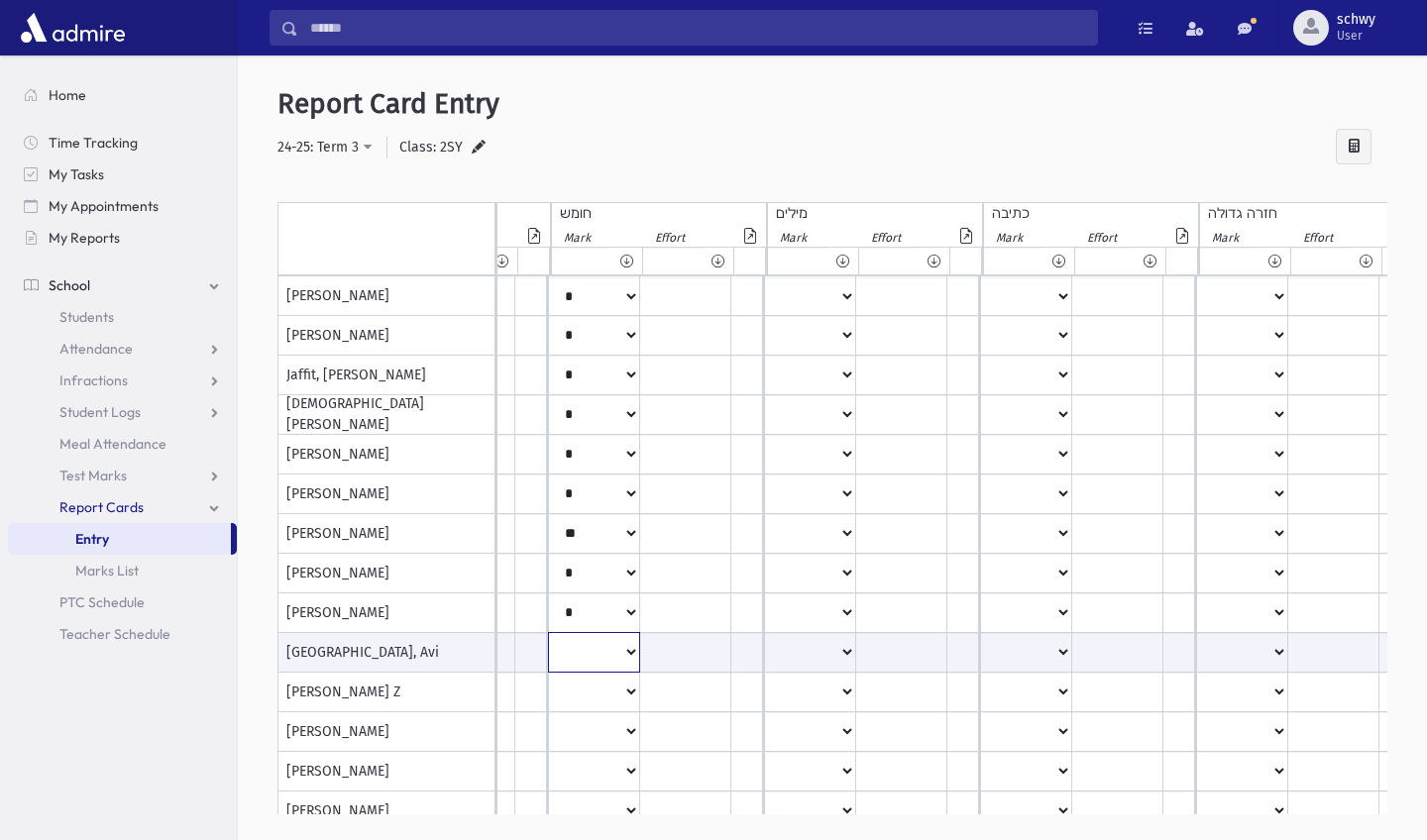 select on "*" 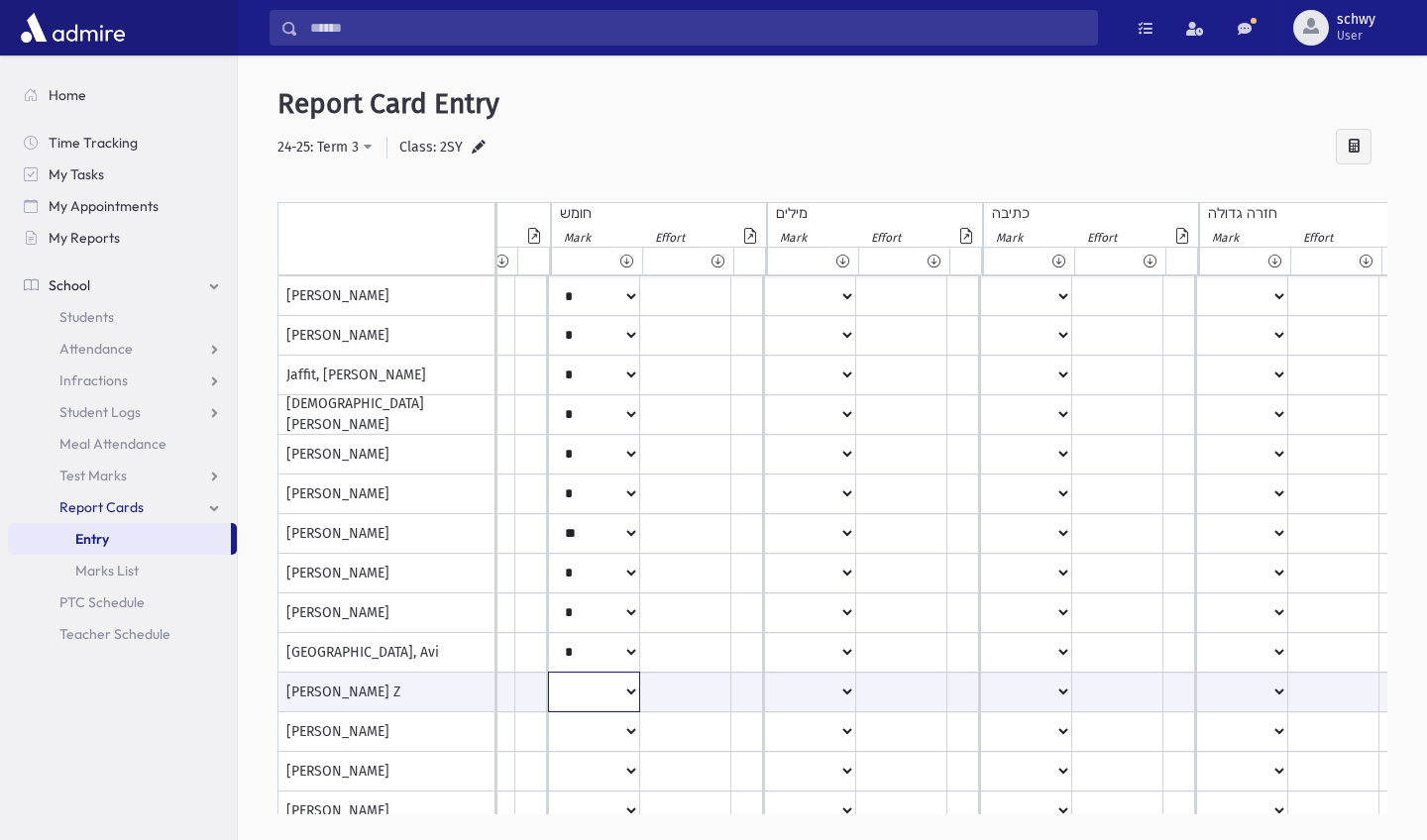 click on "*
**
**
*
**
**
*
**
**
*
**
**
**
***
**
***
**
***
***
***
***
**
***" at bounding box center (-270, 691) 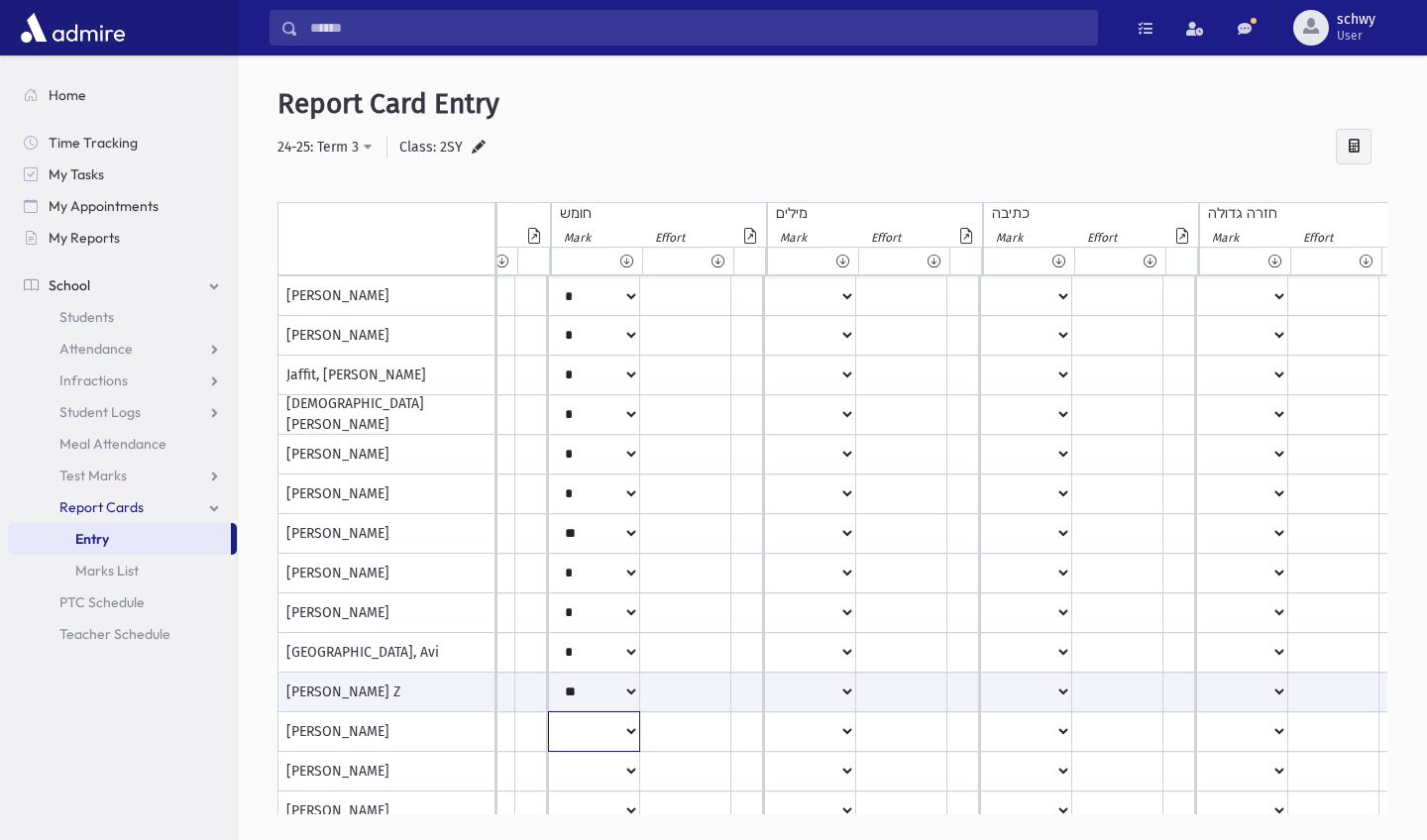 click on "*
**
**
*
**
**
*
**
**
*
**
**
**
***
**
***
**
***
***
***
***
**
***" at bounding box center (-270, 296) 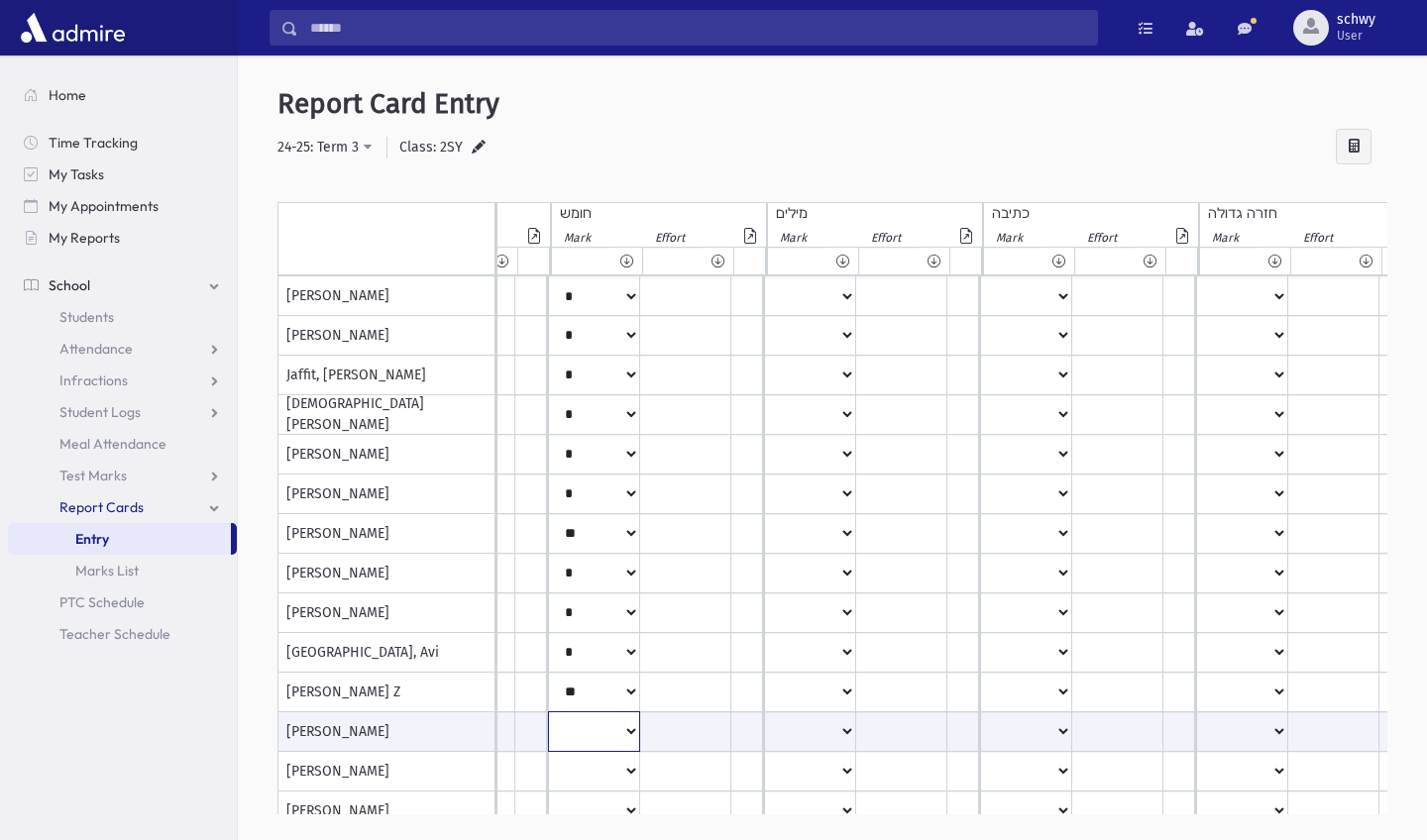 select on "*" 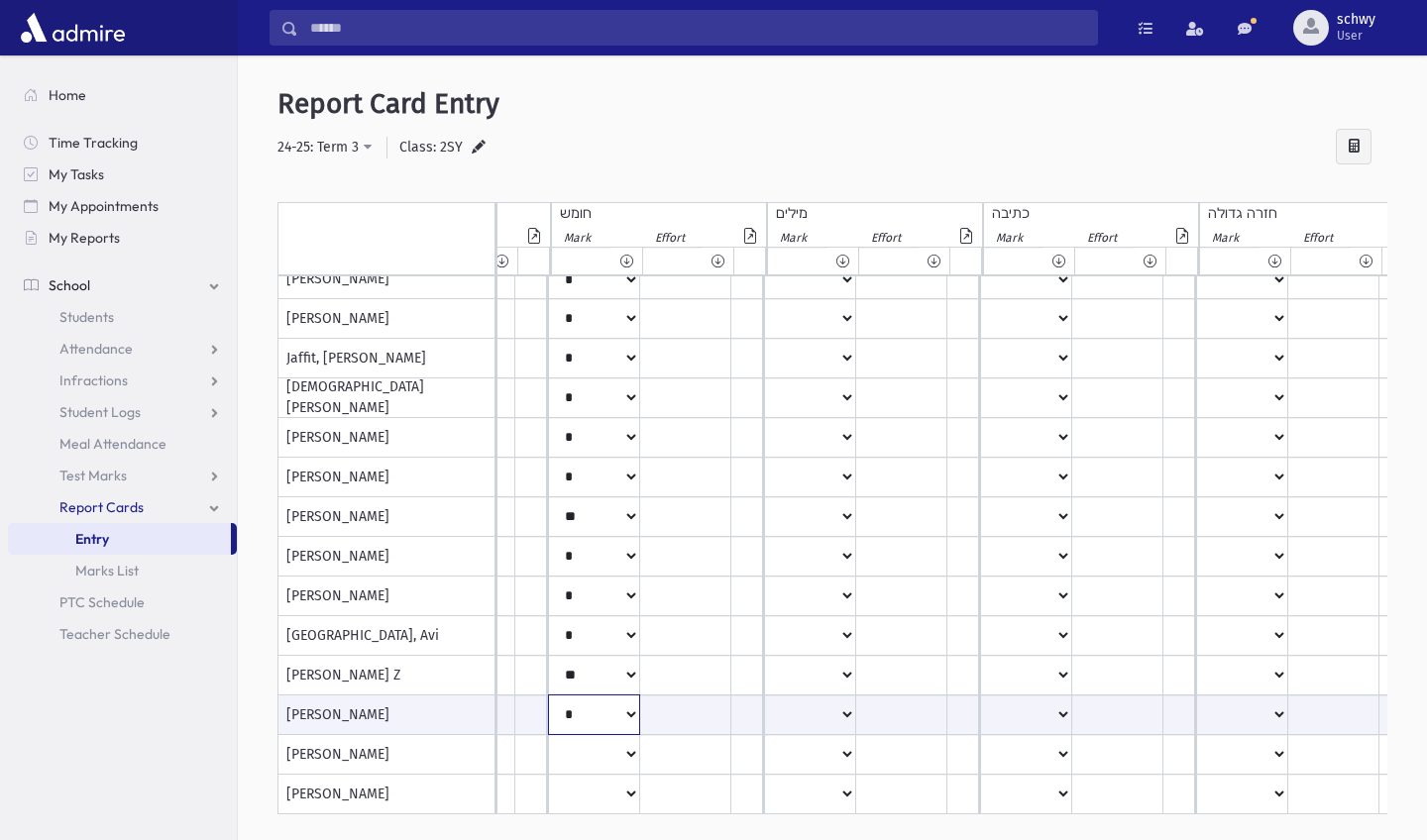 scroll, scrollTop: 26, scrollLeft: 809, axis: both 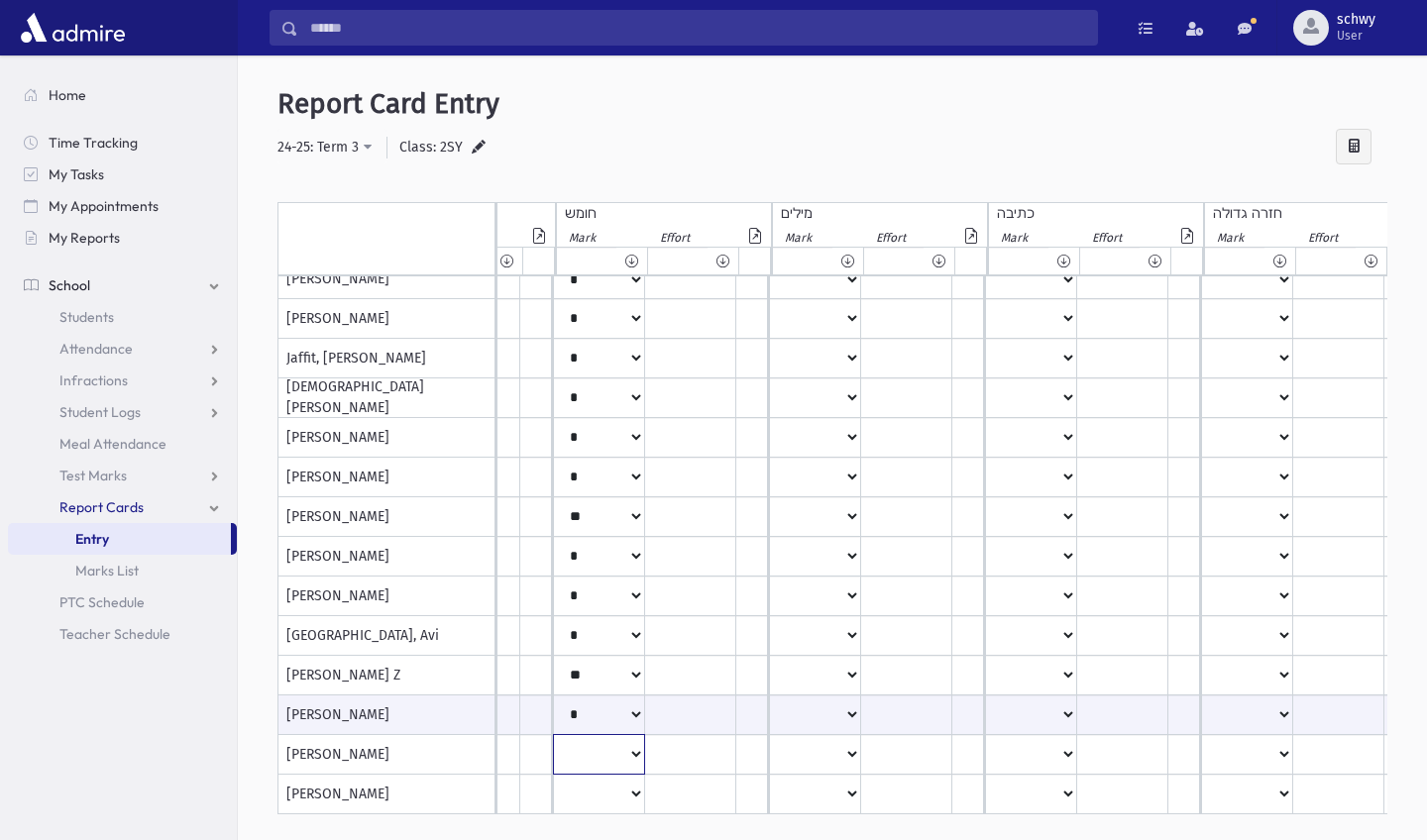 click on "*
**
**
*
**
**
*
**
**
*
**
**
**
***
**
***
**
***
***
***
***
**
***" at bounding box center (-265, 279) 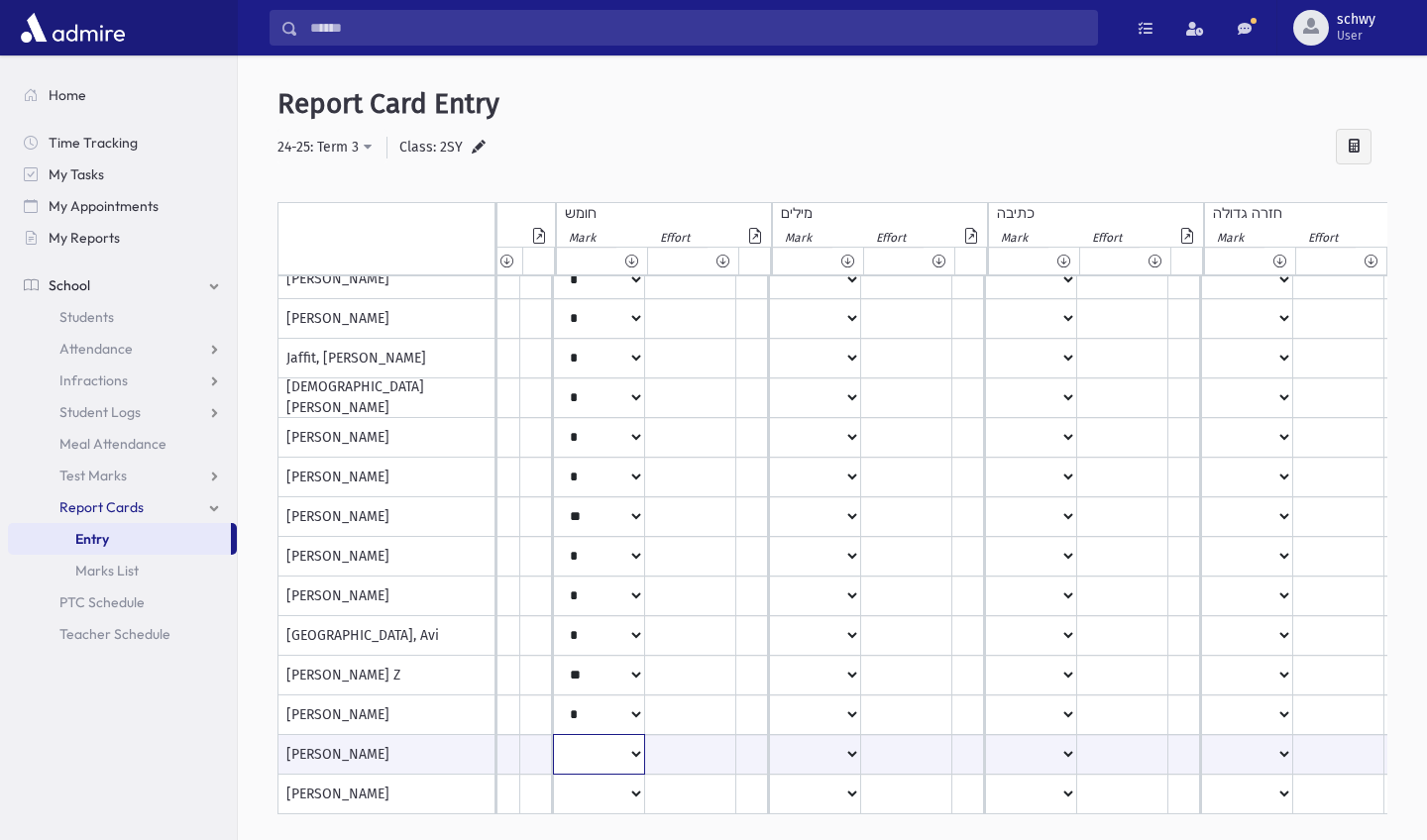select on "*" 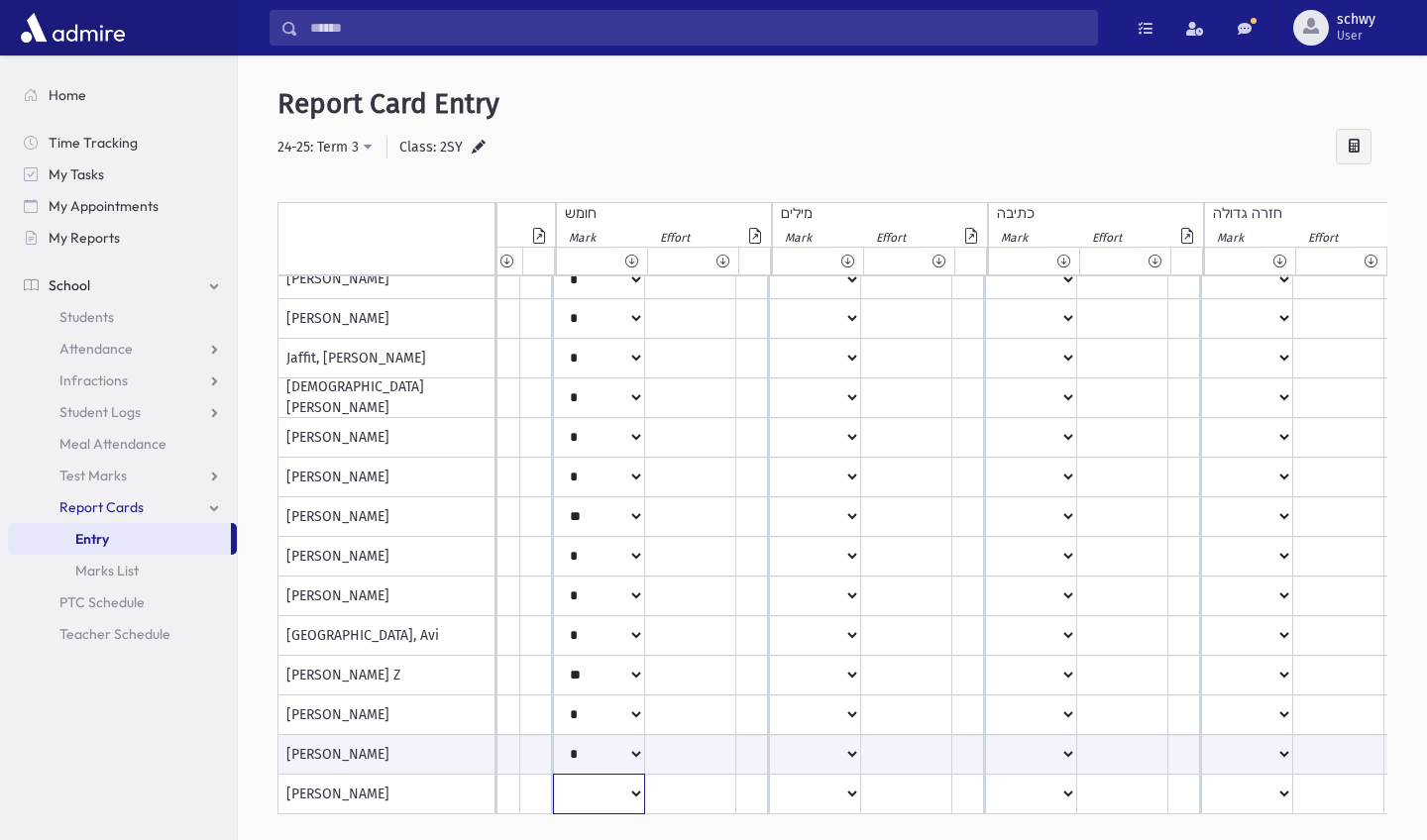 click on "*
**
**
*
**
**
*
**
**
*
**
**
**
***
**
***
**
***
***
***
***
**
***" at bounding box center (-265, 279) 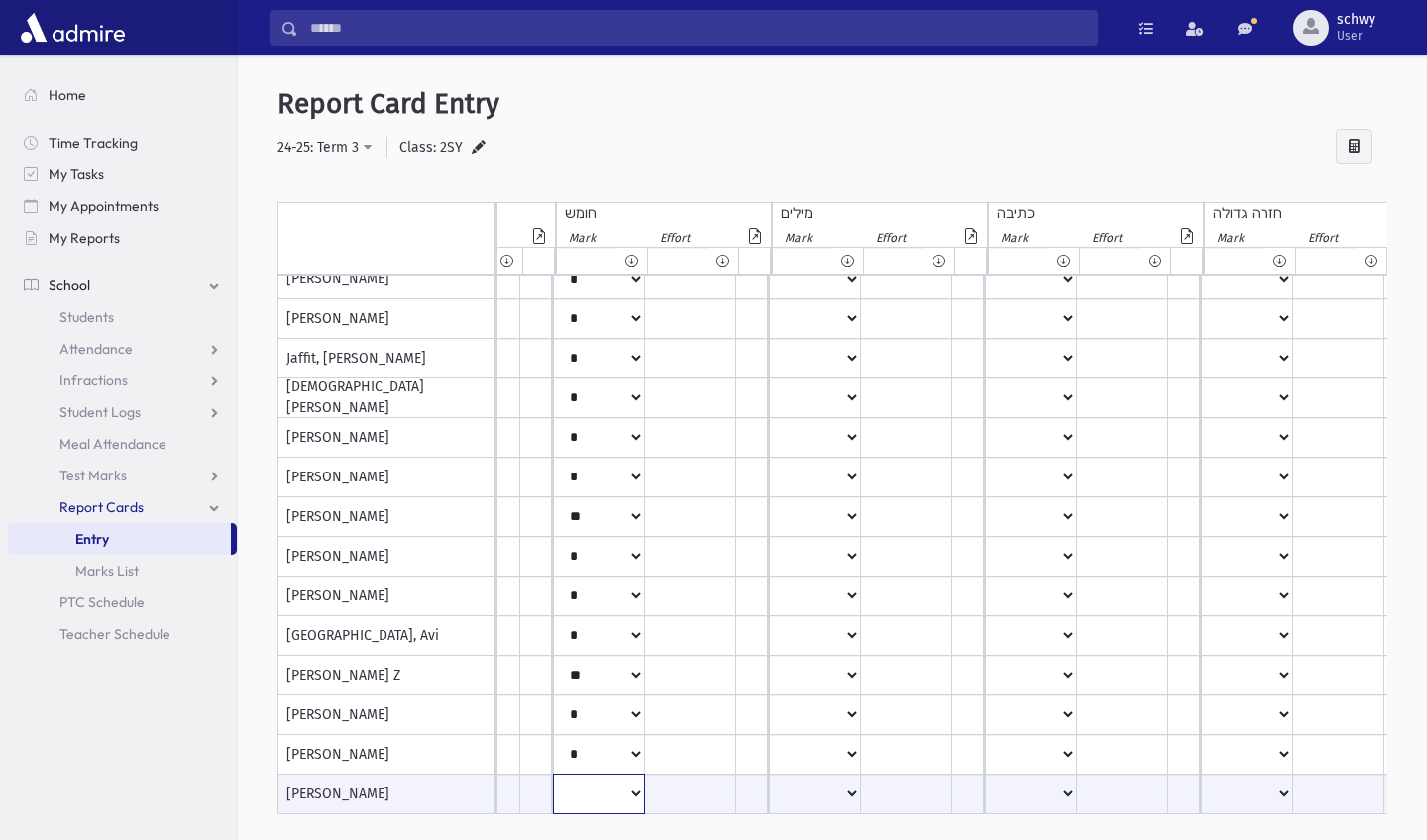select on "**" 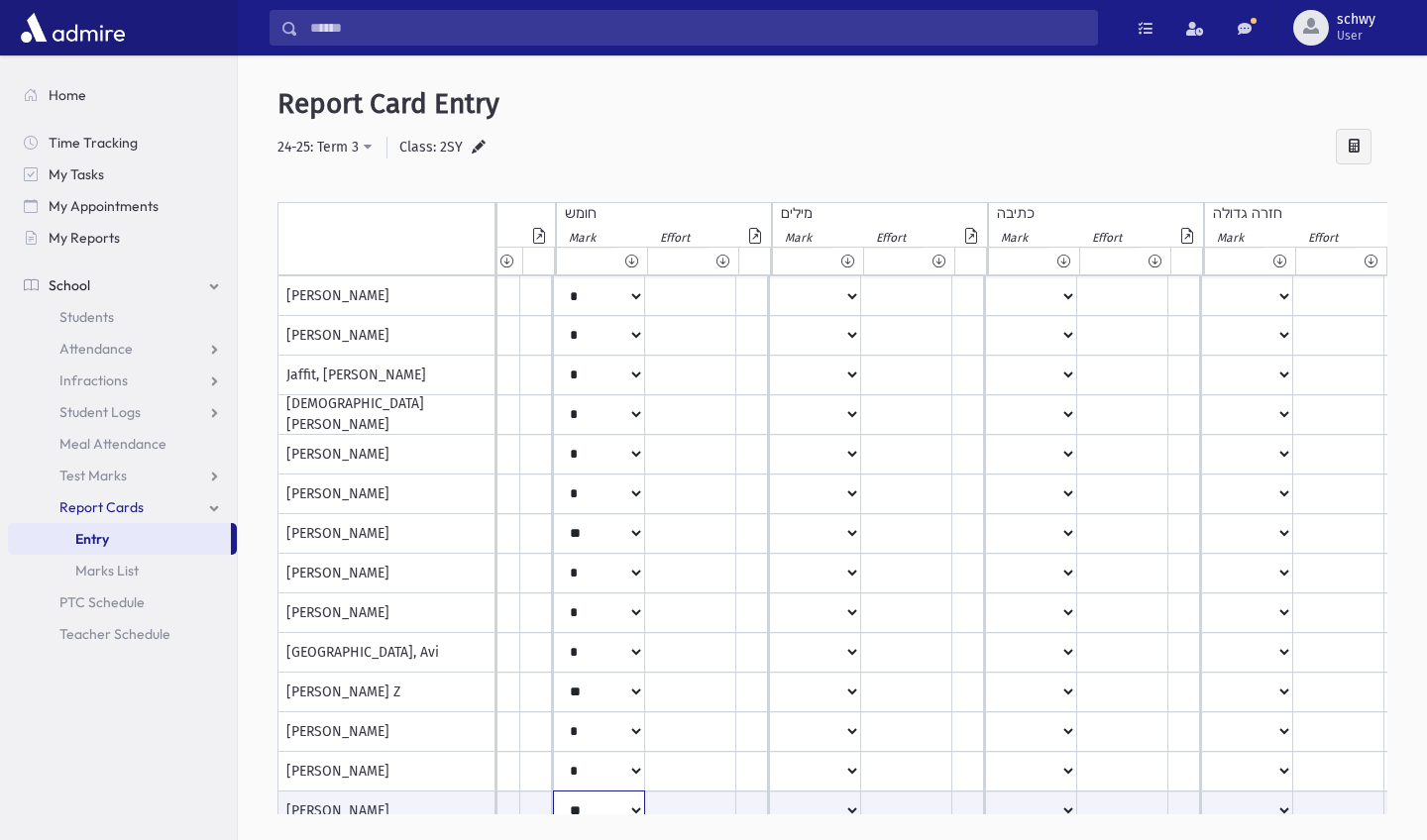scroll, scrollTop: 0, scrollLeft: 808, axis: horizontal 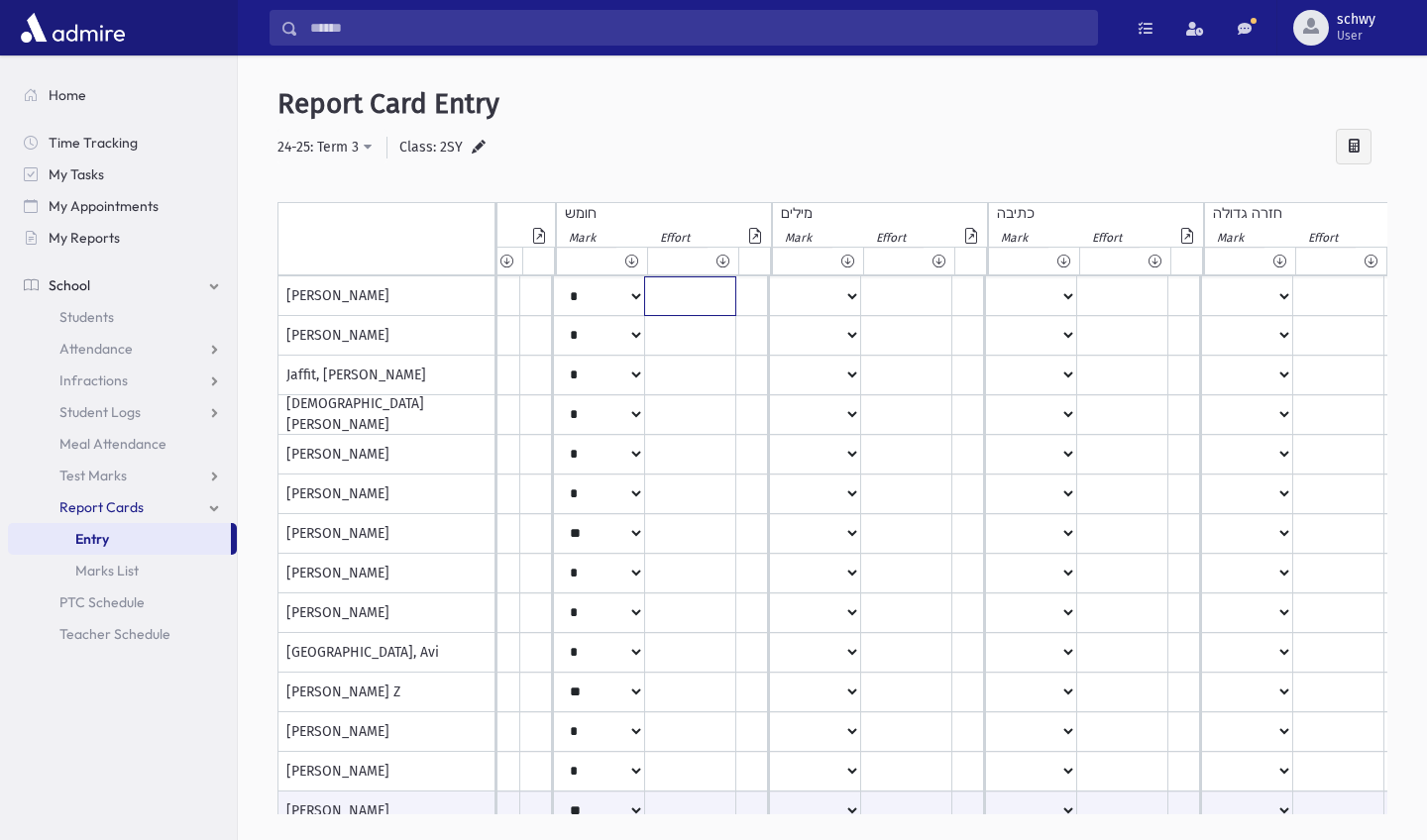 click at bounding box center [-174, 296] 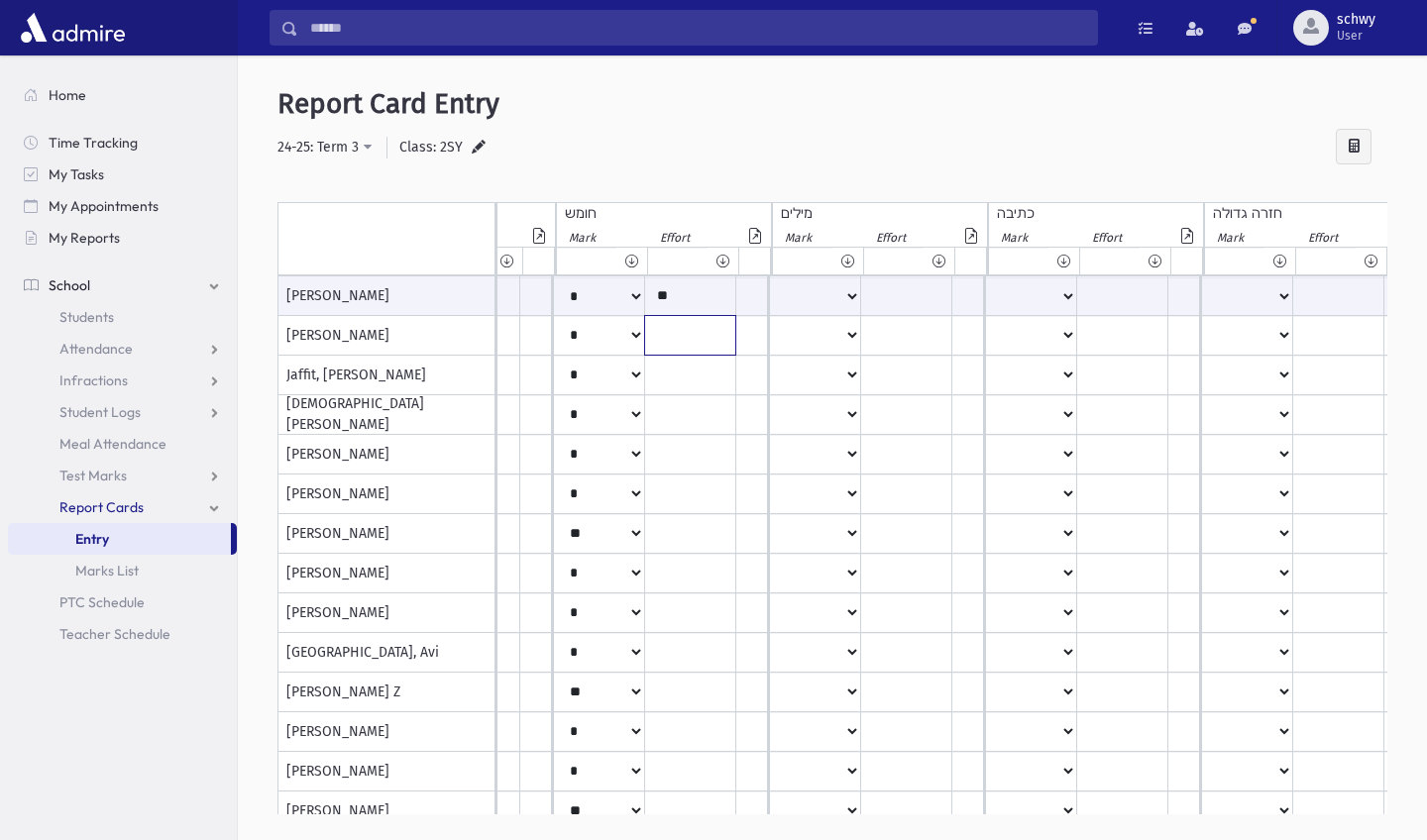 click at bounding box center [-174, 296] 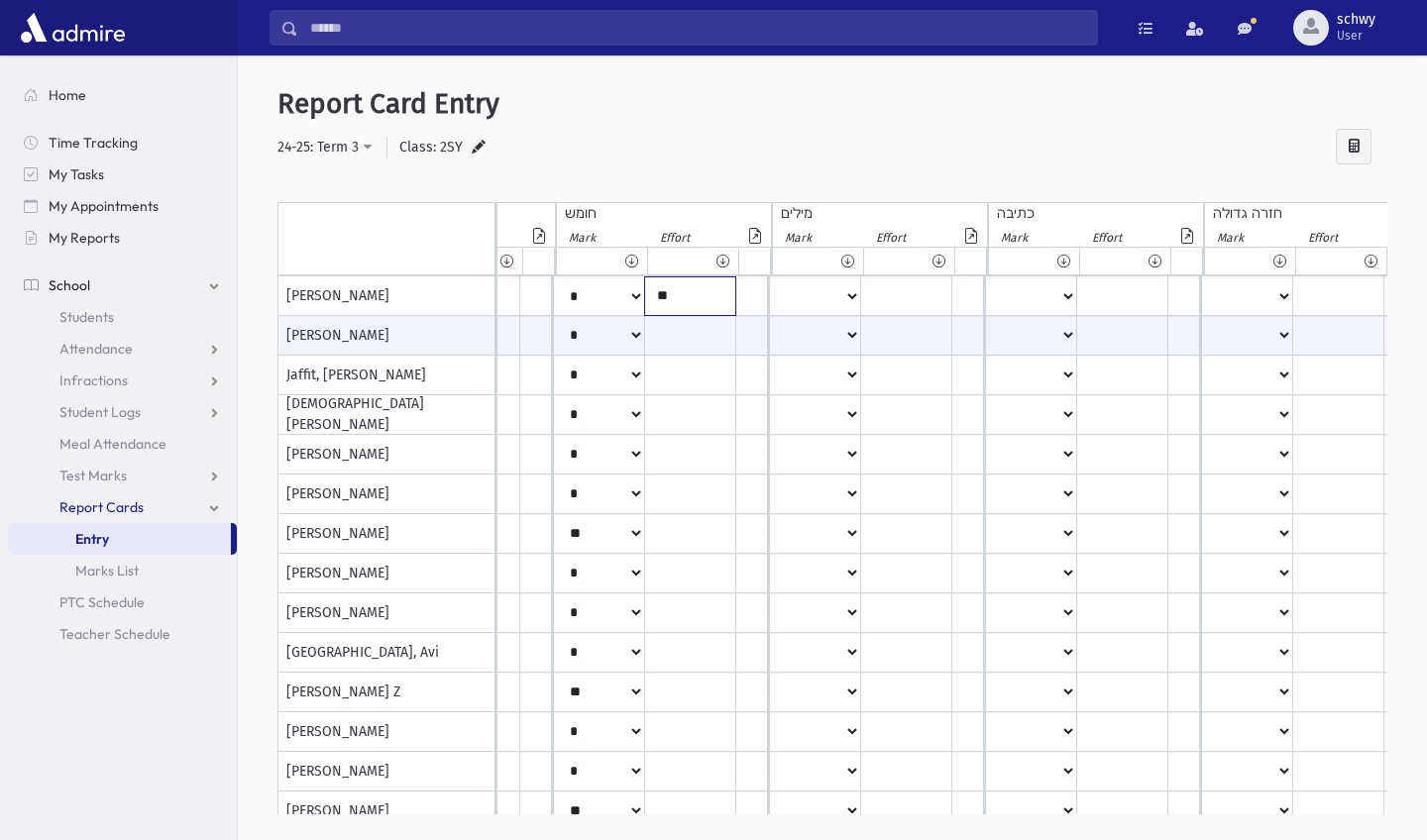 click on "**" at bounding box center (-174, 296) 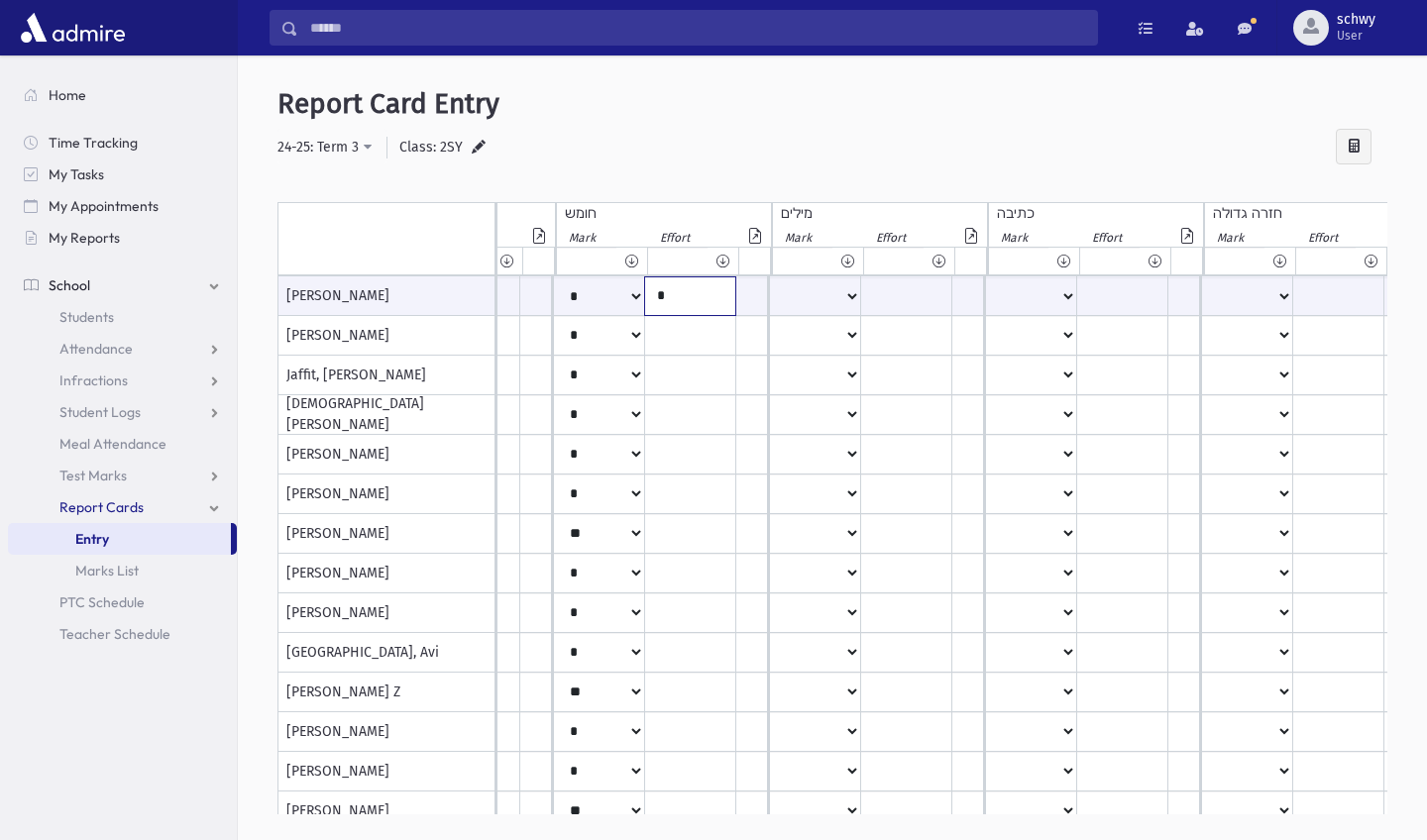 type on "*" 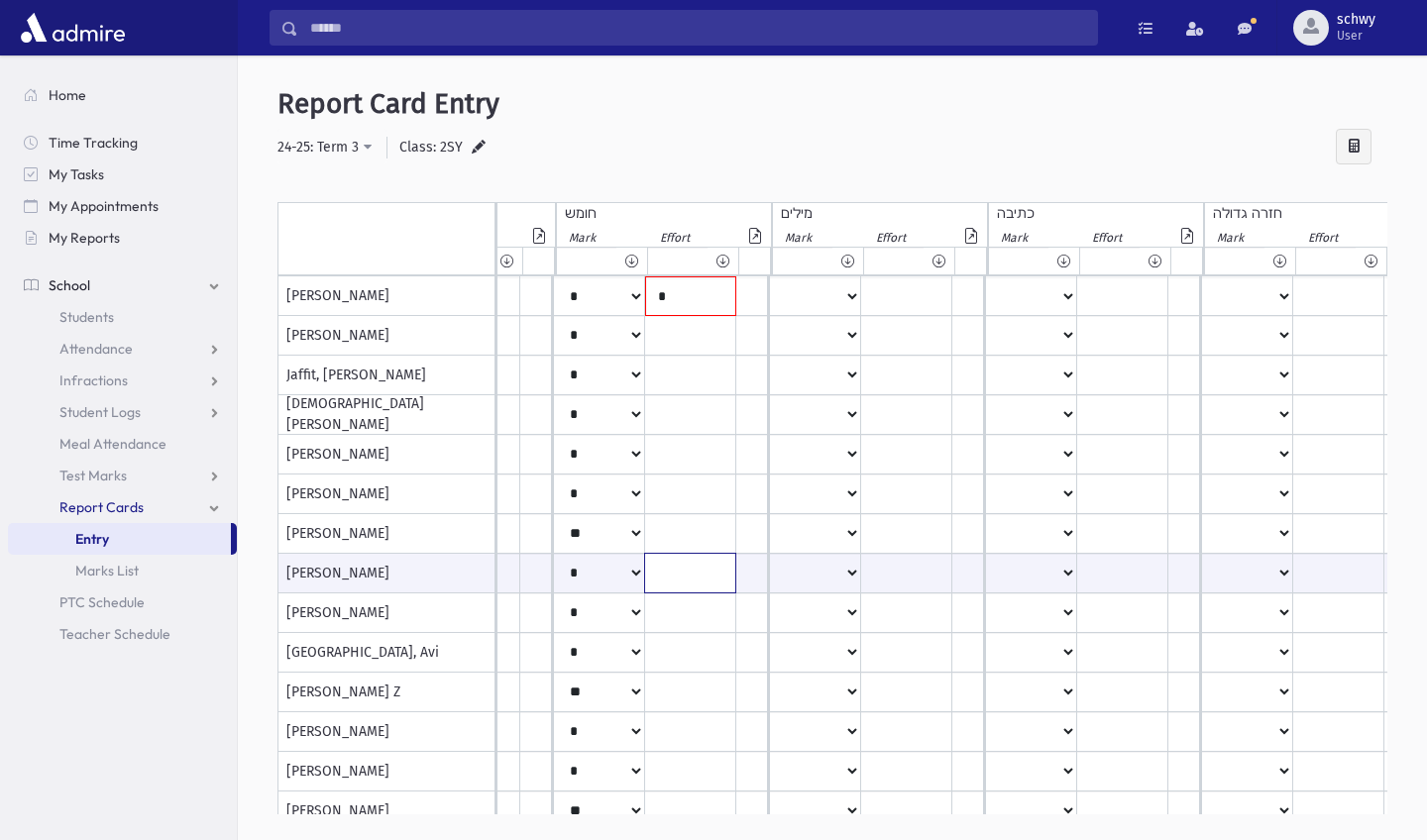 click at bounding box center (-174, 573) 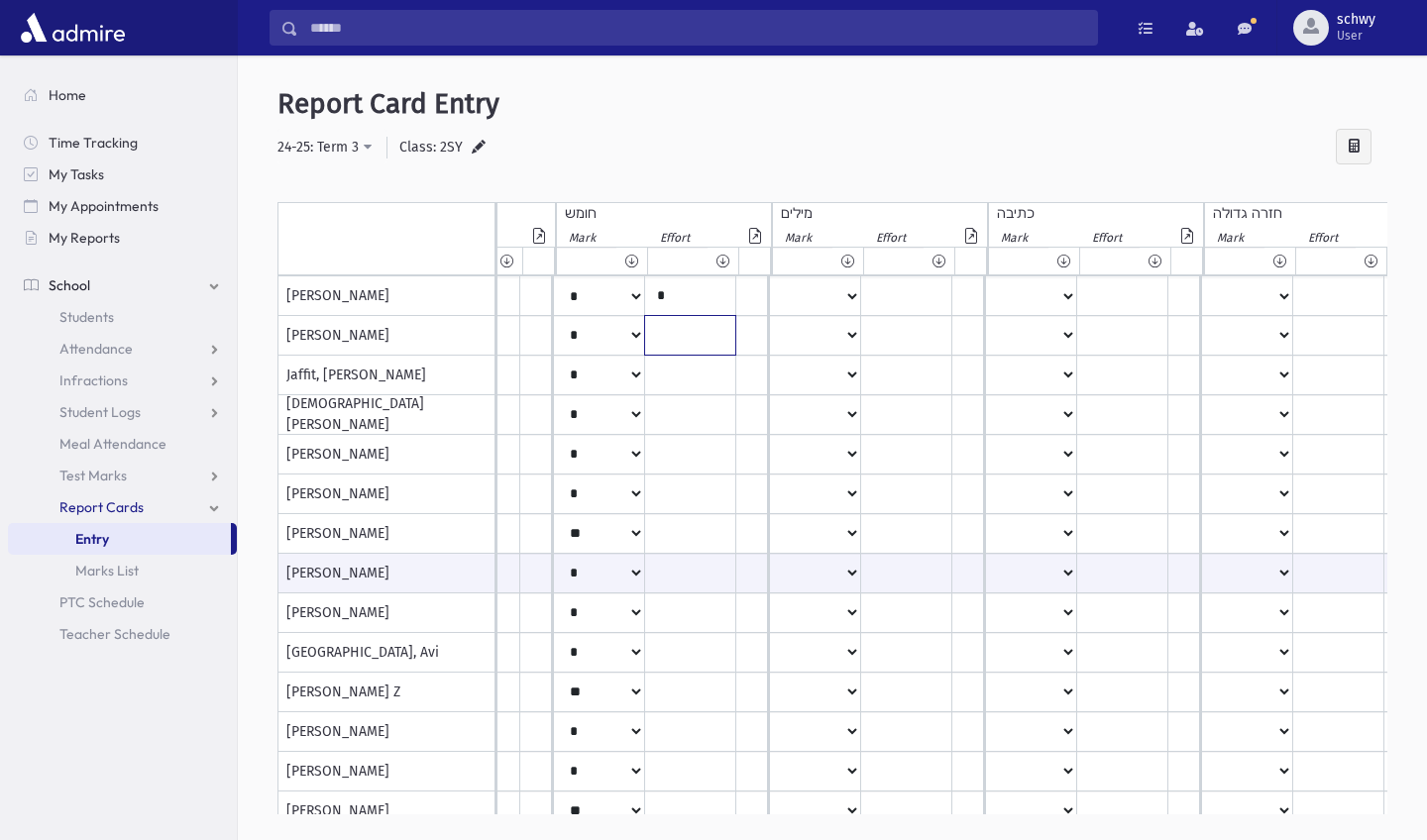 click at bounding box center (-174, 296) 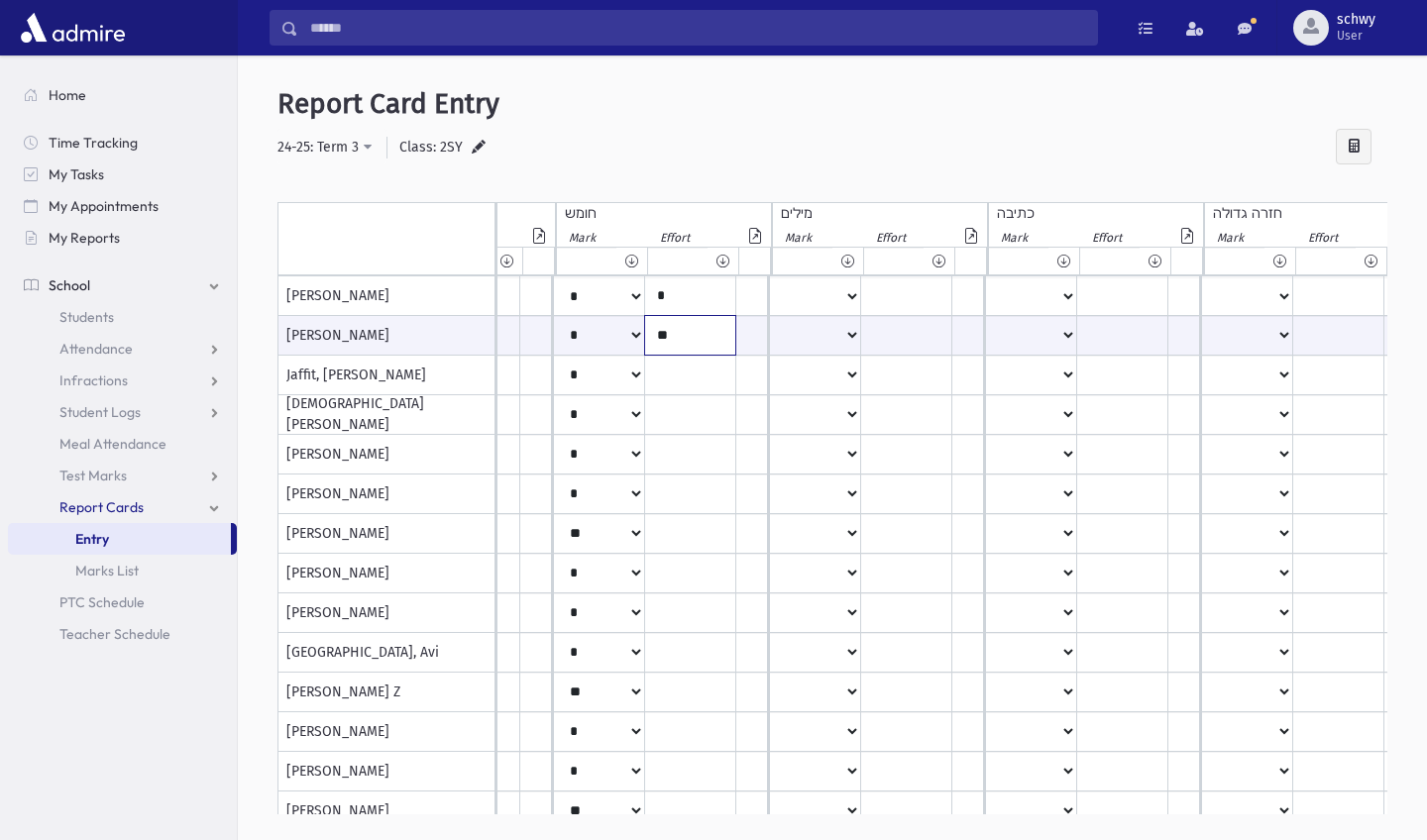 click on "**" at bounding box center [-174, 335] 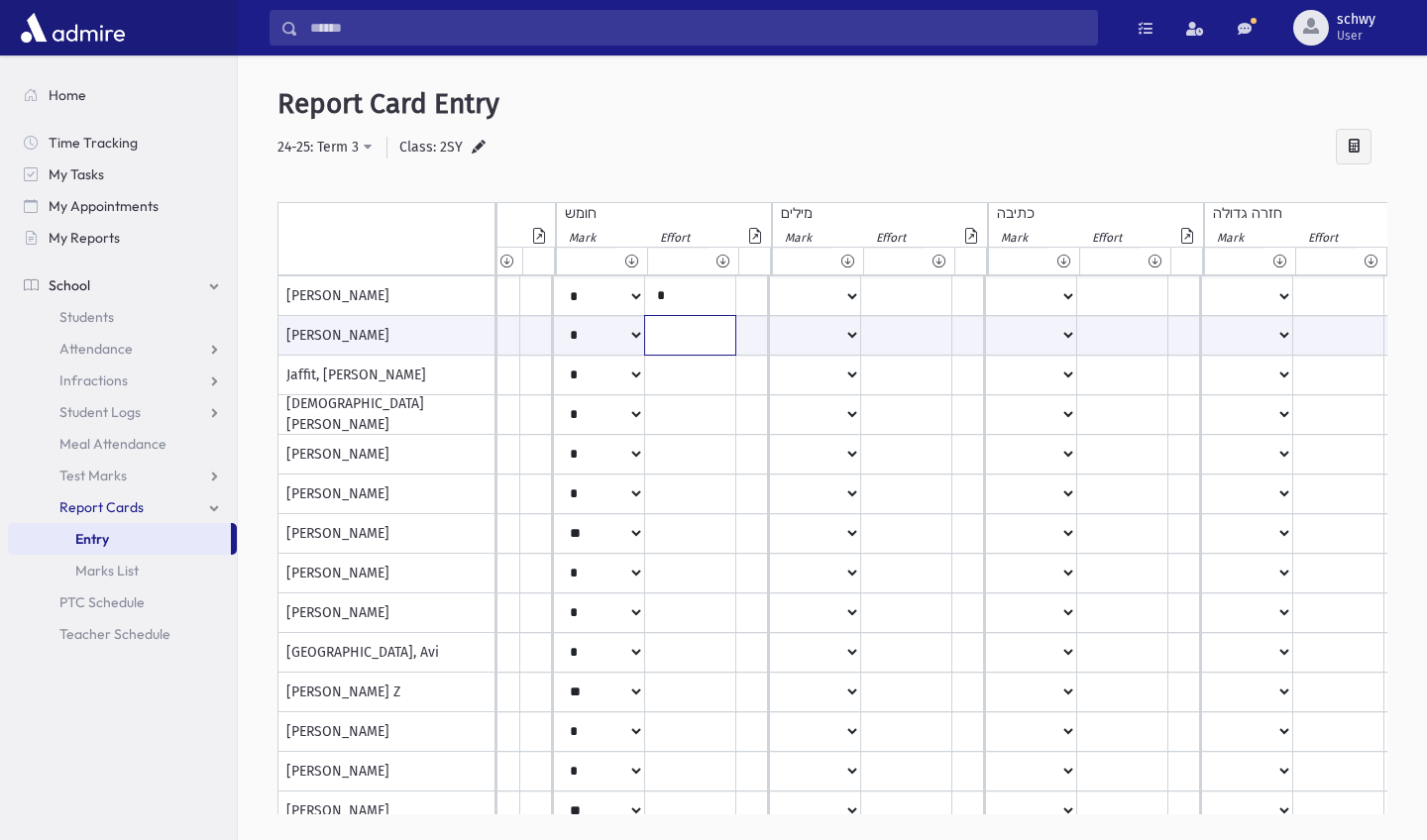 type on "*" 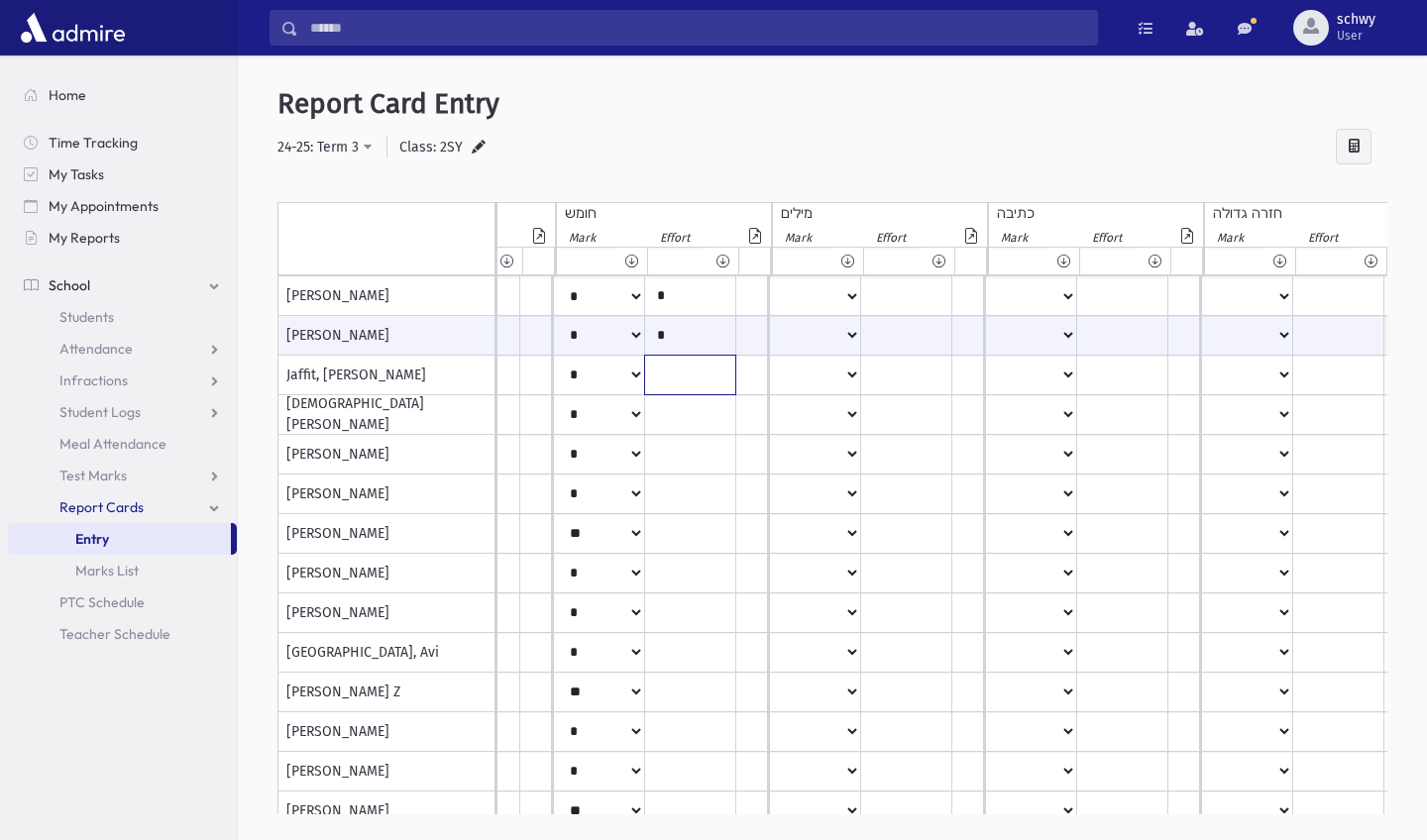 click at bounding box center [-174, 296] 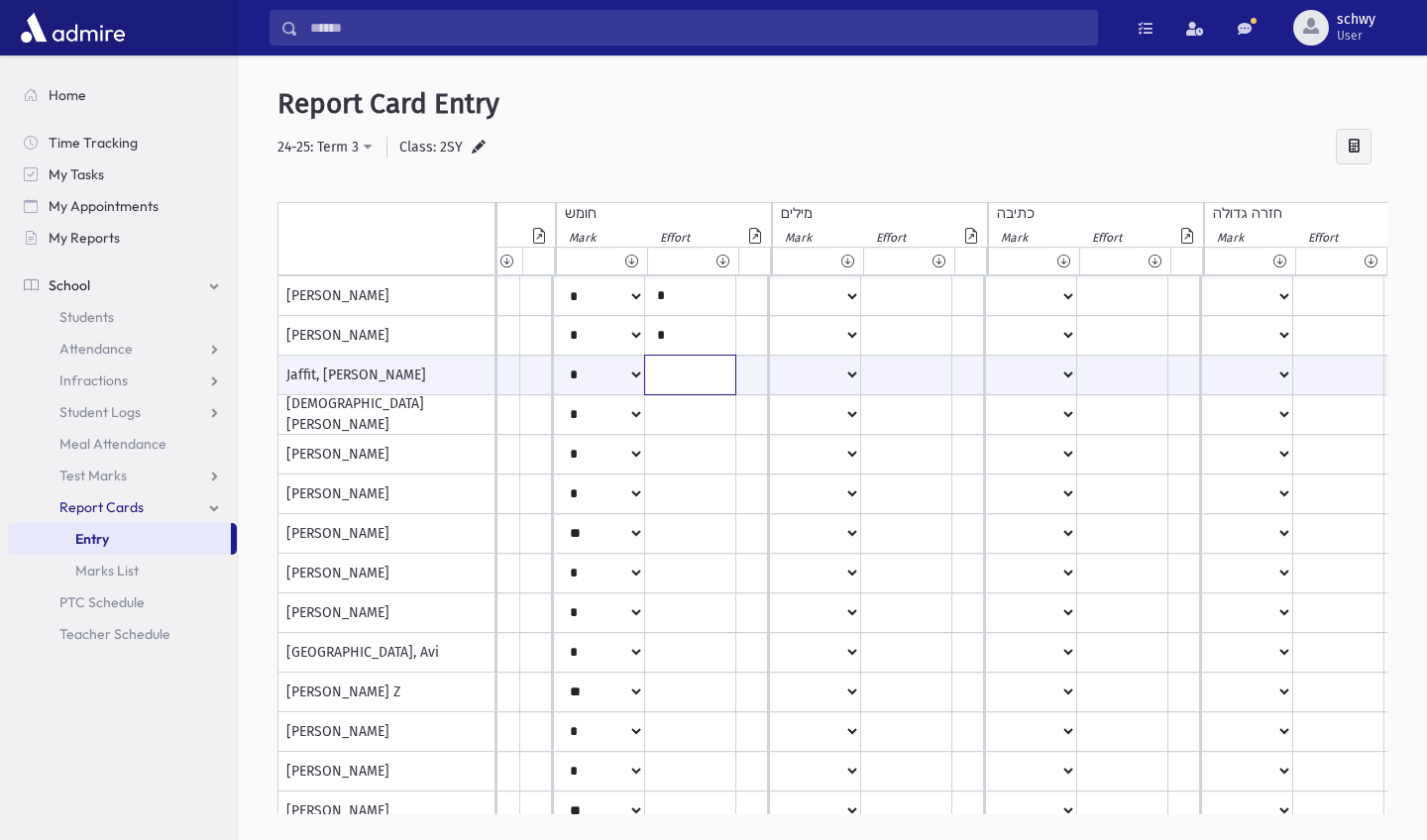 type on "*" 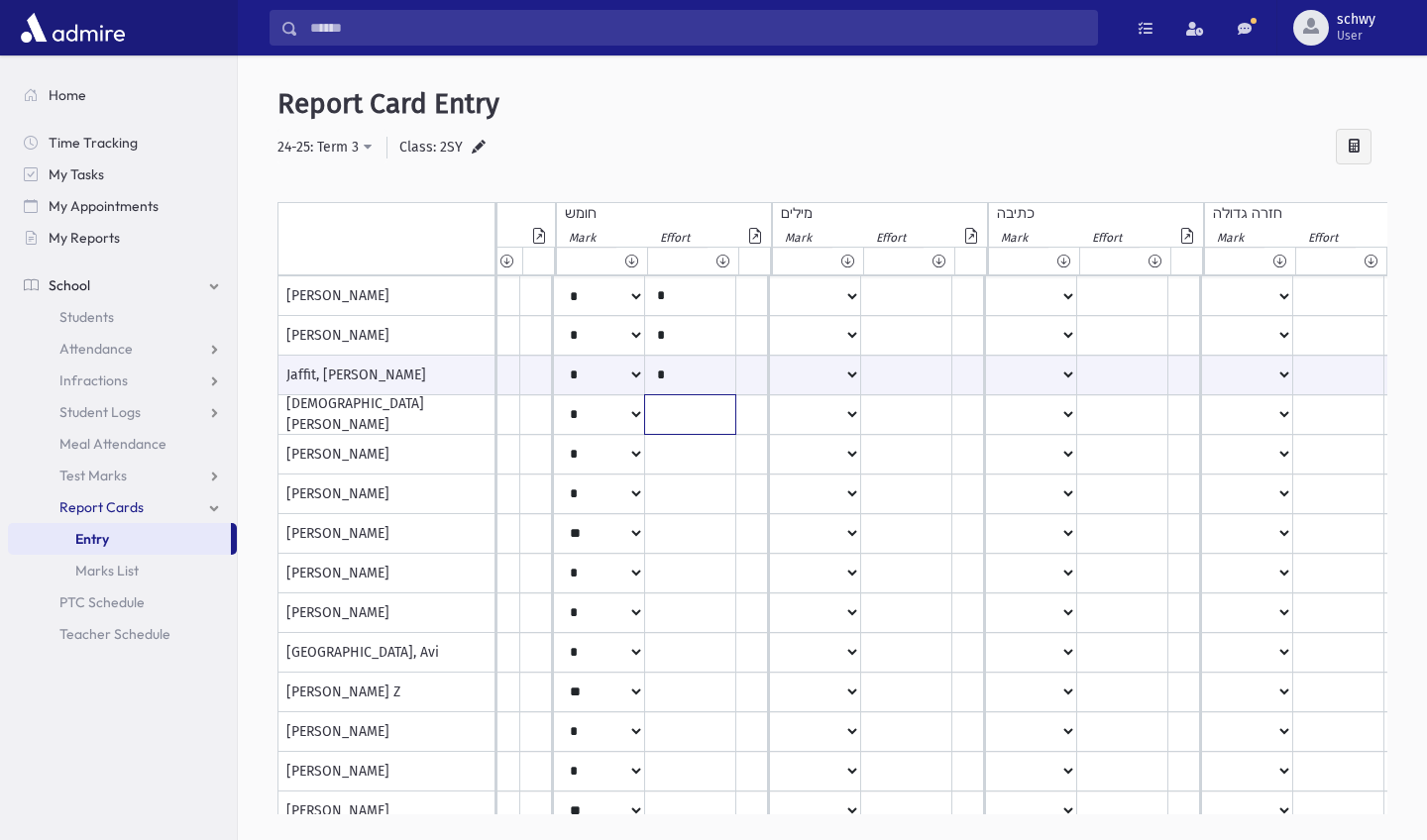 click at bounding box center [-174, 296] 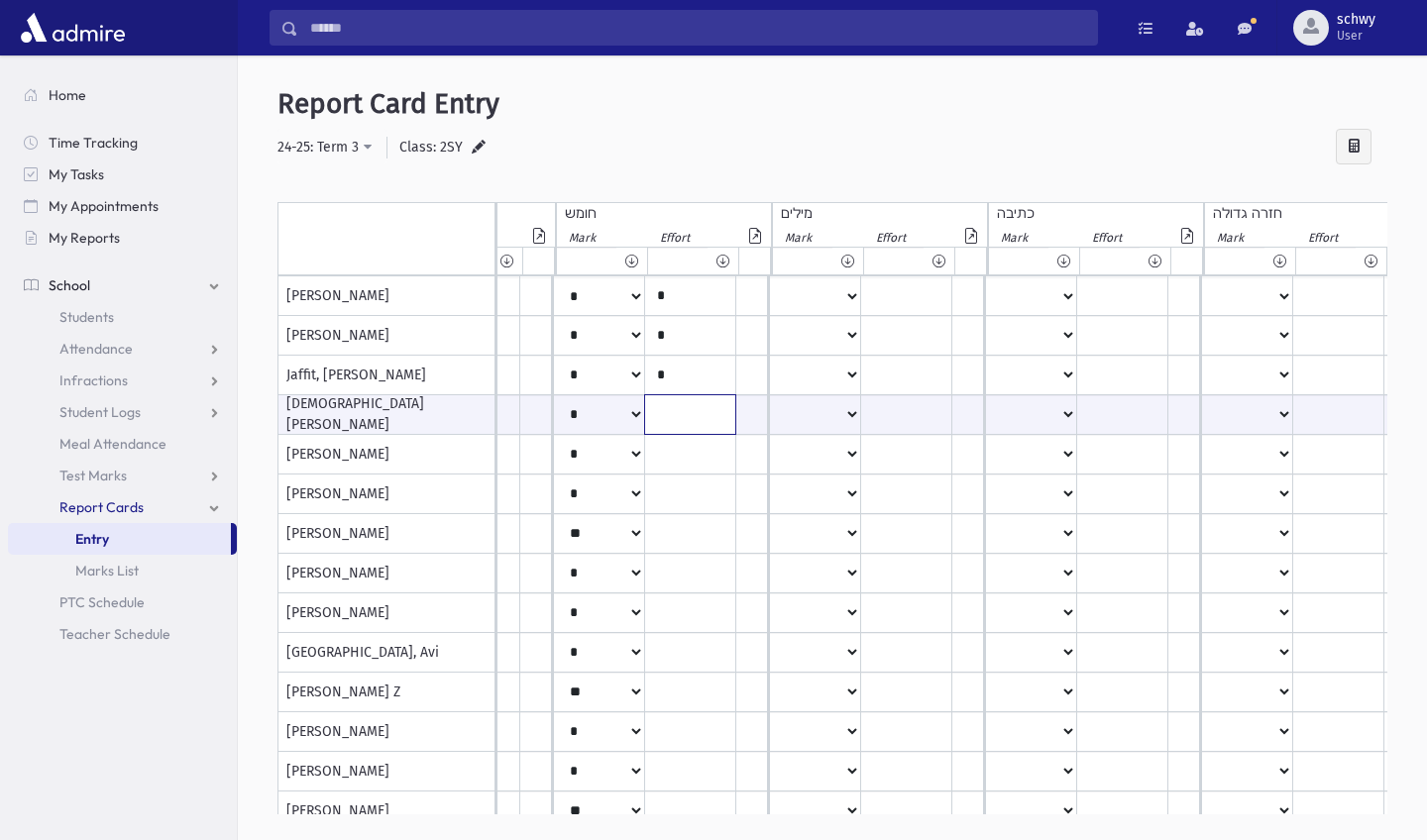 type on "*" 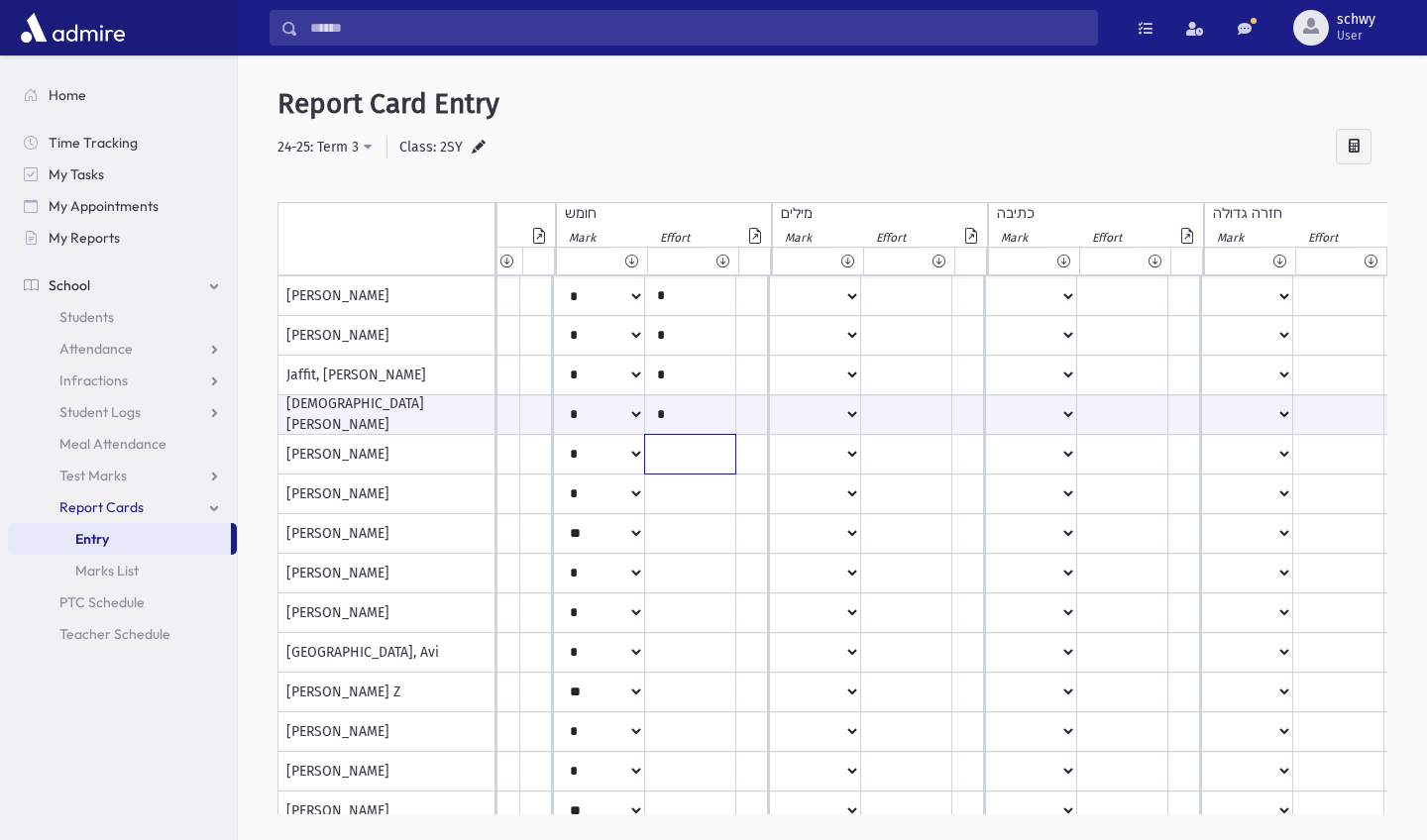 click at bounding box center (-174, 296) 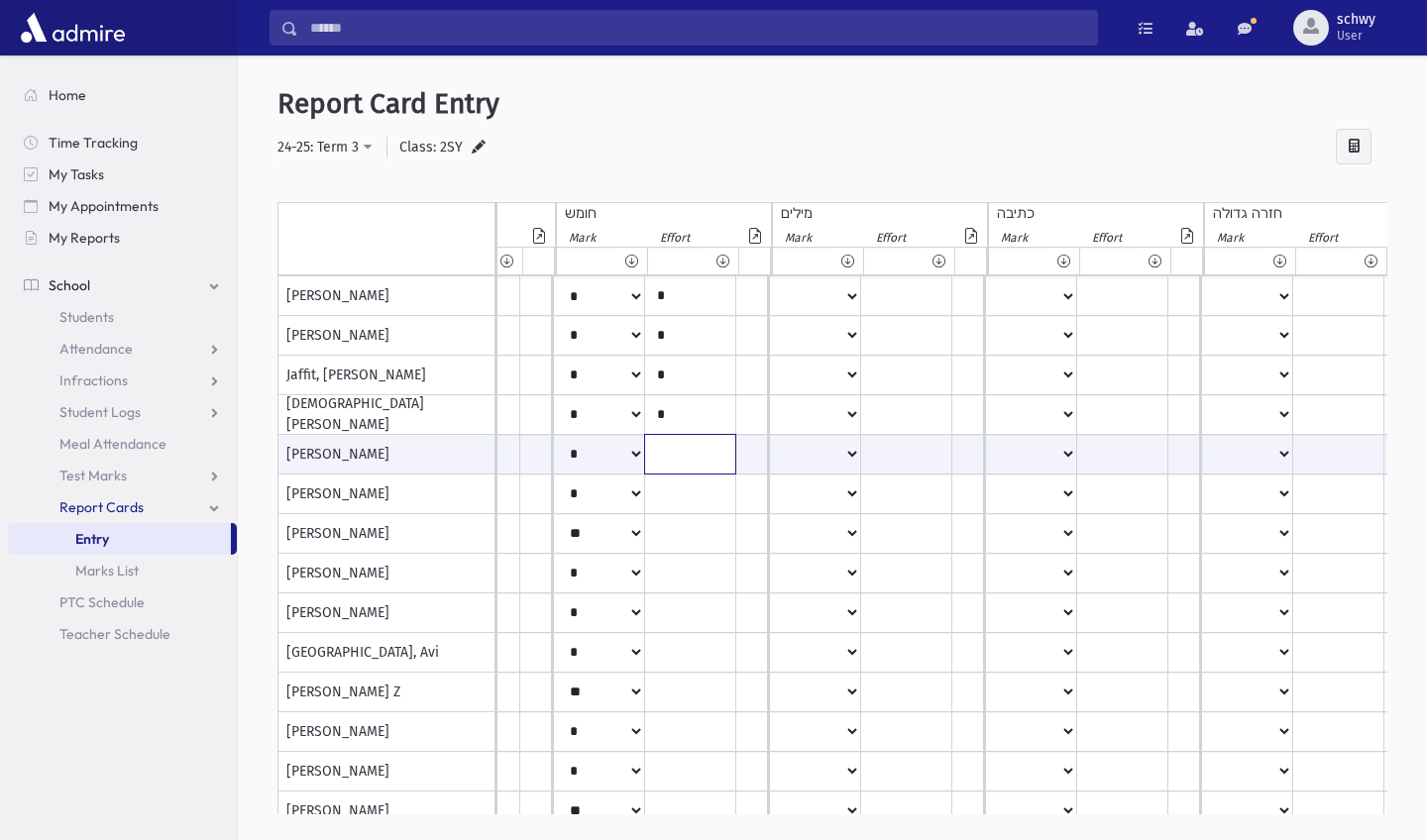 type on "*" 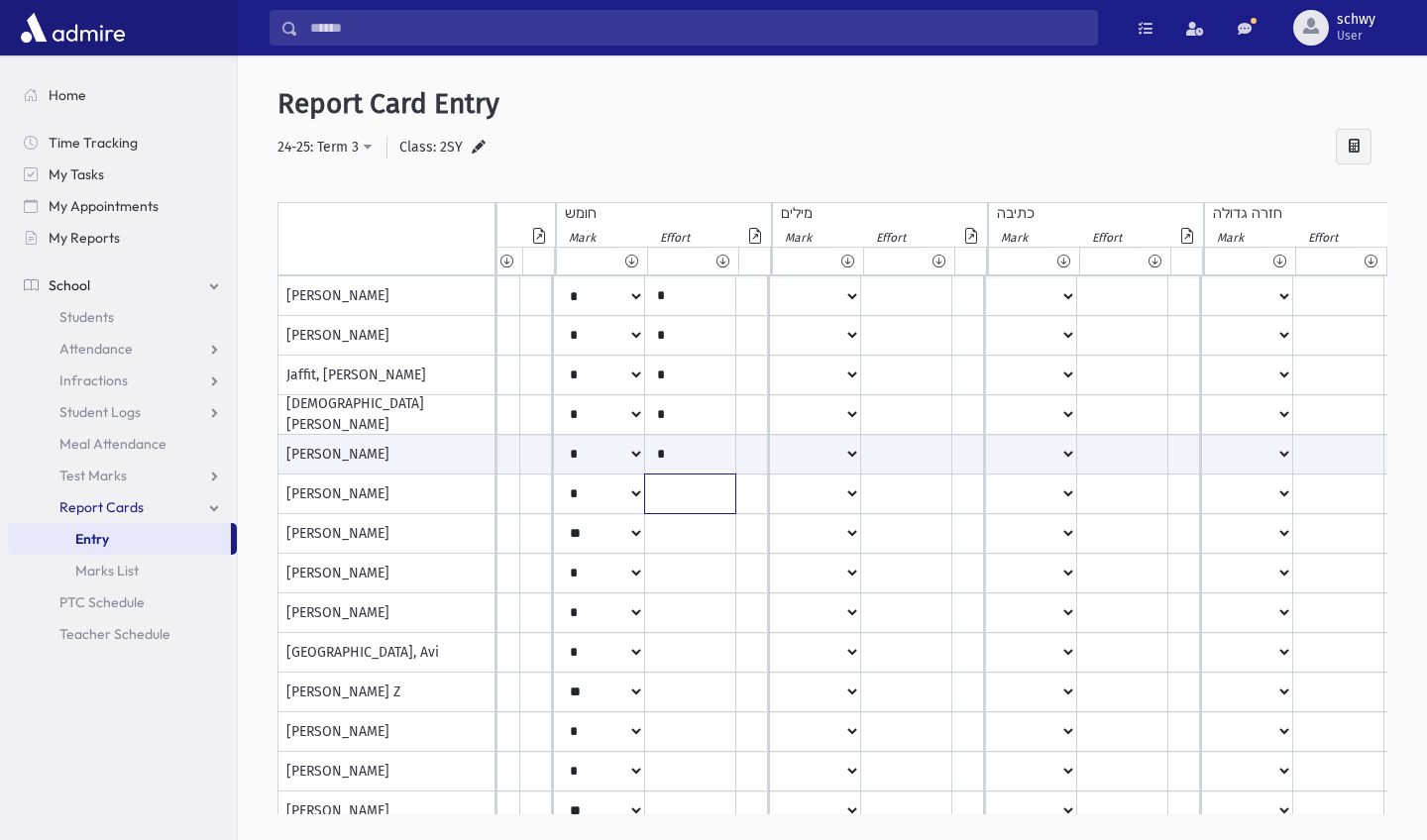click at bounding box center [-174, 296] 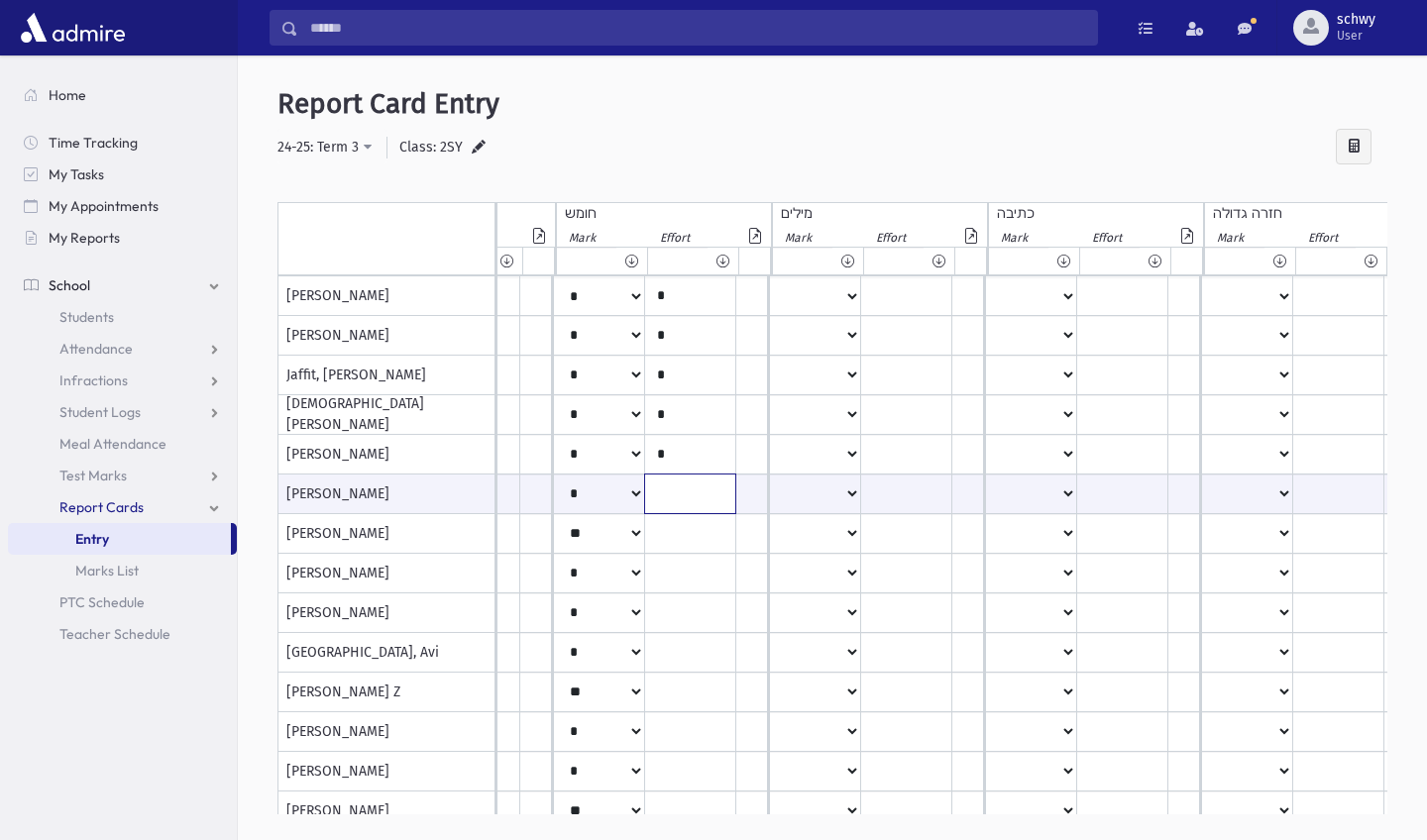 type on "*" 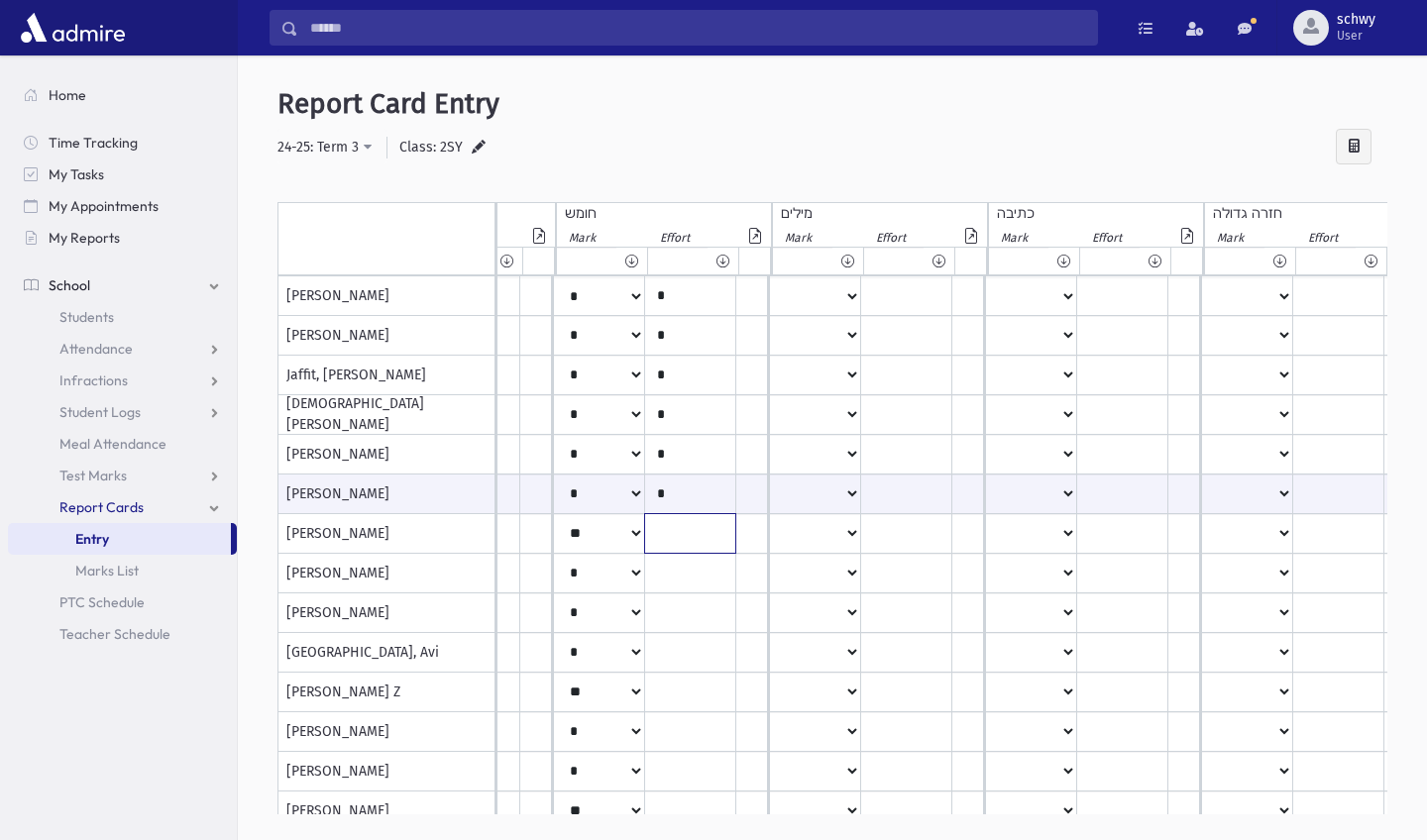 click at bounding box center [-174, 296] 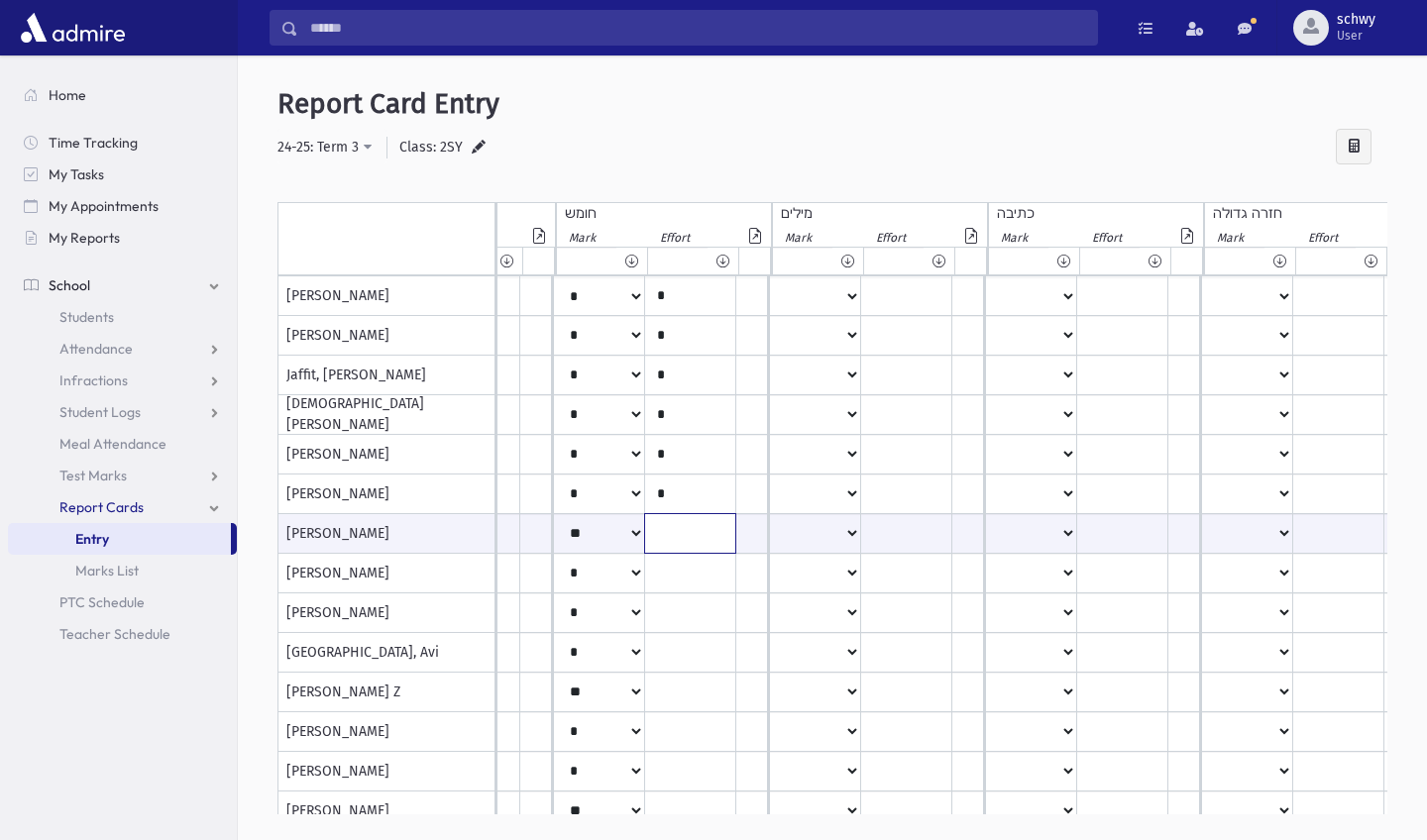 type on "**" 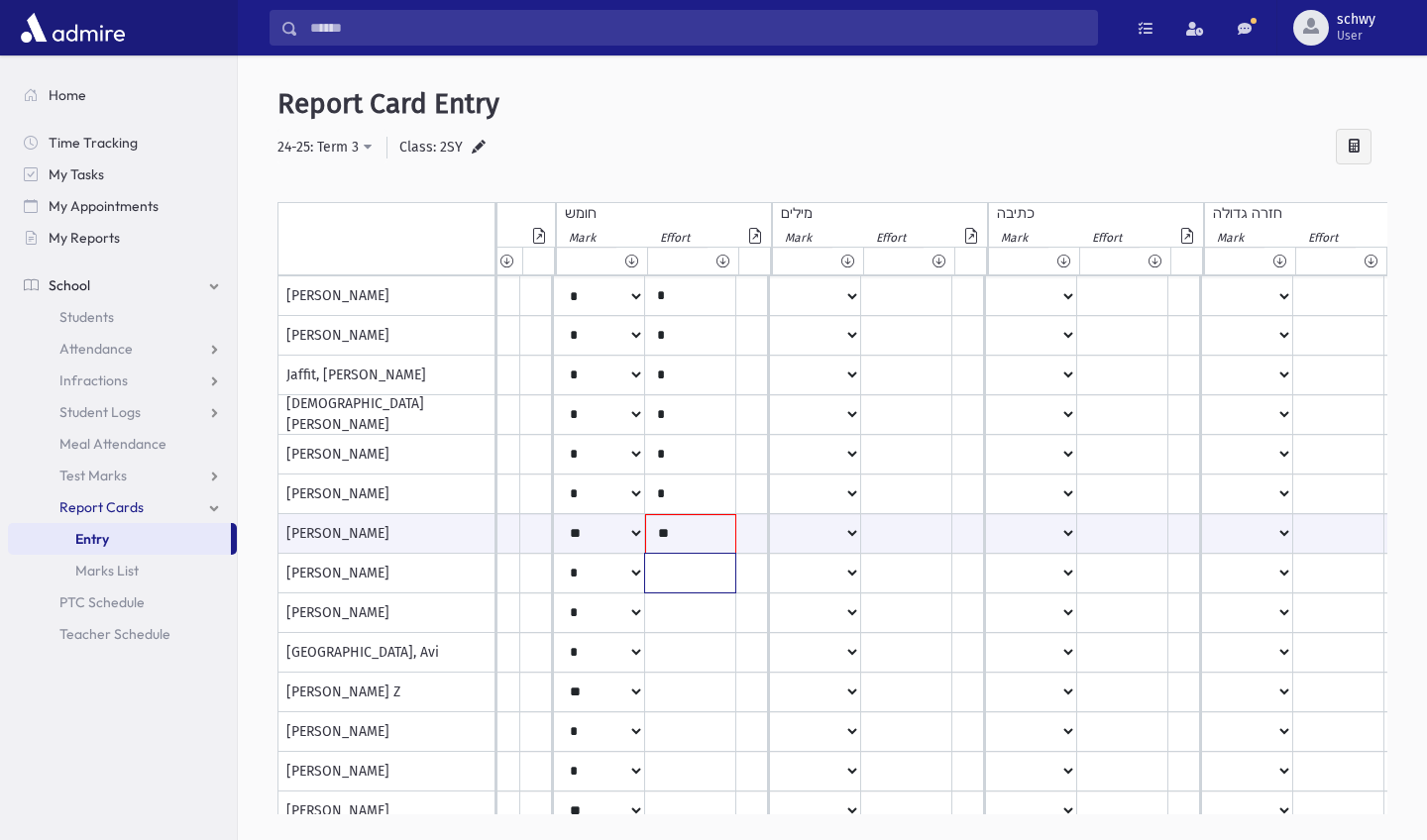 click at bounding box center (-174, 296) 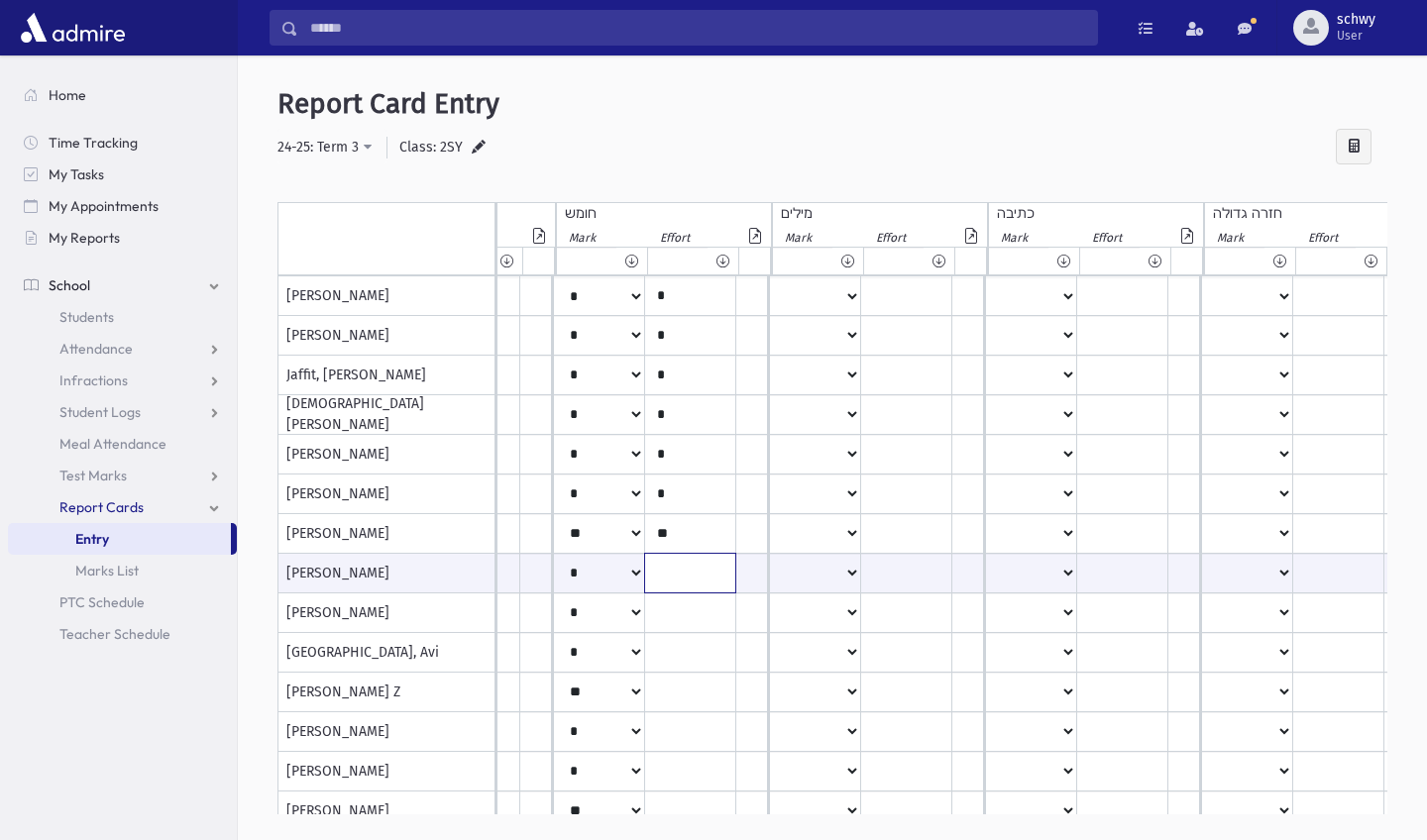 type on "**" 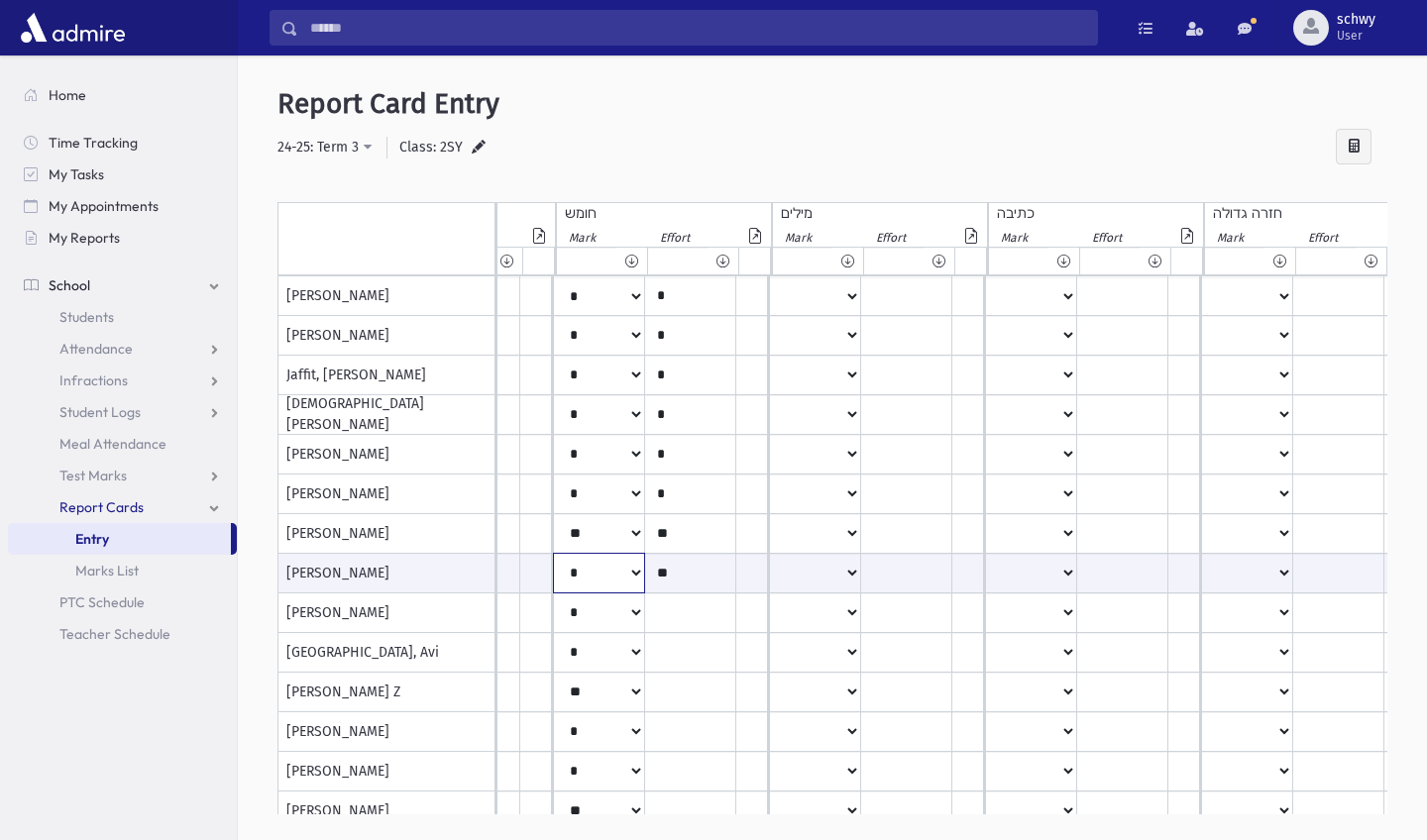 click on "*
**
**
*
**
**
*
**
**
*
**
**
**
***
**
***
**
***
***
***
***
**
***" at bounding box center (-265, 573) 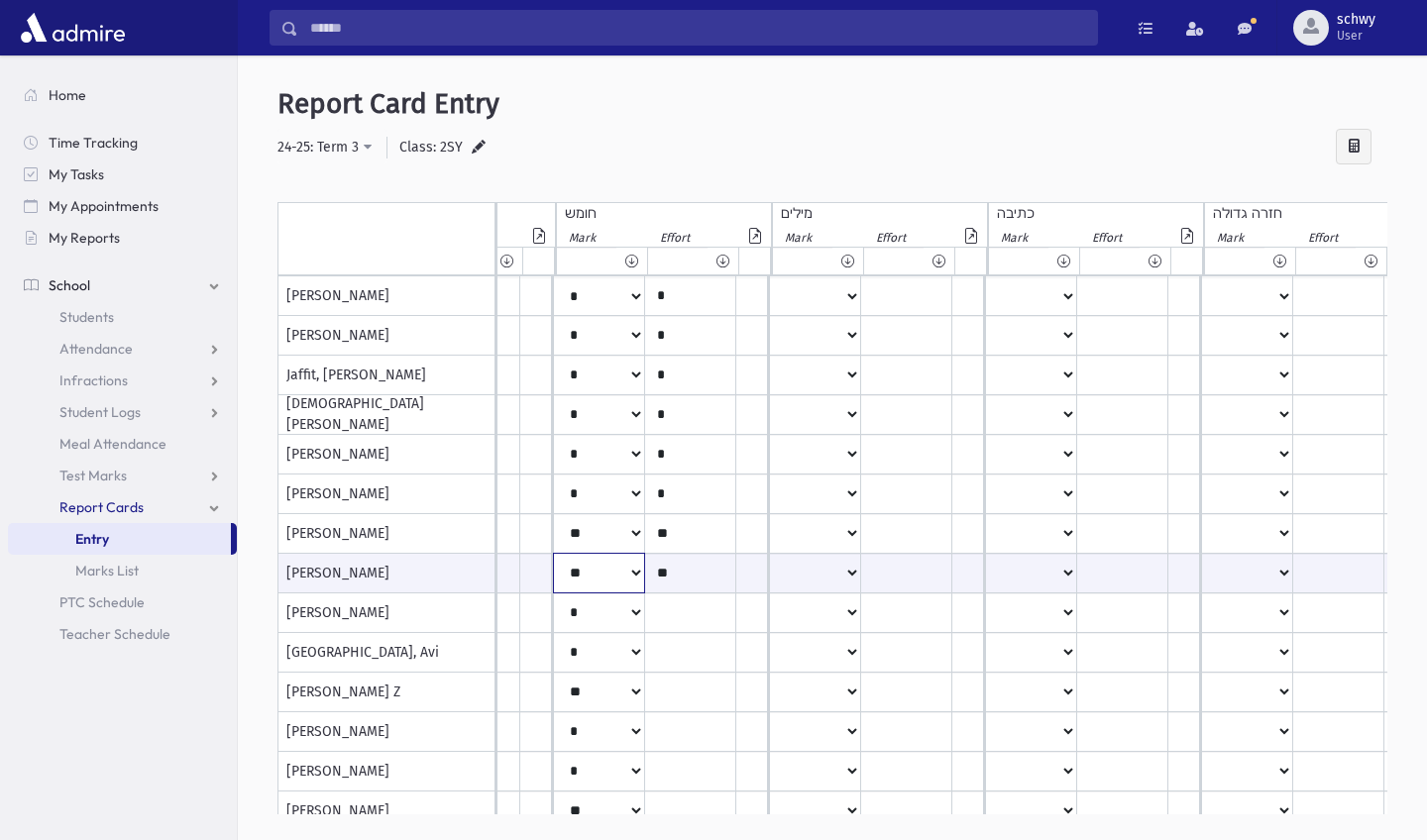 select on "**" 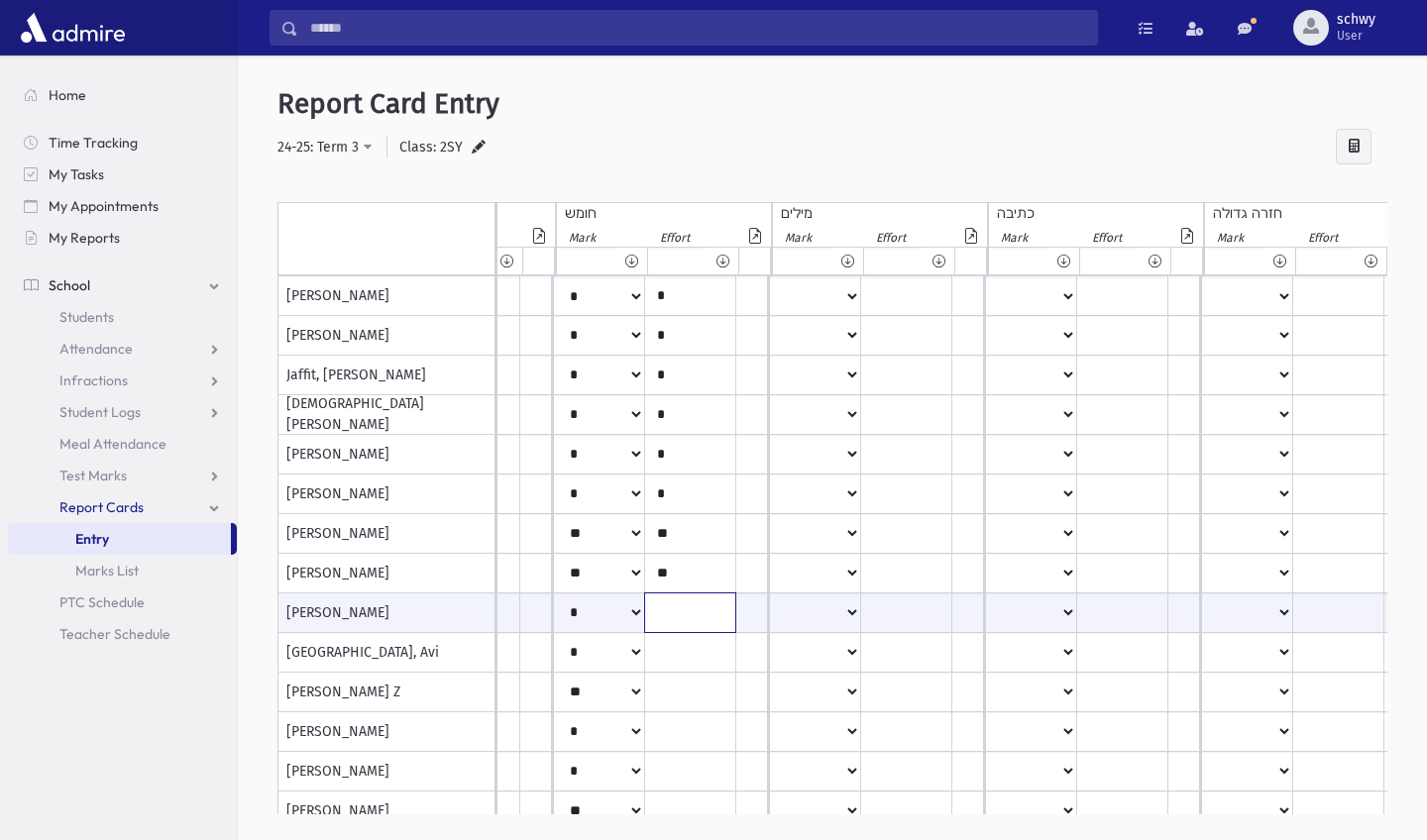 click at bounding box center [-174, 612] 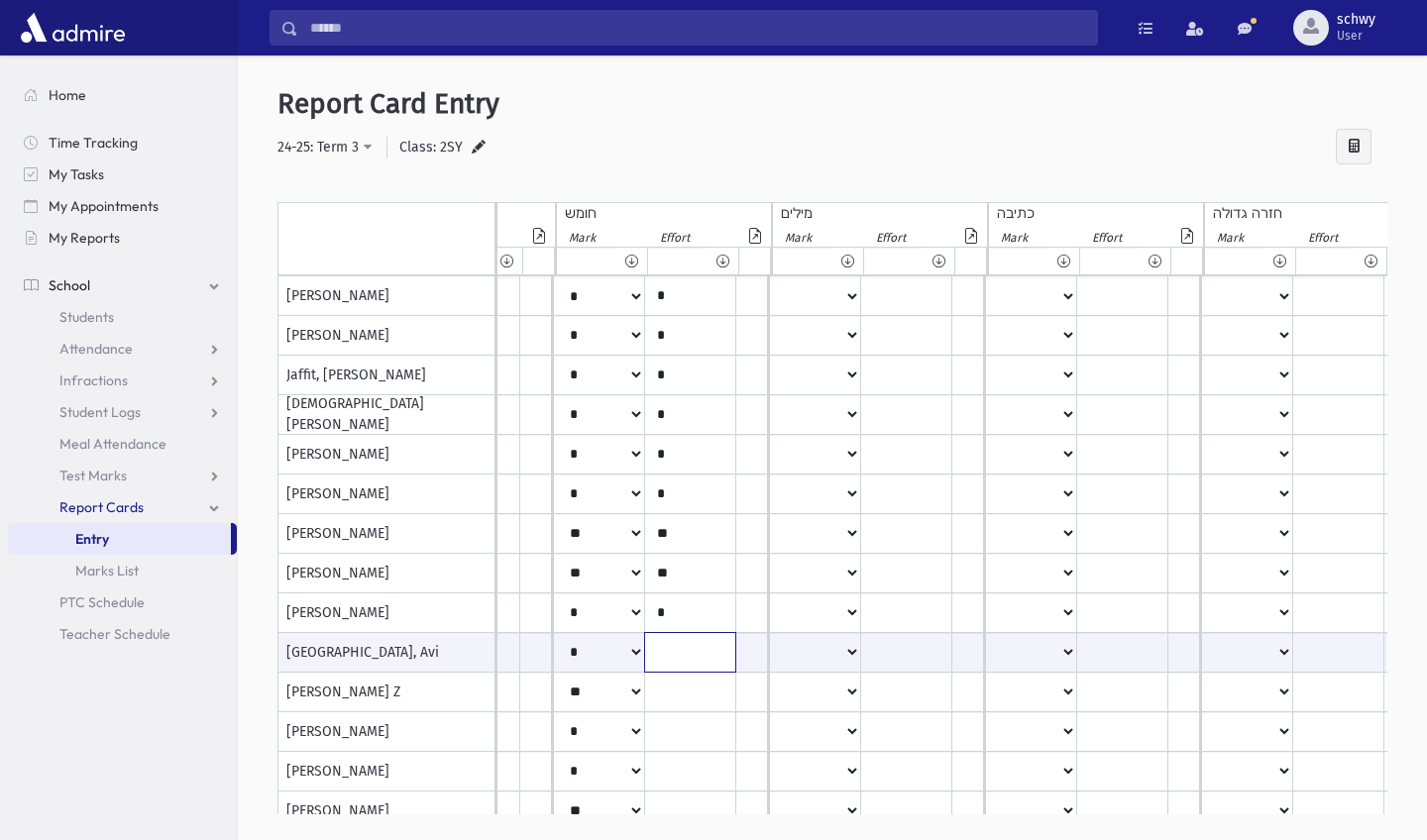 click at bounding box center [-174, 652] 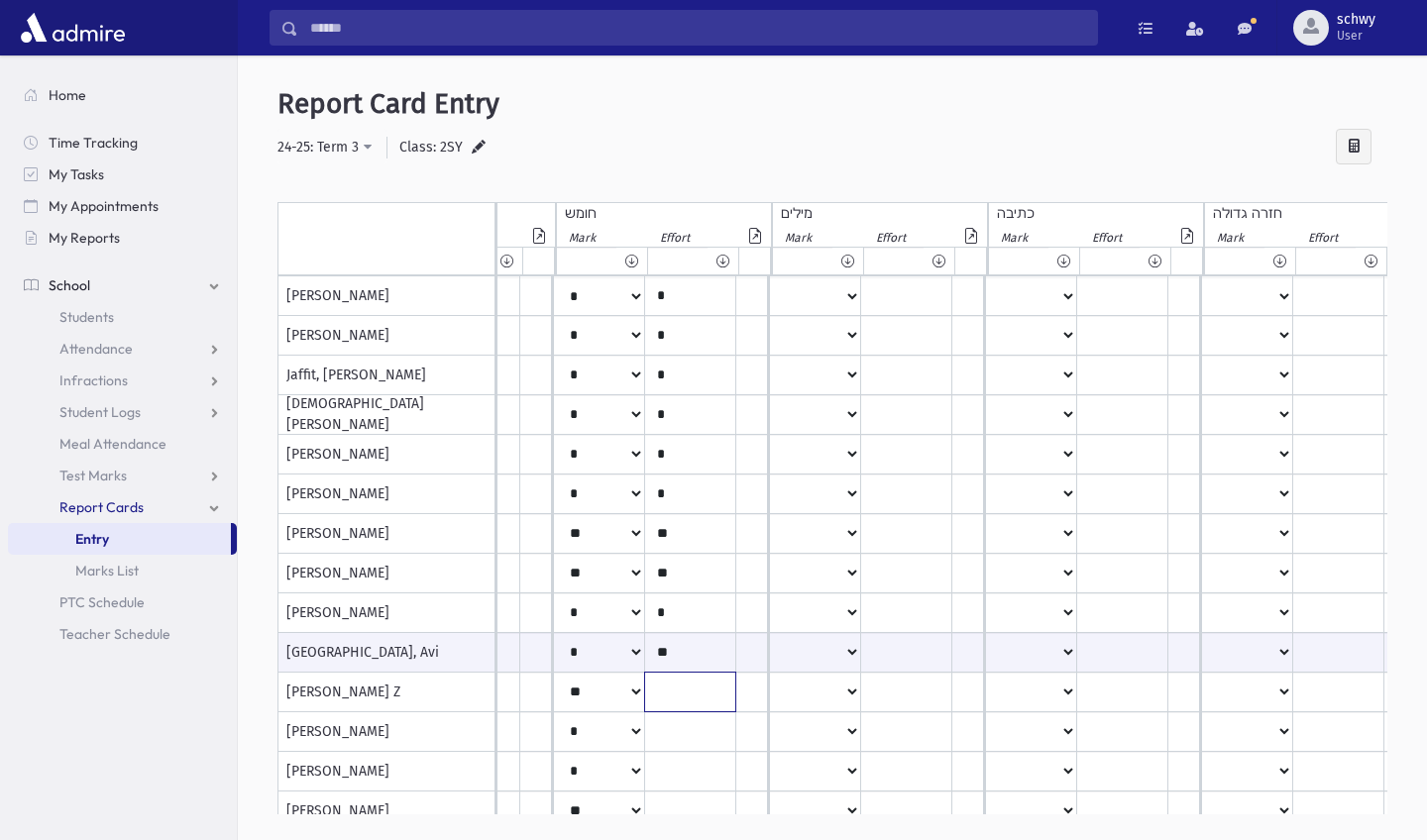 click at bounding box center (-174, 296) 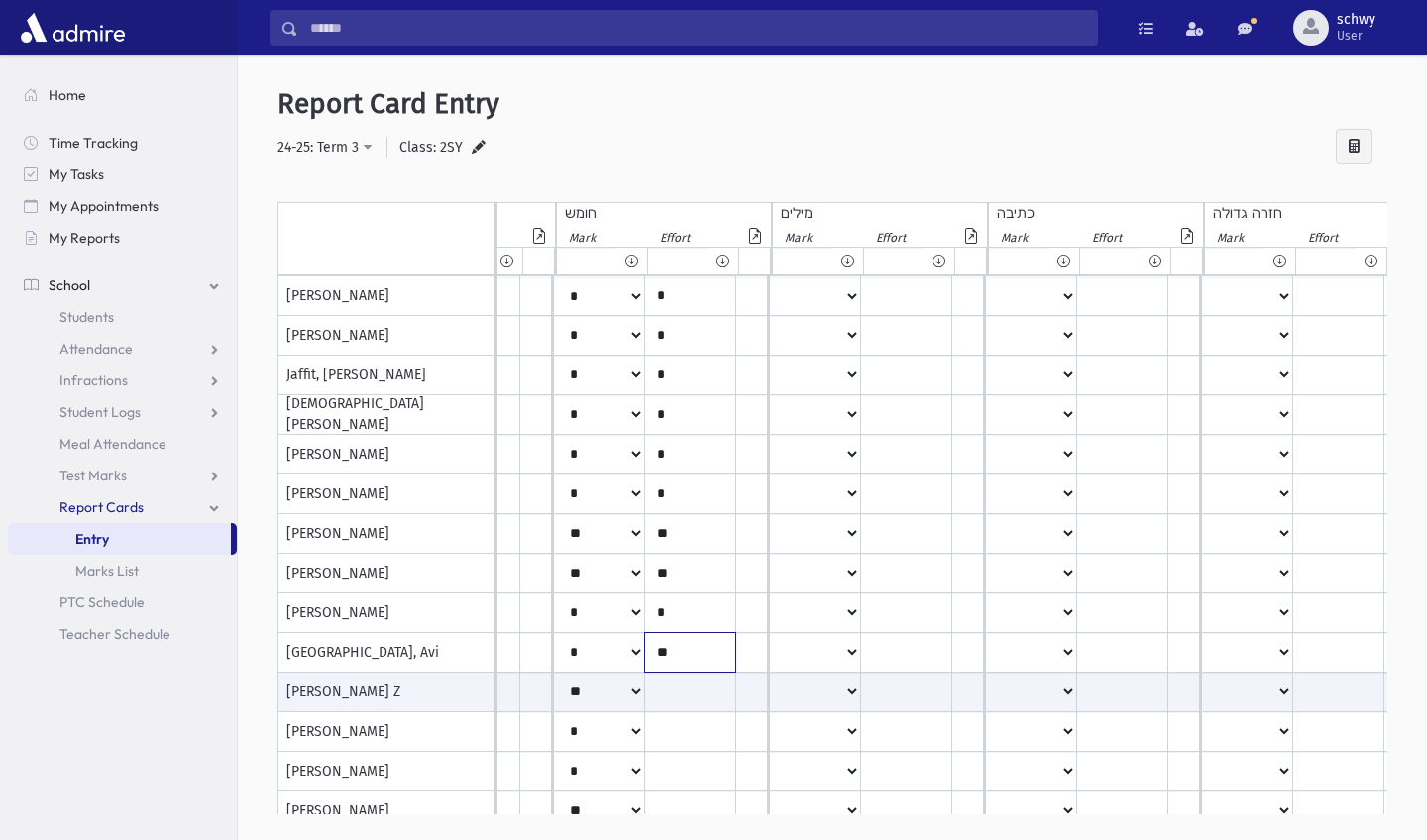 click on "**" at bounding box center [-174, 296] 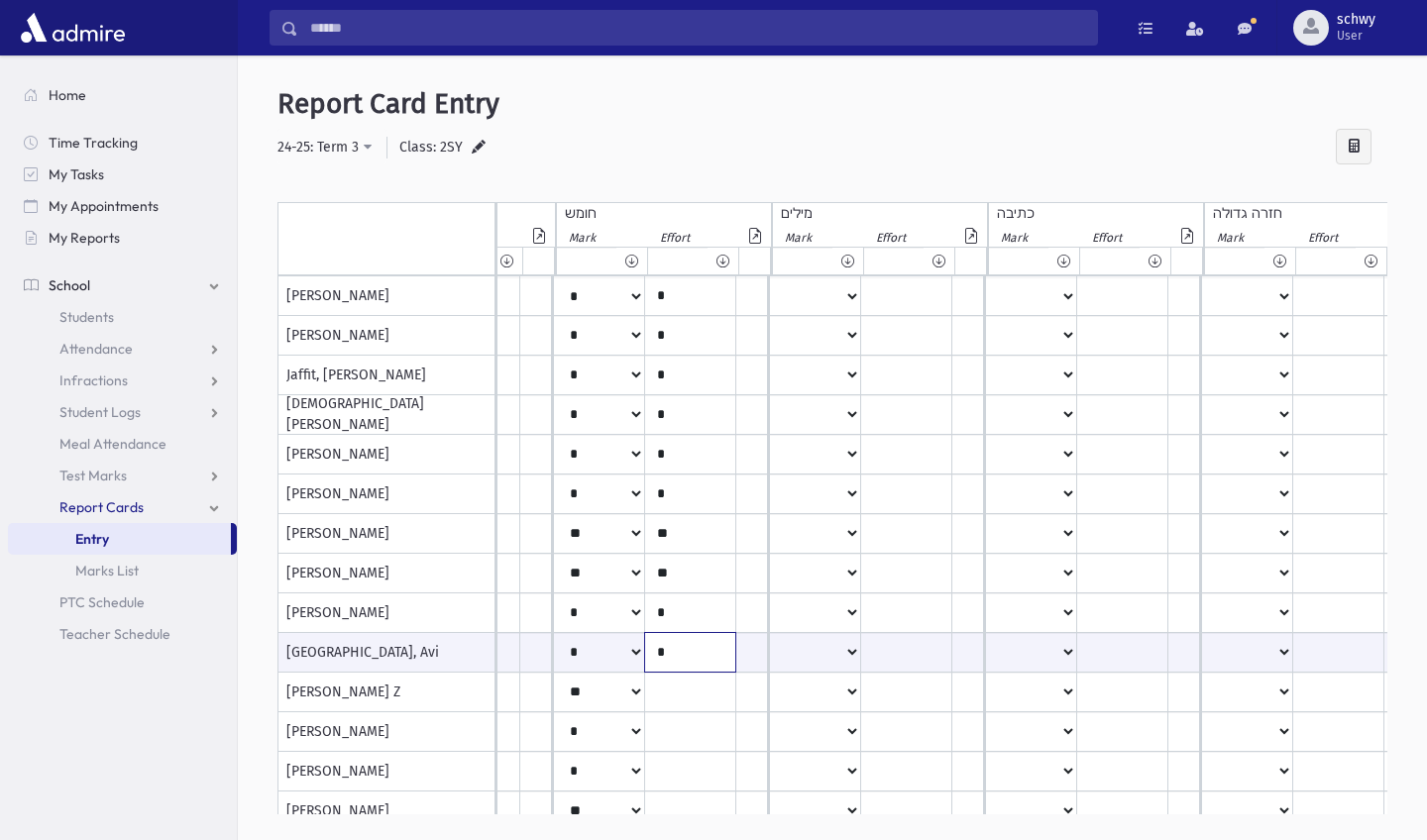 type on "*" 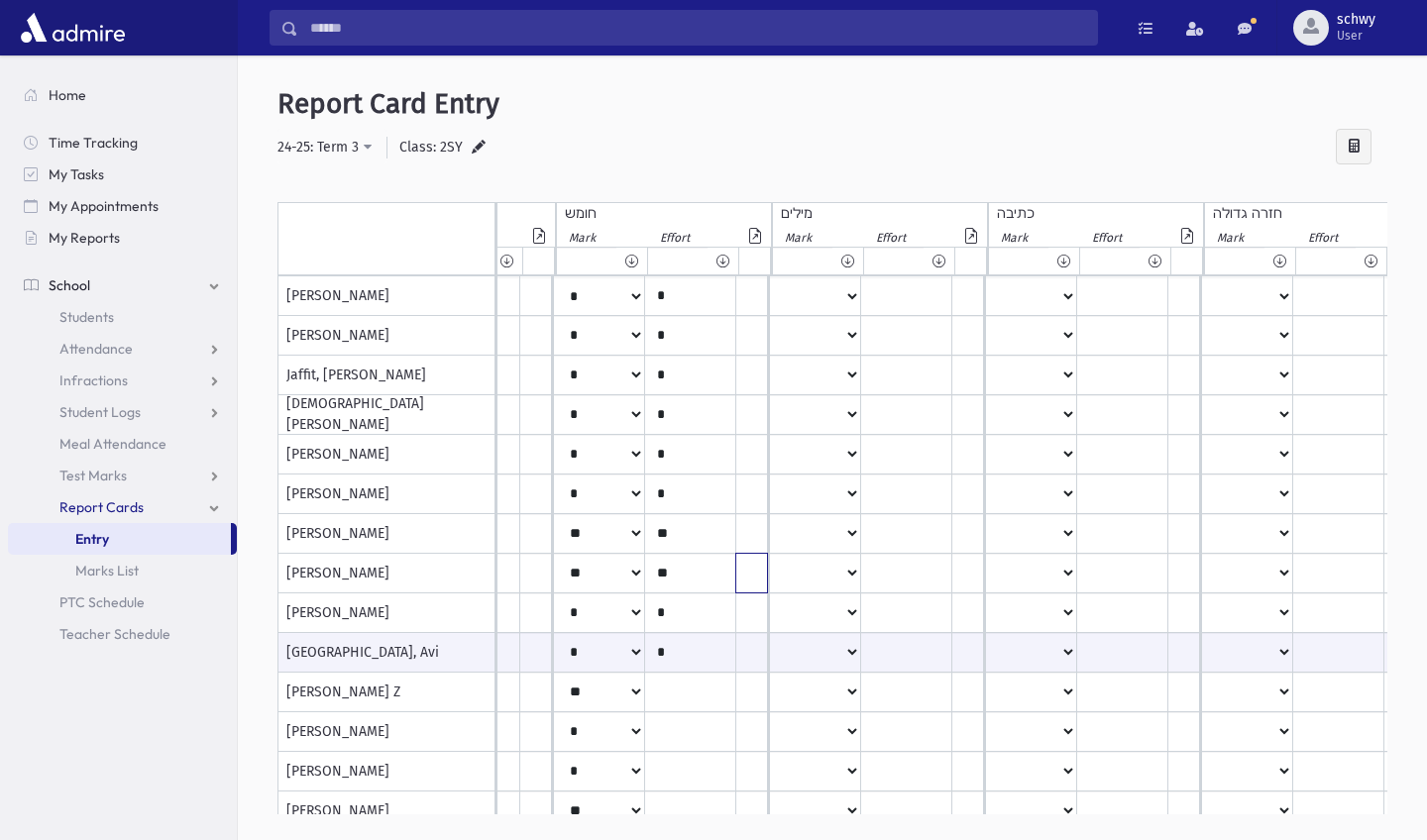 click at bounding box center (-113, 296) 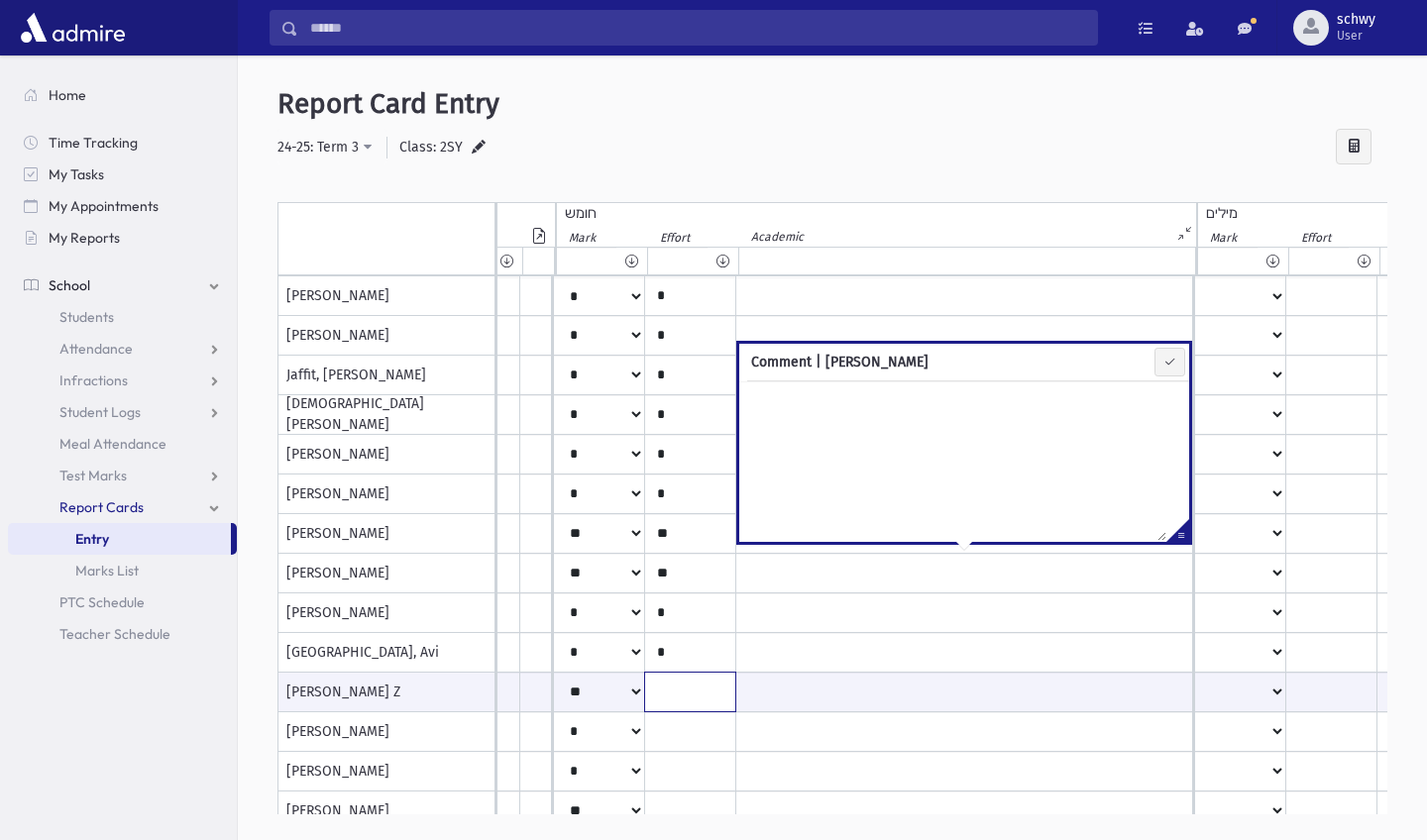 click at bounding box center [-174, 691] 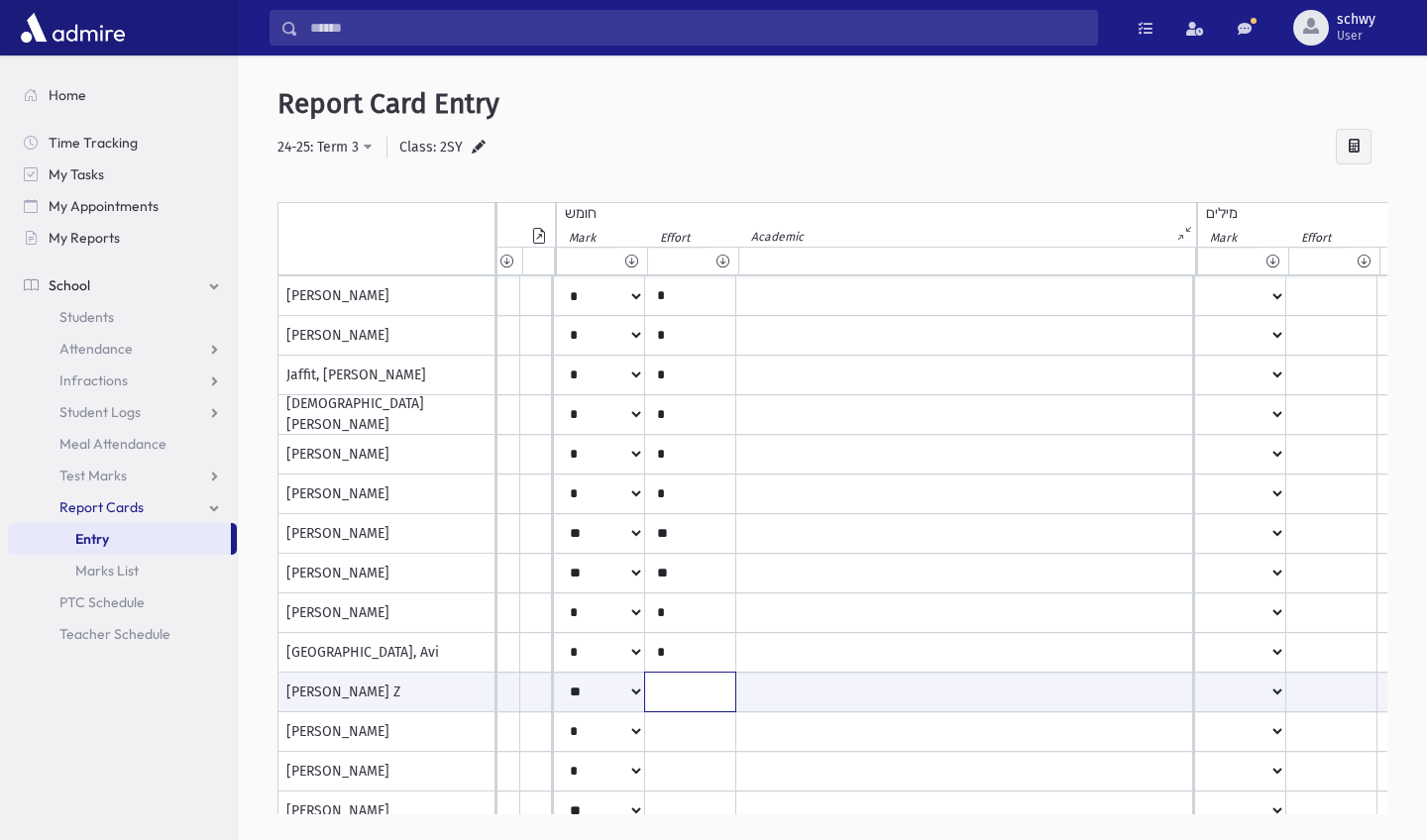 type on "**" 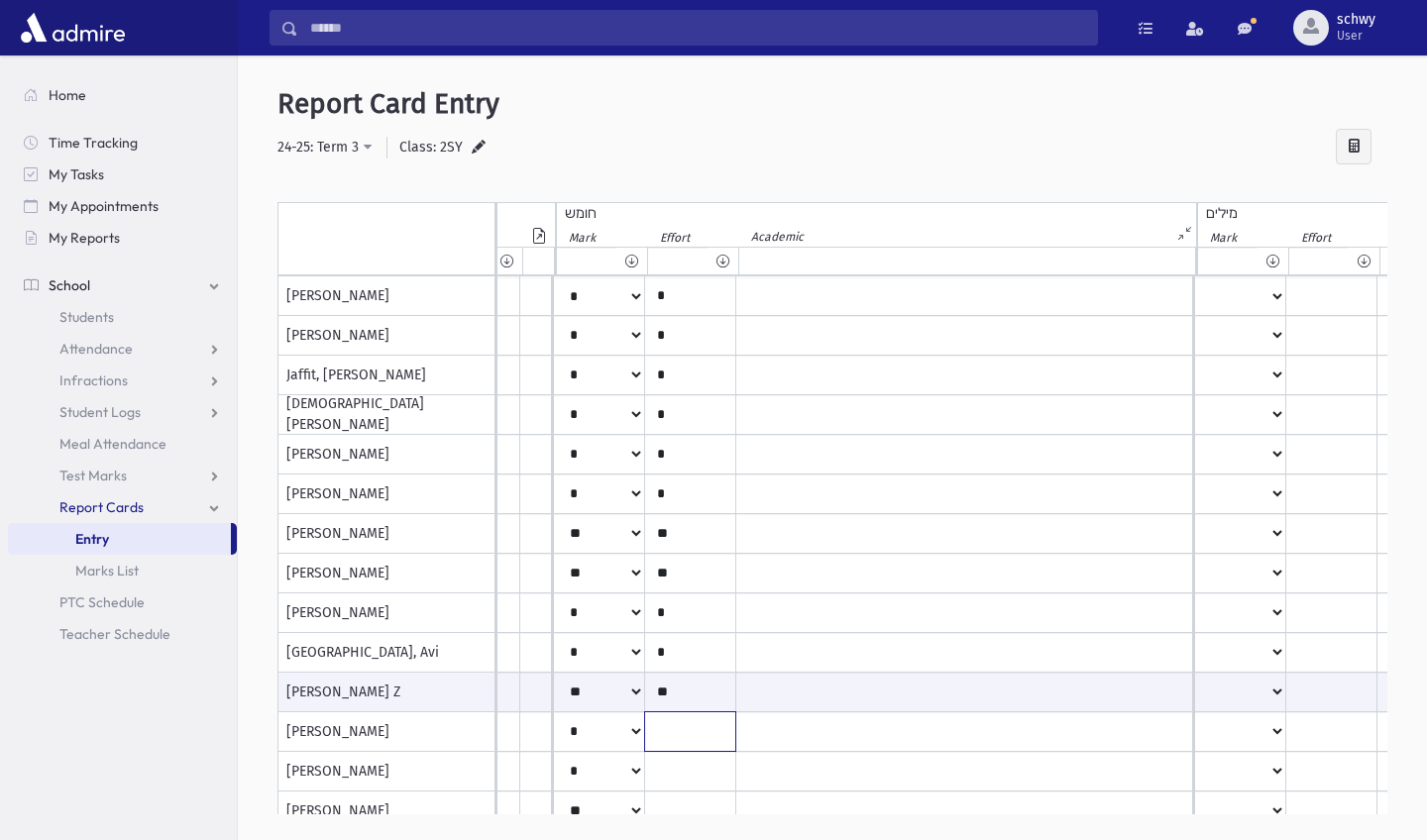 click at bounding box center (-174, 296) 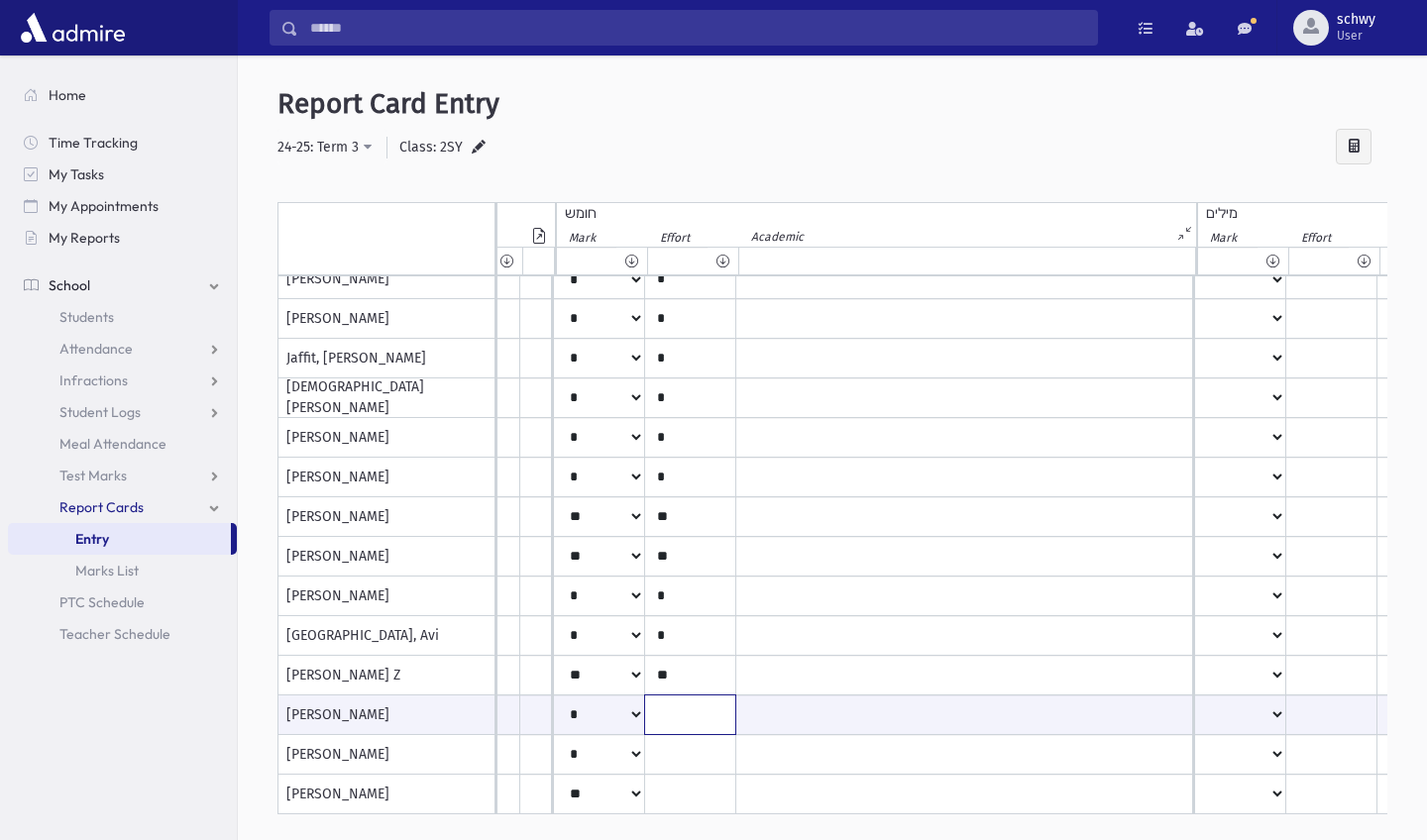 scroll, scrollTop: 25, scrollLeft: 808, axis: both 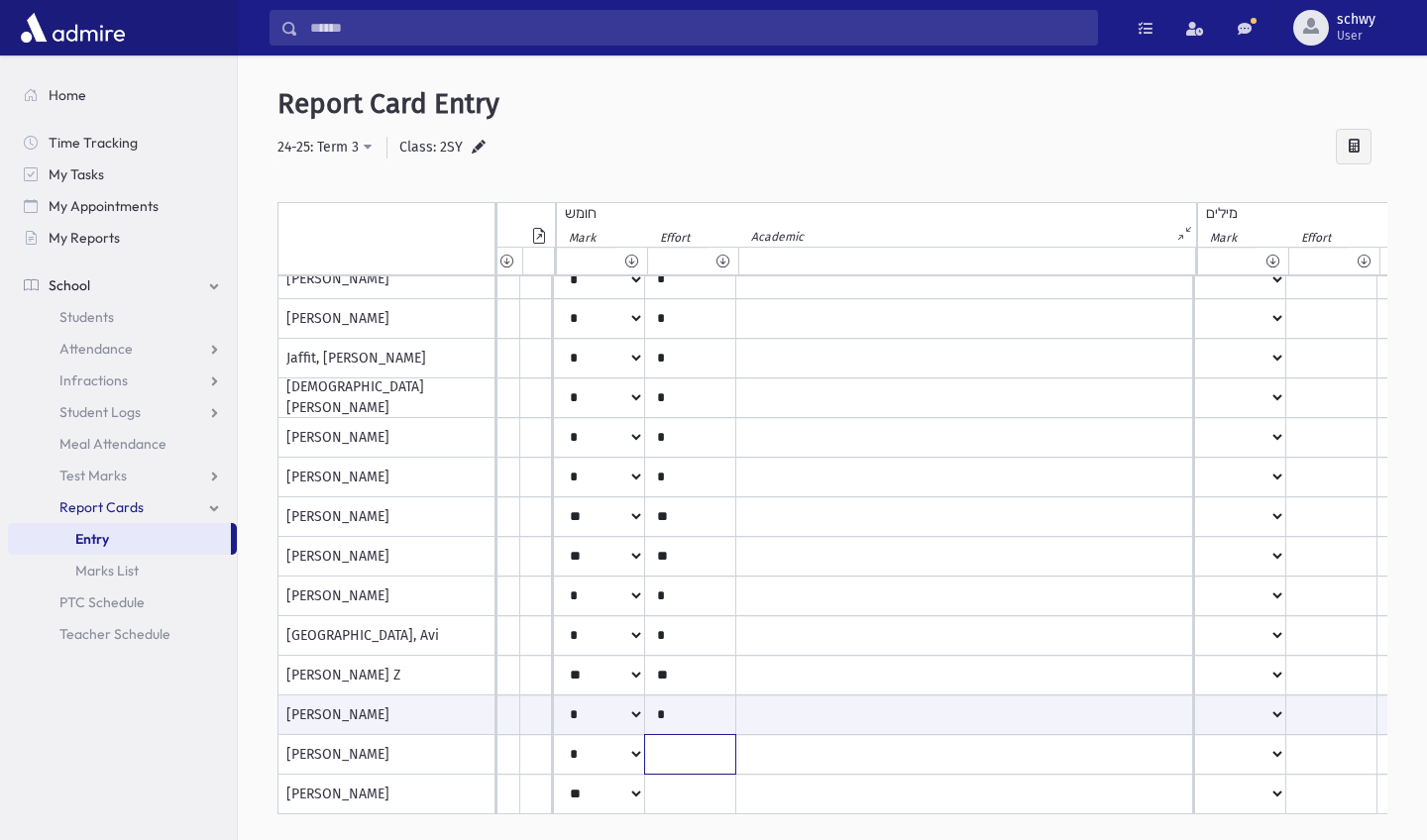 click at bounding box center [-174, 279] 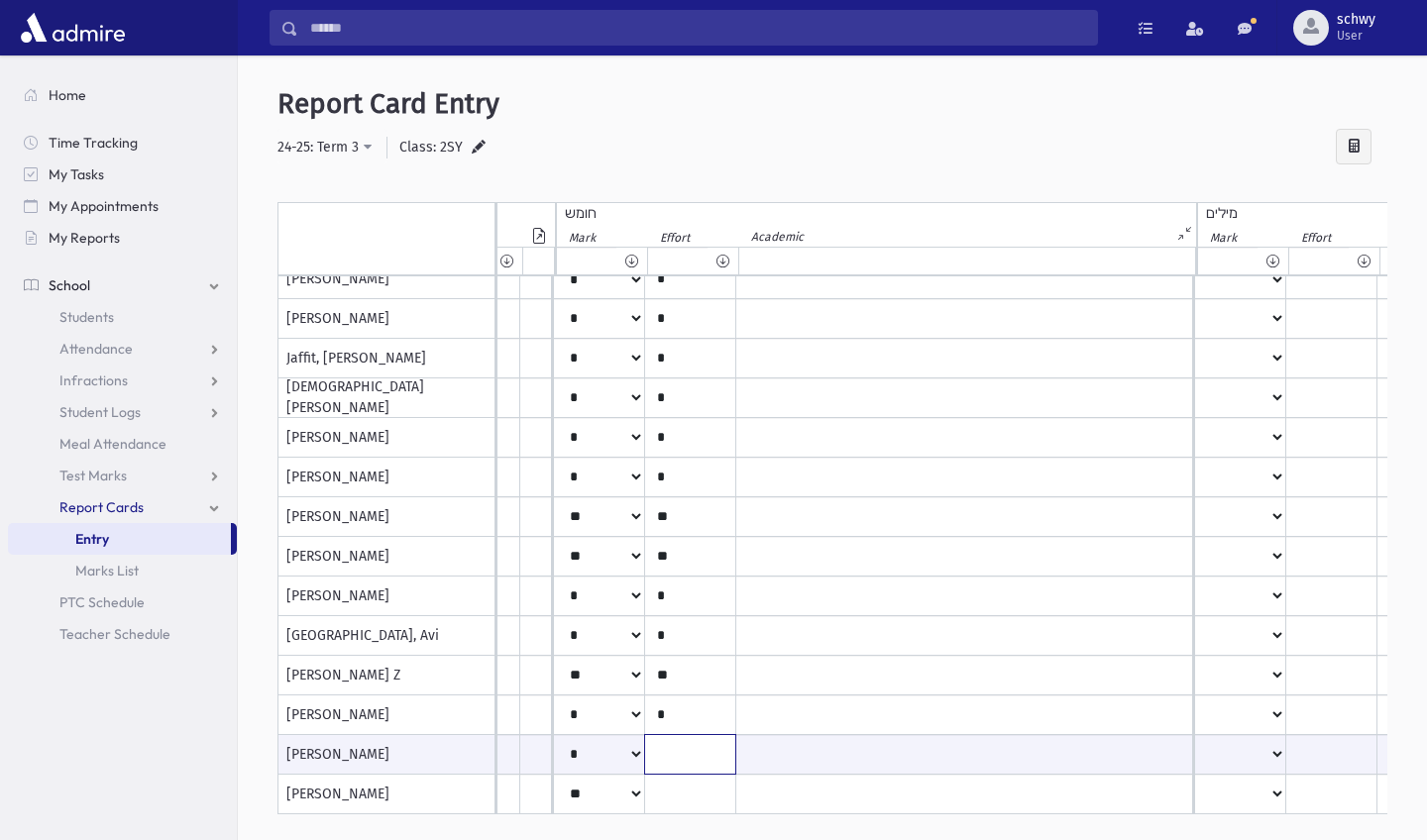 type on "*" 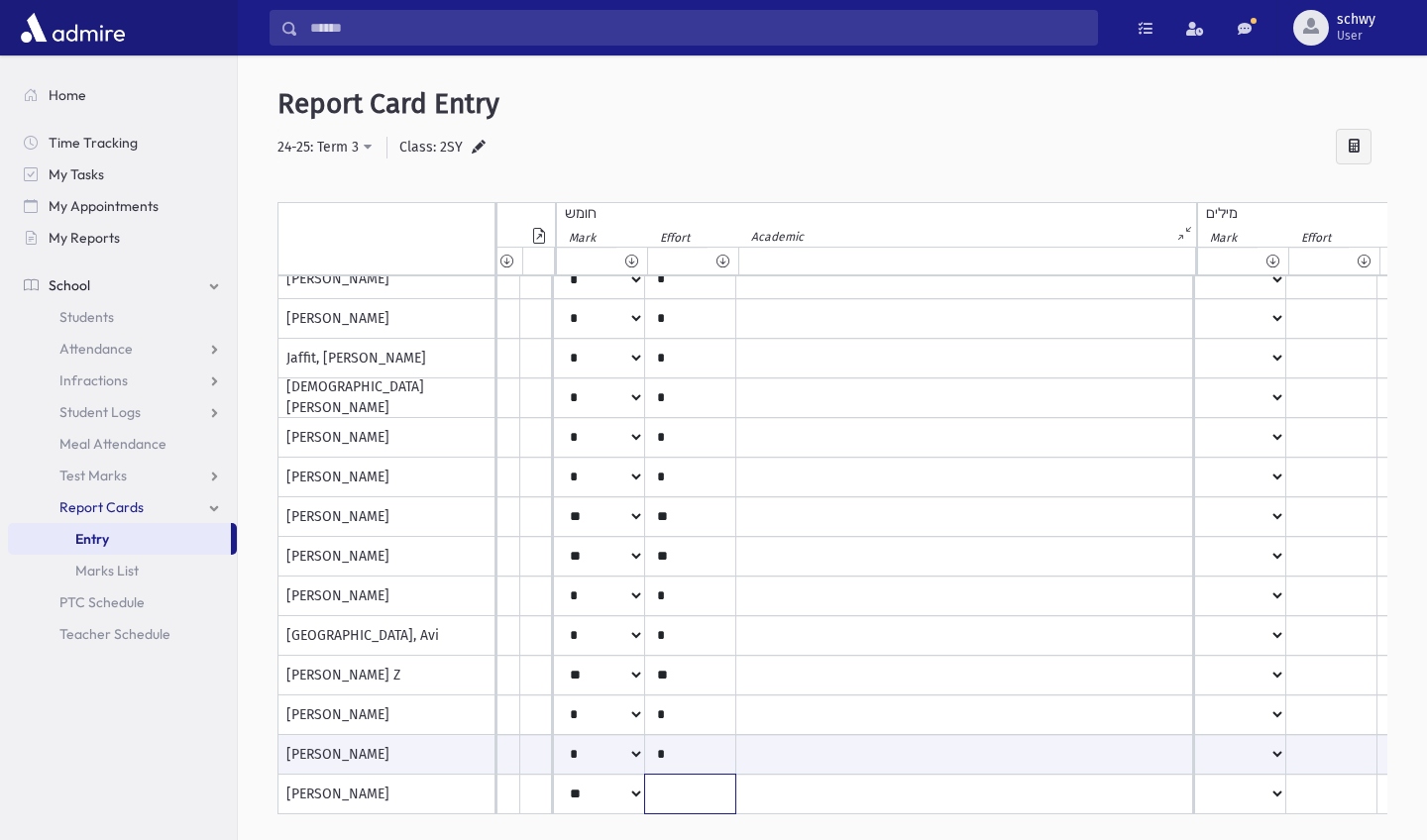 click at bounding box center [-174, 279] 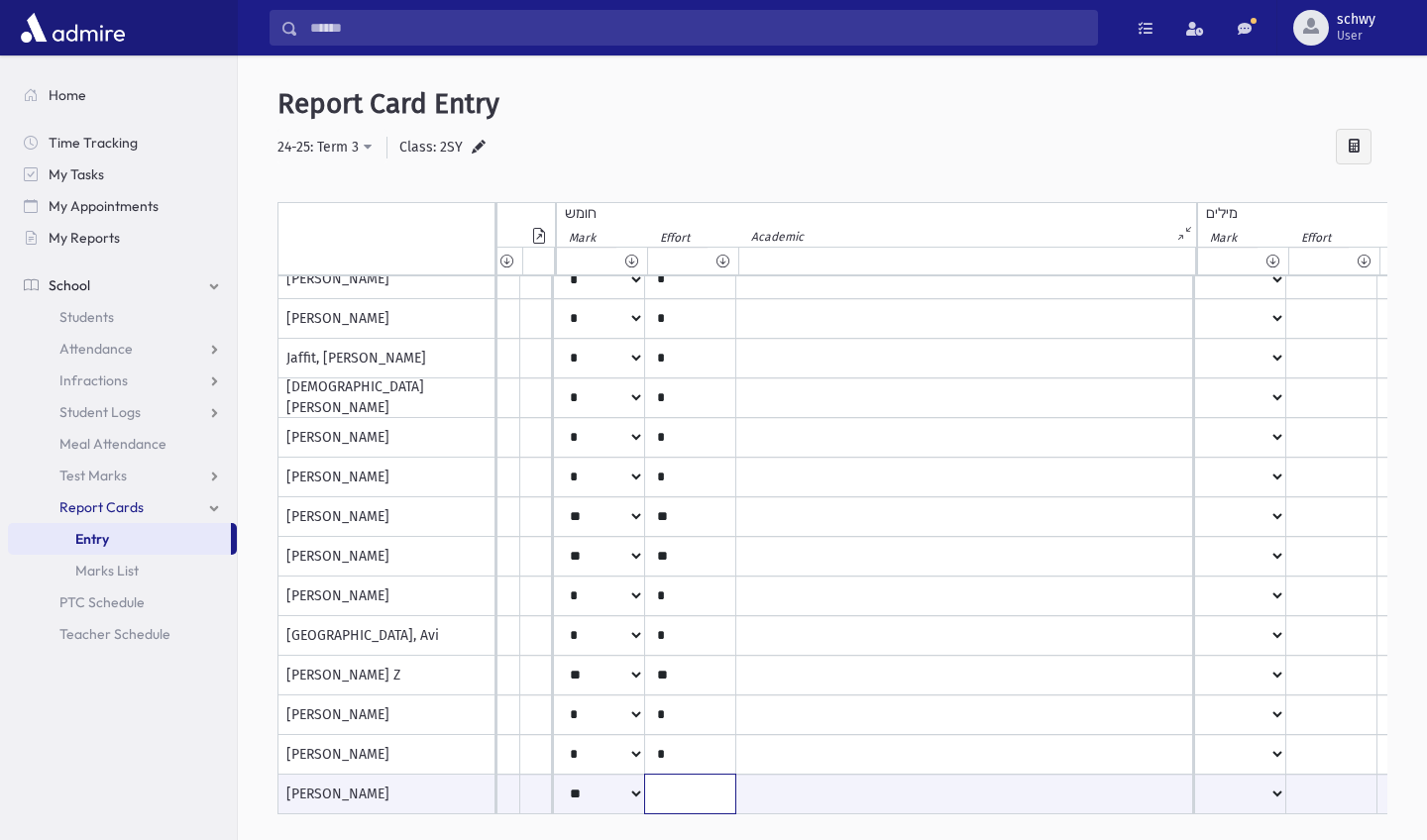 type on "*" 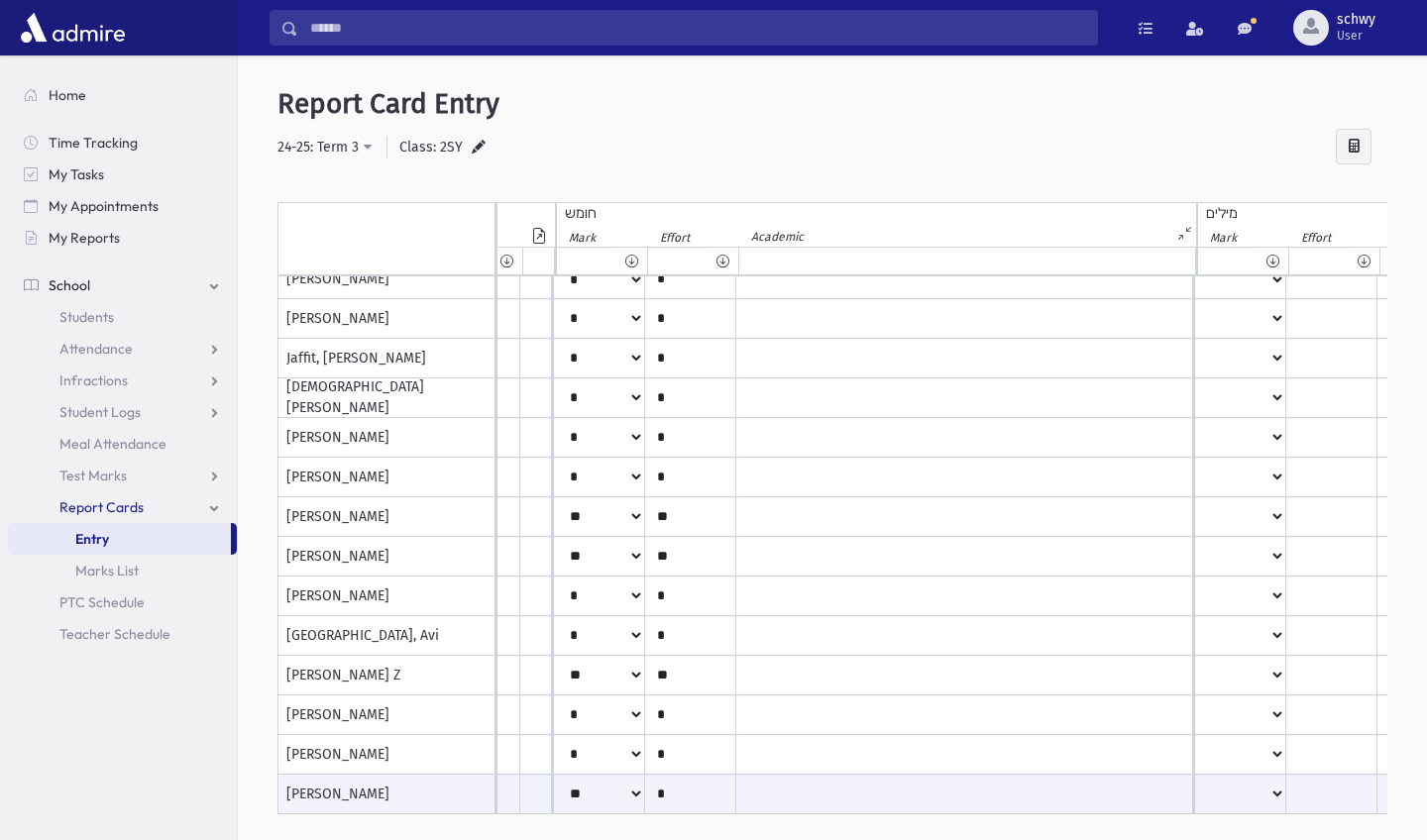 click on "Report Card Entry" at bounding box center (832, 104) 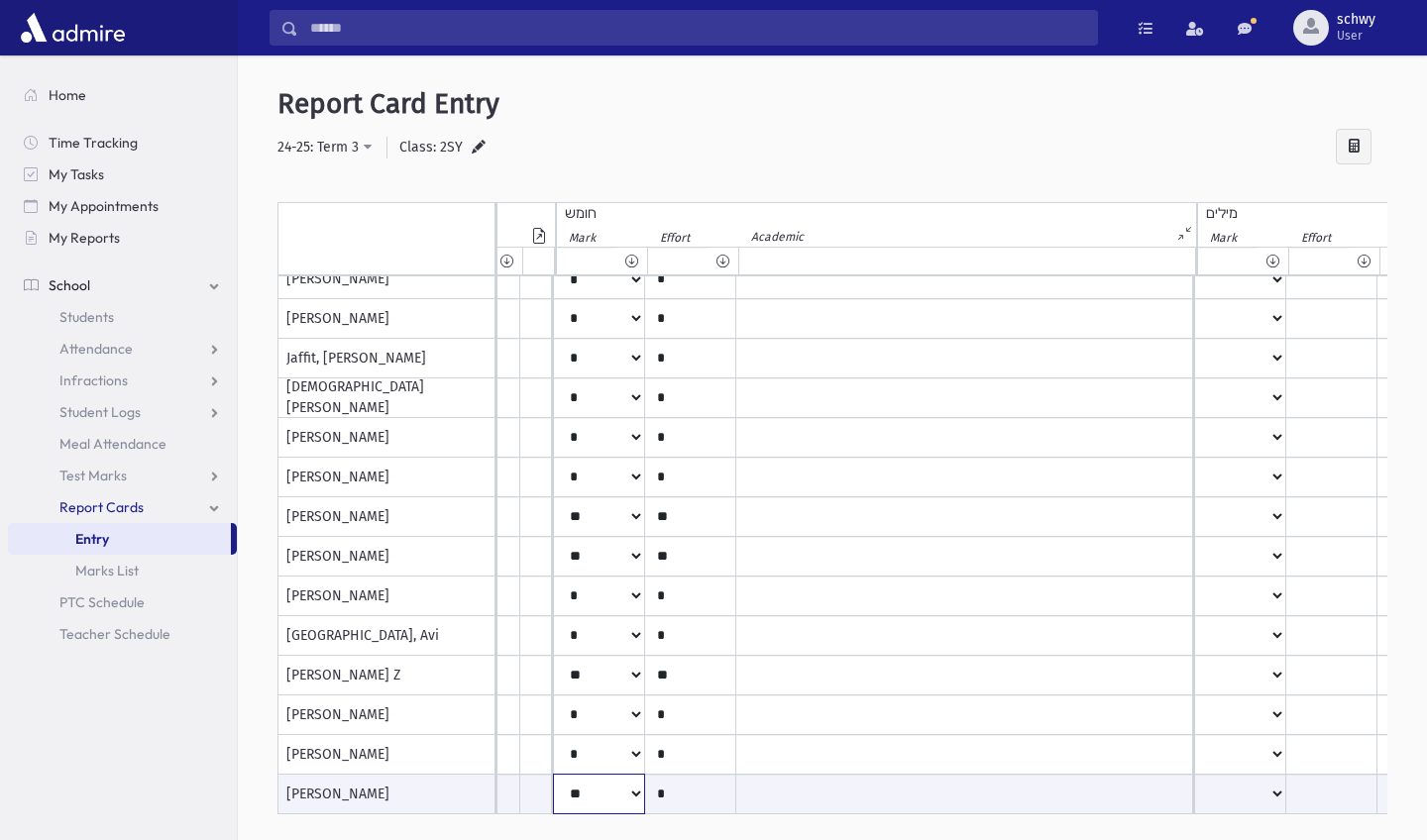 select on "*" 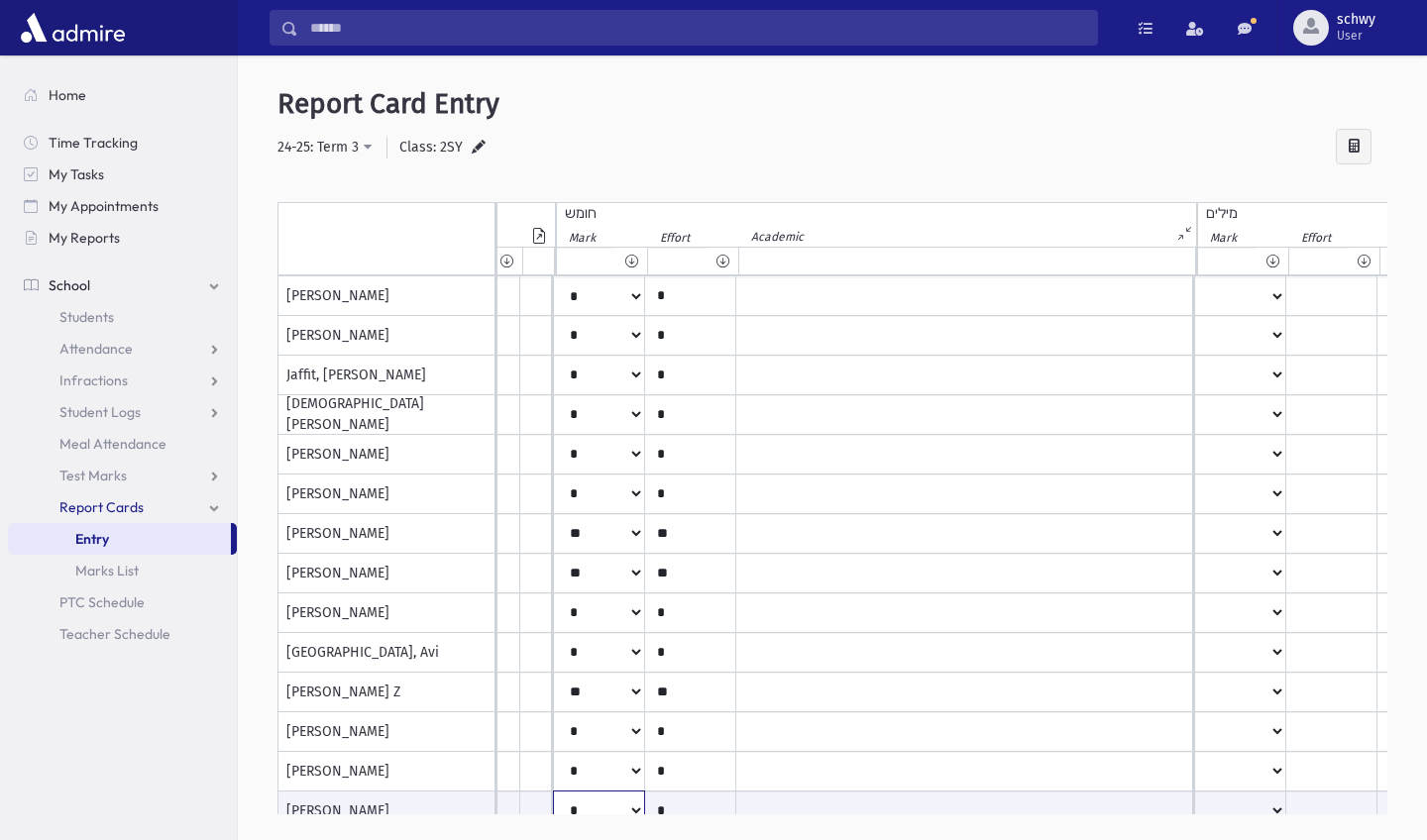 scroll, scrollTop: 0, scrollLeft: 865, axis: horizontal 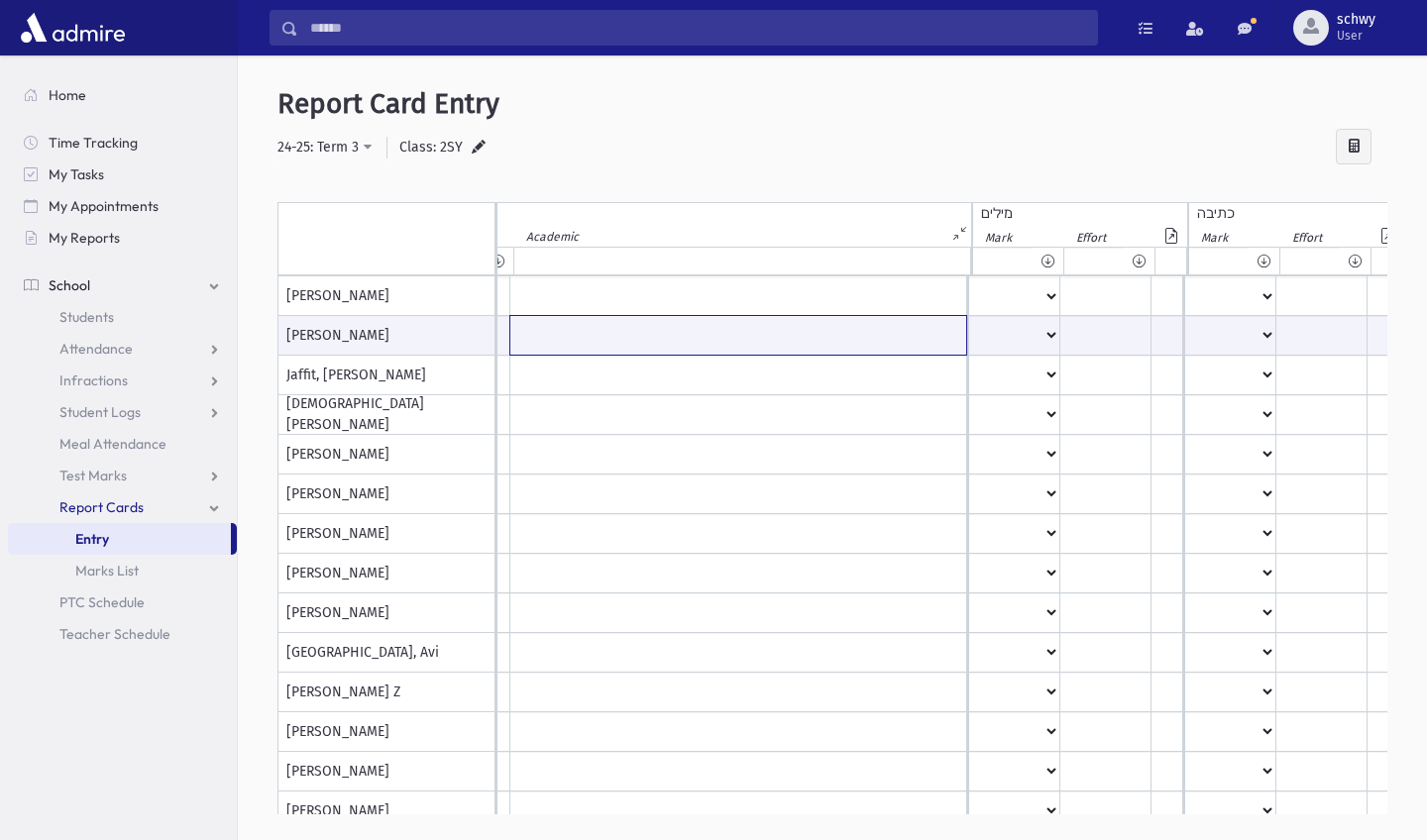 click at bounding box center (738, 335) 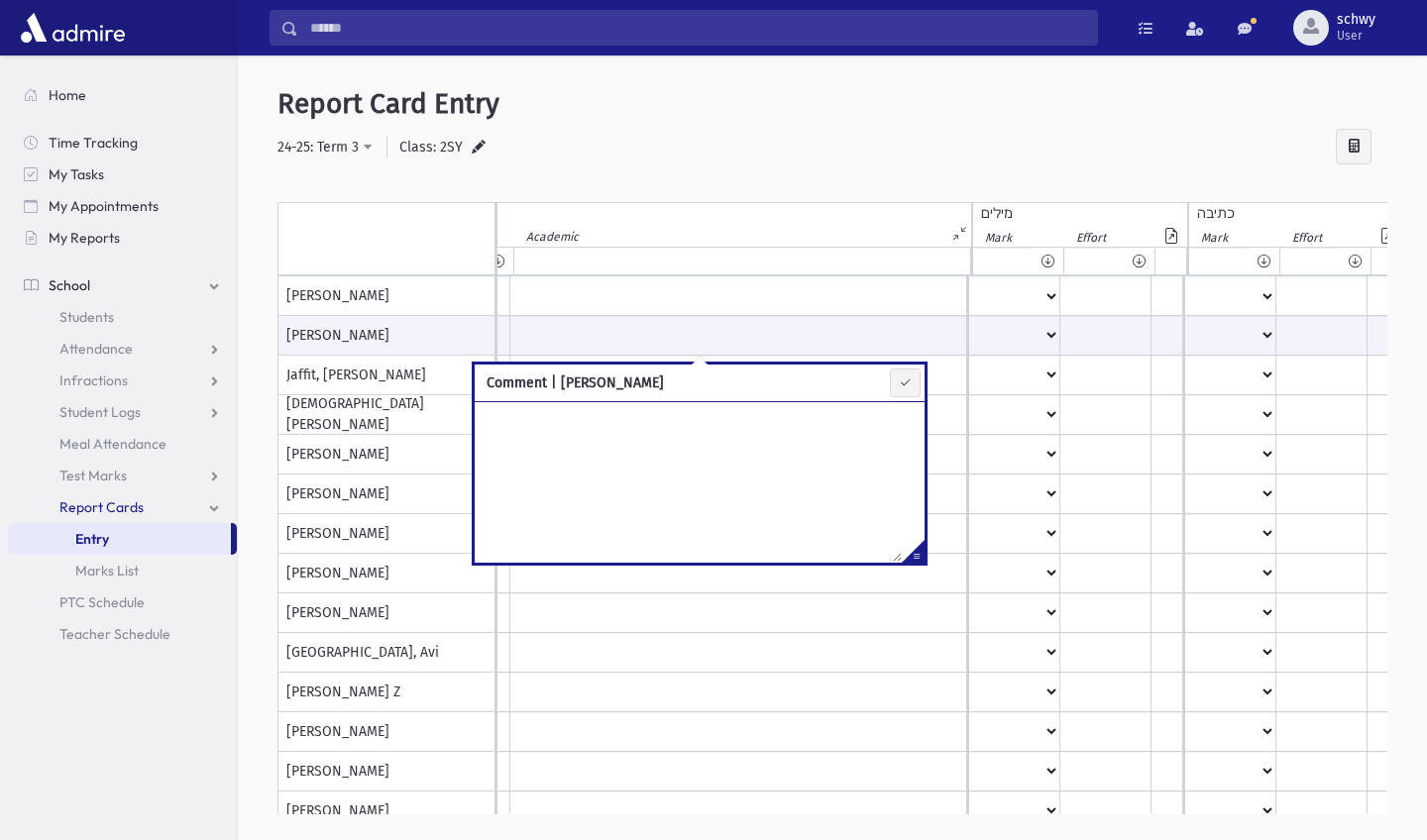 scroll, scrollTop: 0, scrollLeft: 1100, axis: horizontal 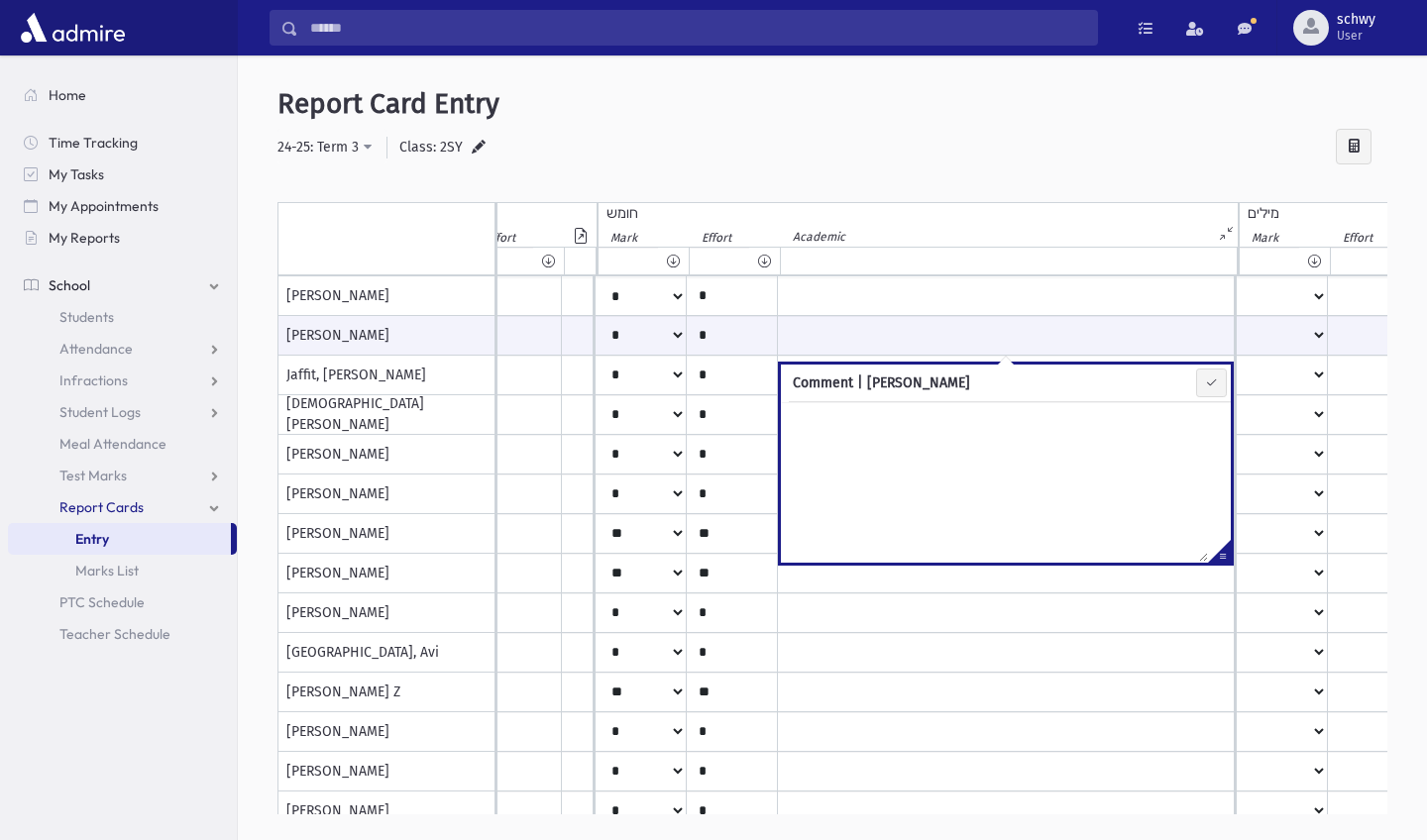 click on "**********" at bounding box center [832, 148] 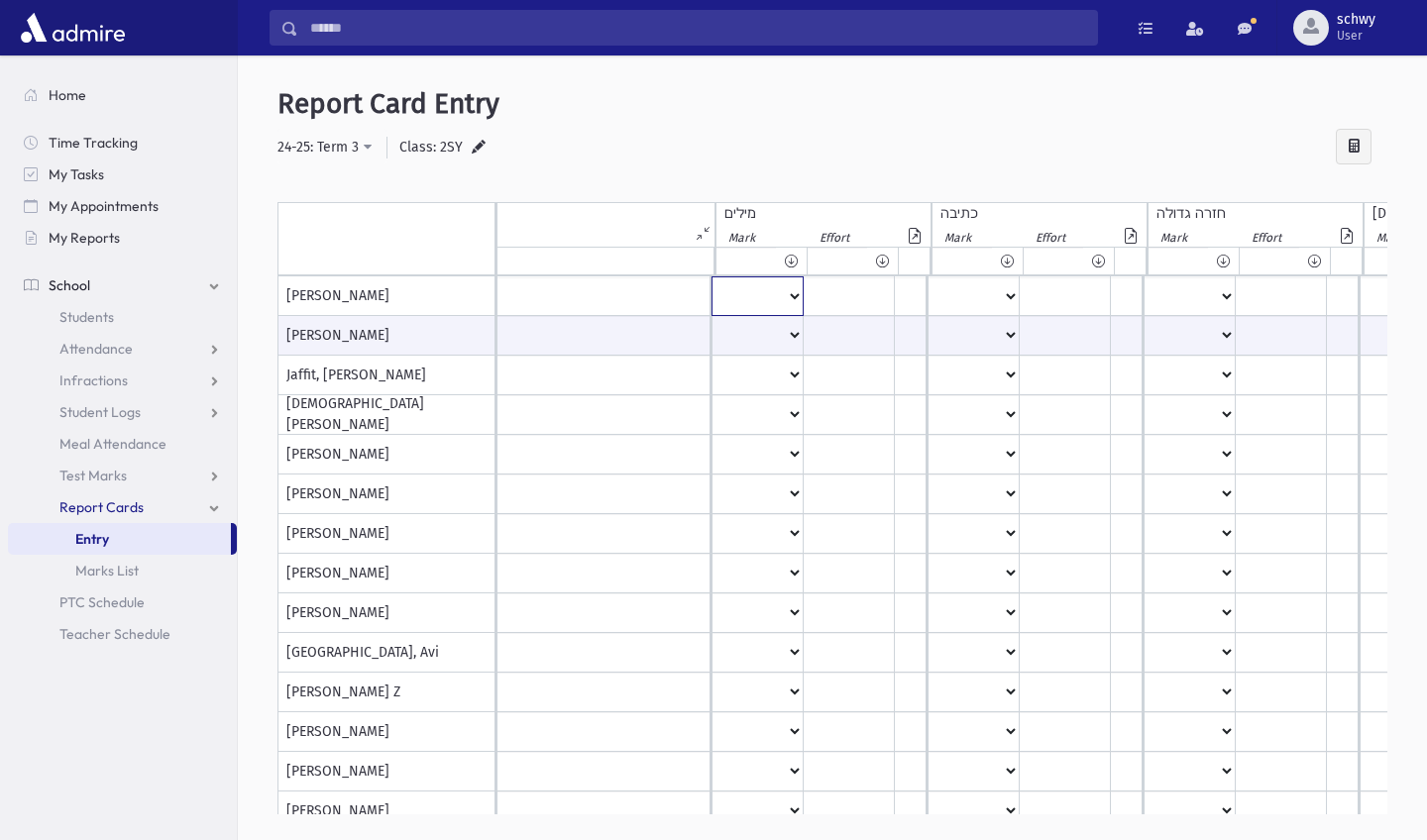 click on "*
**
**
*
**
**
*
**
**
*
**
**
**
***
**
***
**
***
***
***
***
**
***" at bounding box center (-747, 296) 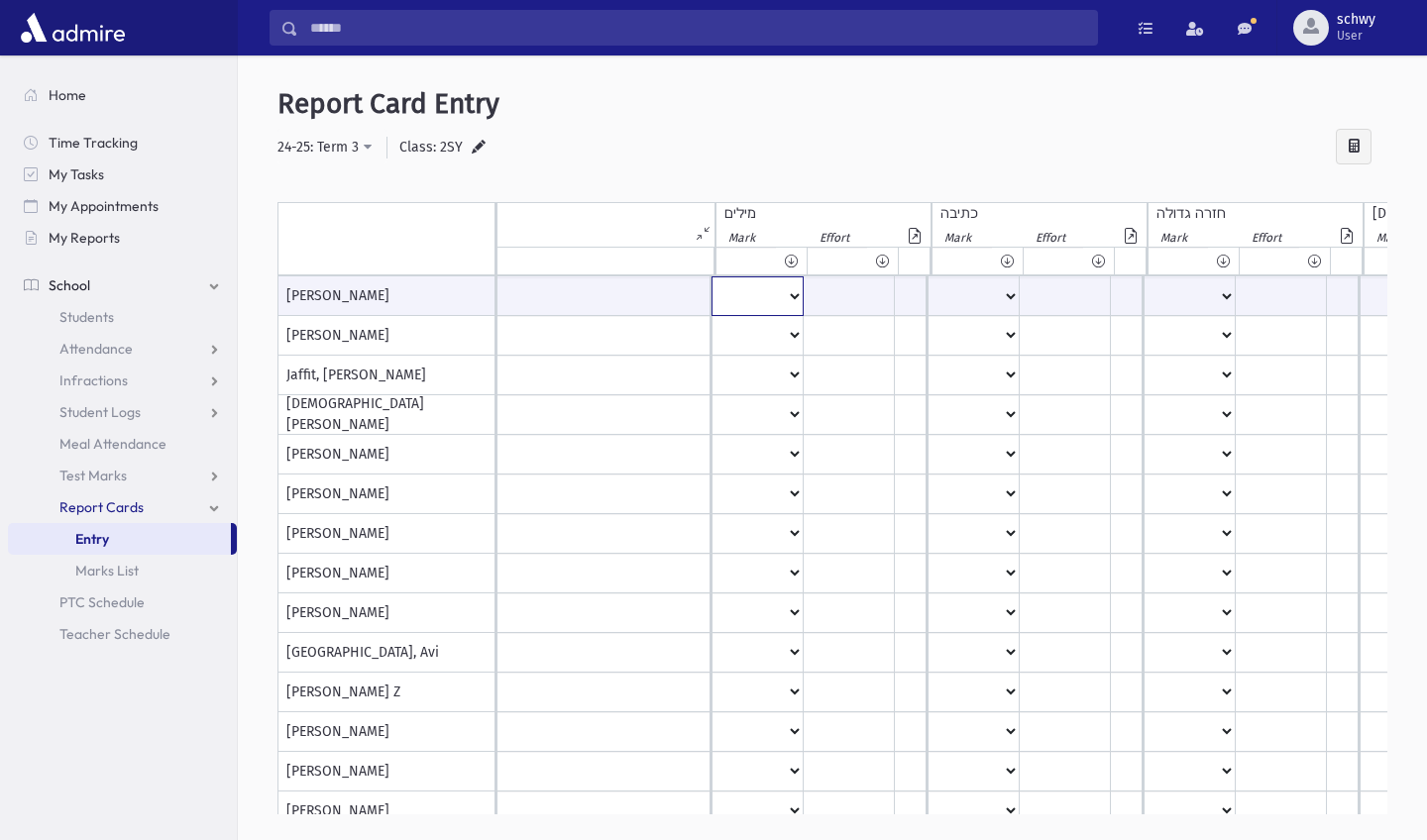click on "*
**
**
*
**
**
*
**
**
*
**
**
**
***
**
***
**
***
***
***
***
**
***" at bounding box center (-747, 296) 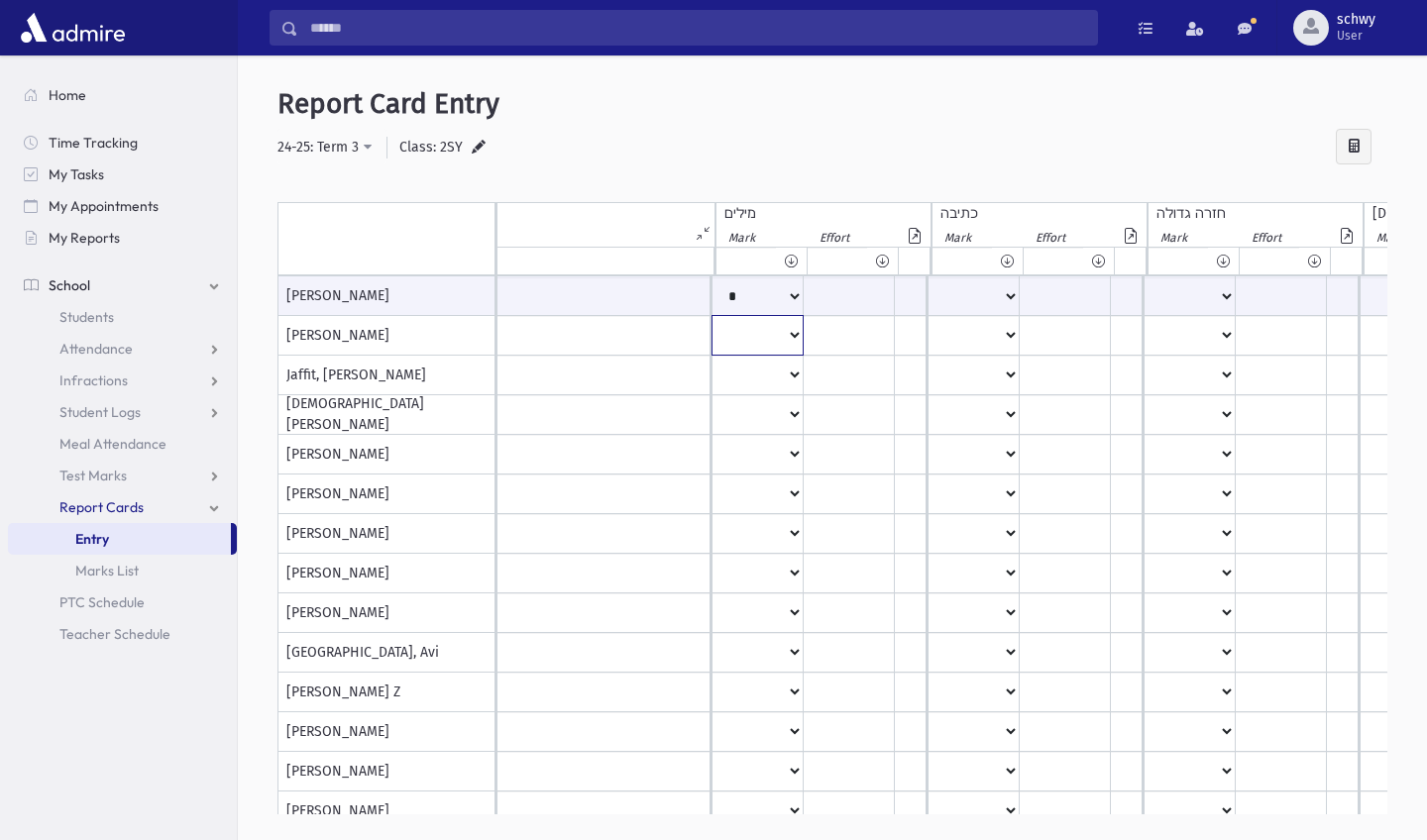 click on "*
**
**
*
**
**
*
**
**
*
**
**
**
***
**
***
**
***
***
***
***
**
***" at bounding box center [-747, 296] 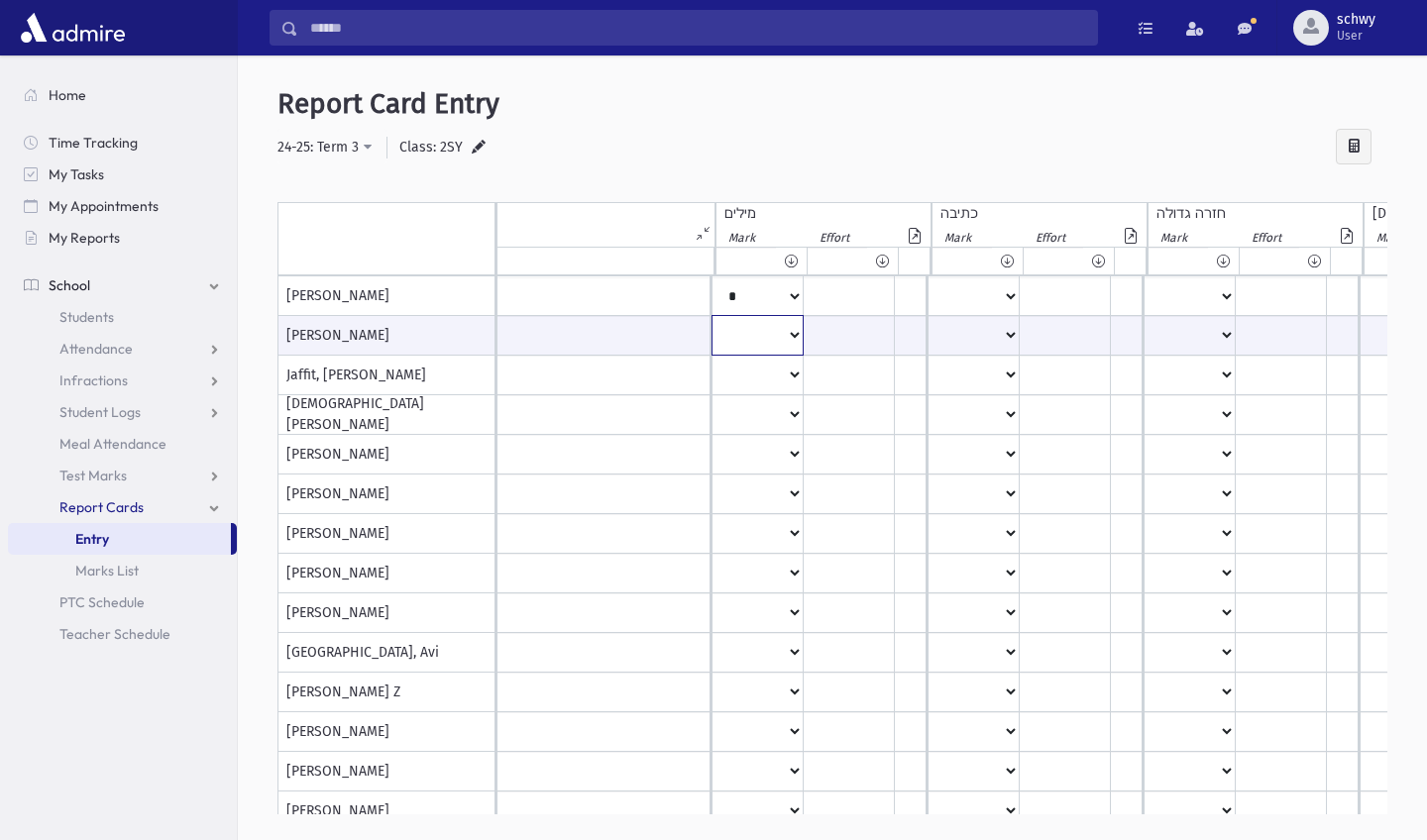 select on "*" 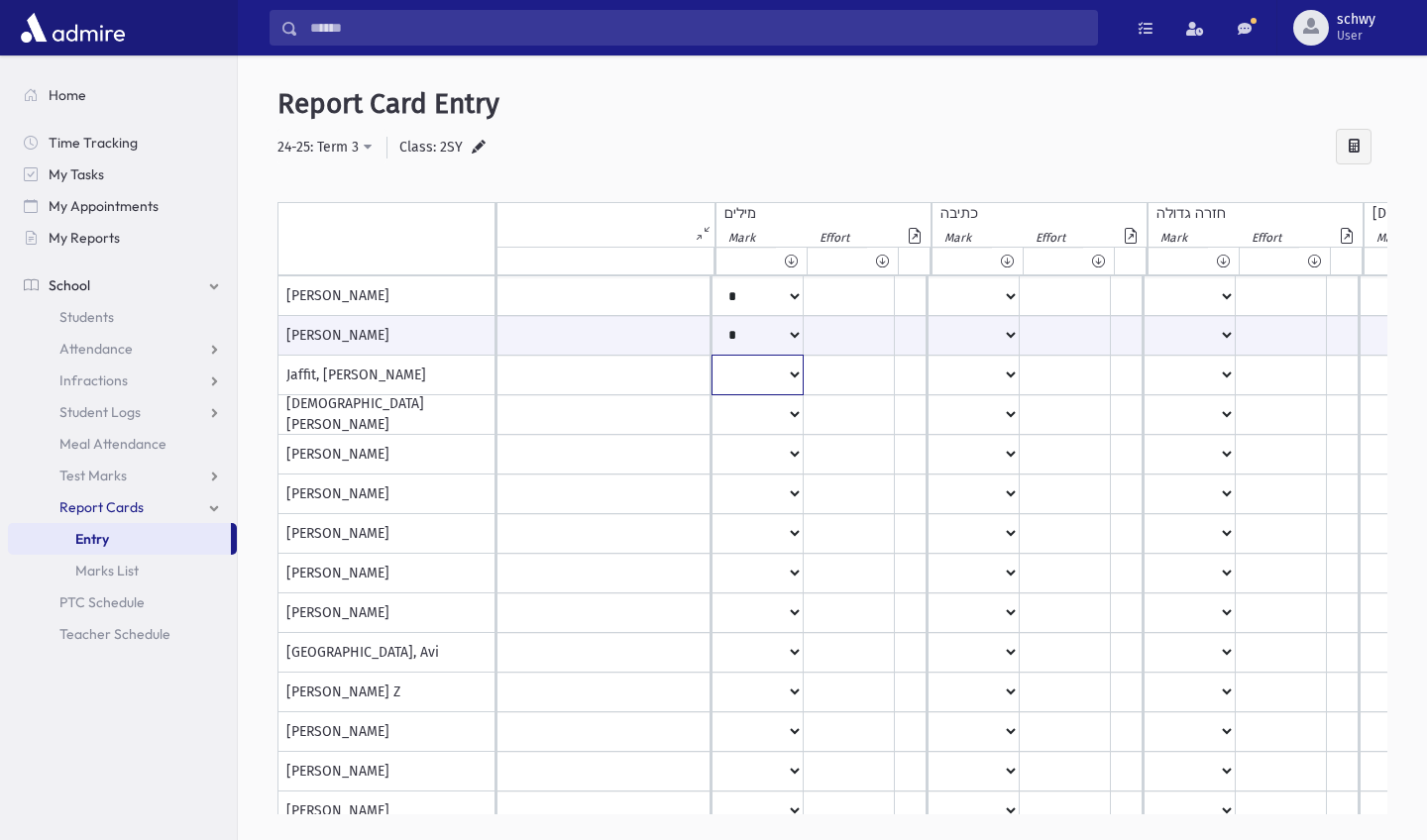 click on "*
**
**
*
**
**
*
**
**
*
**
**
**
***
**
***
**
***
***
***
***
**
***" at bounding box center (-747, 296) 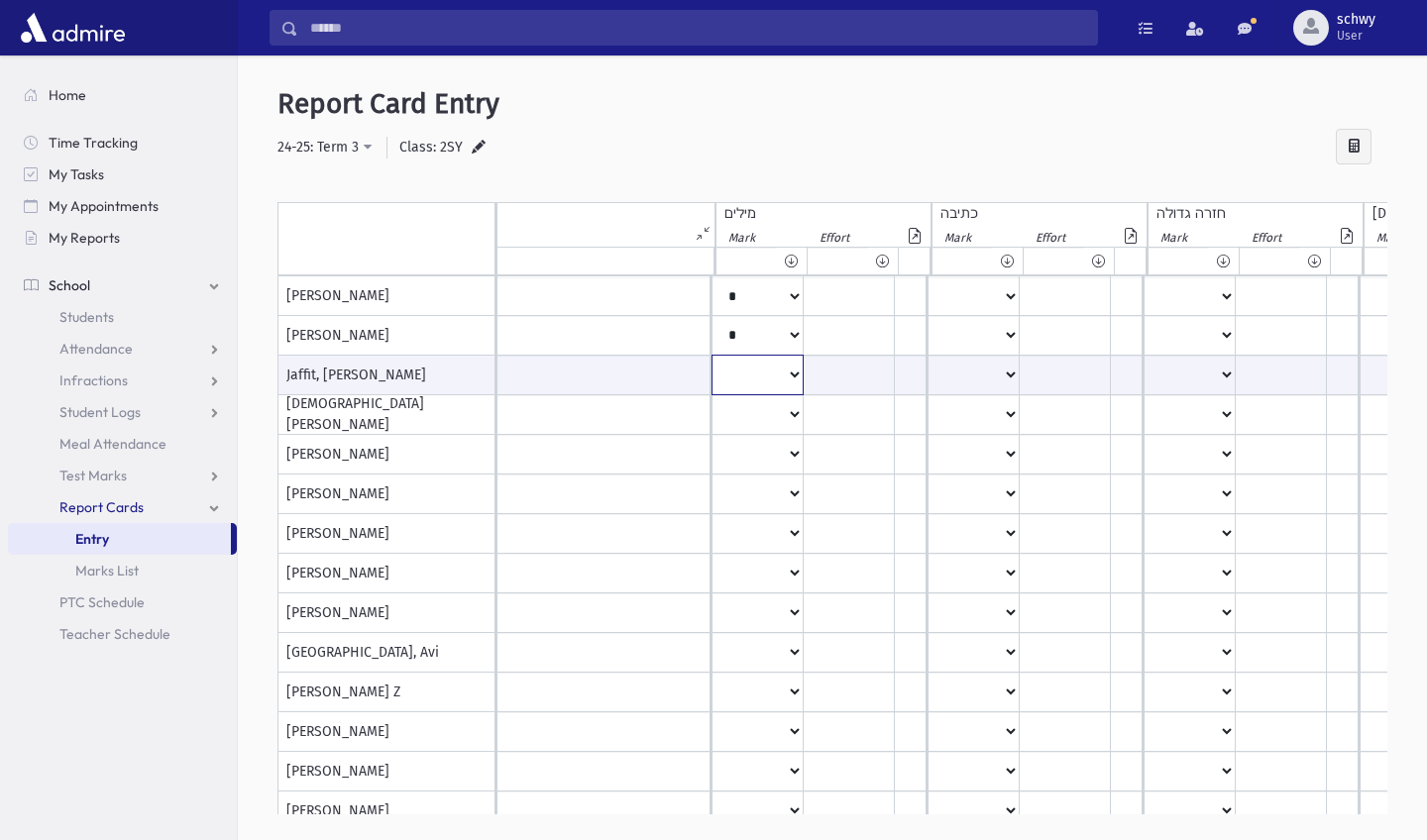 select on "*" 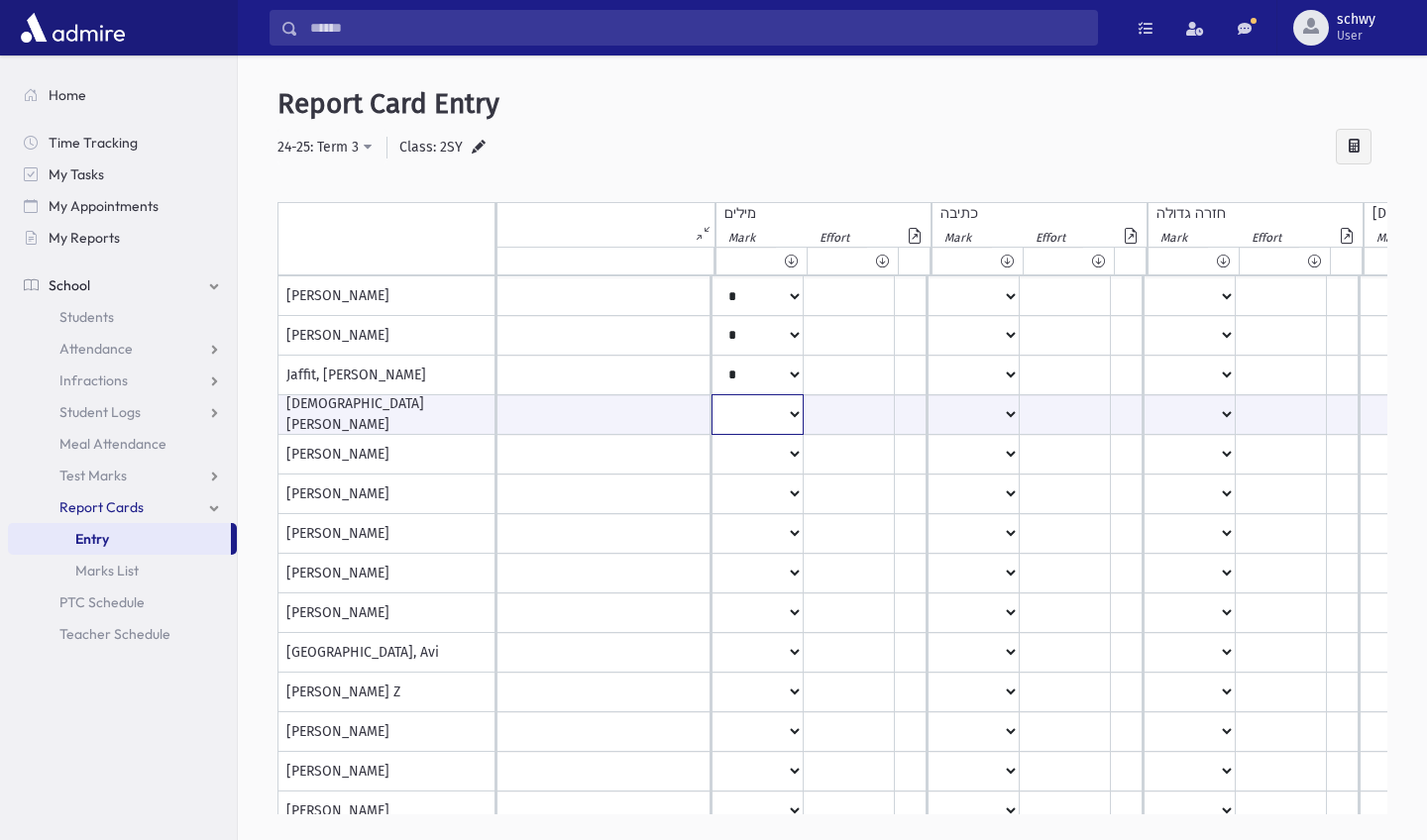 click on "*
**
**
*
**
**
*
**
**
*
**
**
**
***
**
***
**
***
***
***
***
**
***" at bounding box center (-747, 414) 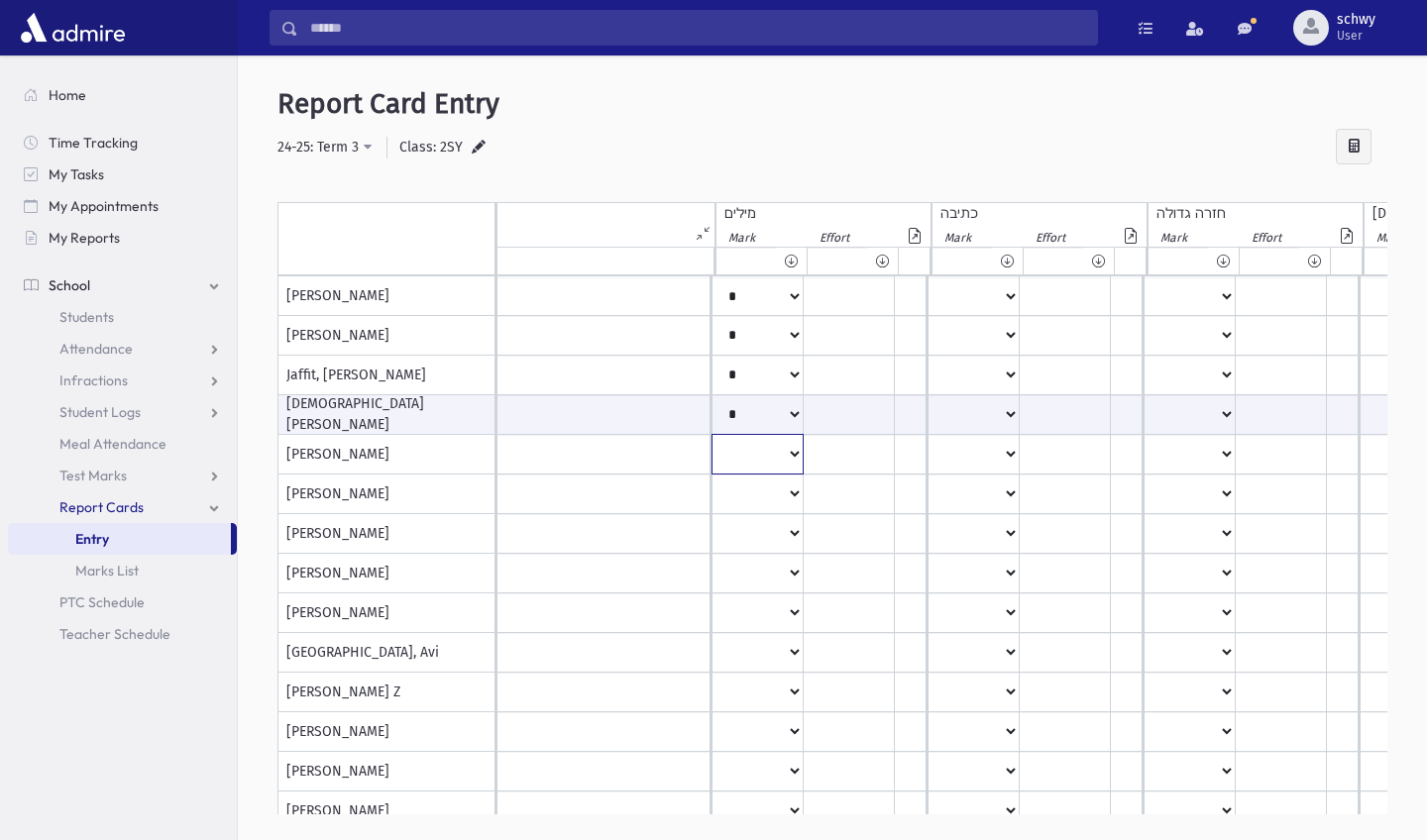 click on "*
**
**
*
**
**
*
**
**
*
**
**
**
***
**
***
**
***
***
***
***
**
***" at bounding box center [-747, 296] 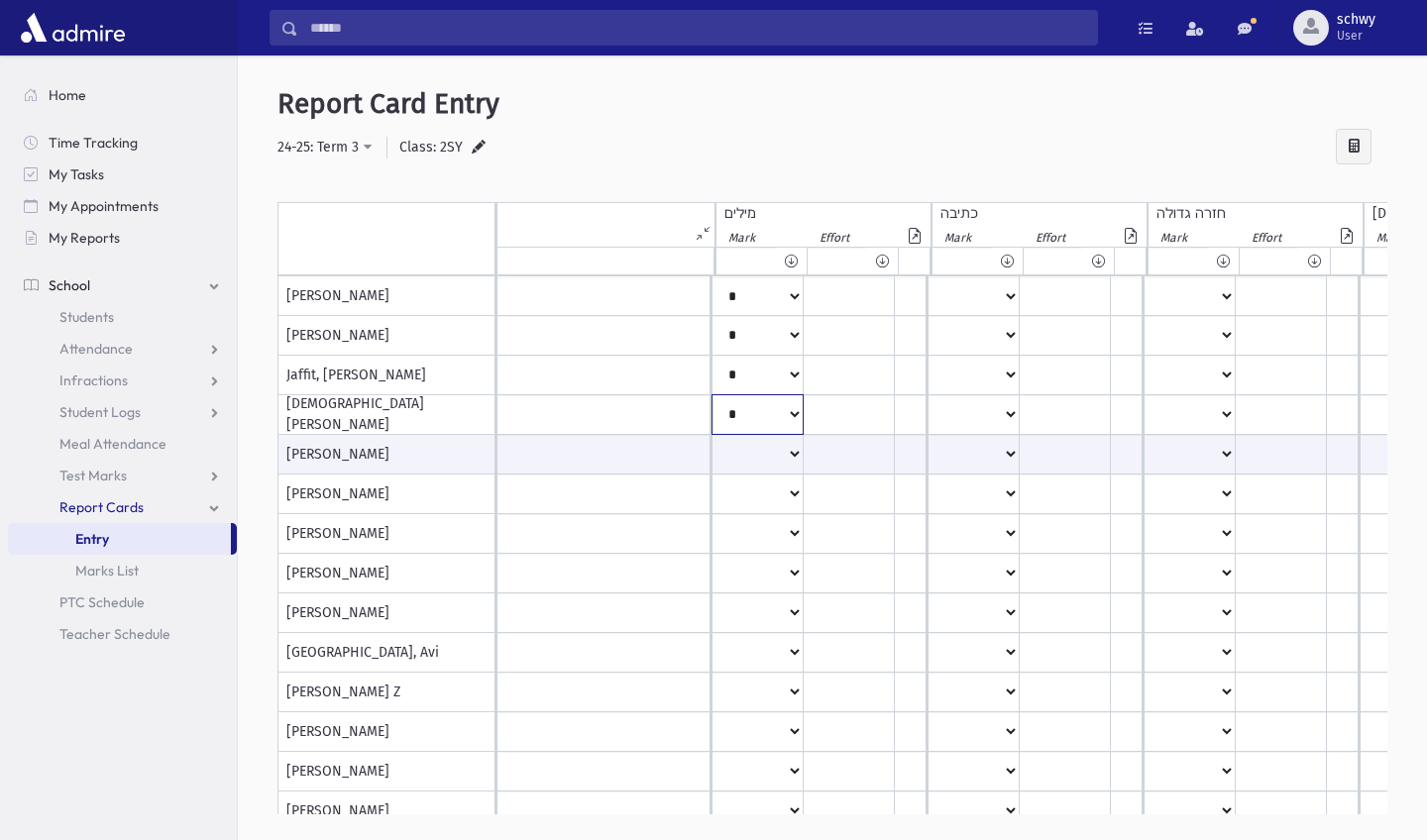 click on "*
**
**
*
**
**
*
**
**
*
**
**
**
***
**
***
**
***
***
***
***
**
***" at bounding box center (-747, 296) 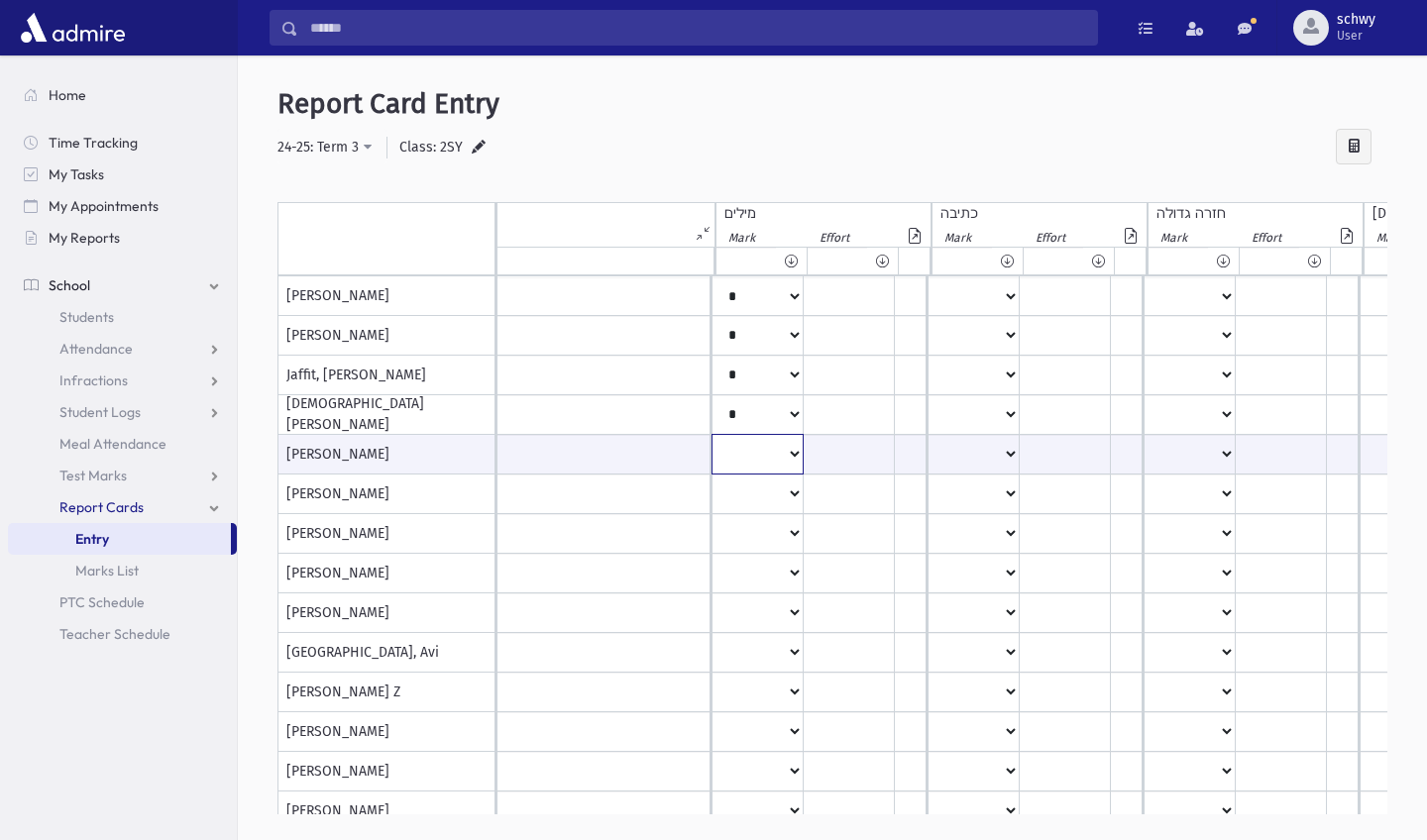 click on "*
**
**
*
**
**
*
**
**
*
**
**
**
***
**
***
**
***
***
***
***
**
***" at bounding box center (-747, 454) 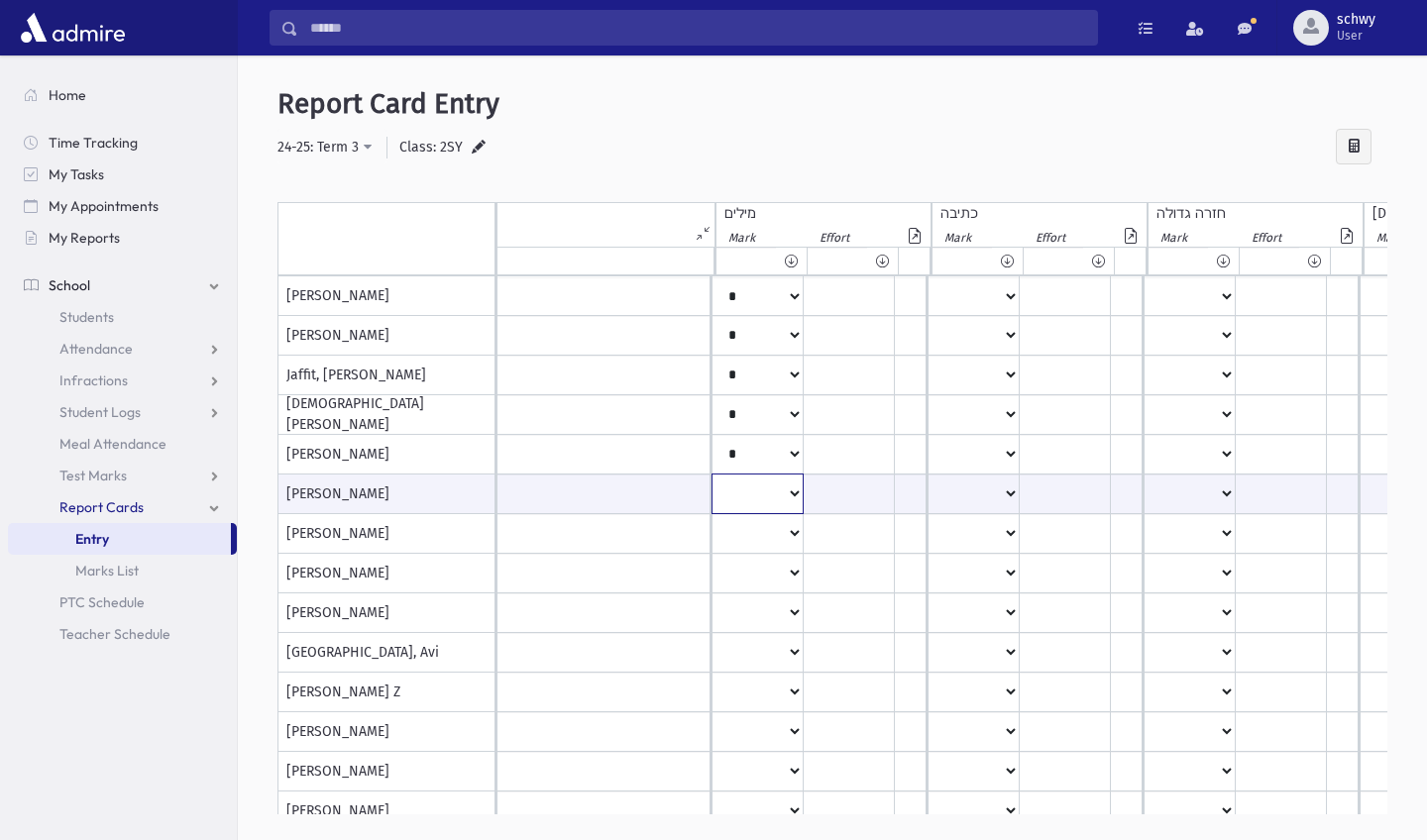 click on "*
**
**
*
**
**
*
**
**
*
**
**
**
***
**
***
**
***
***
***
***
**
***" at bounding box center [-747, 493] 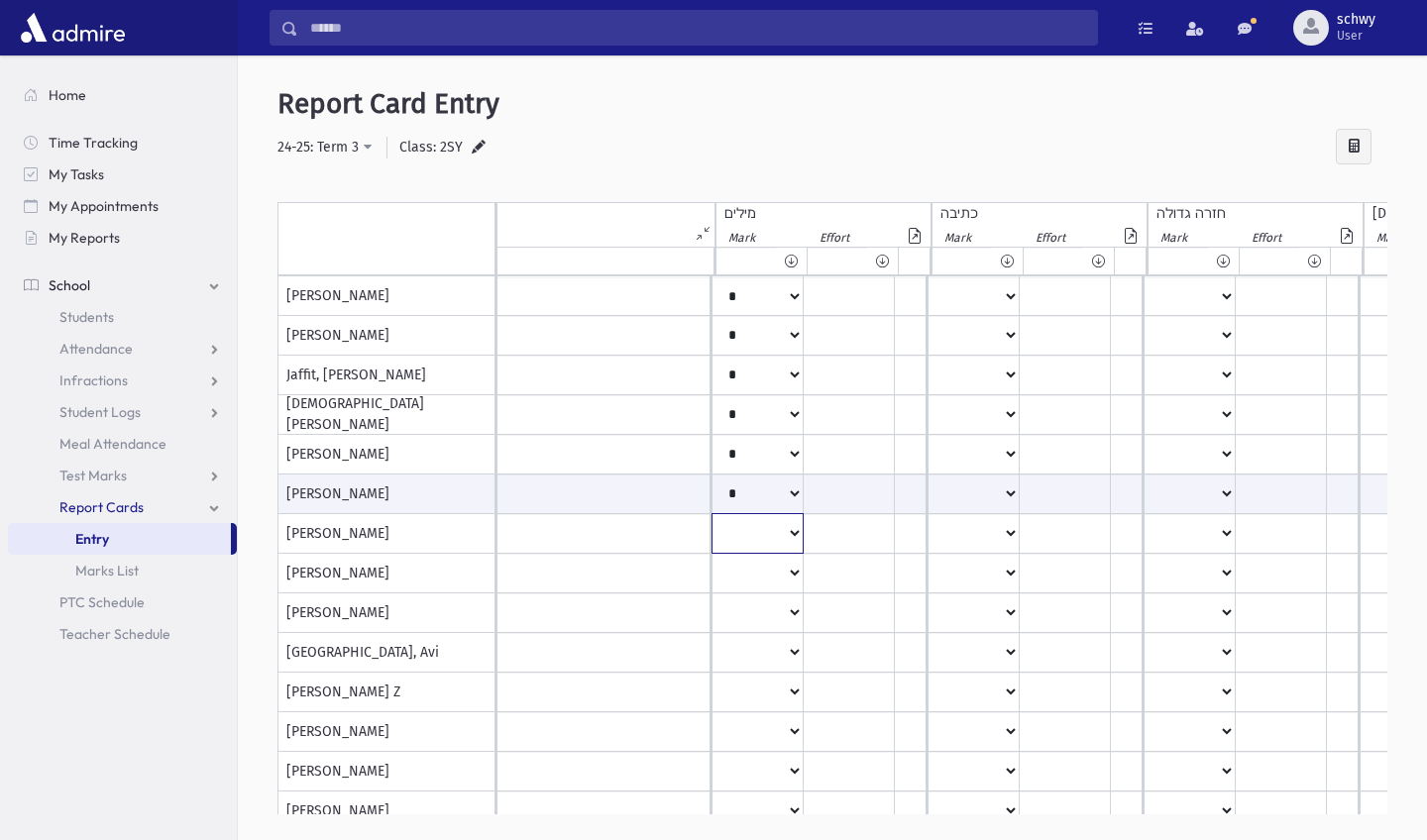 click on "*
**
**
*
**
**
*
**
**
*
**
**
**
***
**
***
**
***
***
***
***
**
***" at bounding box center (-747, 296) 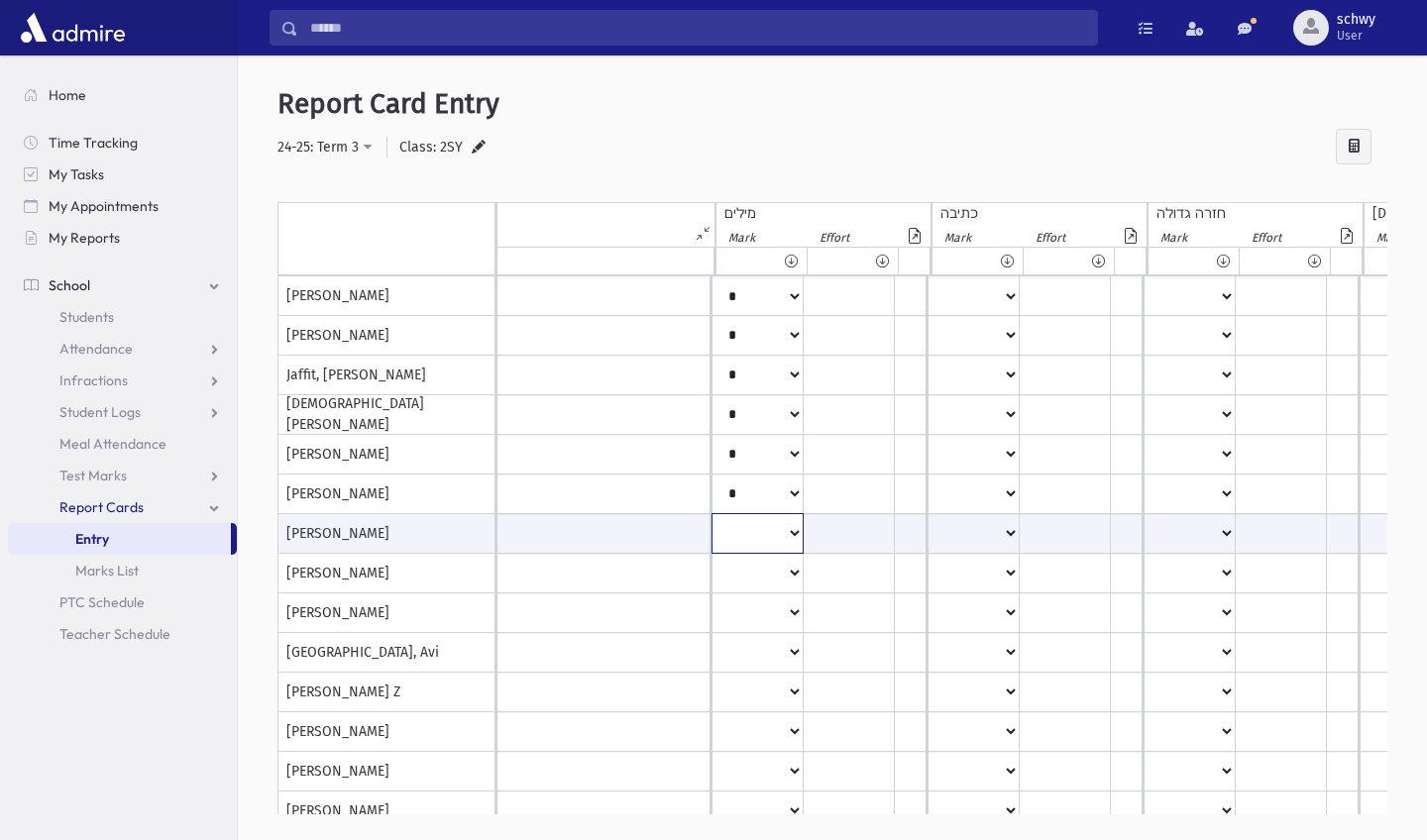 select on "**" 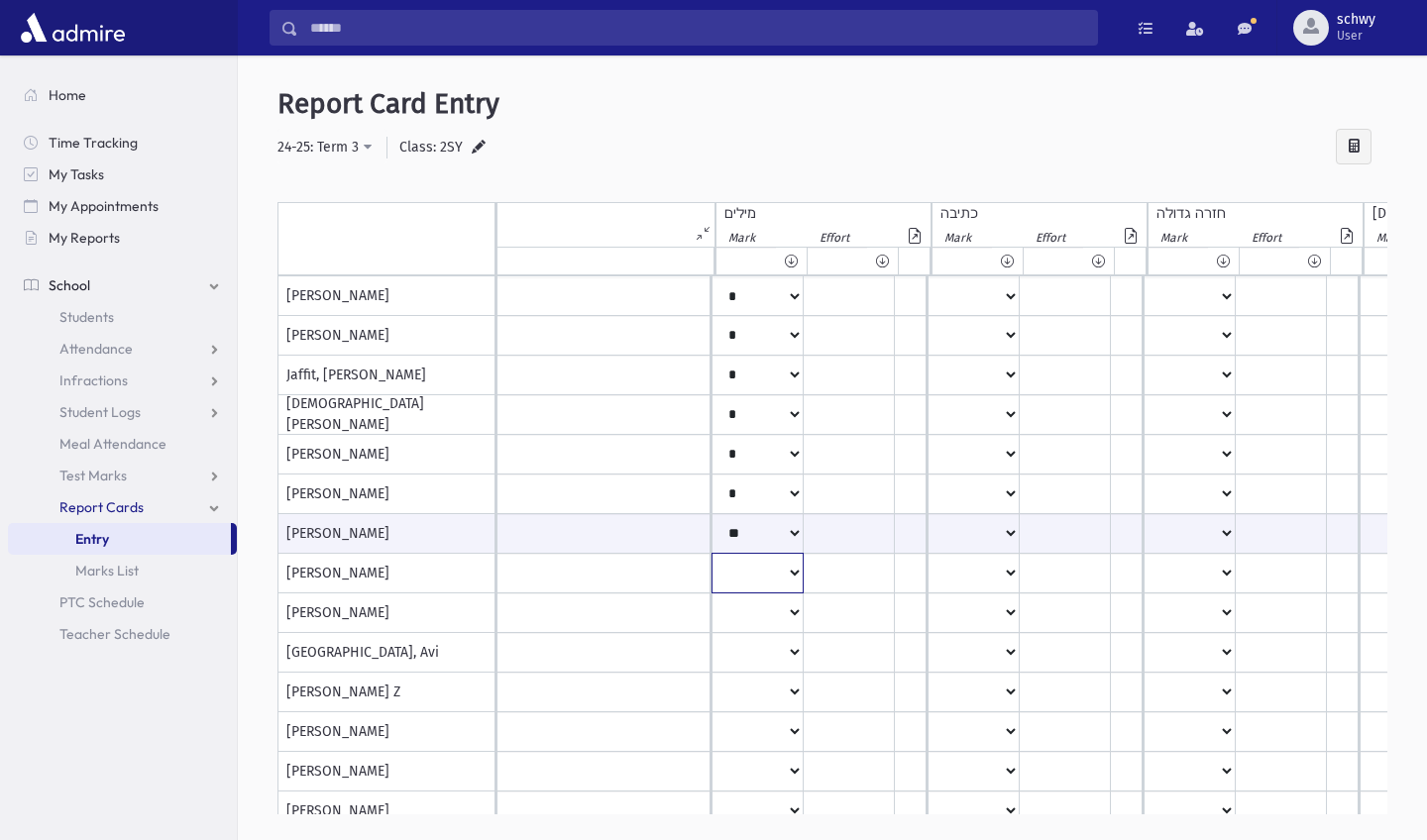 click on "*
**
**
*
**
**
*
**
**
*
**
**
**
***
**
***
**
***
***
***
***
**
***" at bounding box center (-747, 296) 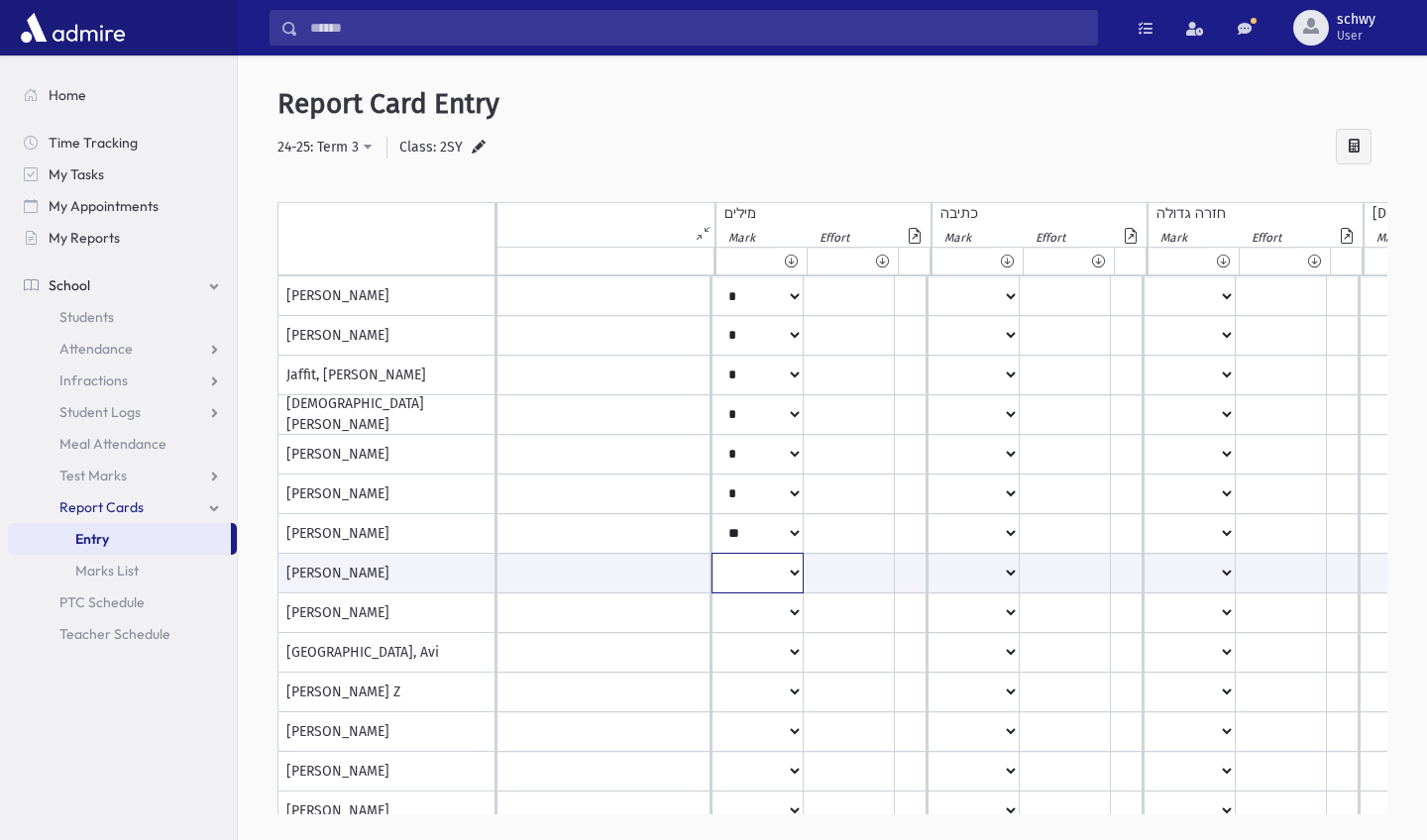 select on "**" 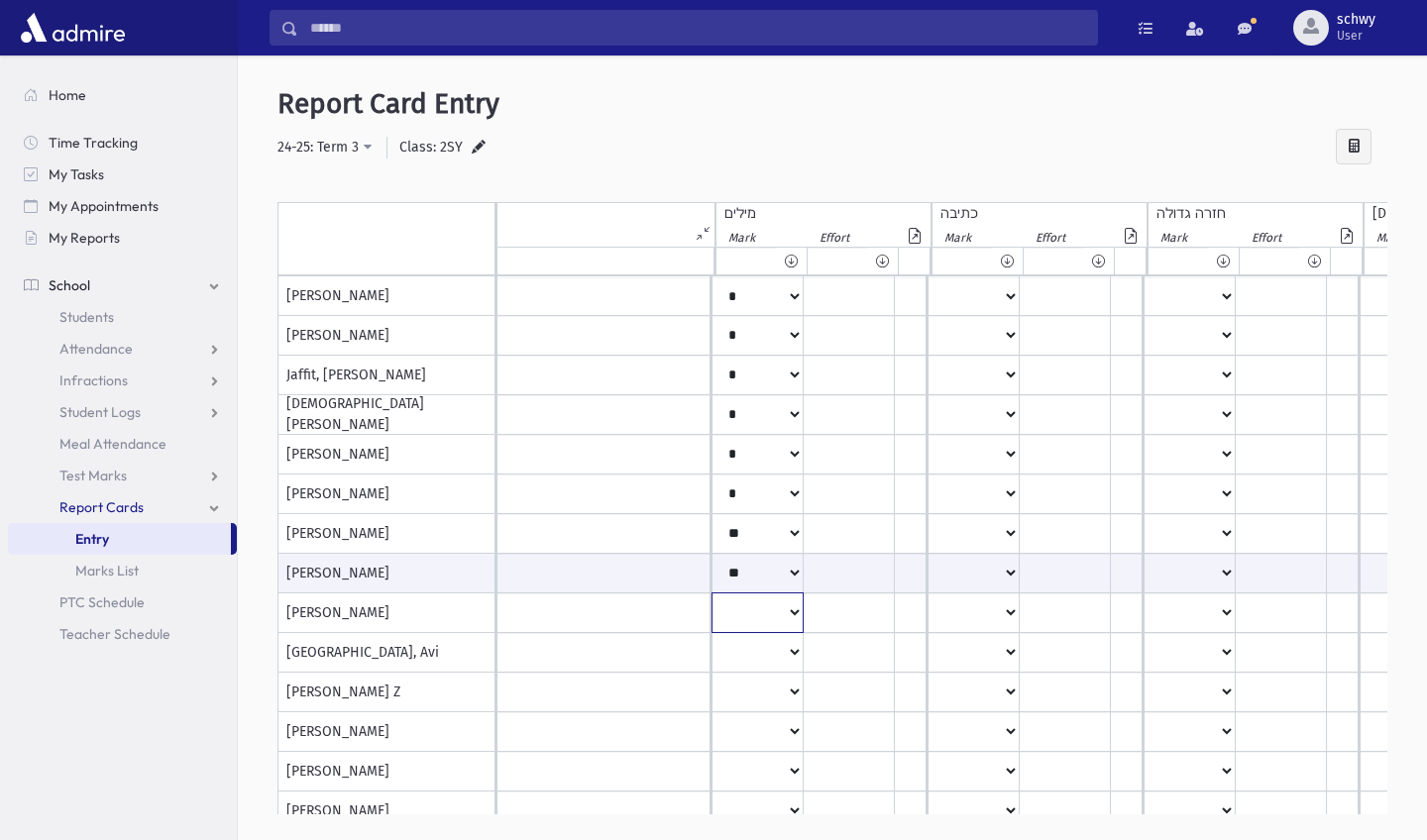 click on "*
**
**
*
**
**
*
**
**
*
**
**
**
***
**
***
**
***
***
***
***
**
***" at bounding box center [-747, 296] 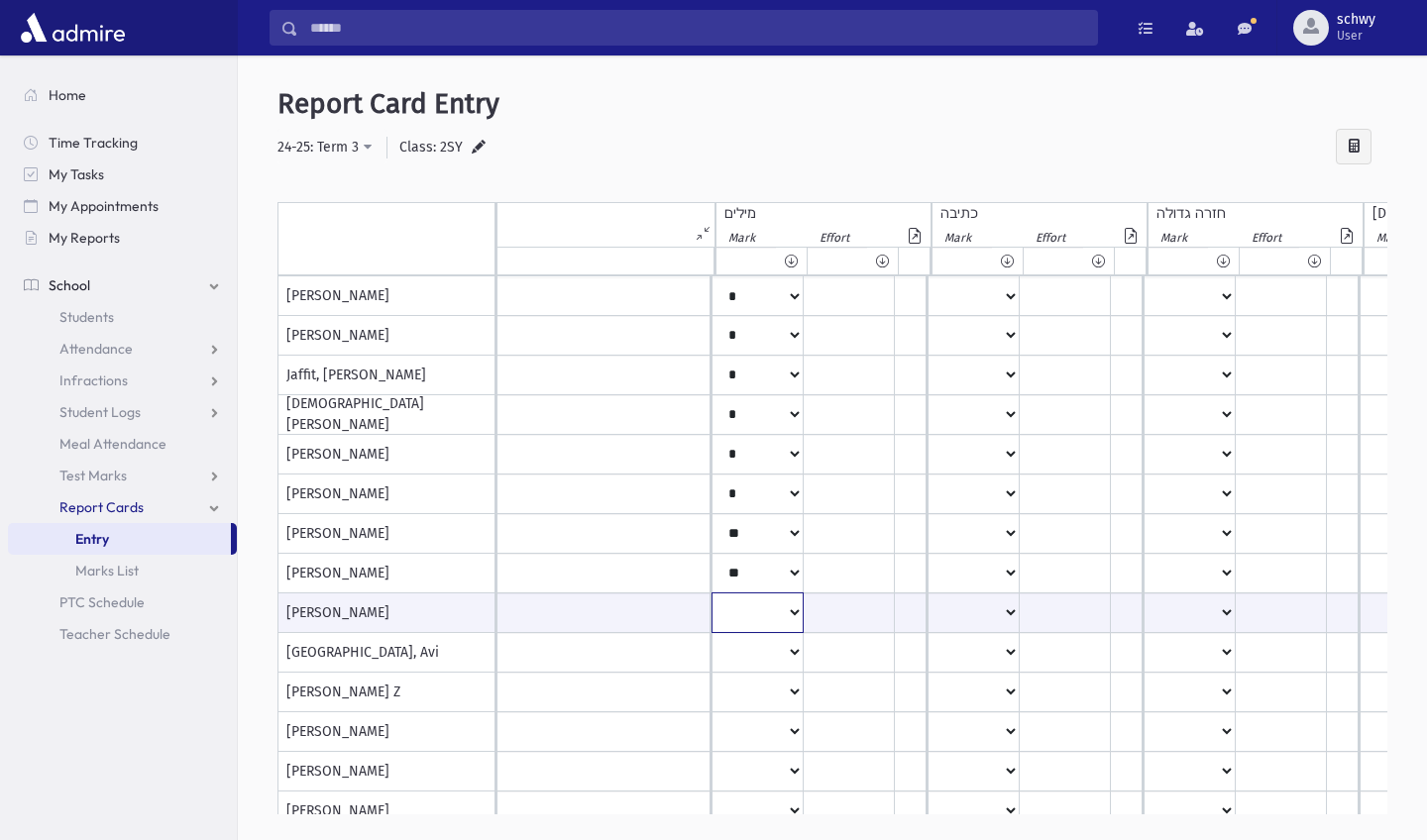 select on "*" 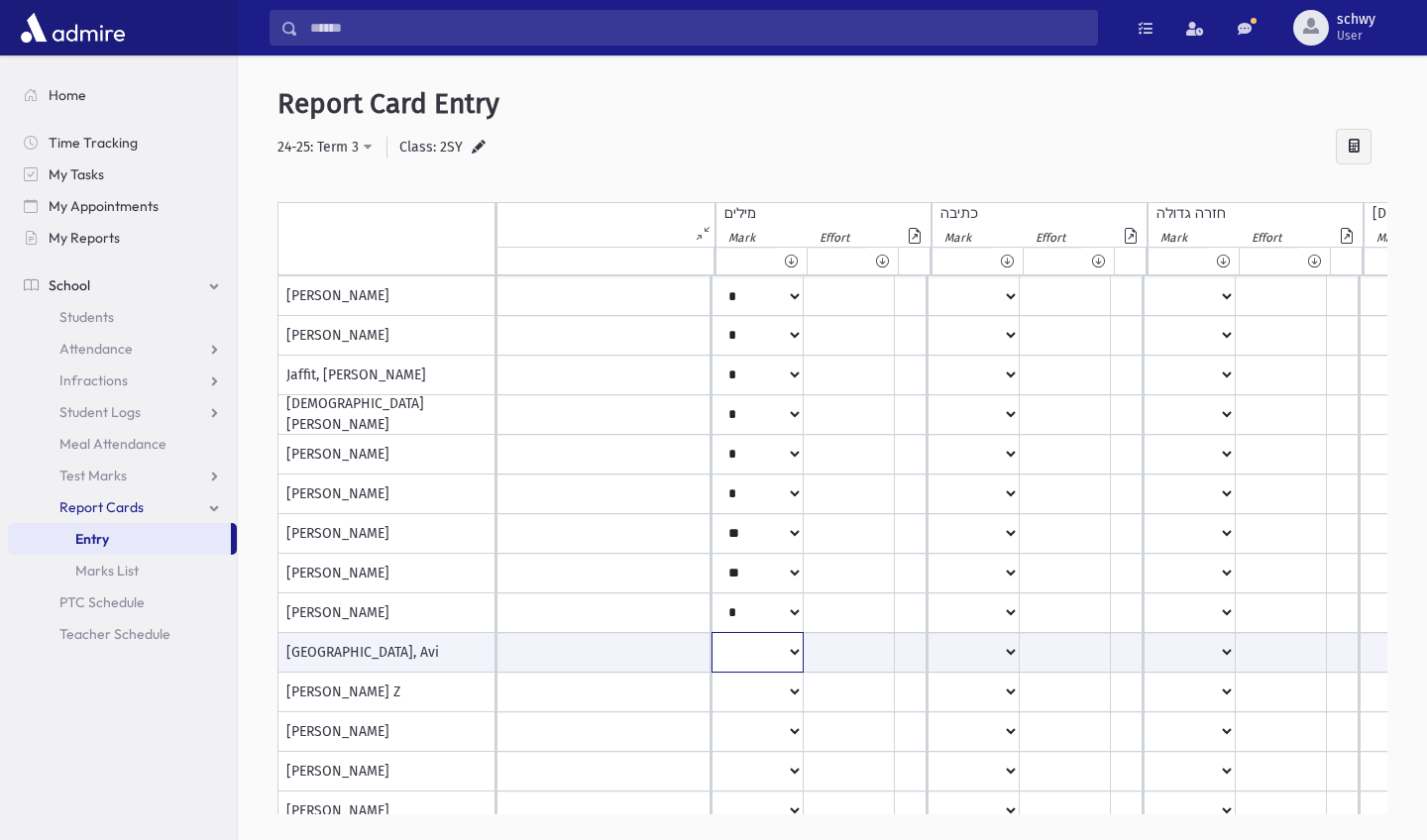 click on "*
**
**
*
**
**
*
**
**
*
**
**
**
***
**
***
**
***
***
***
***
**
***" at bounding box center (-747, 652) 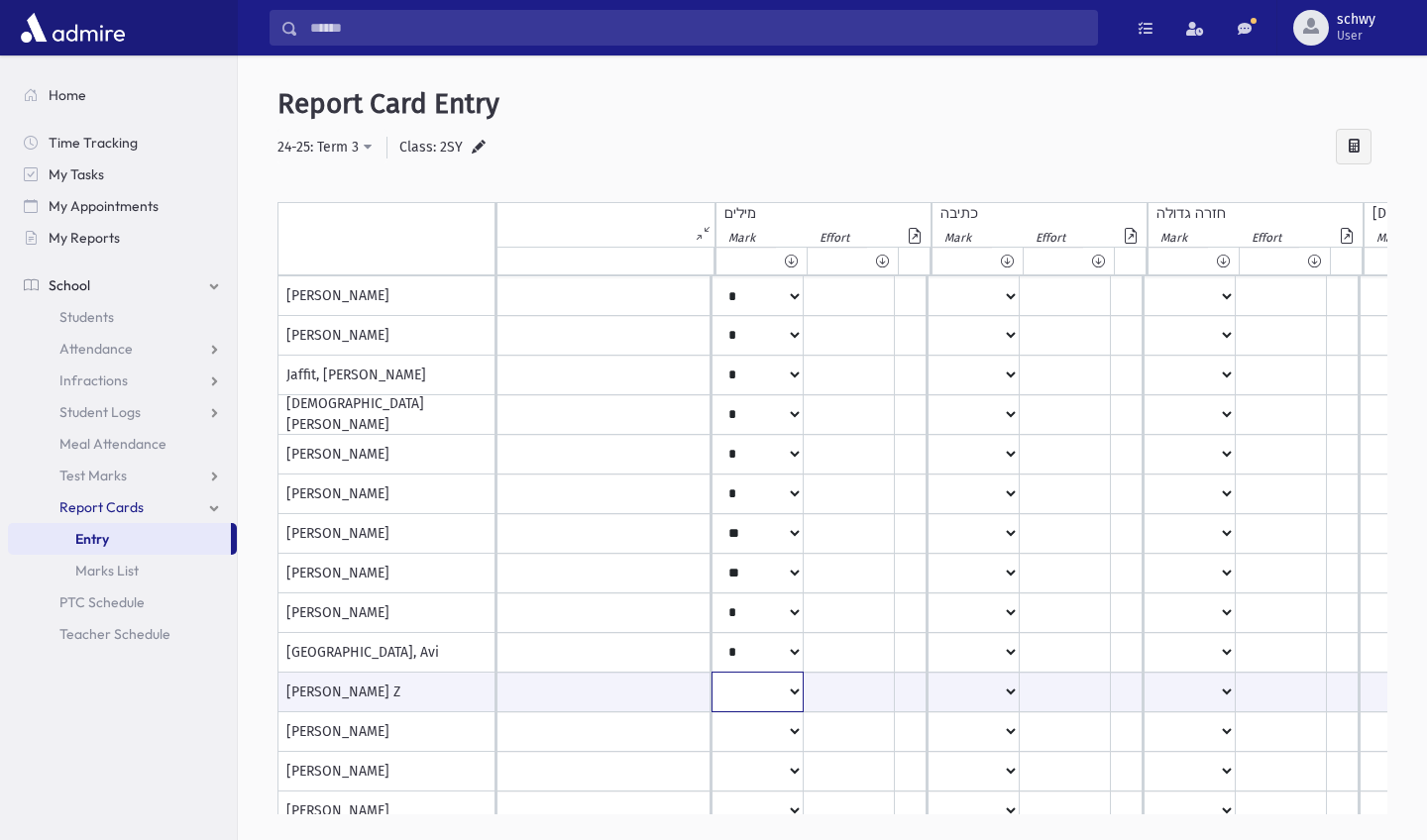 select on "**" 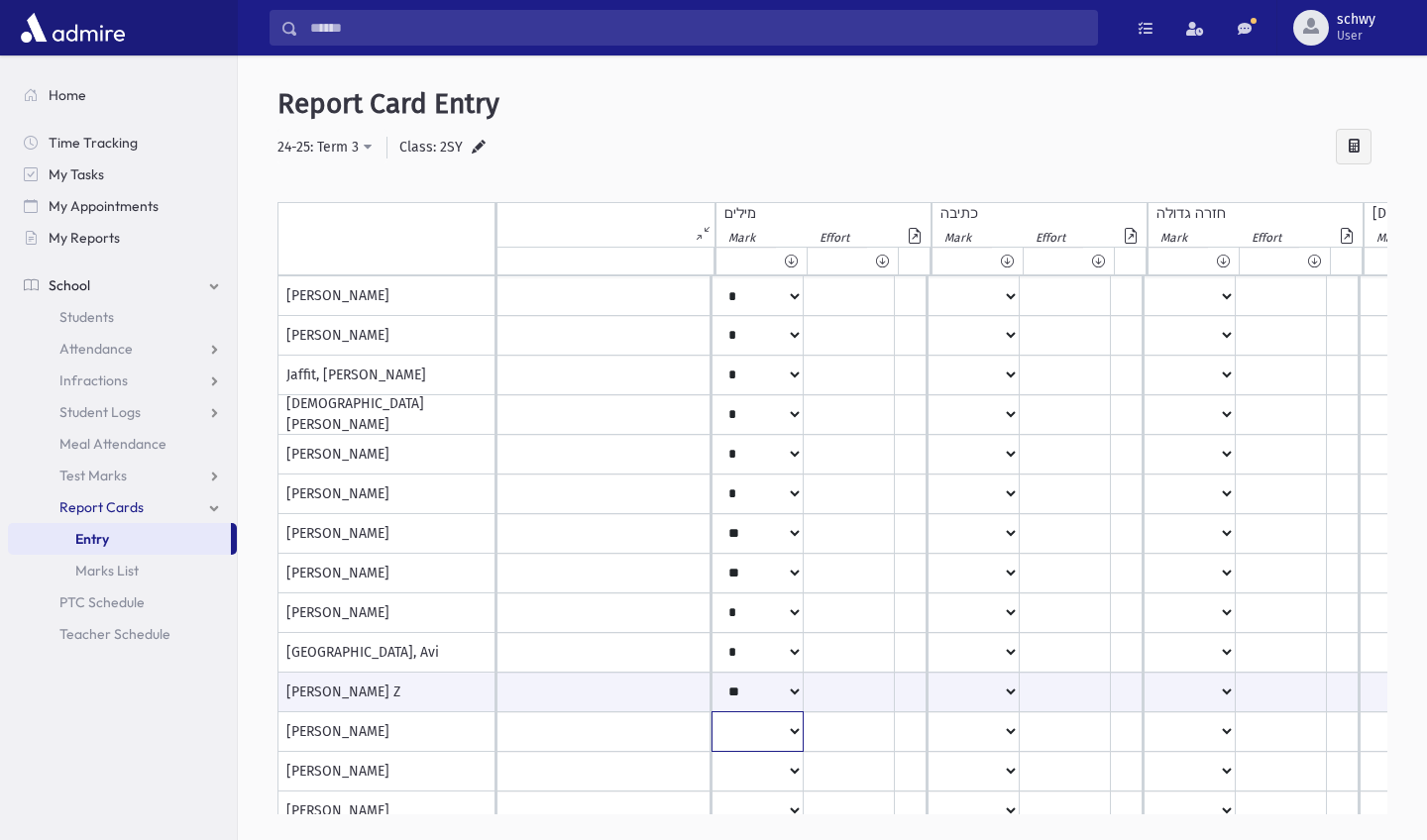 click on "*
**
**
*
**
**
*
**
**
*
**
**
**
***
**
***
**
***
***
***
***
**
***" at bounding box center [-747, 296] 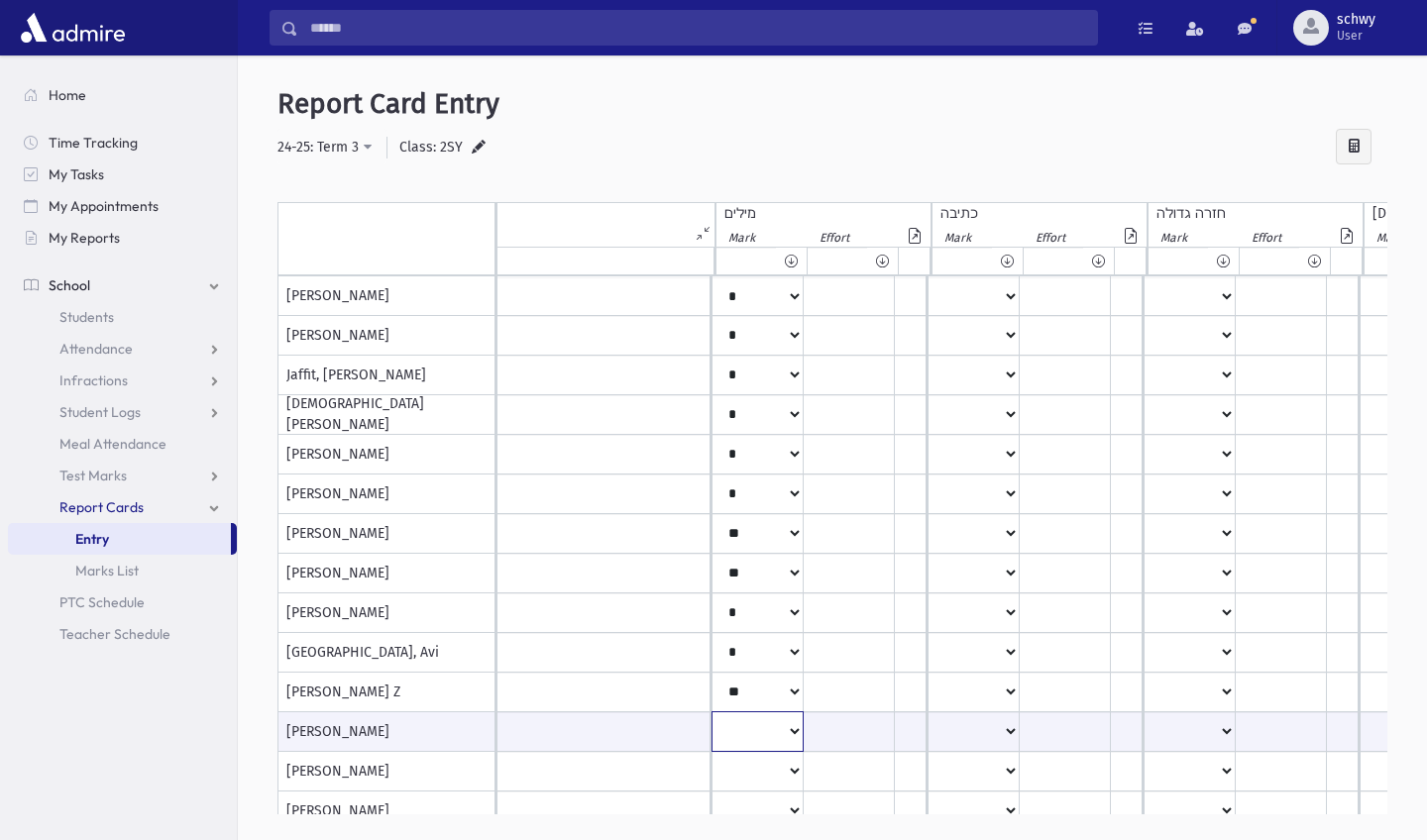 select on "***" 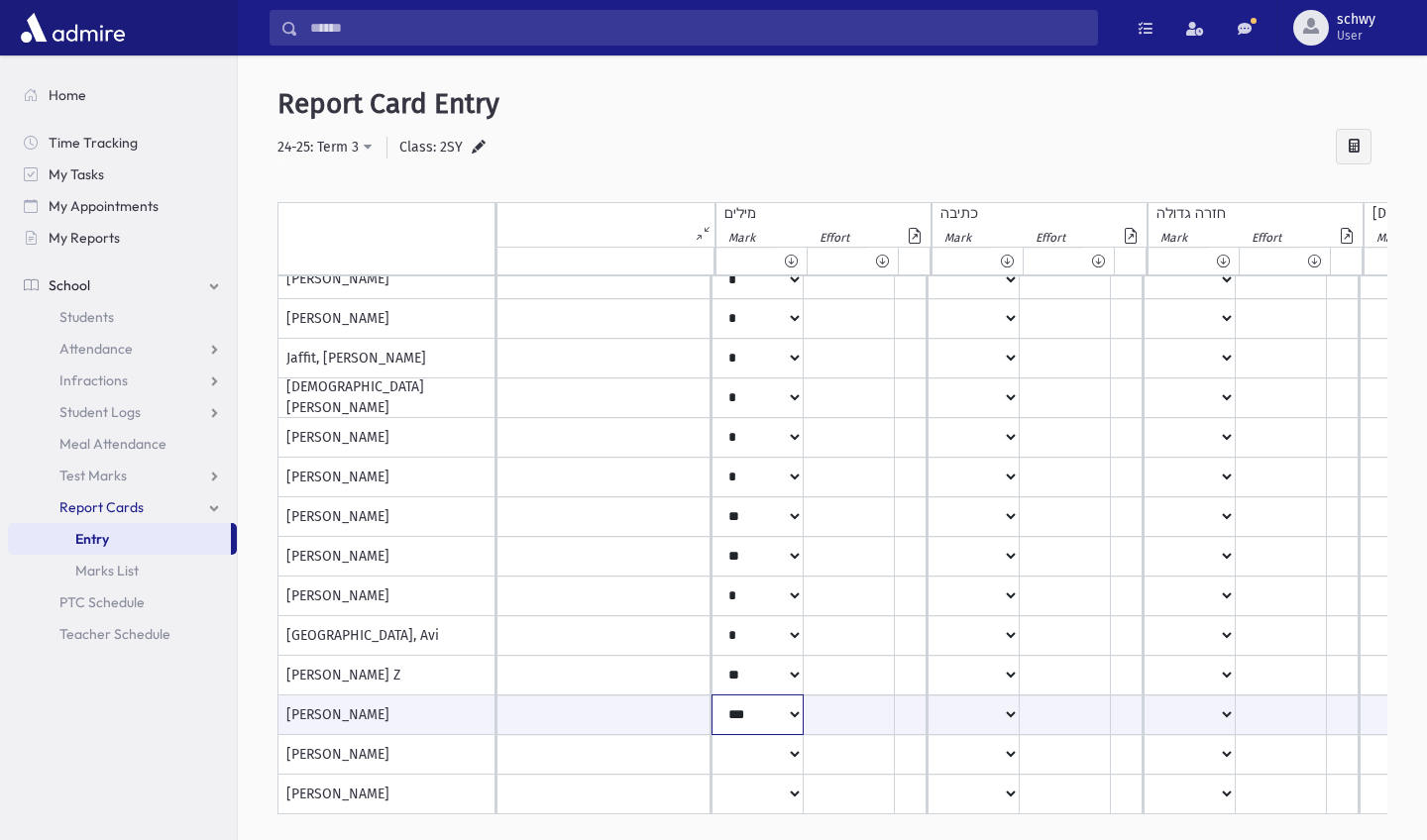 scroll, scrollTop: 25, scrollLeft: 1290, axis: both 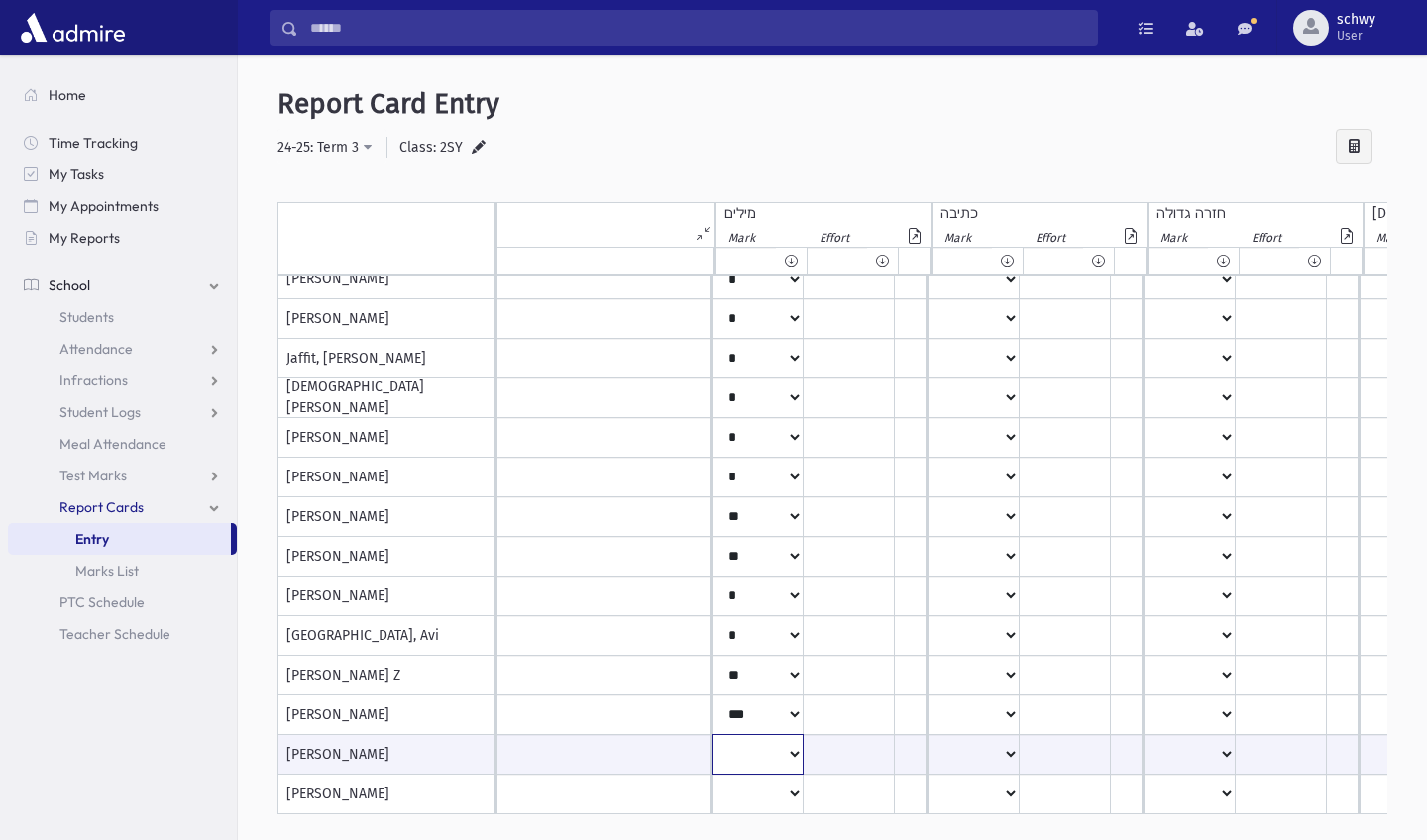 select on "*" 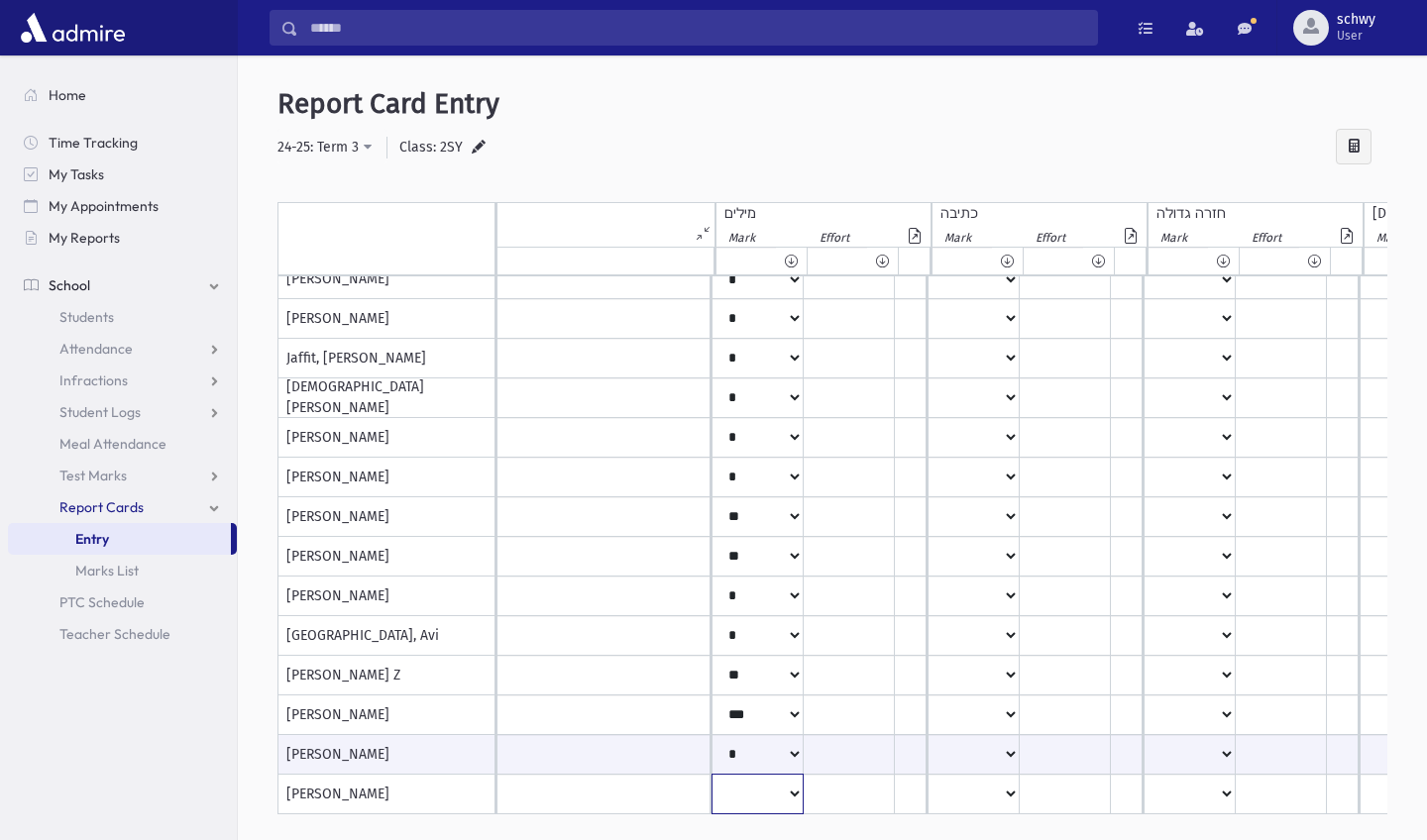 click on "*
**
**
*
**
**
*
**
**
*
**
**
**
***
**
***
**
***
***
***
***
**
***" at bounding box center (-747, 279) 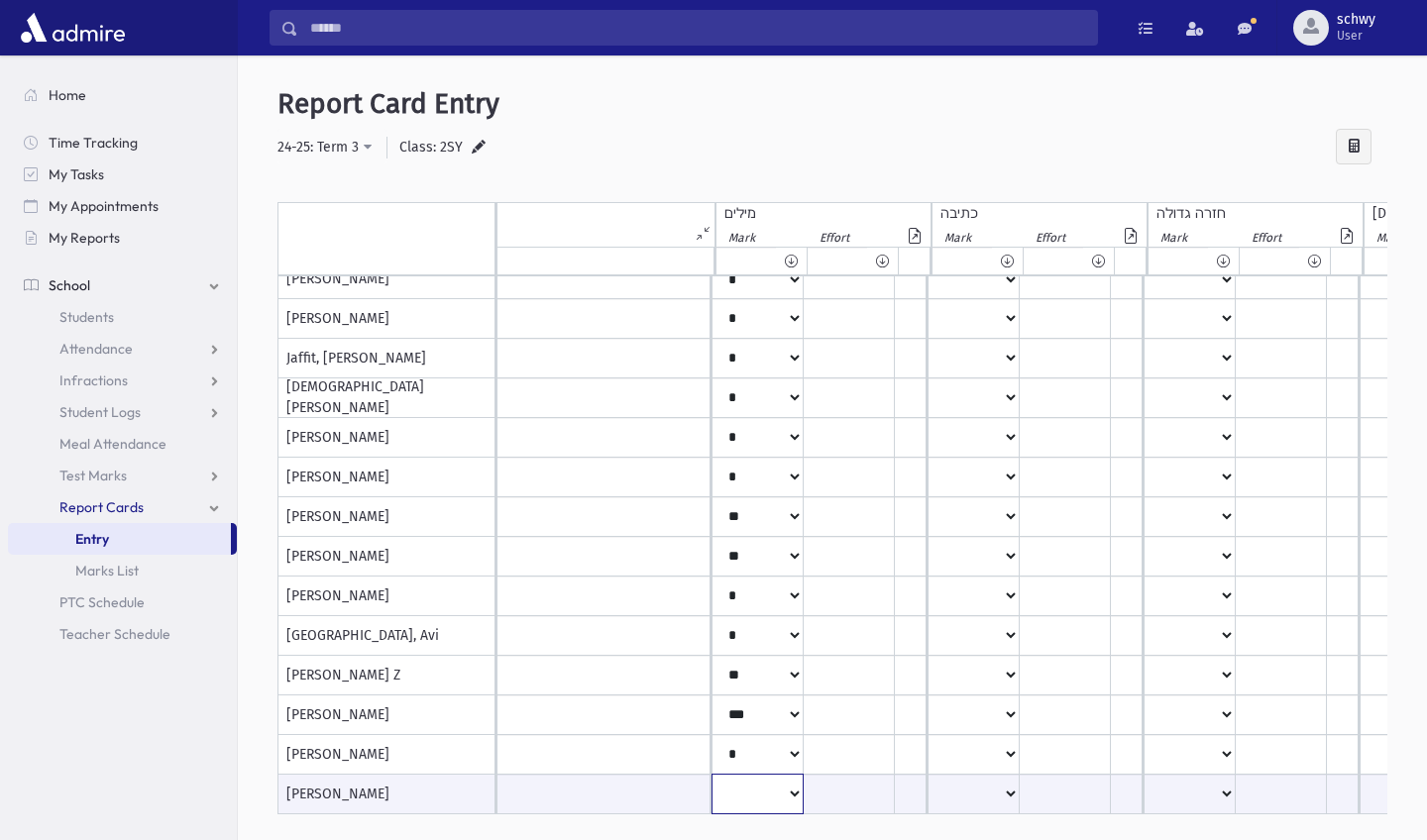 select on "*" 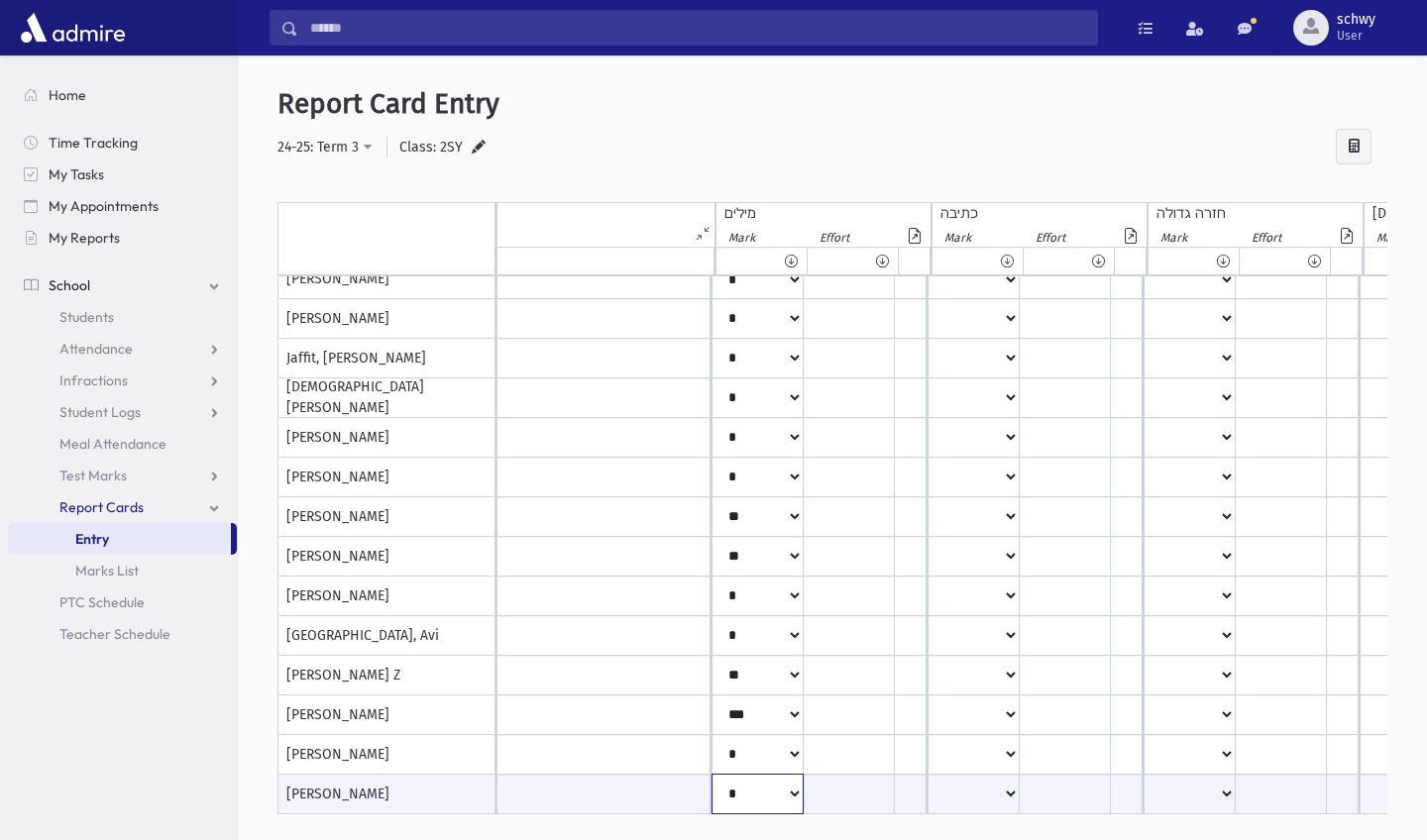 scroll, scrollTop: 25, scrollLeft: 1315, axis: both 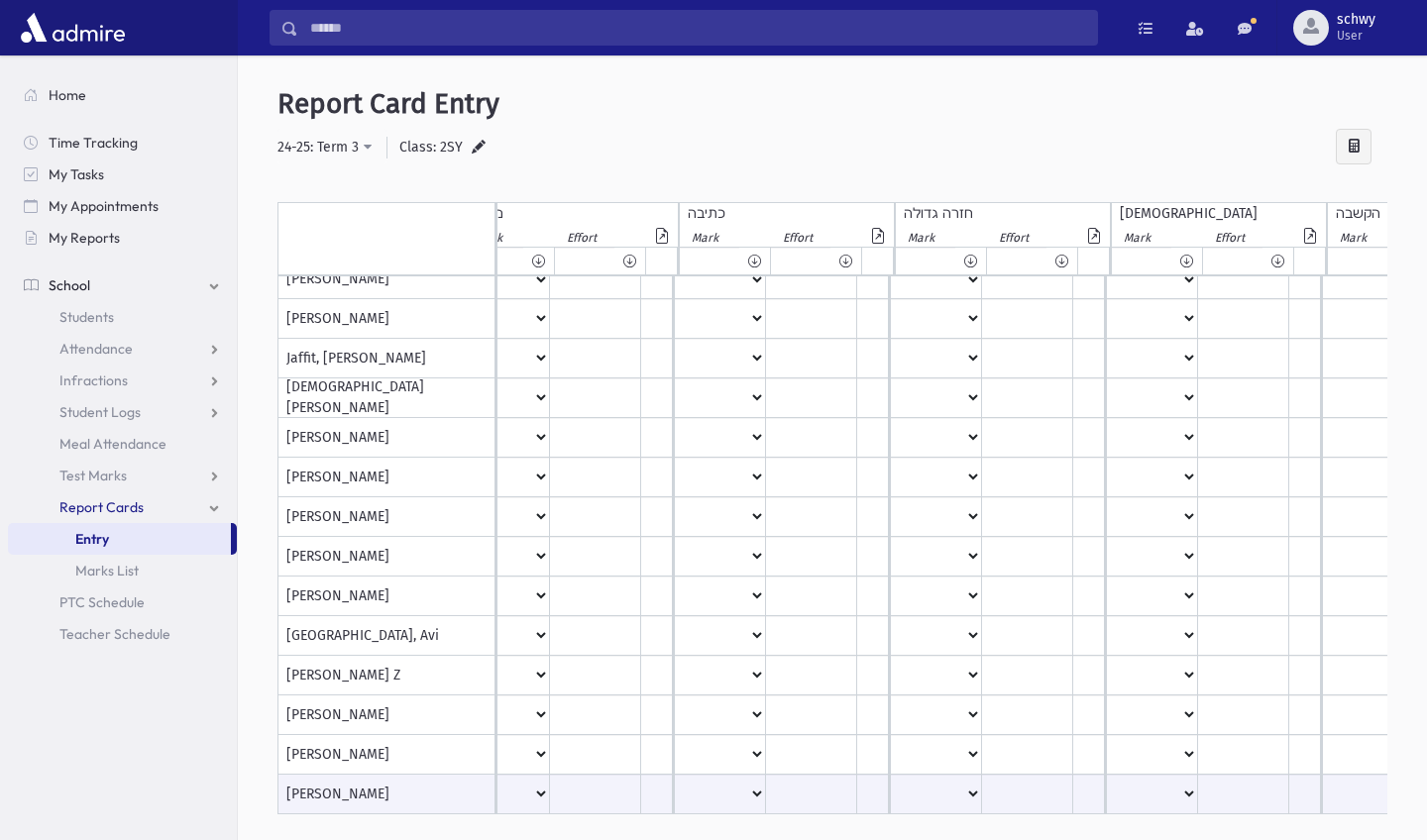 click on "**********" at bounding box center [832, 148] 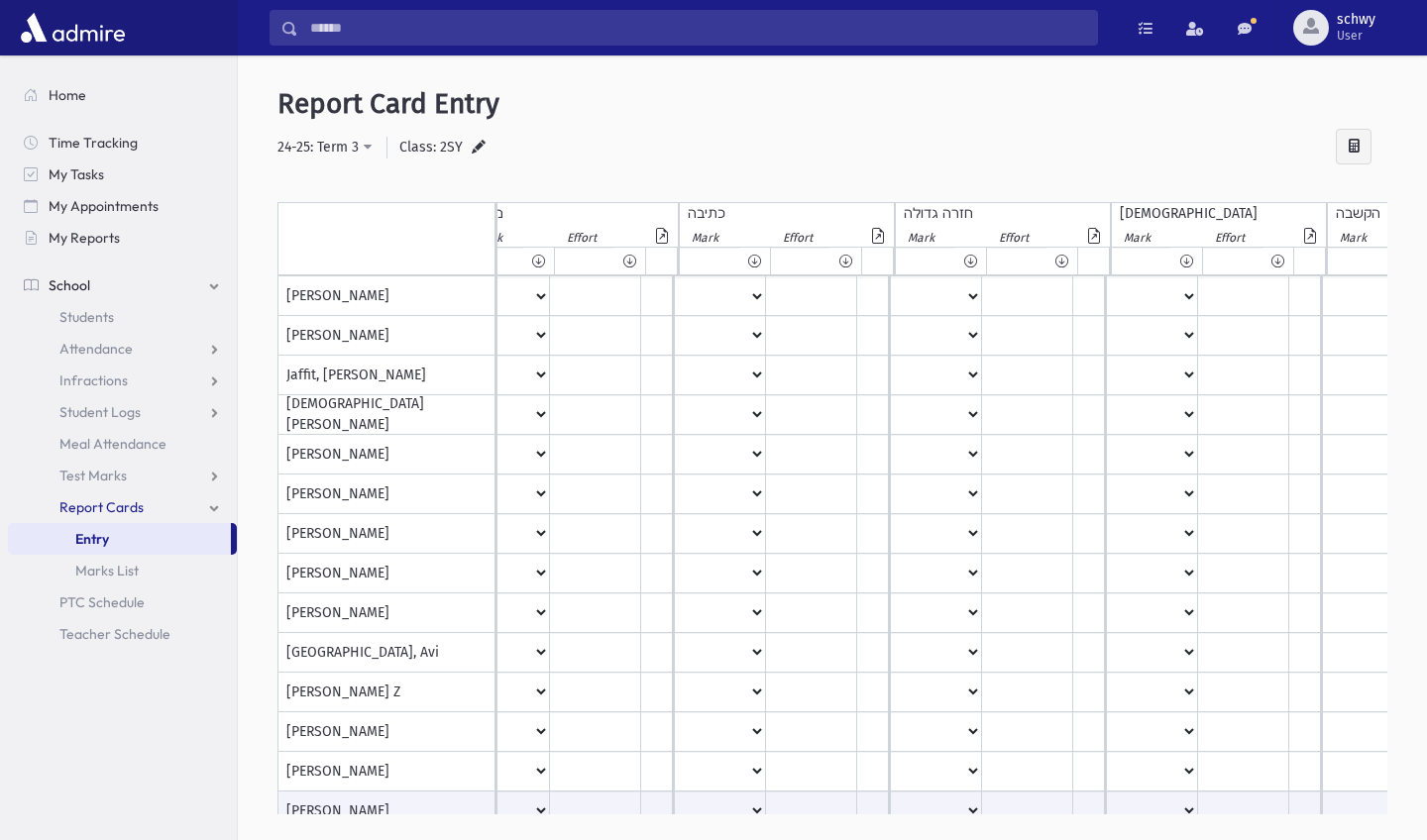 scroll, scrollTop: 0, scrollLeft: 1544, axis: horizontal 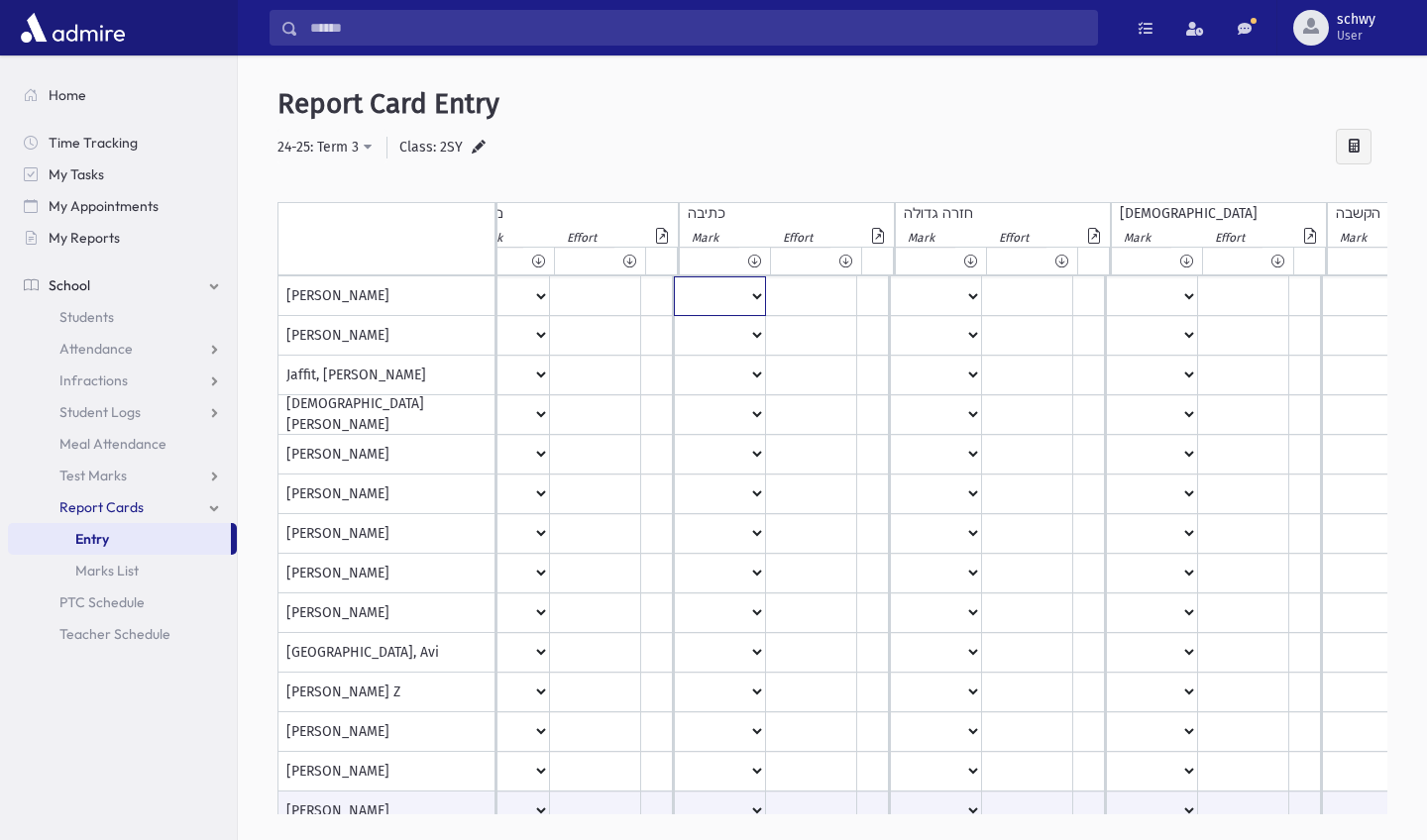 click on "*
**
**
*
**
**
*
**
**
*
**
**
**
***
**
***
**
***
***
***
***
**
***" at bounding box center [-1001, 296] 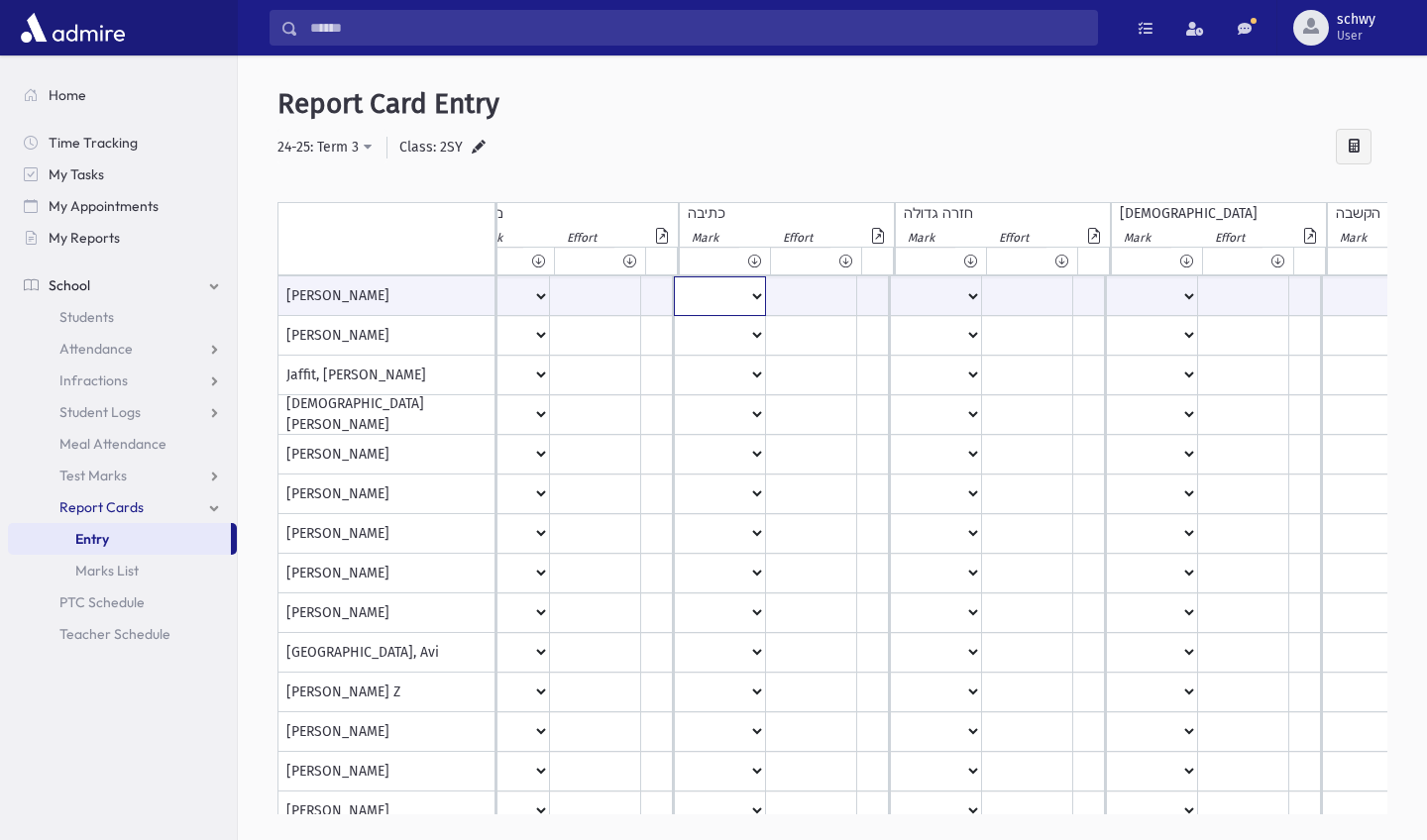 select on "*" 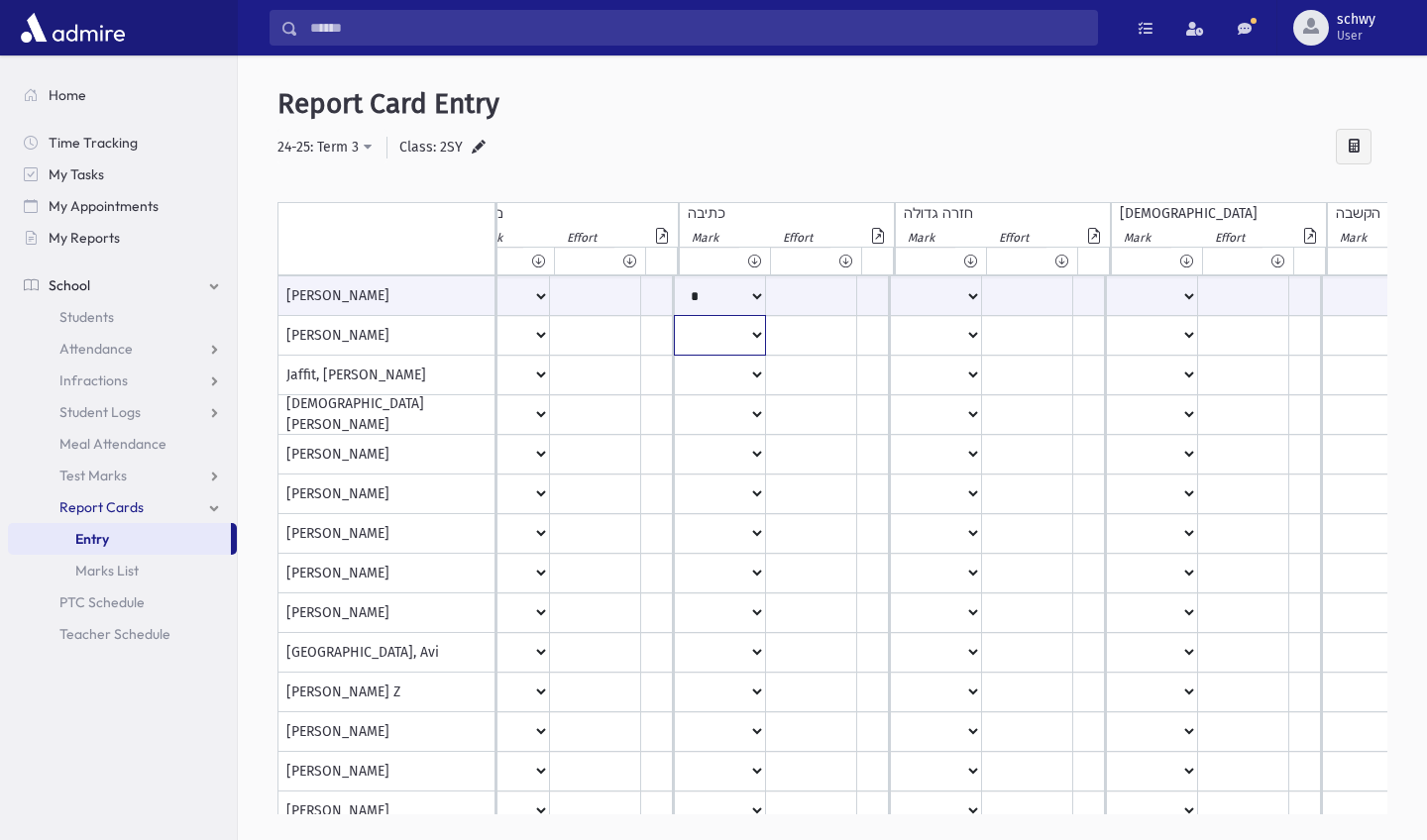 click on "*
**
**
*
**
**
*
**
**
*
**
**
**
***
**
***
**
***
***
***
***
**
***" at bounding box center [-1001, 296] 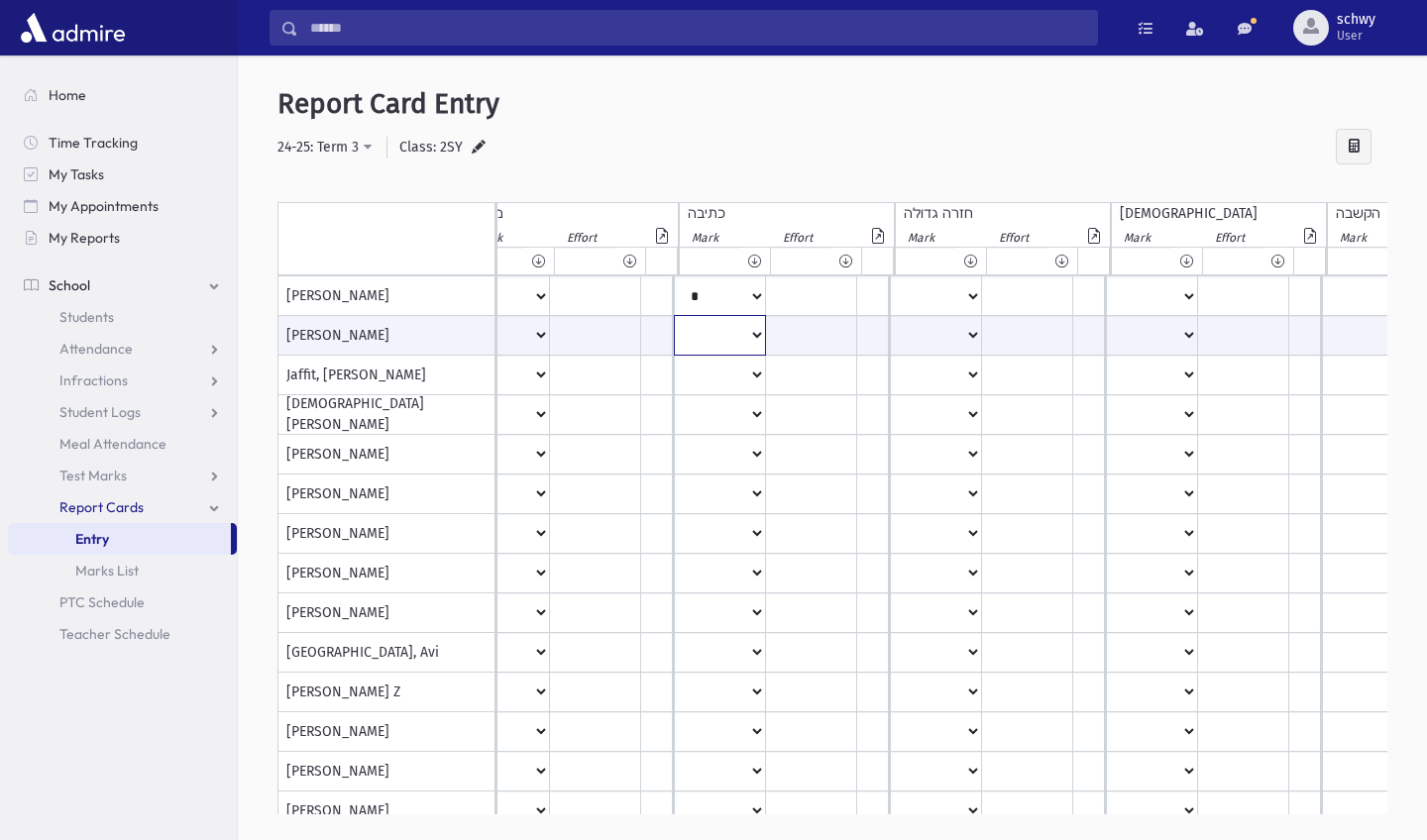 select on "*" 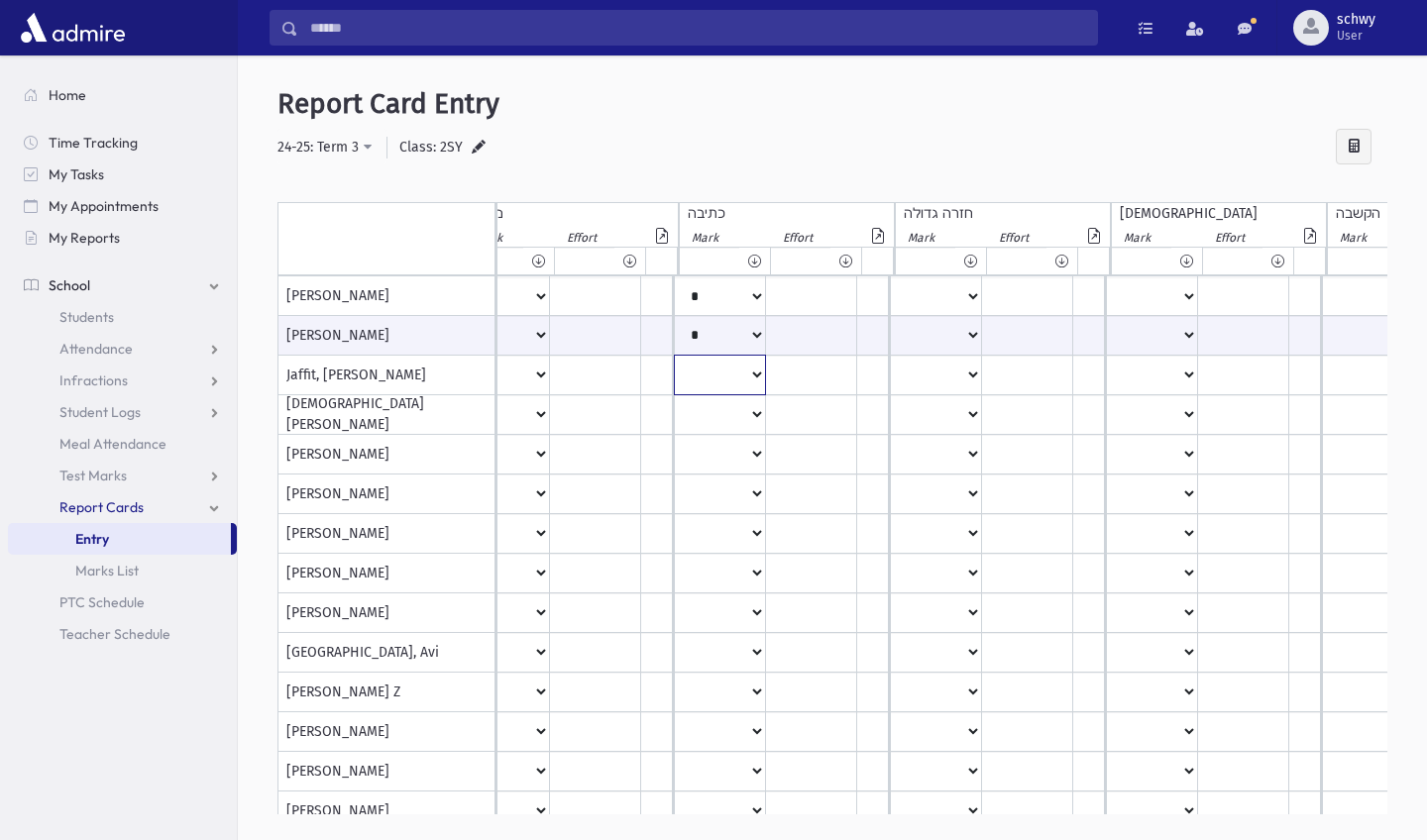 click on "*
**
**
*
**
**
*
**
**
*
**
**
**
***
**
***
**
***
***
***
***
**
***" at bounding box center (-1001, 296) 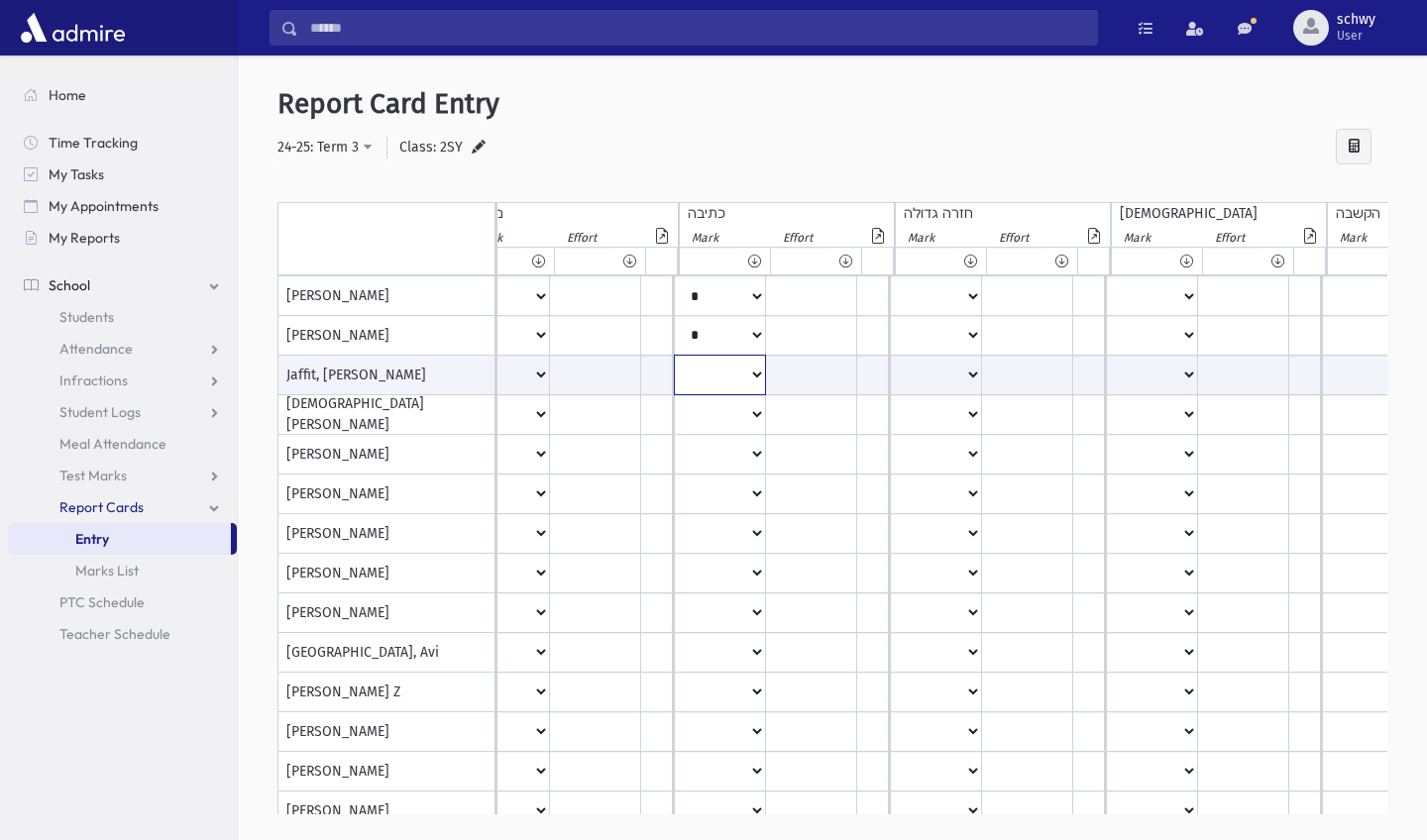 select on "*" 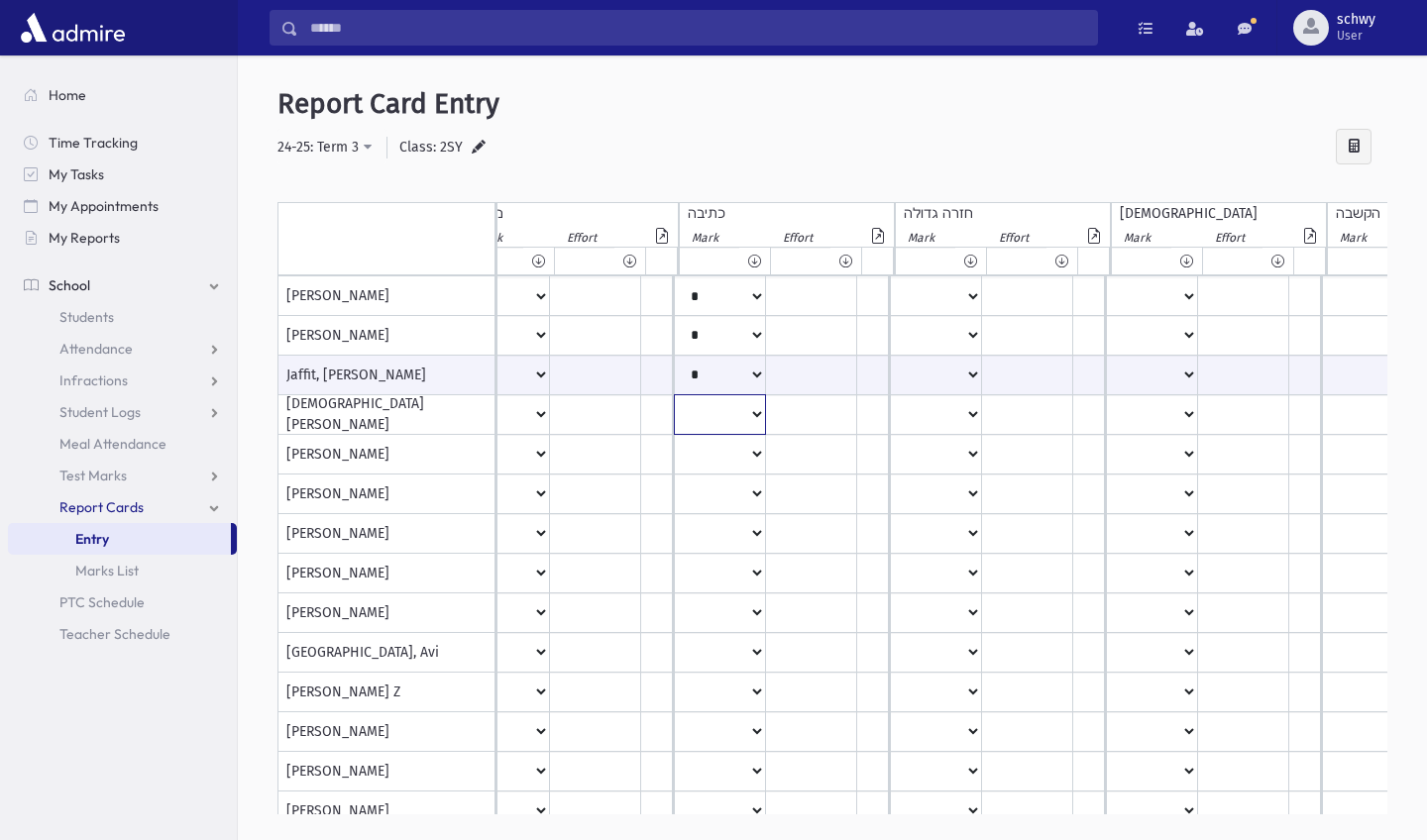 click on "*
**
**
*
**
**
*
**
**
*
**
**
**
***
**
***
**
***
***
***
***
**
***" at bounding box center [-1001, 296] 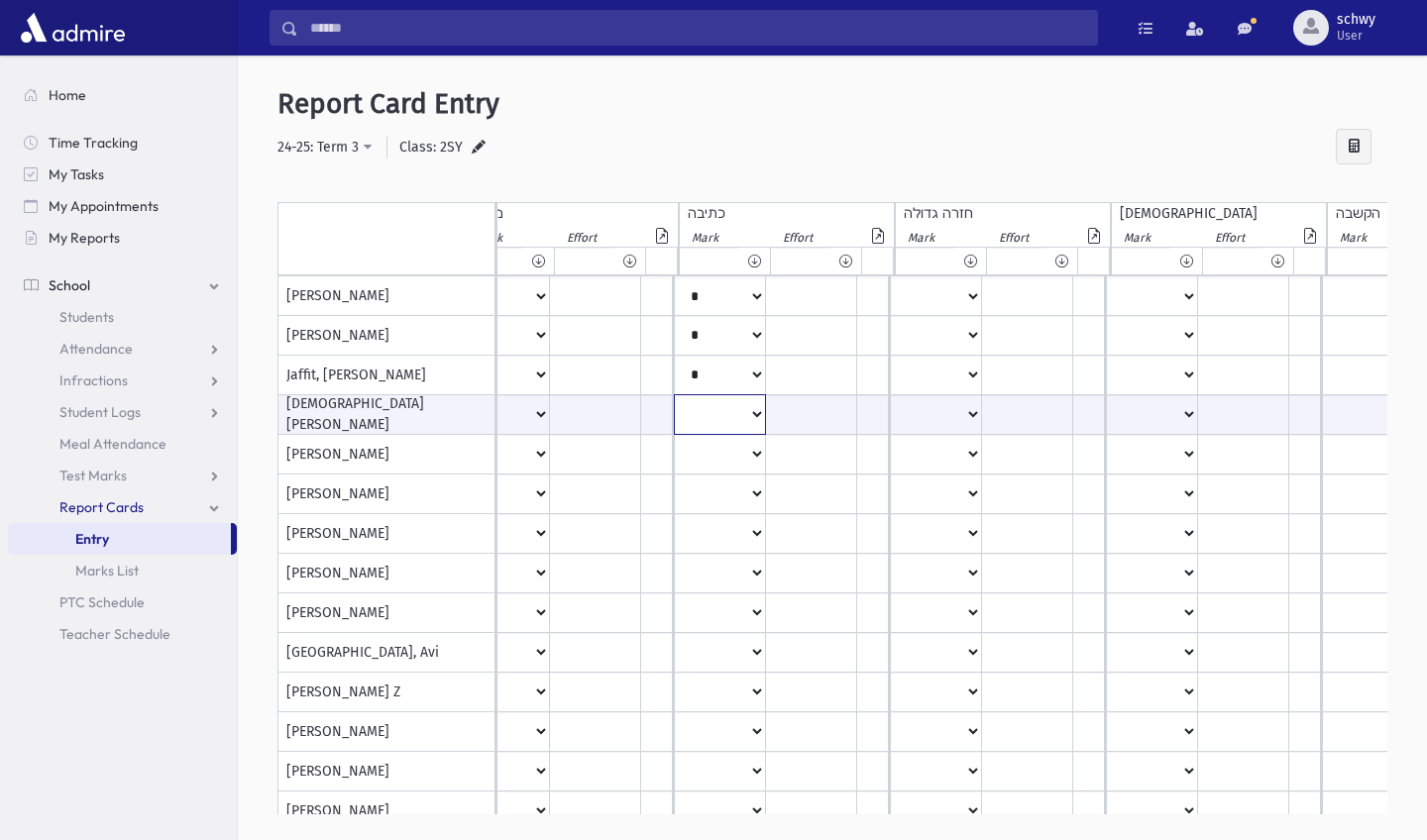 select on "*" 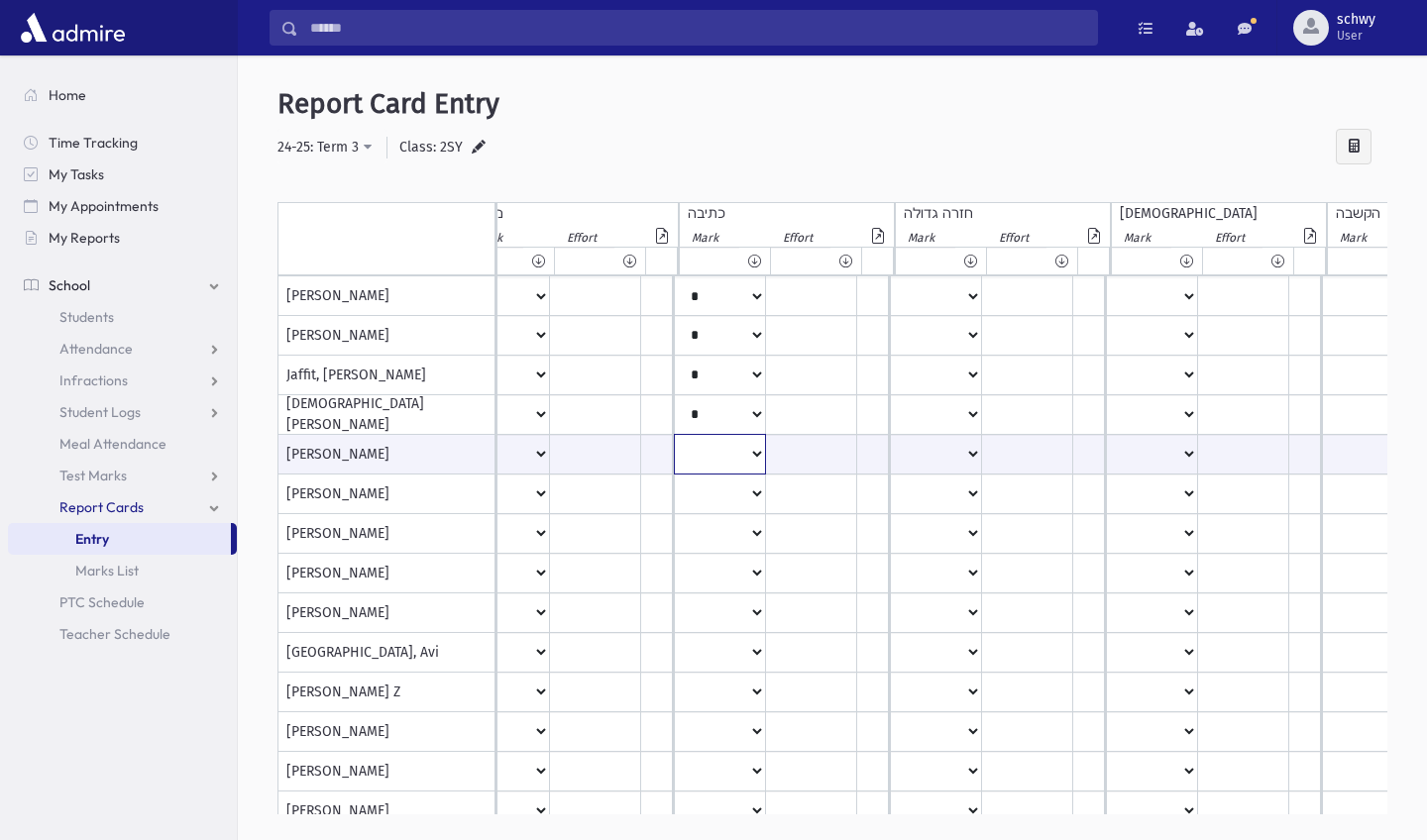 click on "*
**
**
*
**
**
*
**
**
*
**
**
**
***
**
***
**
***
***
***
***
**
***" at bounding box center [-1001, 454] 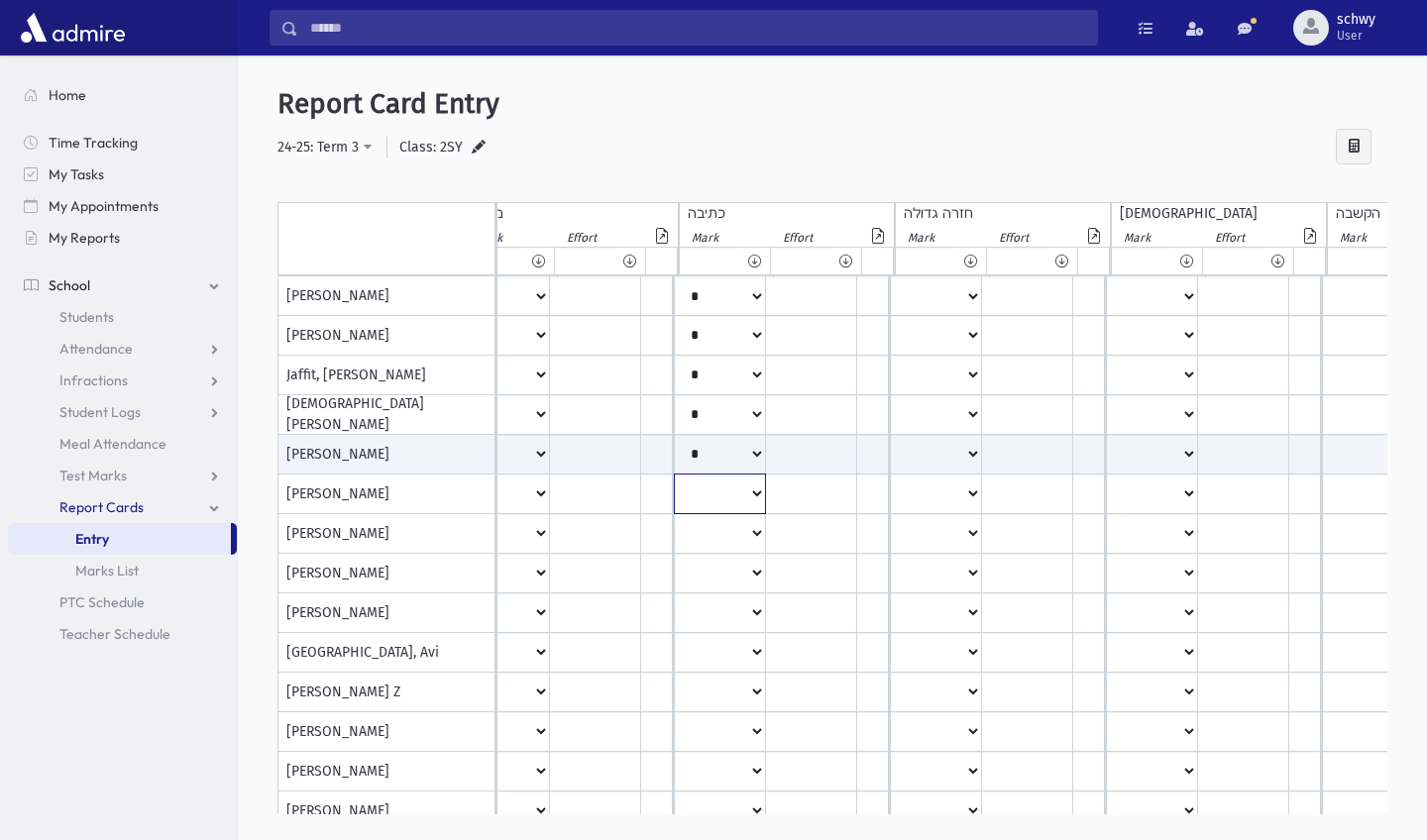 click on "*
**
**
*
**
**
*
**
**
*
**
**
**
***
**
***
**
***
***
***
***
**
***" at bounding box center (-1001, 296) 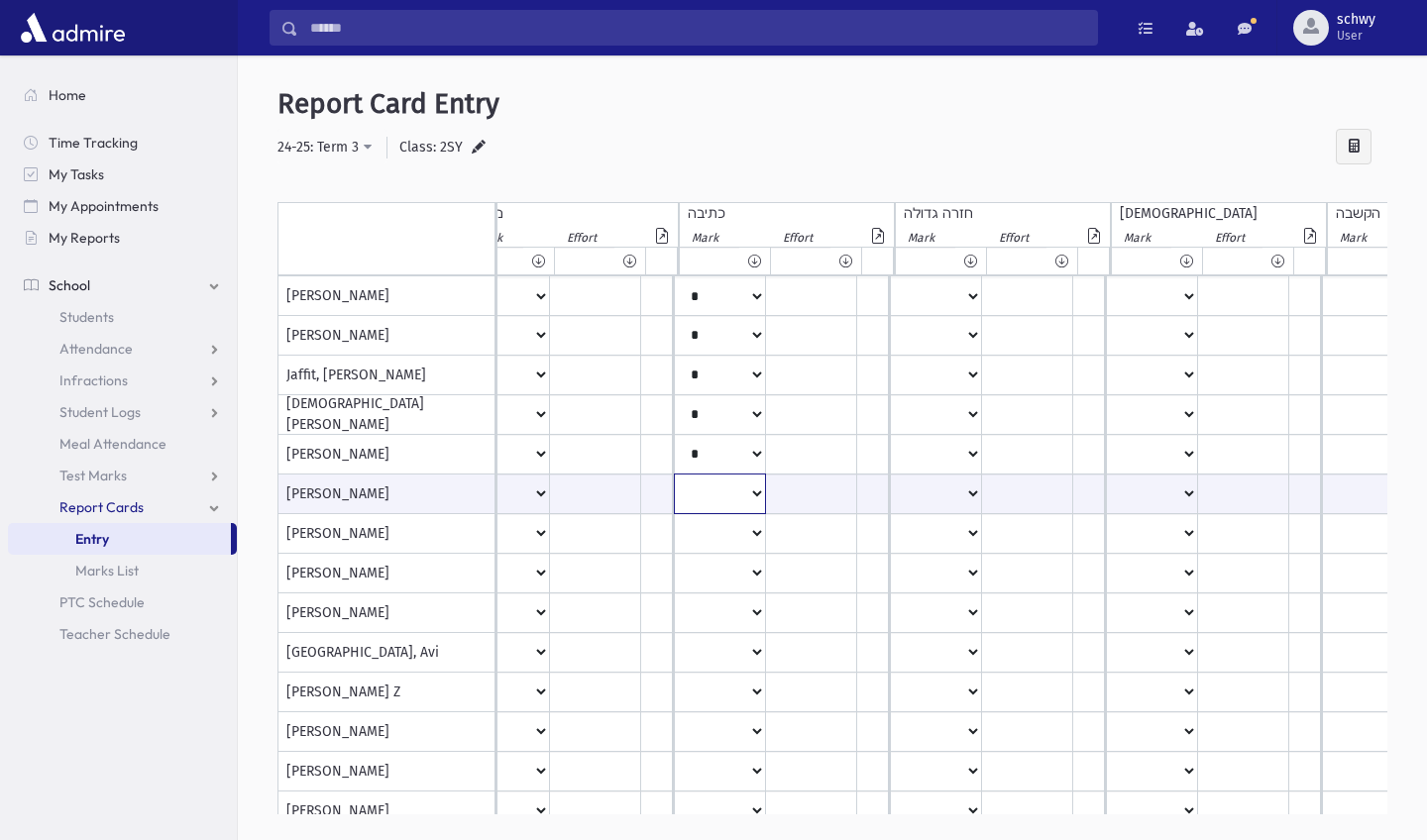 select on "*" 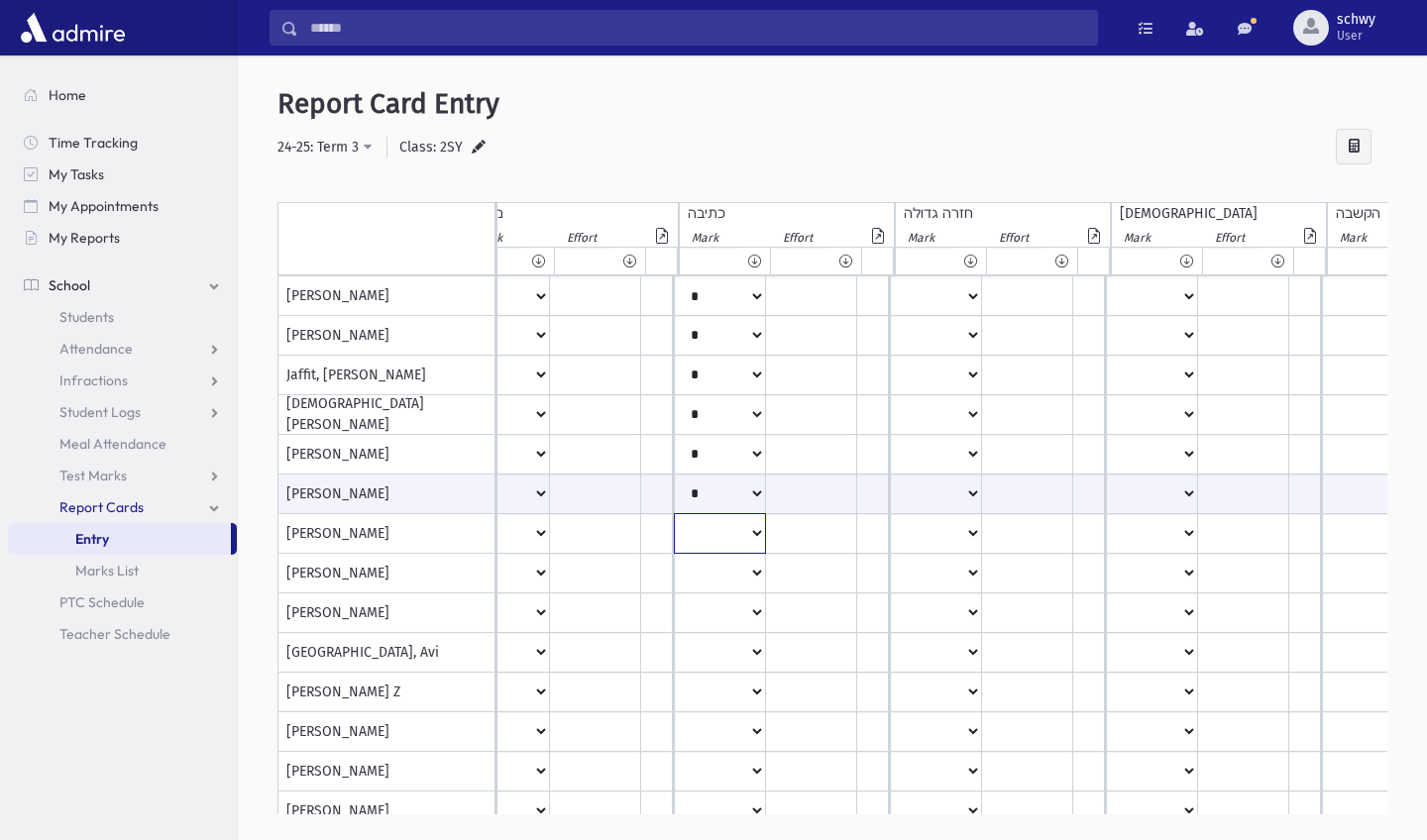 click on "*
**
**
*
**
**
*
**
**
*
**
**
**
***
**
***
**
***
***
***
***
**
***" at bounding box center [-1001, 296] 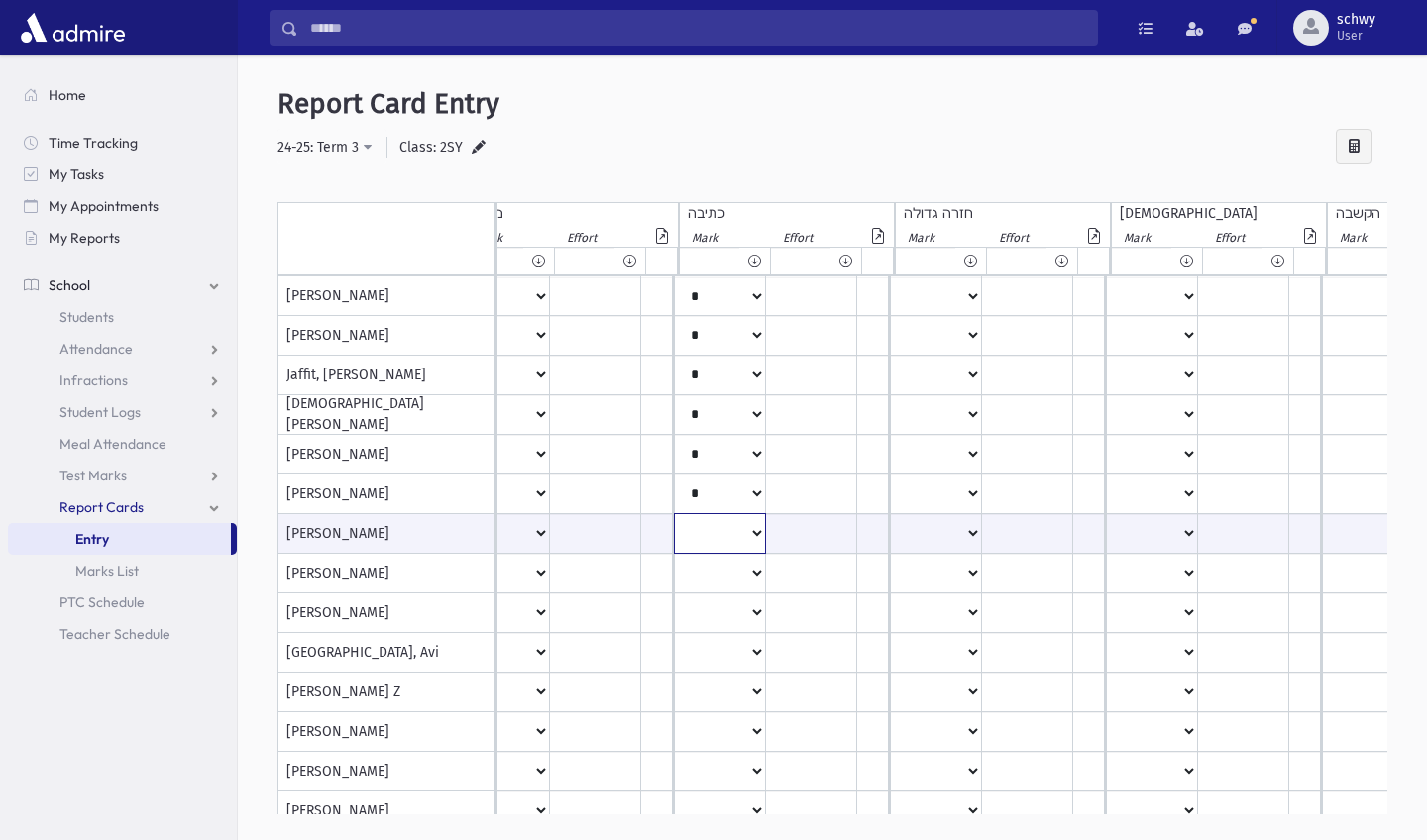 select on "*" 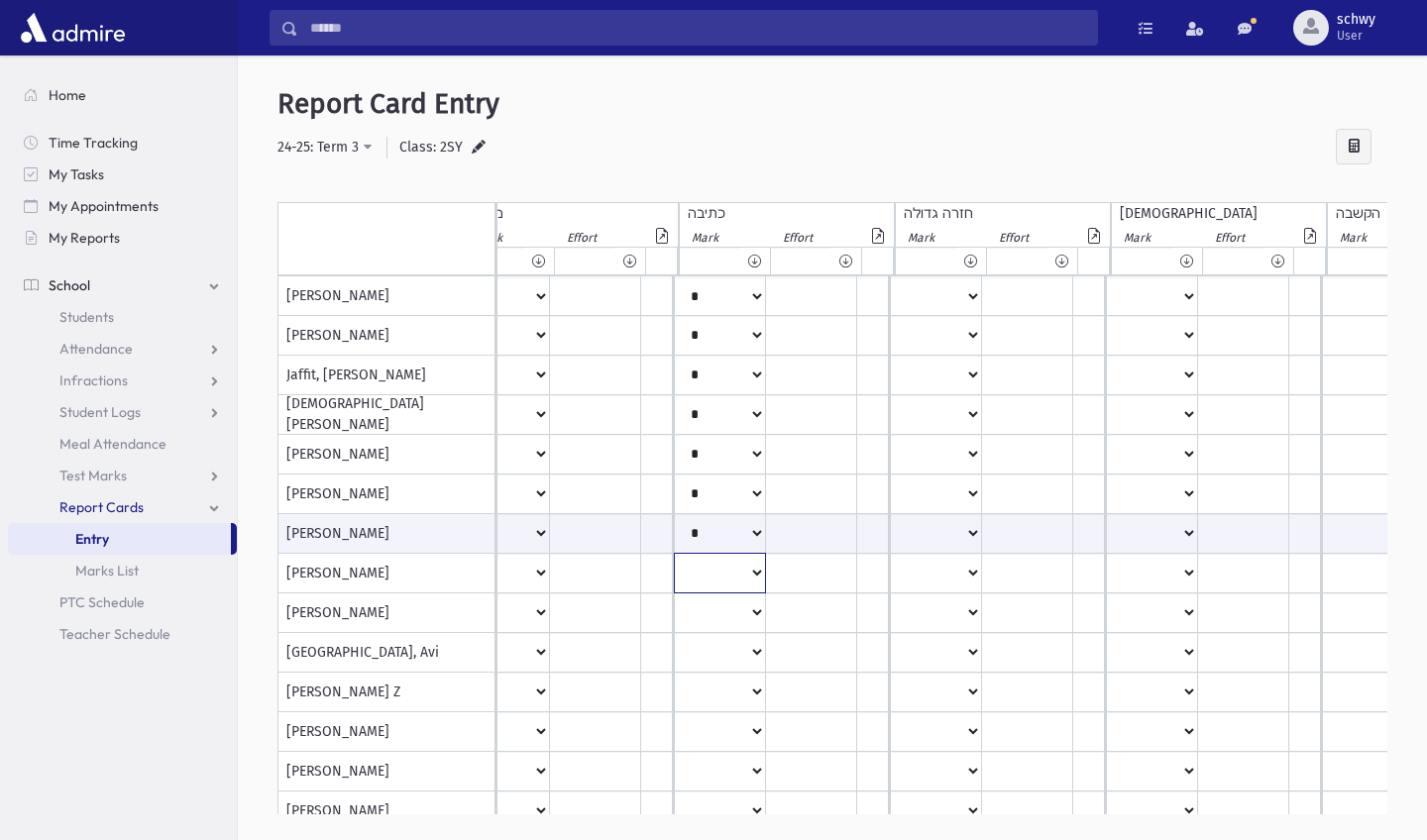 click on "*
**
**
*
**
**
*
**
**
*
**
**
**
***
**
***
**
***
***
***
***
**
***" at bounding box center (-1001, 296) 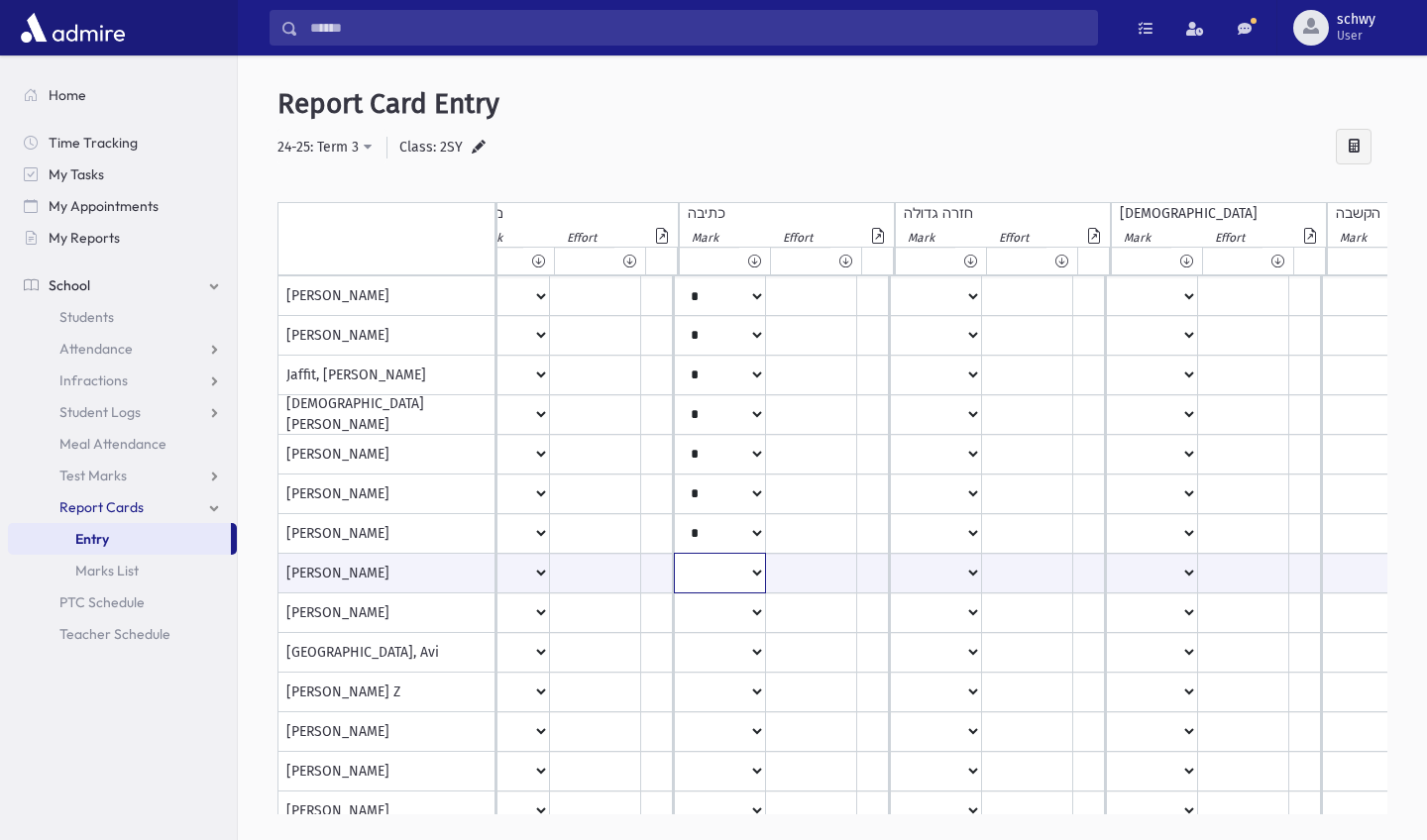 select on "*" 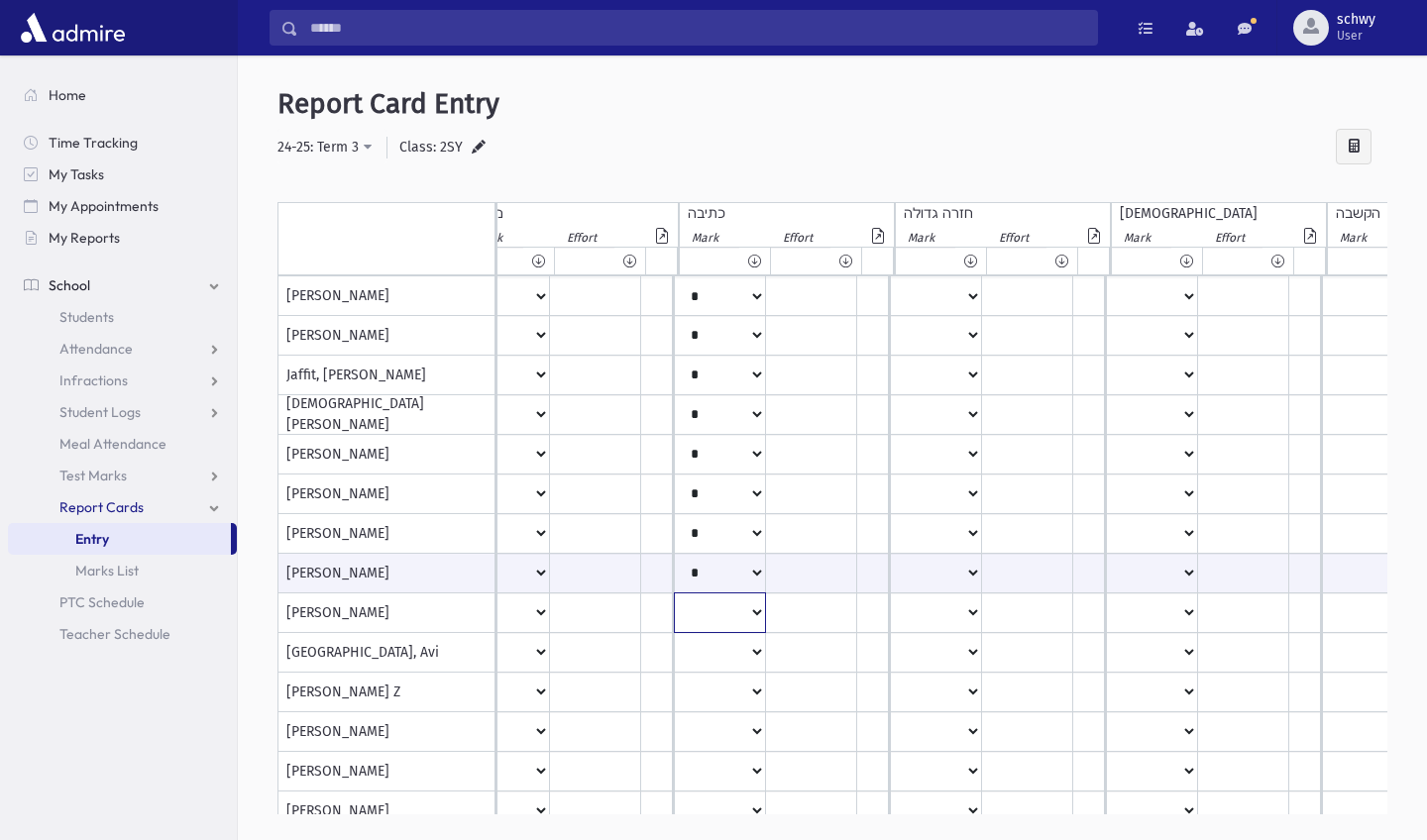 click on "*
**
**
*
**
**
*
**
**
*
**
**
**
***
**
***
**
***
***
***
***
**
***" at bounding box center (-1001, 296) 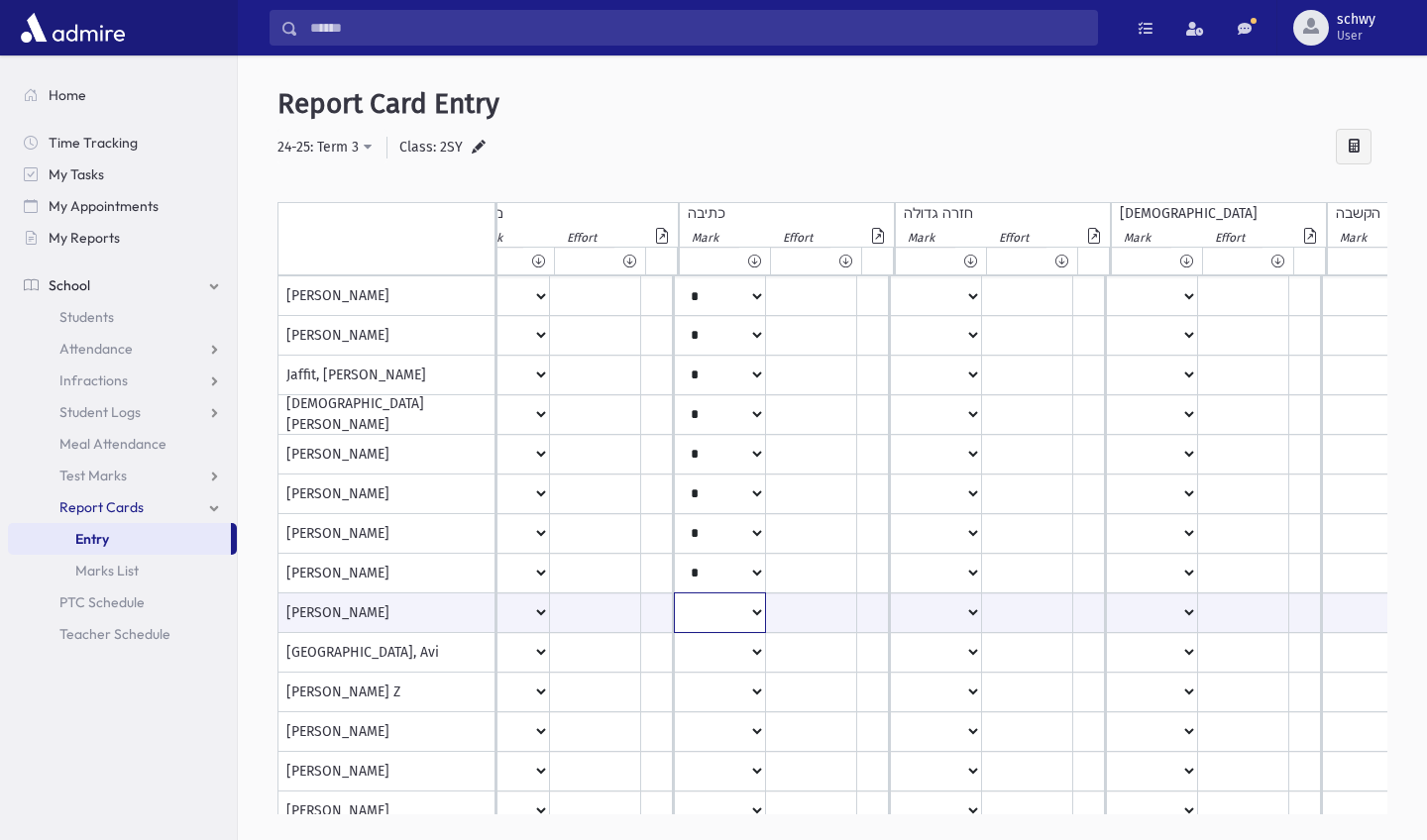 select on "*" 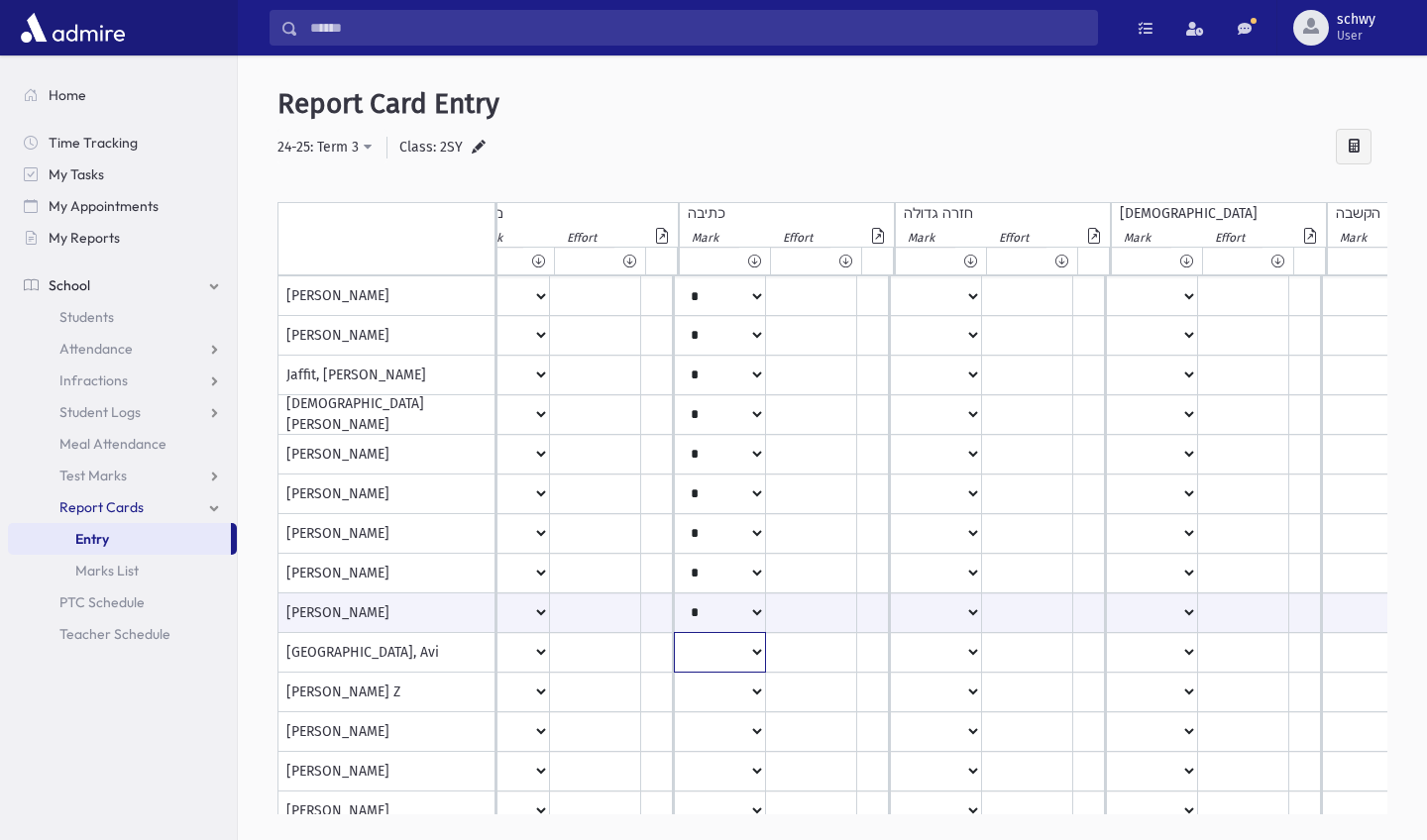 click on "*
**
**
*
**
**
*
**
**
*
**
**
**
***
**
***
**
***
***
***
***
**
***" at bounding box center [-1001, 296] 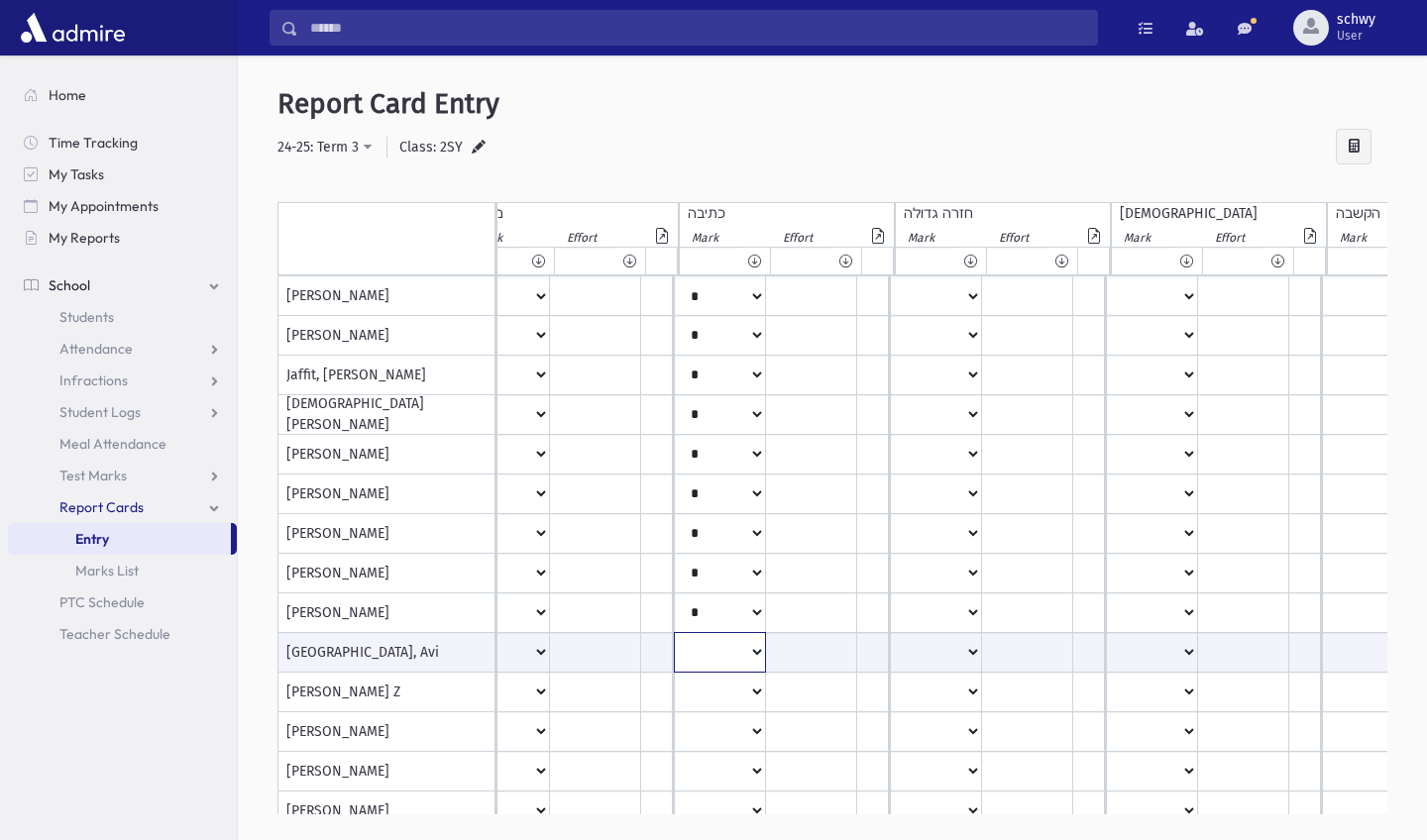 select on "*" 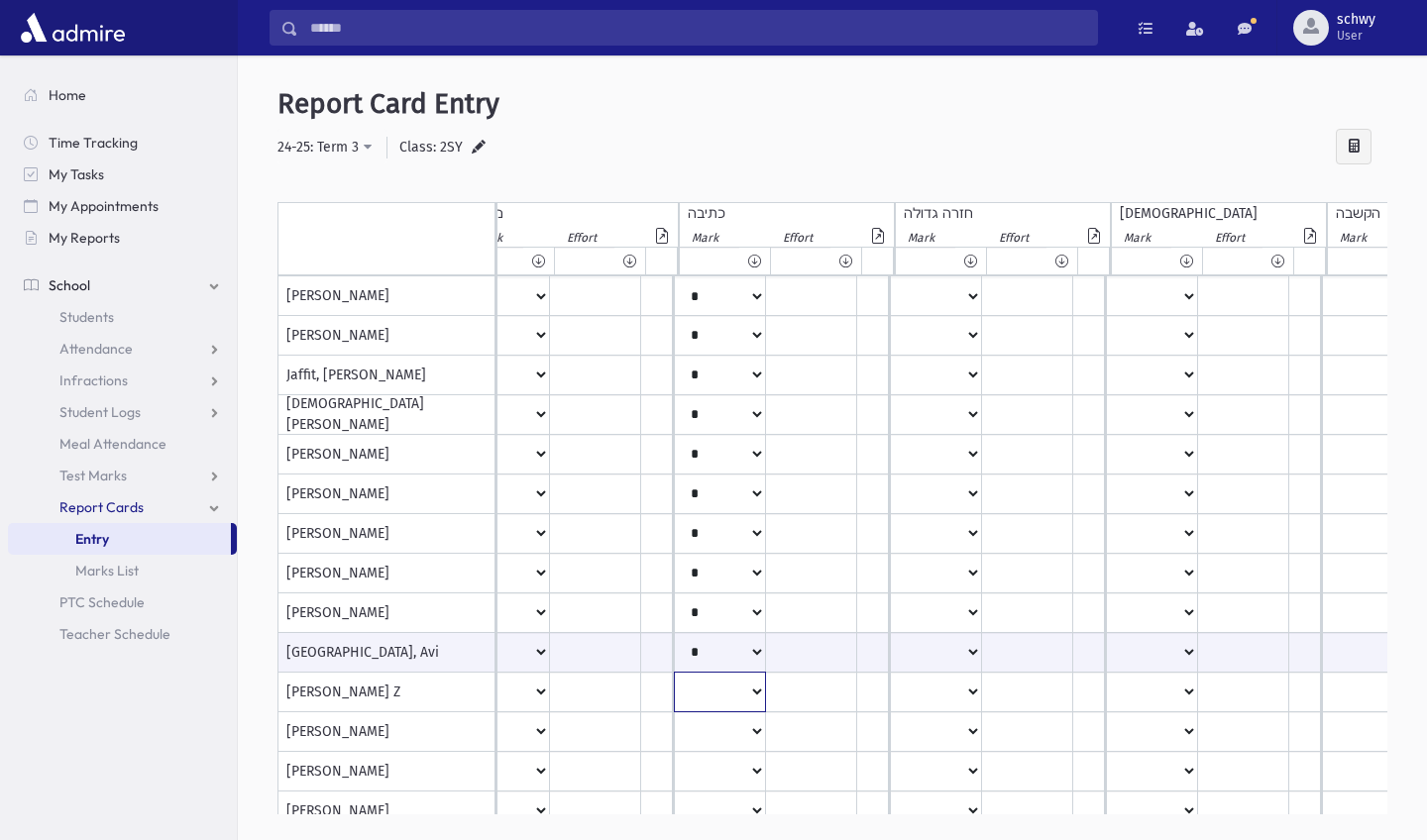 click on "*
**
**
*
**
**
*
**
**
*
**
**
**
***
**
***
**
***
***
***
***
**
***" at bounding box center (-1001, 296) 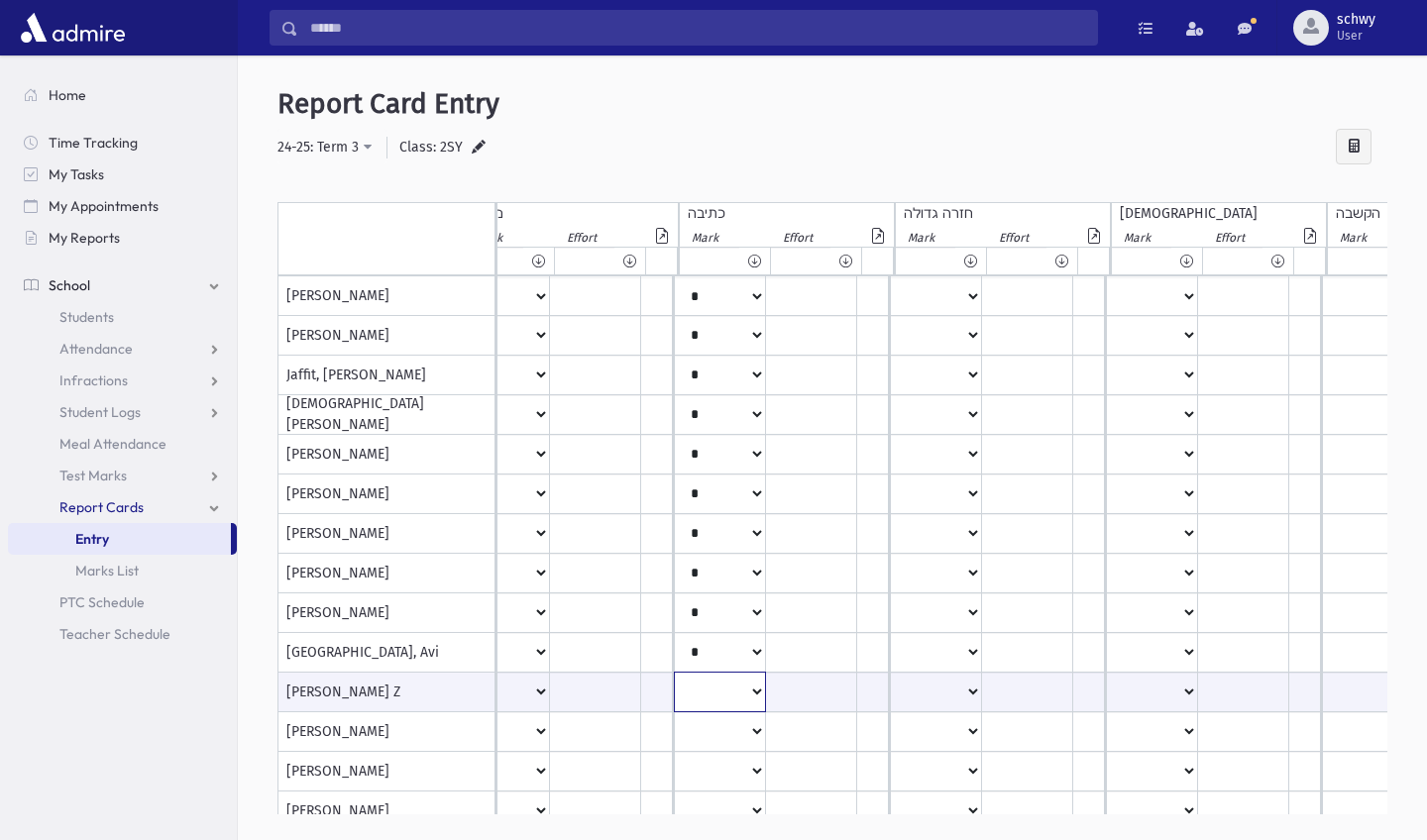 select on "*" 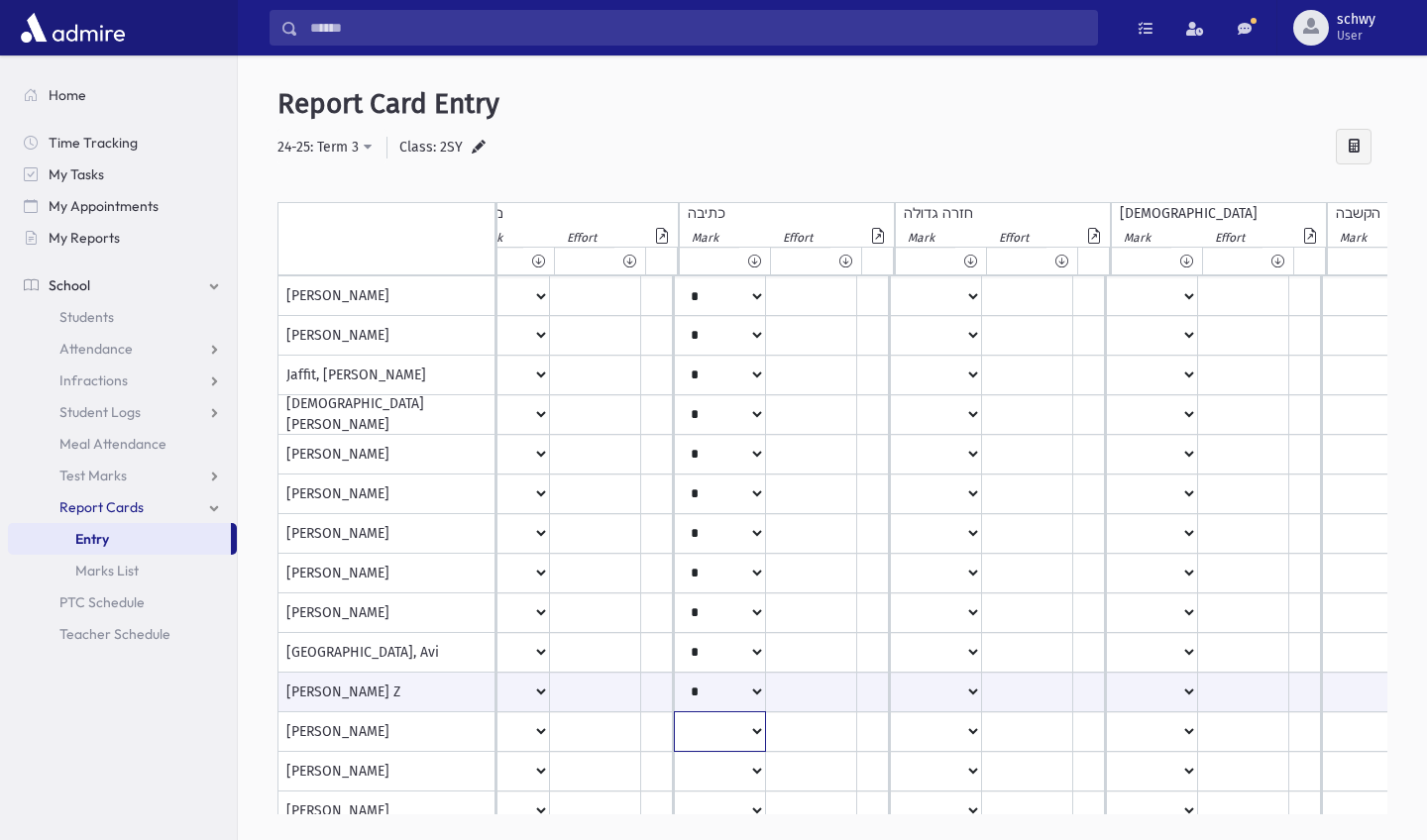 click on "*
**
**
*
**
**
*
**
**
*
**
**
**
***
**
***
**
***
***
***
***
**
***" at bounding box center (-1001, 296) 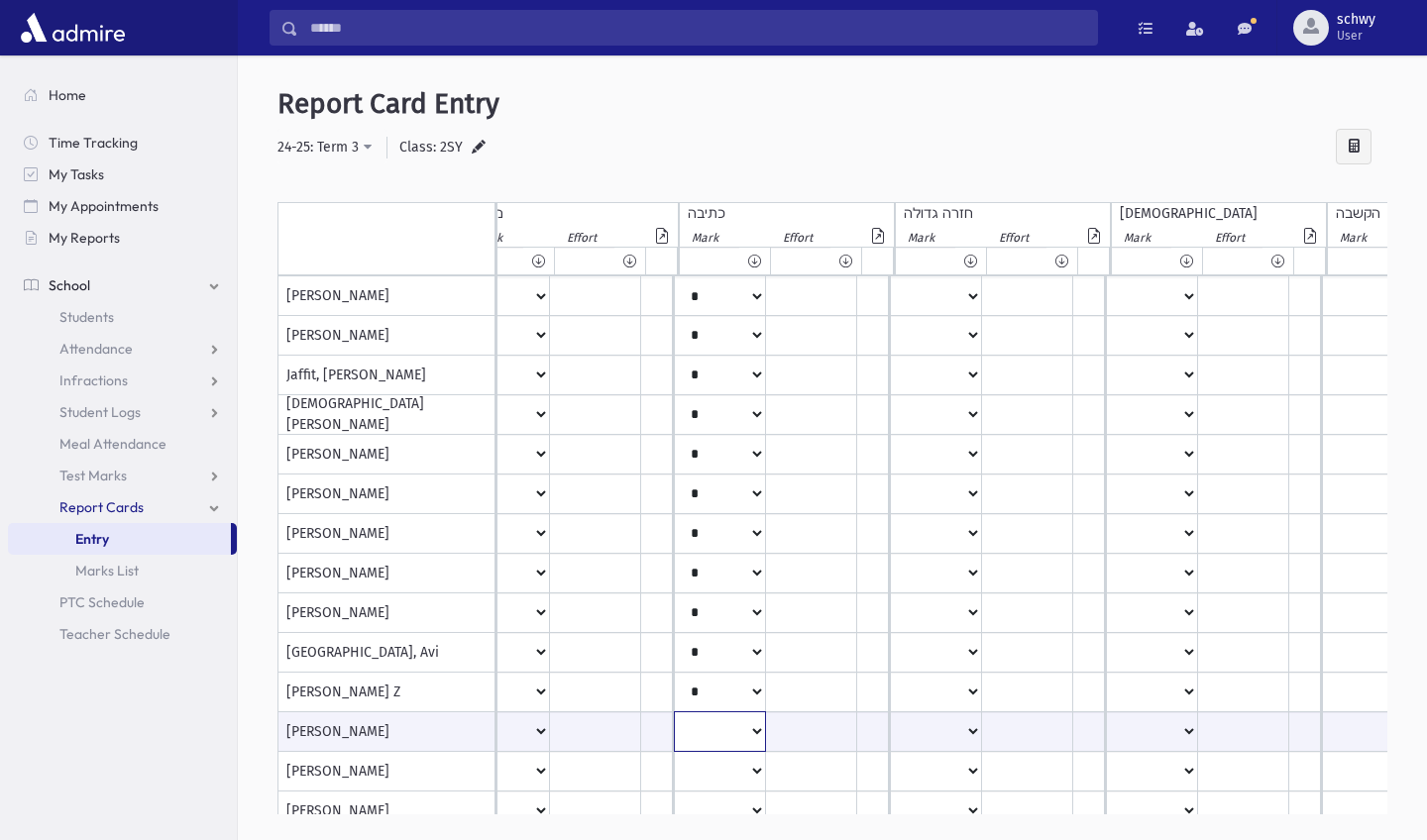 select on "*" 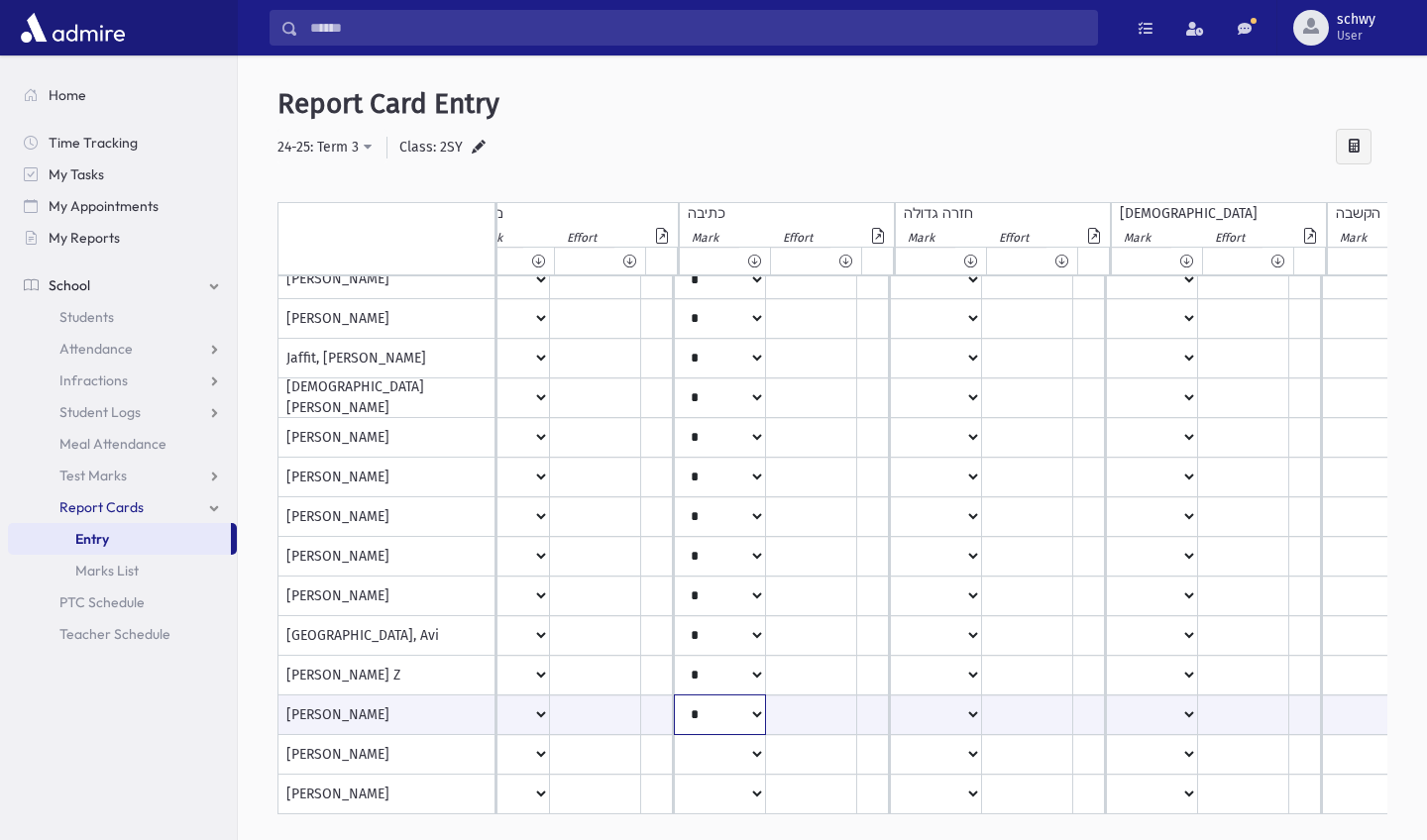 scroll, scrollTop: 25, scrollLeft: 1544, axis: both 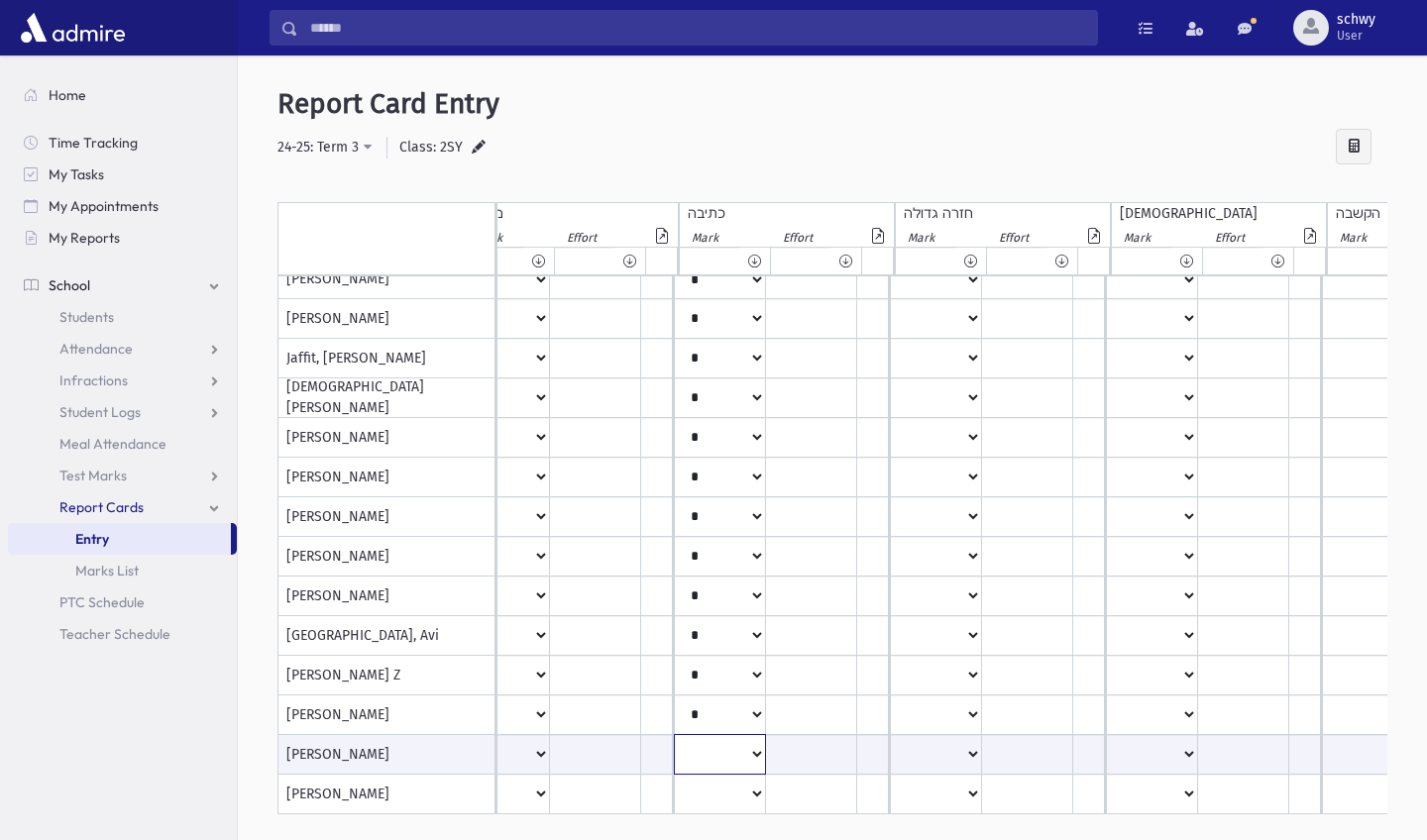click on "*
**
**
*
**
**
*
**
**
*
**
**
**
***
**
***
**
***
***
***
***
**
***" at bounding box center (-1001, 754) 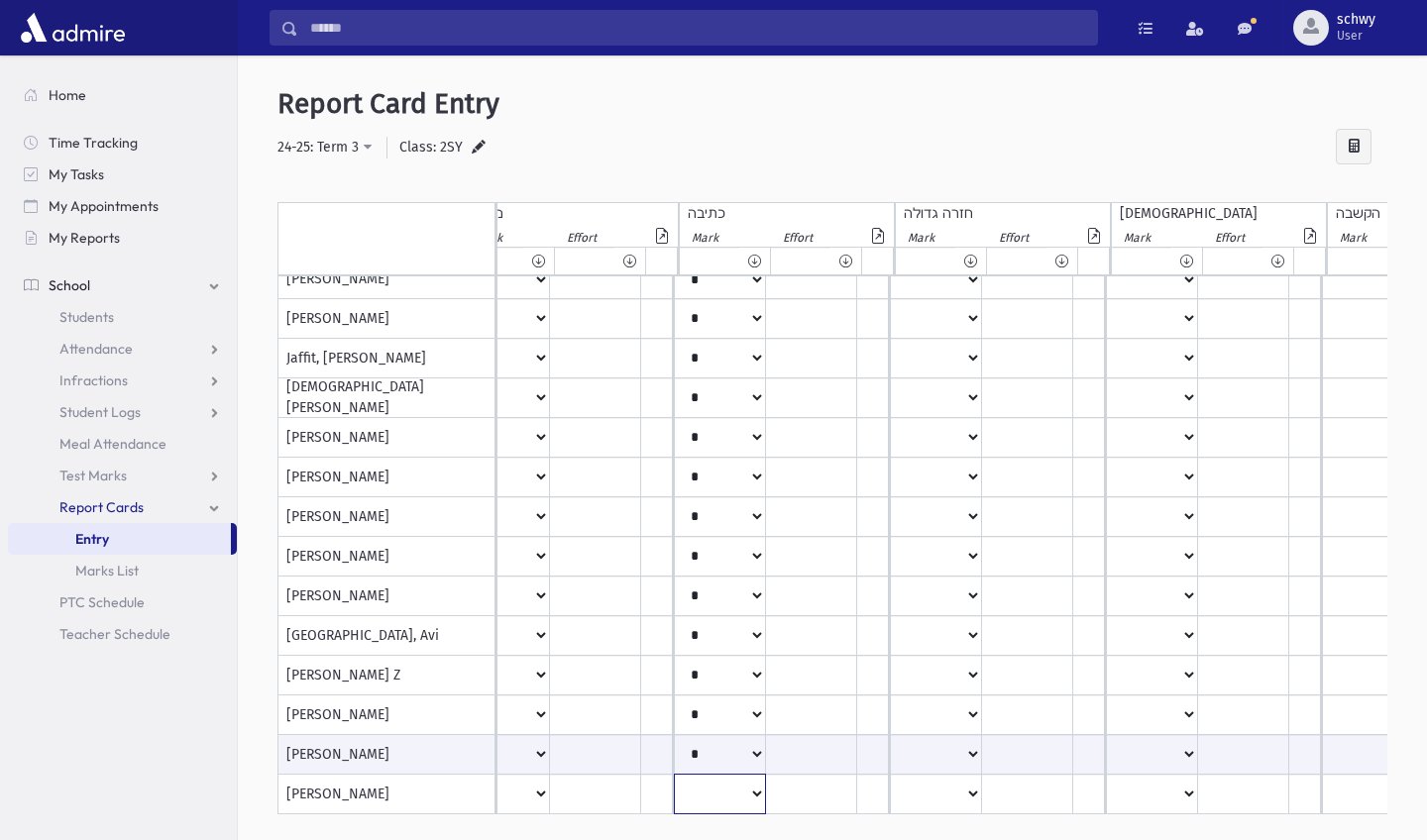 click on "*
**
**
*
**
**
*
**
**
*
**
**
**
***
**
***
**
***
***
***
***
**
***" at bounding box center [-1001, 279] 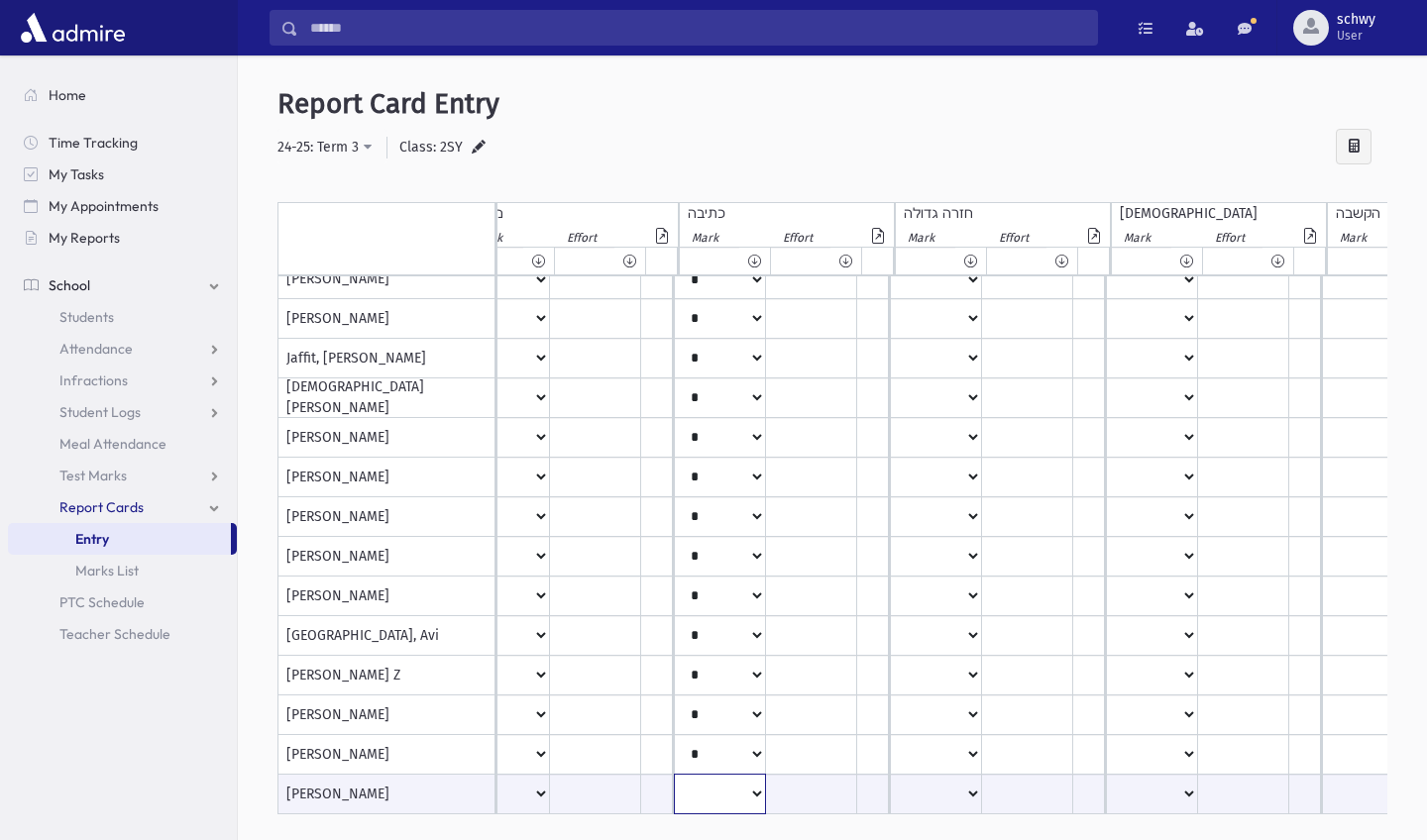 select on "*" 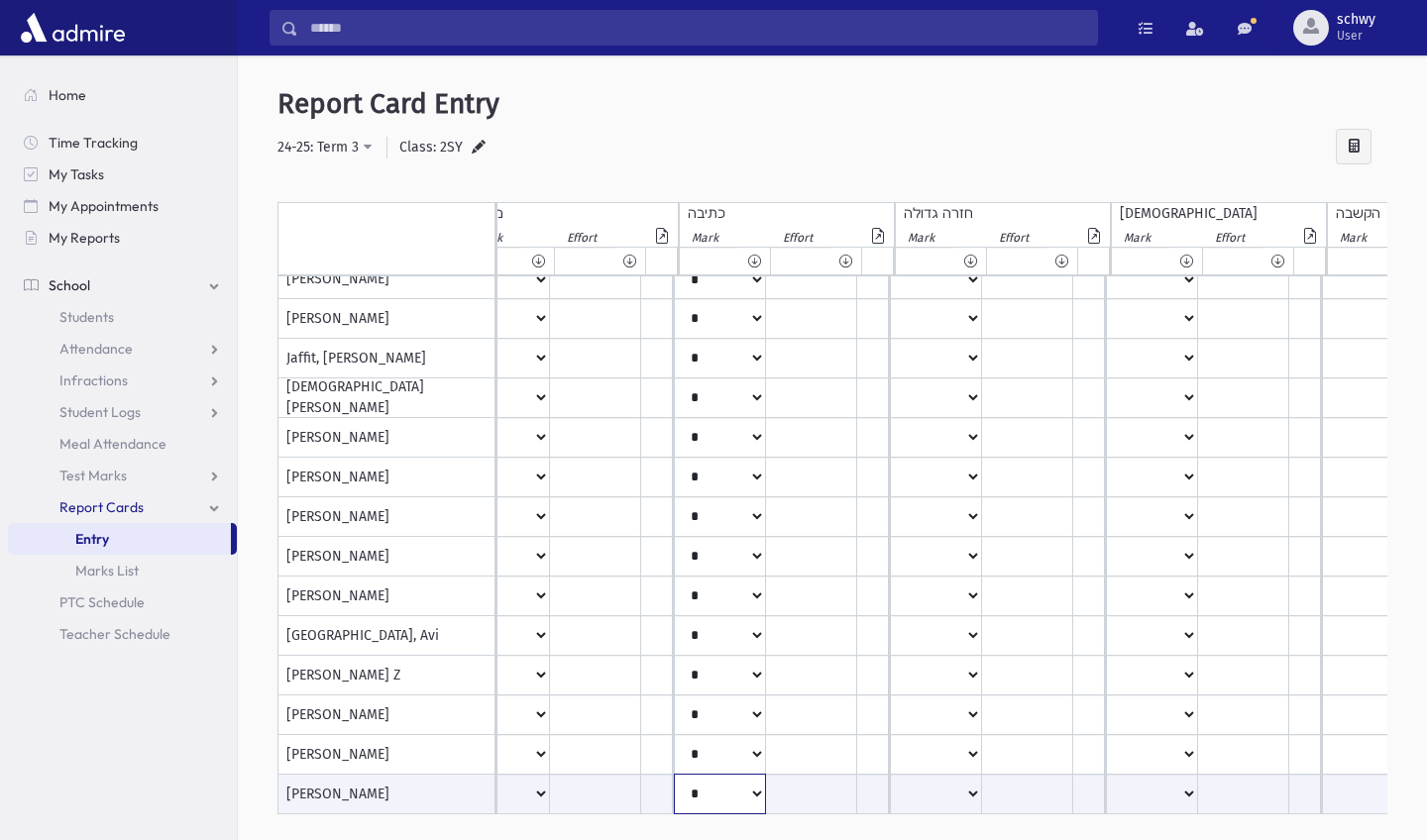 scroll, scrollTop: 25, scrollLeft: 1625, axis: both 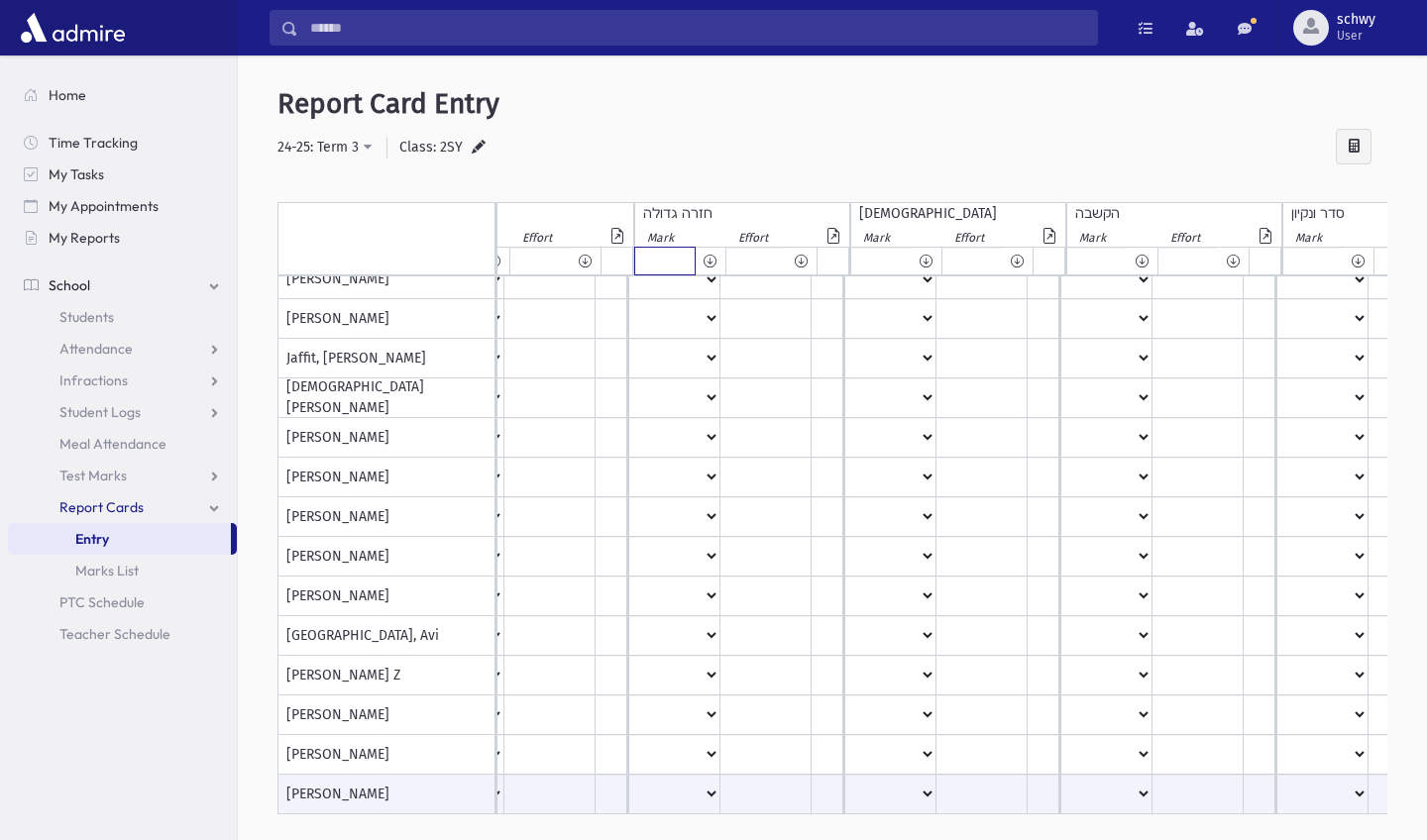click on "*
**
**
*
**
**
*
**
**
*
**
**
**
***
**
***
**
***
***
***
***
**
***" at bounding box center [-1272, 261] 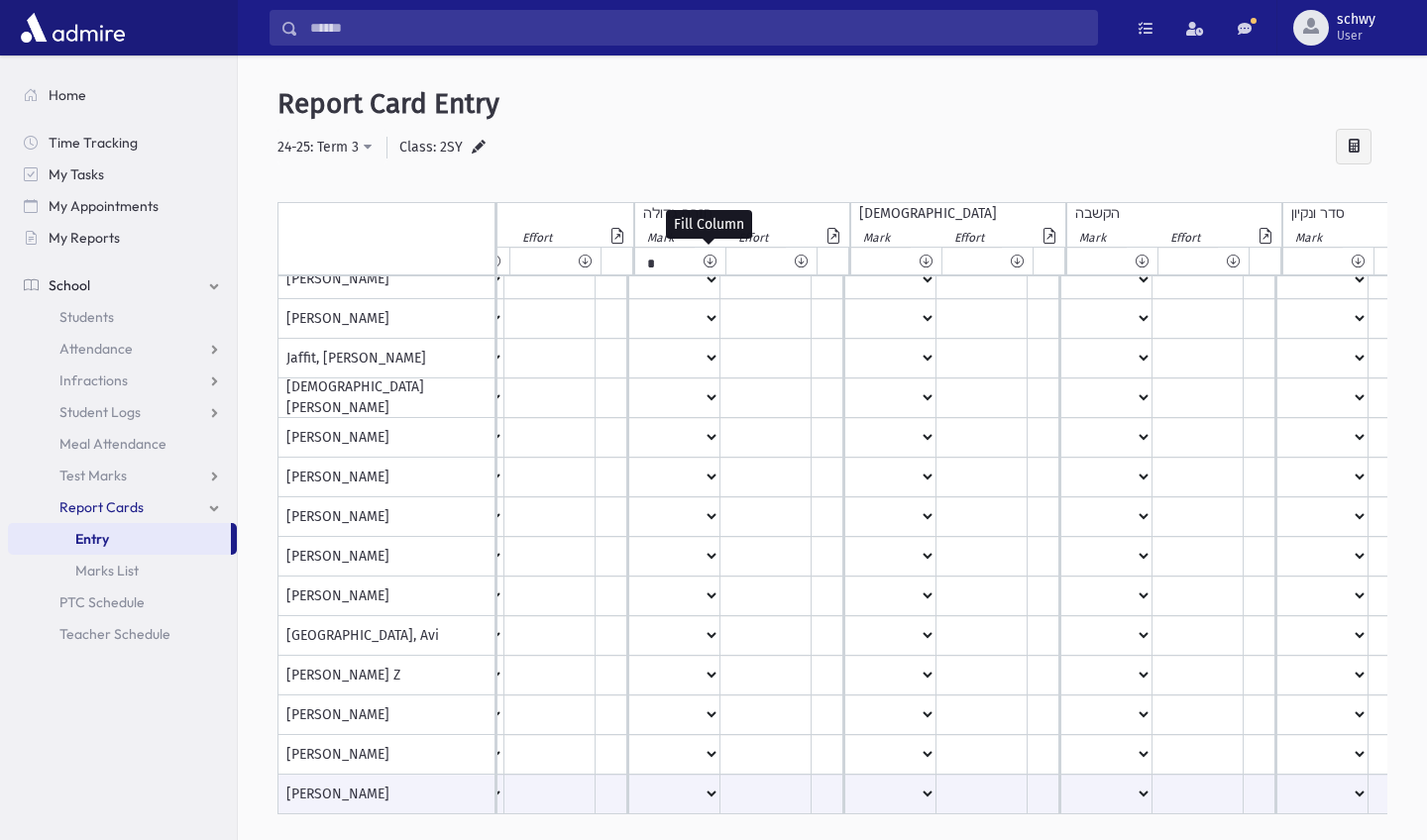 click at bounding box center (710, 261) 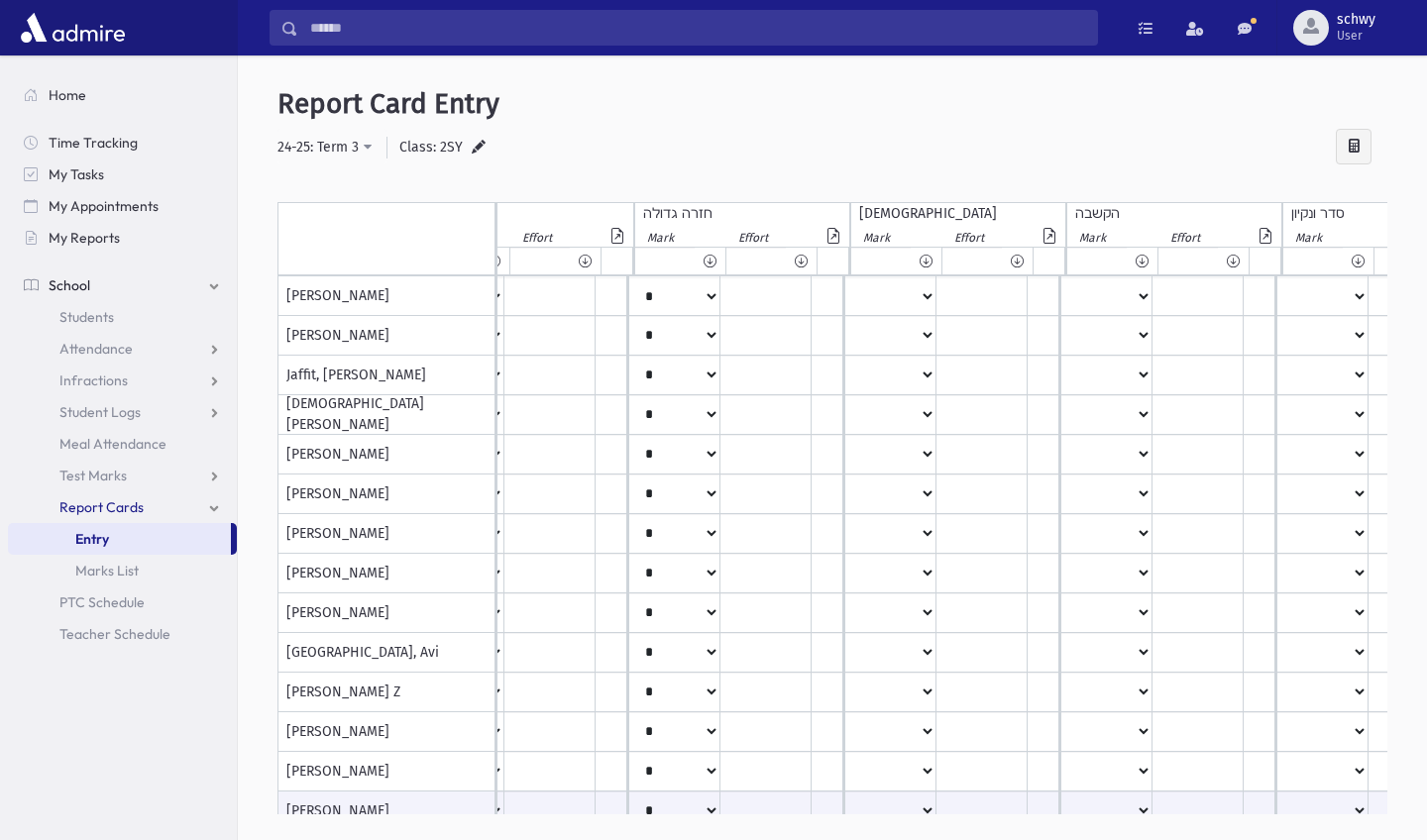 scroll, scrollTop: 0, scrollLeft: 1806, axis: horizontal 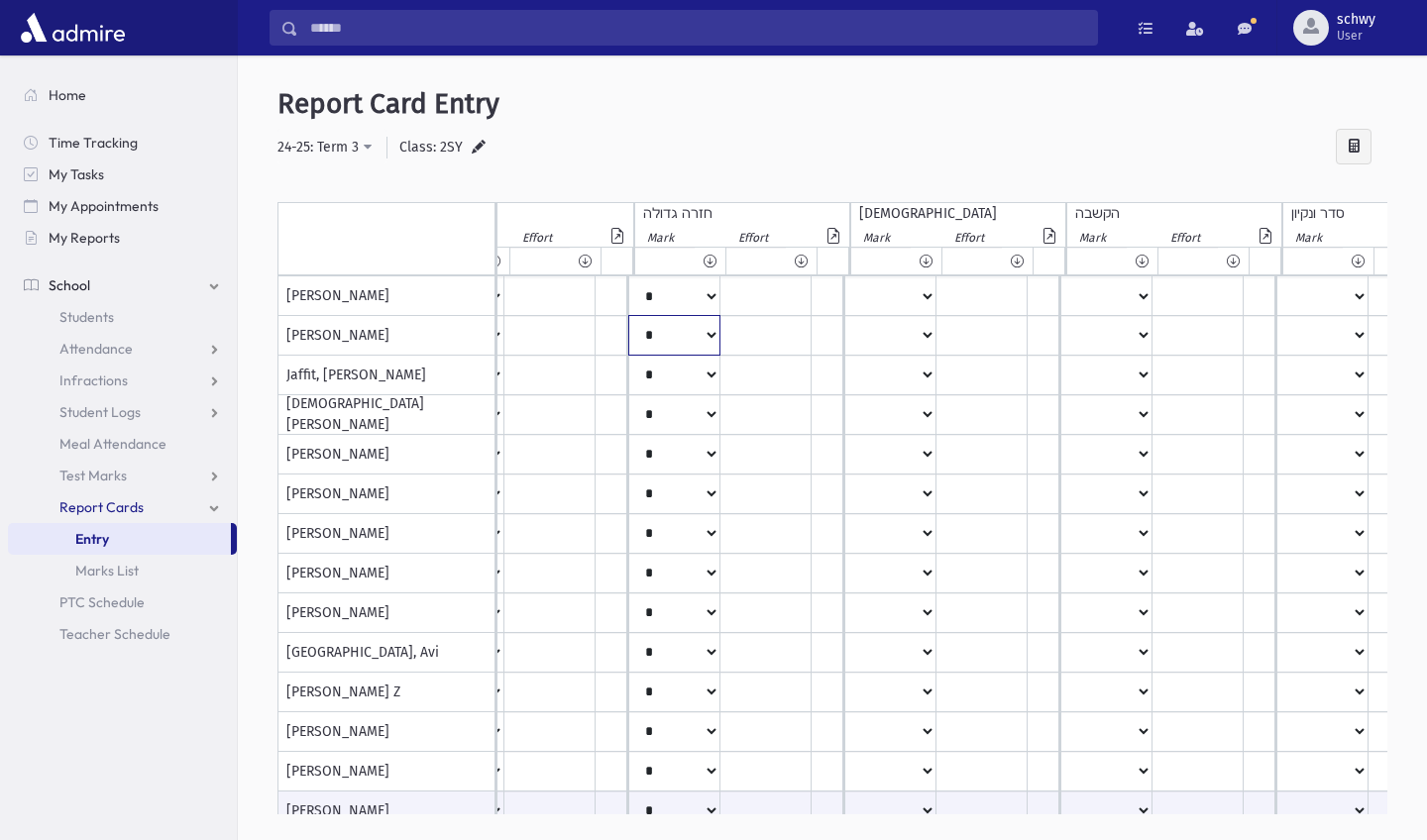 click on "*
**
**
*
**
**
*
**
**
*
**
**
**
***
**
***
**
***
***
***
***
**
***" at bounding box center [-1262, 296] 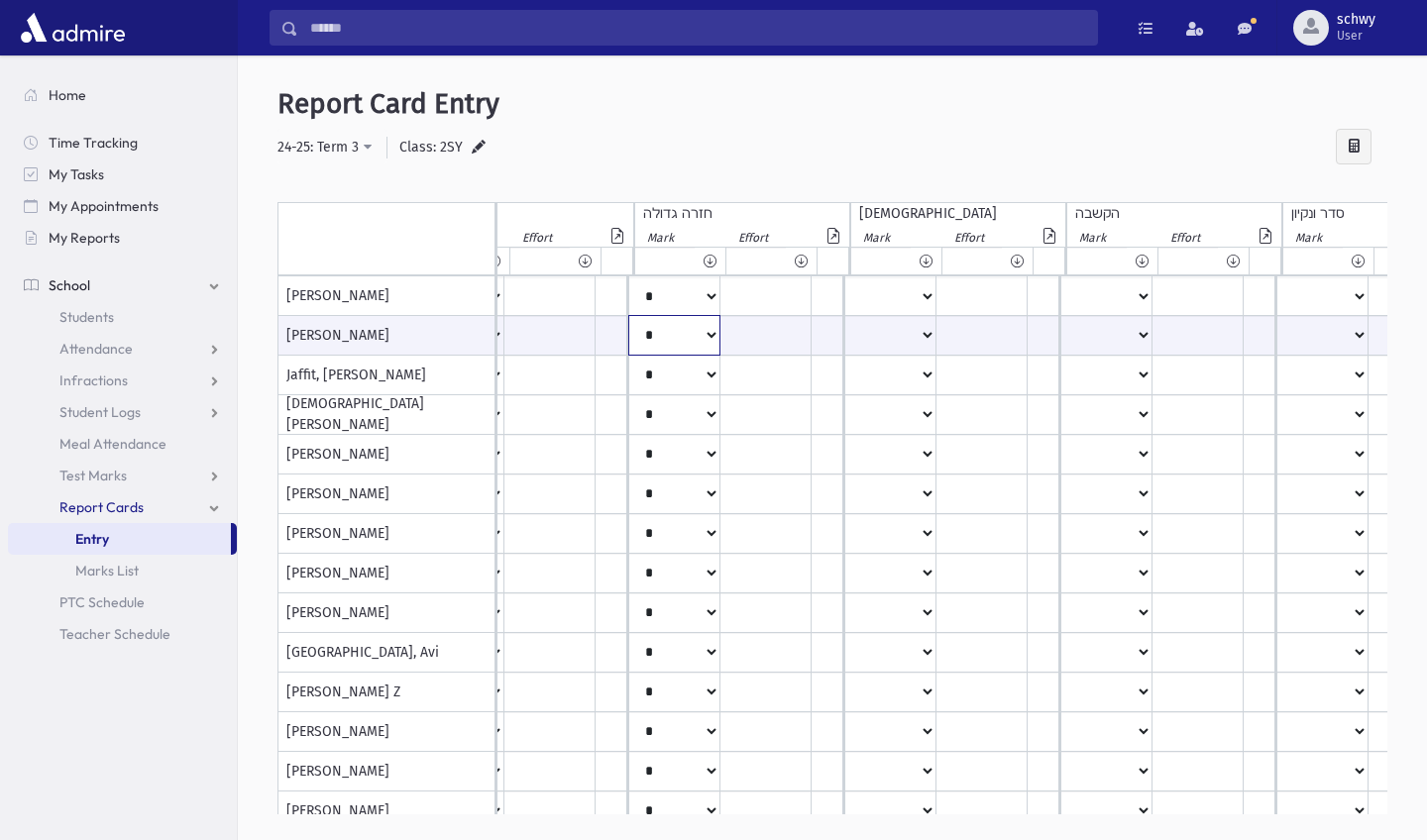 select on "*" 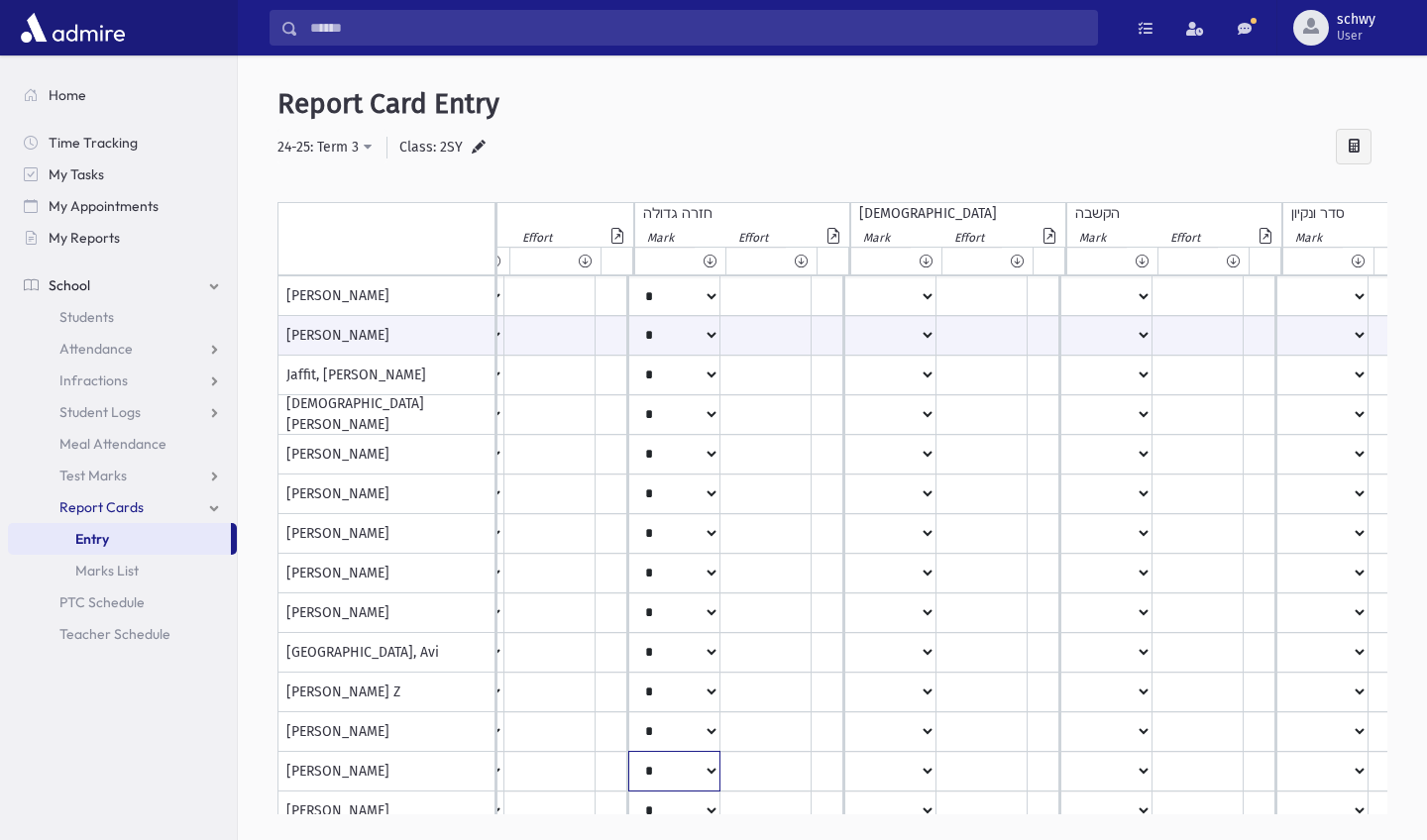click on "*
**
**
*
**
**
*
**
**
*
**
**
**
***
**
***
**
***
***
***
***
**
***" at bounding box center [-1262, 296] 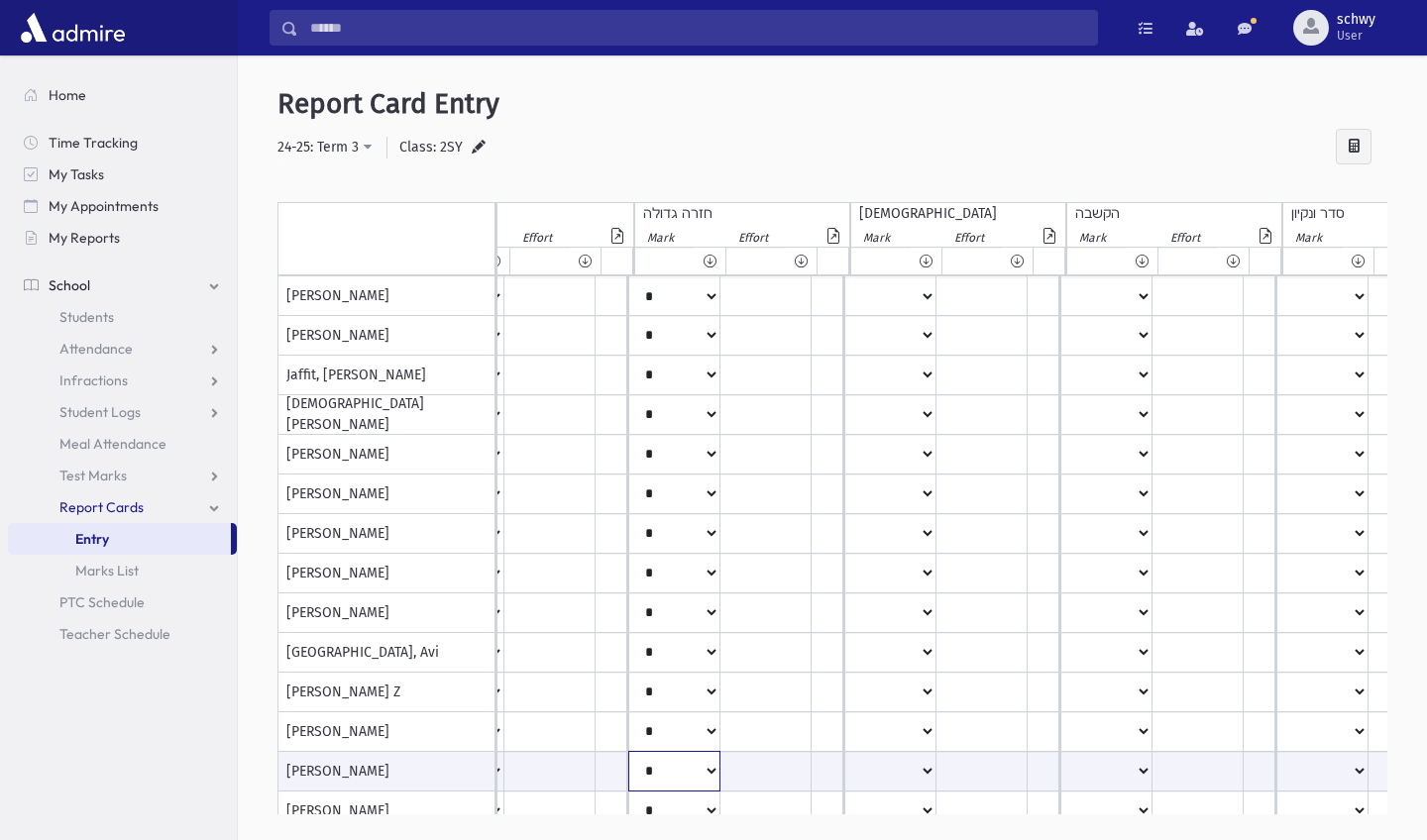 select on "*" 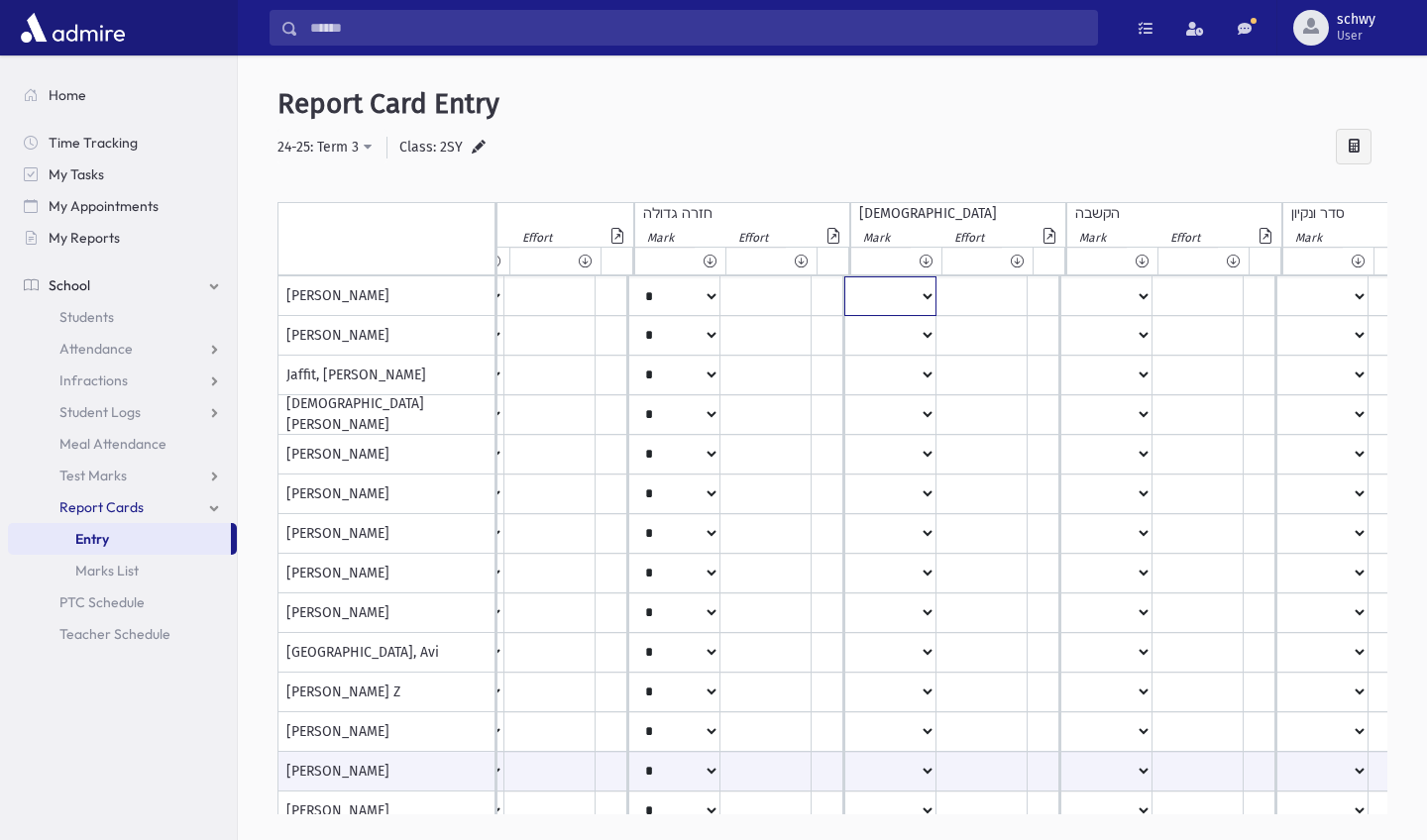 click on "*
**
**
*
**
**
*
**
**
*
**
**
**
***
**
***
**
***
***
***
***
**
***" at bounding box center [-1262, 296] 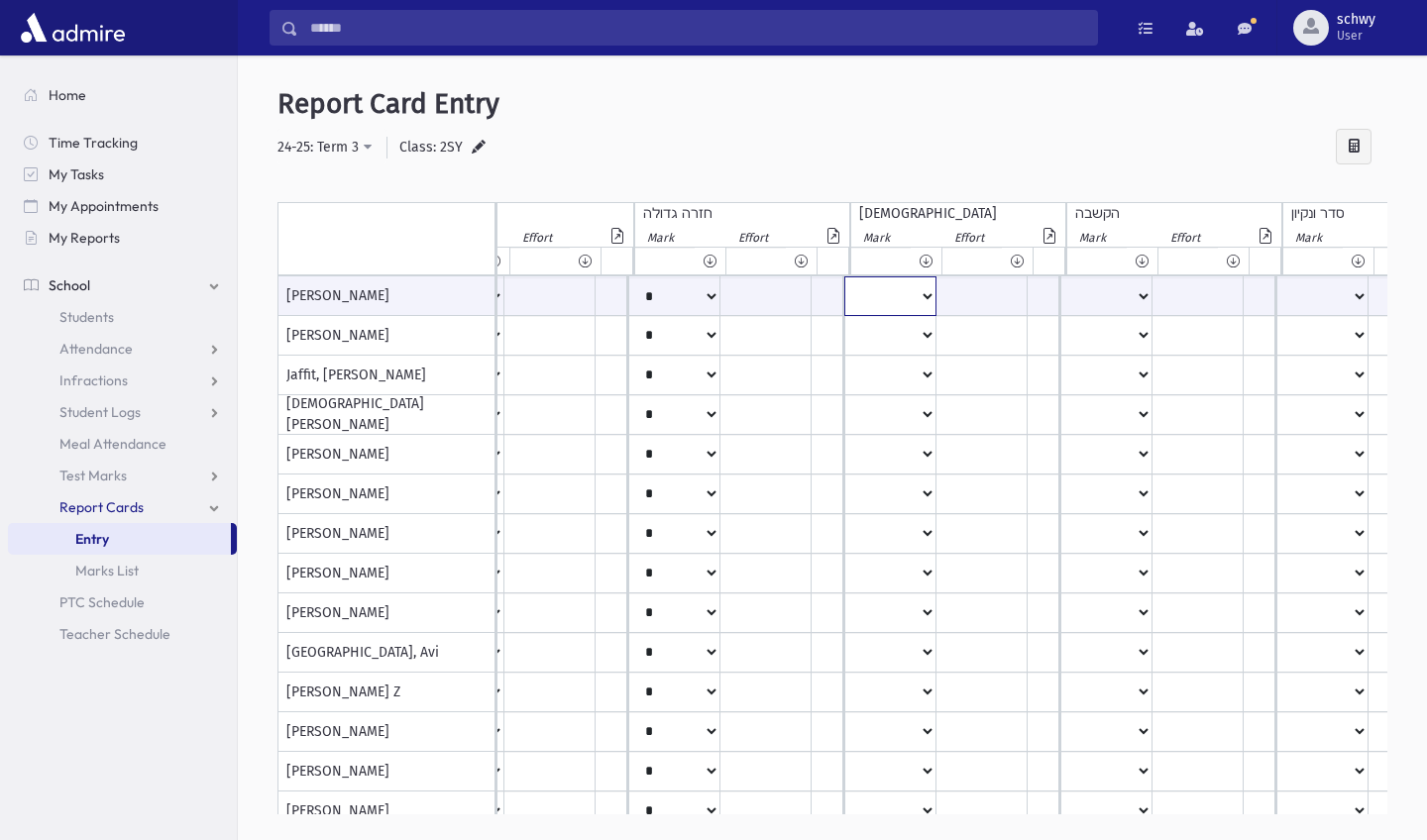 select on "**" 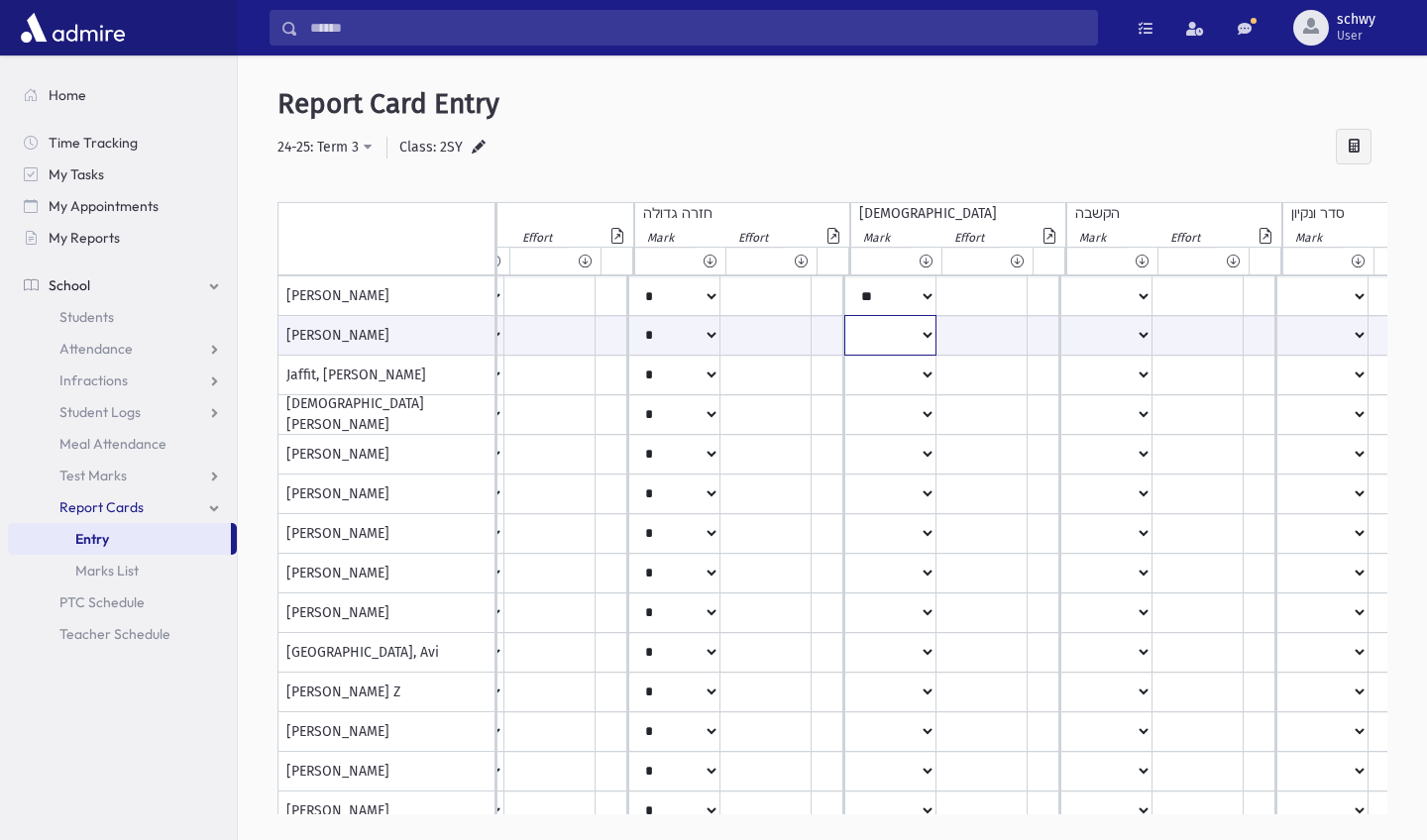 click on "*
**
**
*
**
**
*
**
**
*
**
**
**
***
**
***
**
***
***
***
***
**
***" at bounding box center [-1262, 335] 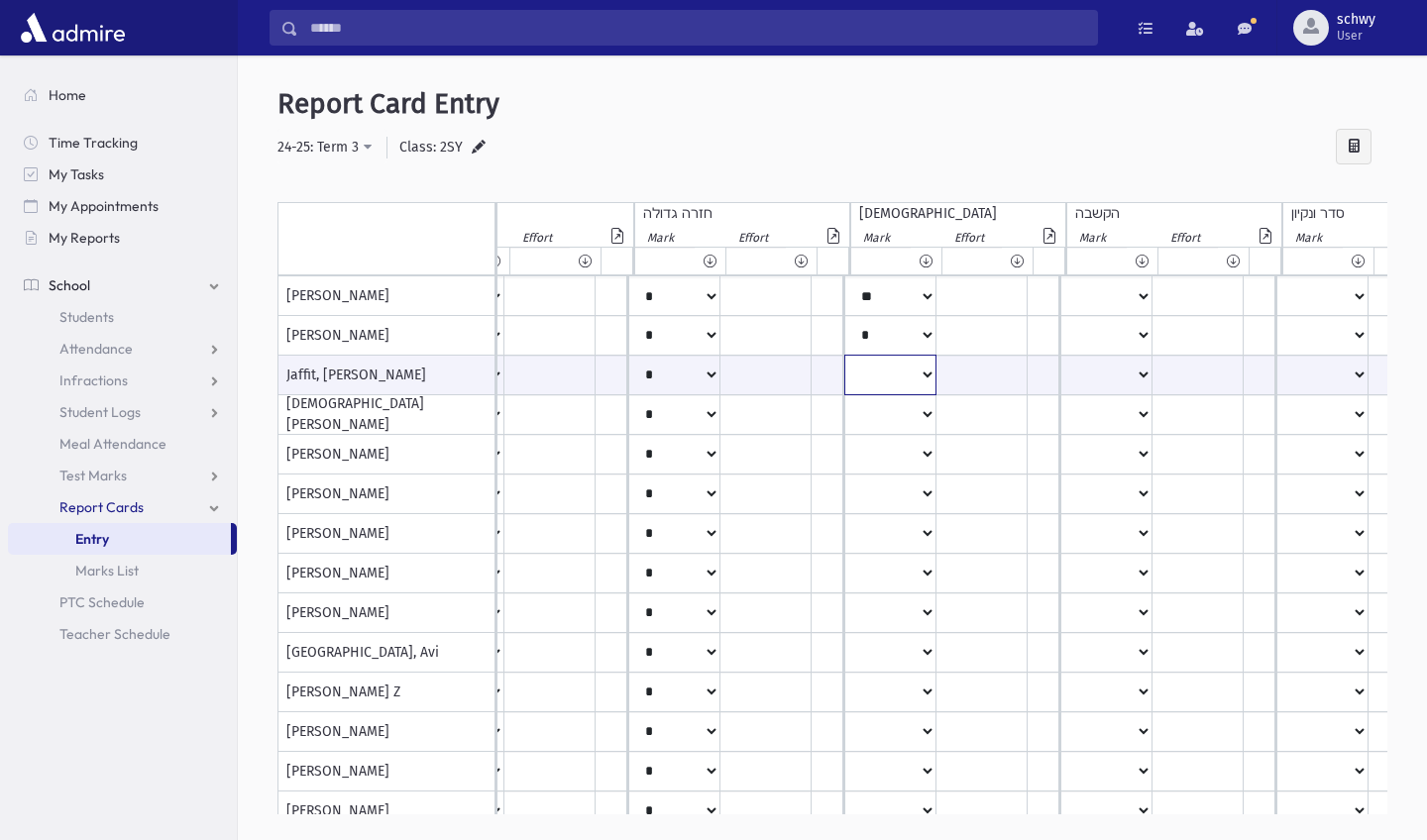 click on "*
**
**
*
**
**
*
**
**
*
**
**
**
***
**
***
**
***
***
***
***
**
***" at bounding box center [-1262, 374] 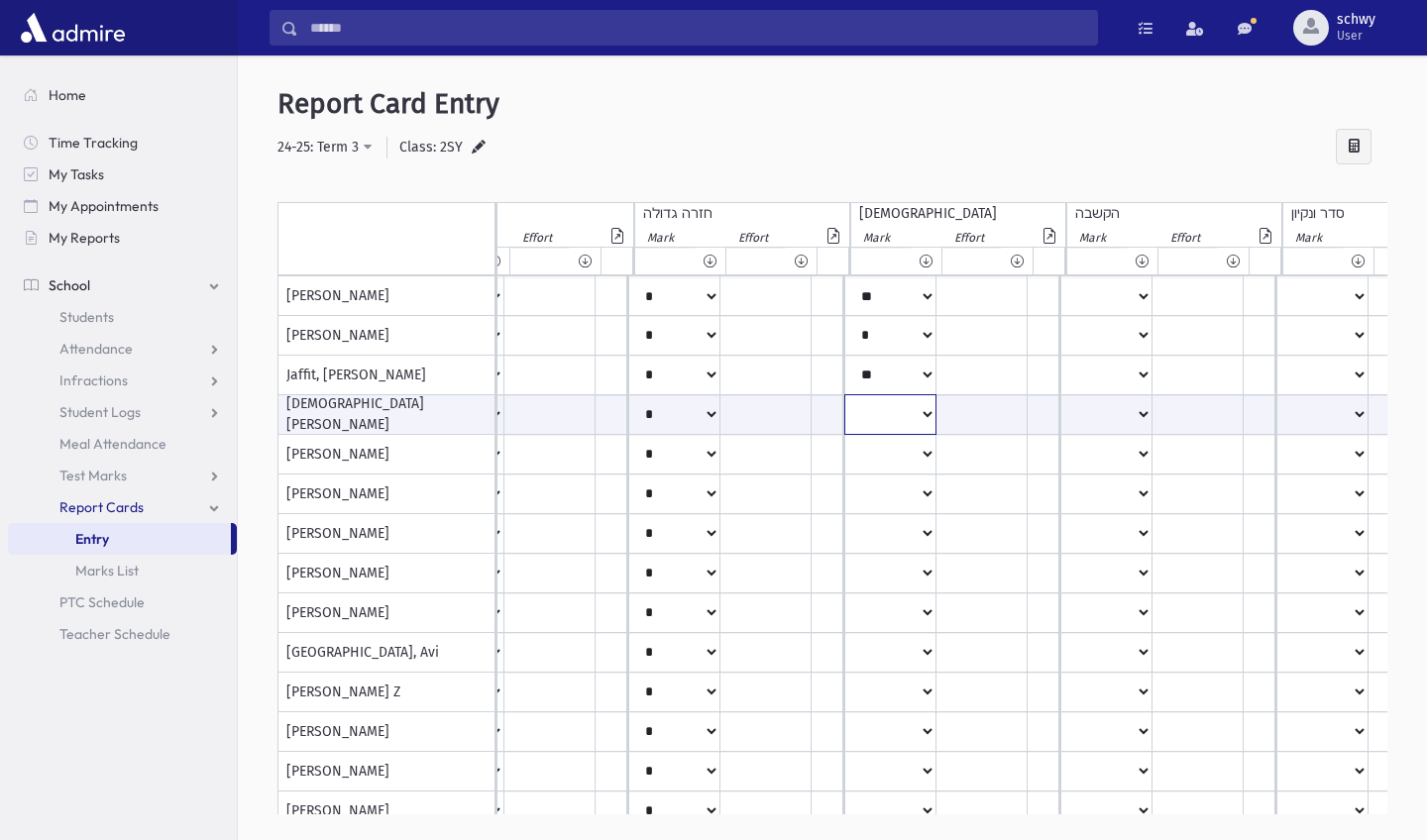 click on "*
**
**
*
**
**
*
**
**
*
**
**
**
***
**
***
**
***
***
***
***
**
***" at bounding box center (-1262, 414) 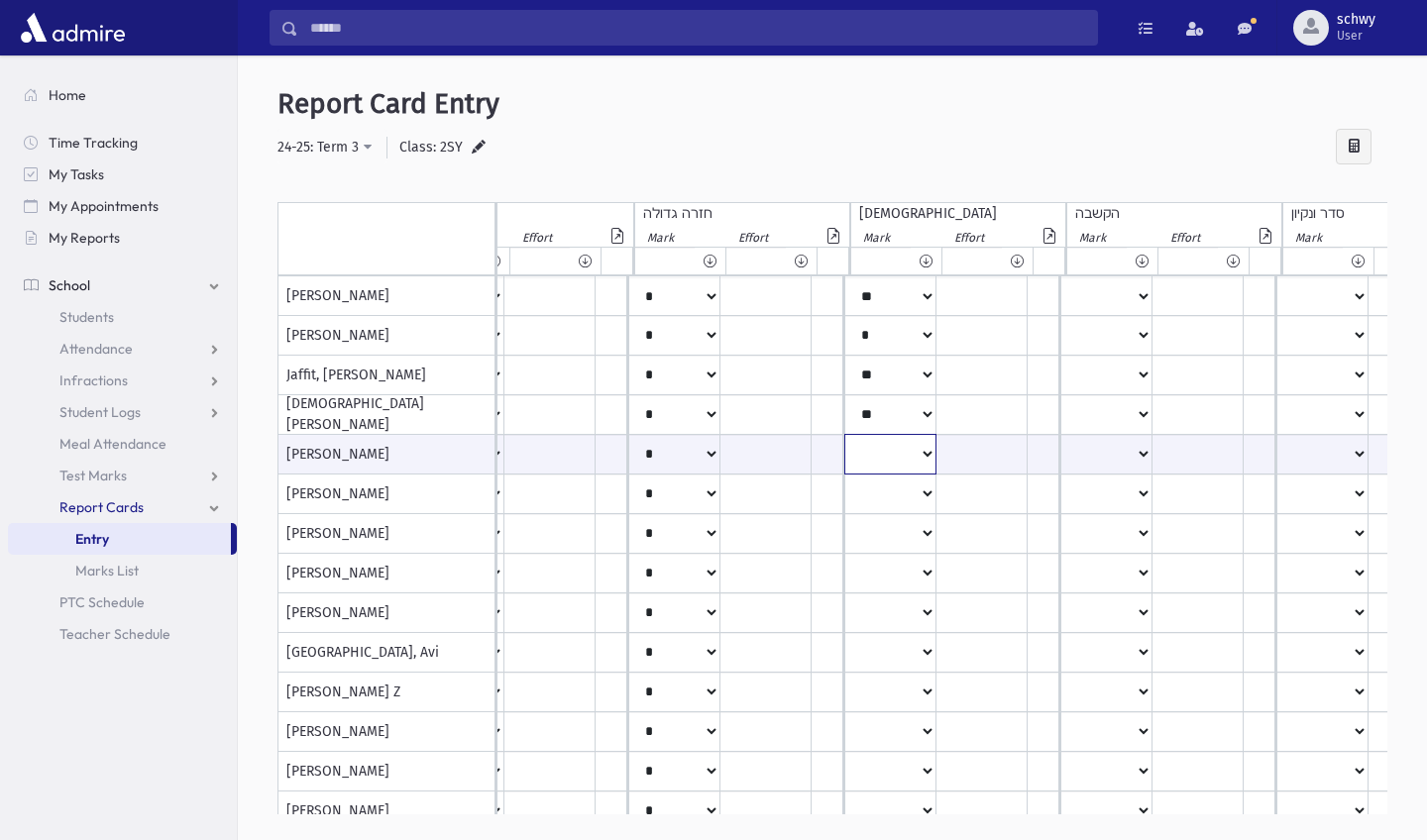click on "*
**
**
*
**
**
*
**
**
*
**
**
**
***
**
***
**
***
***
***
***
**
***" at bounding box center [-1262, 454] 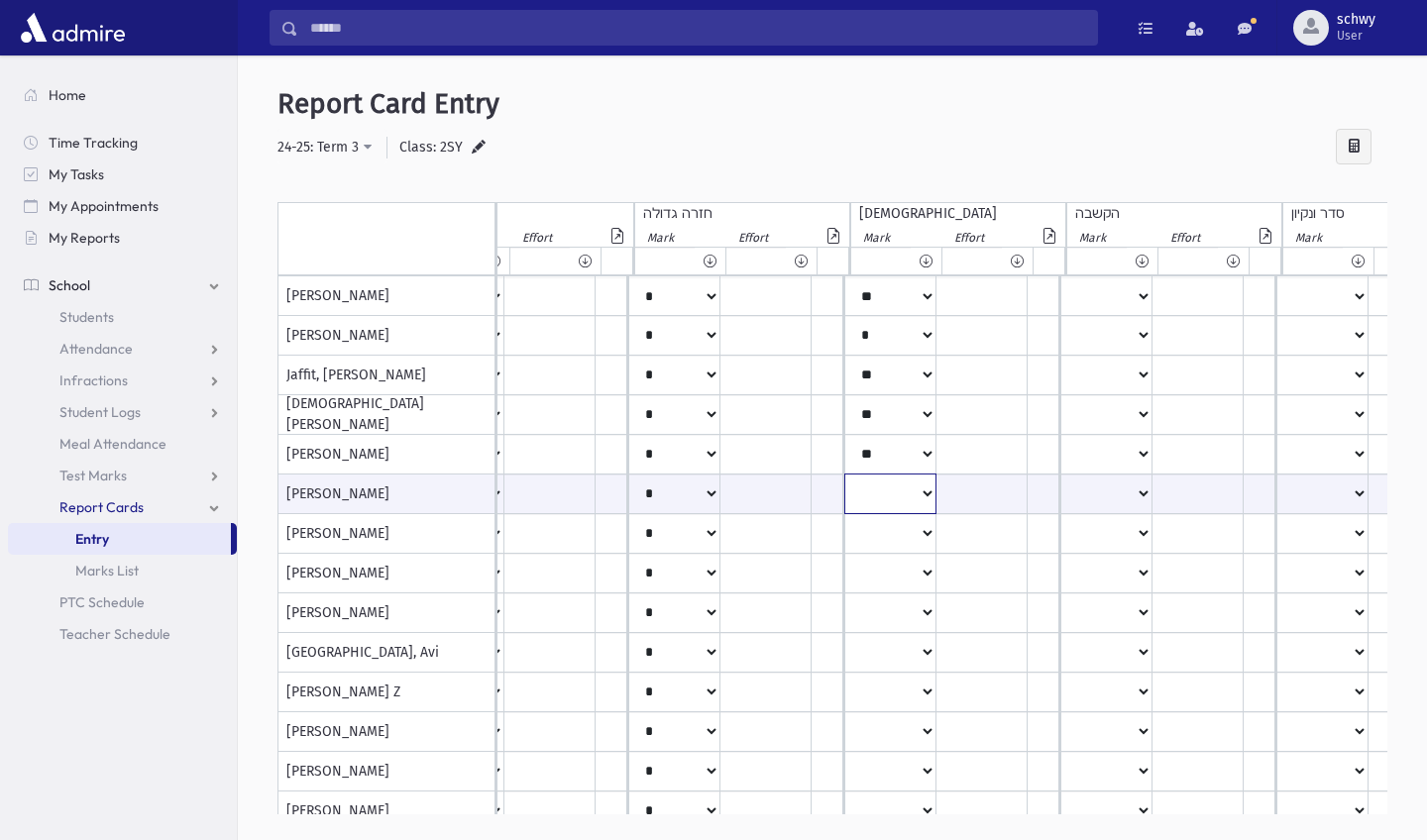 select on "*" 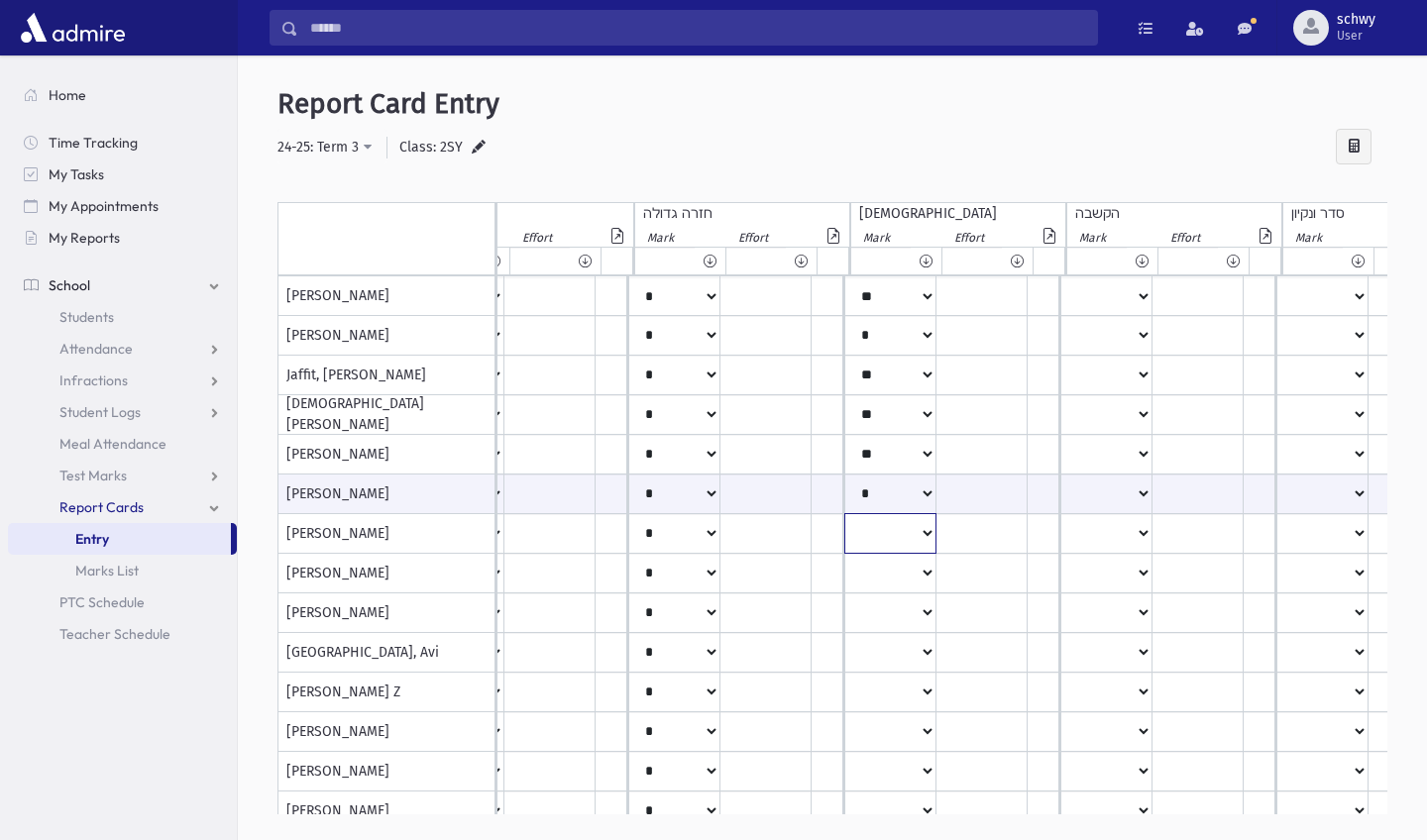 click on "*
**
**
*
**
**
*
**
**
*
**
**
**
***
**
***
**
***
***
***
***
**
***" at bounding box center (-1262, 296) 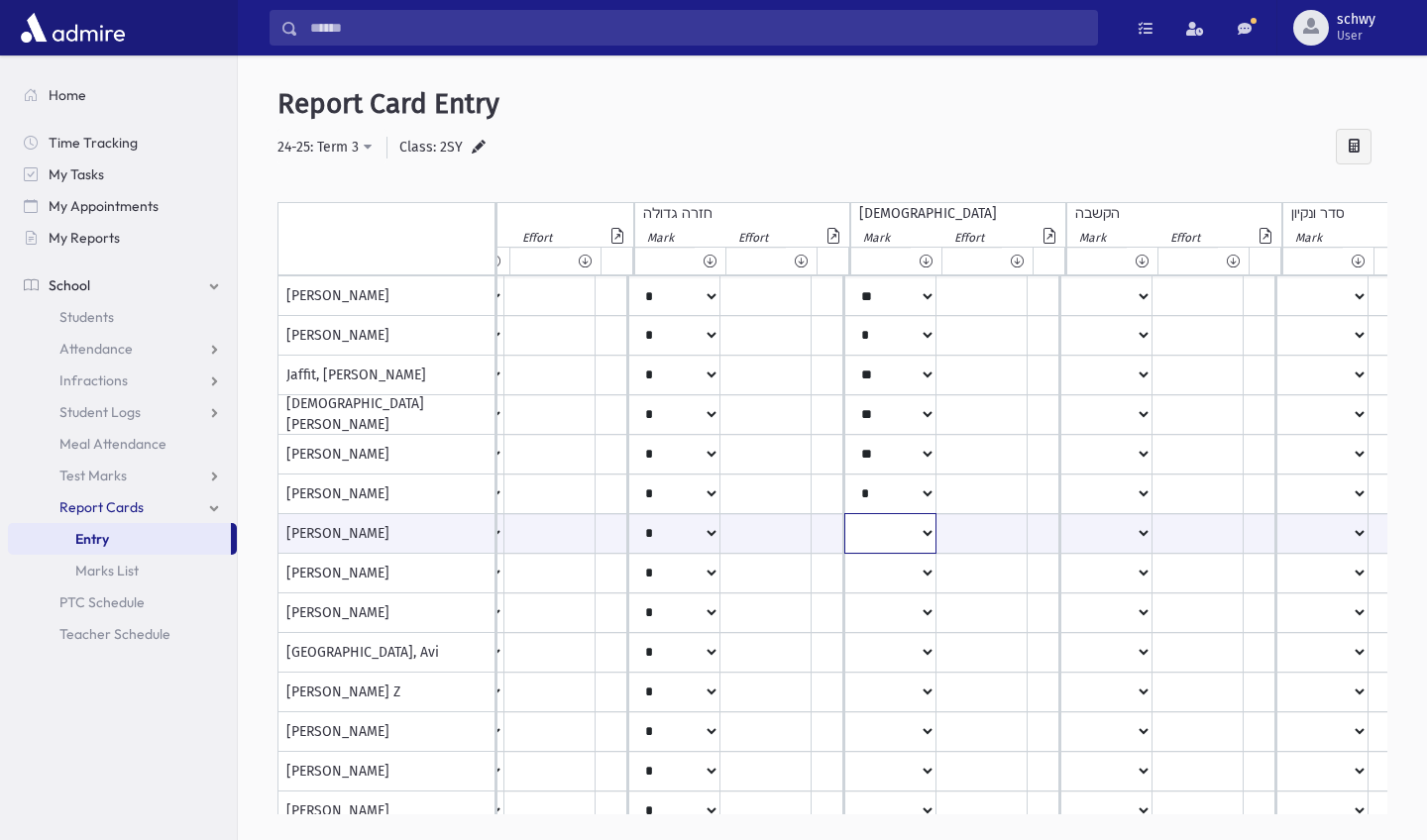 select on "**" 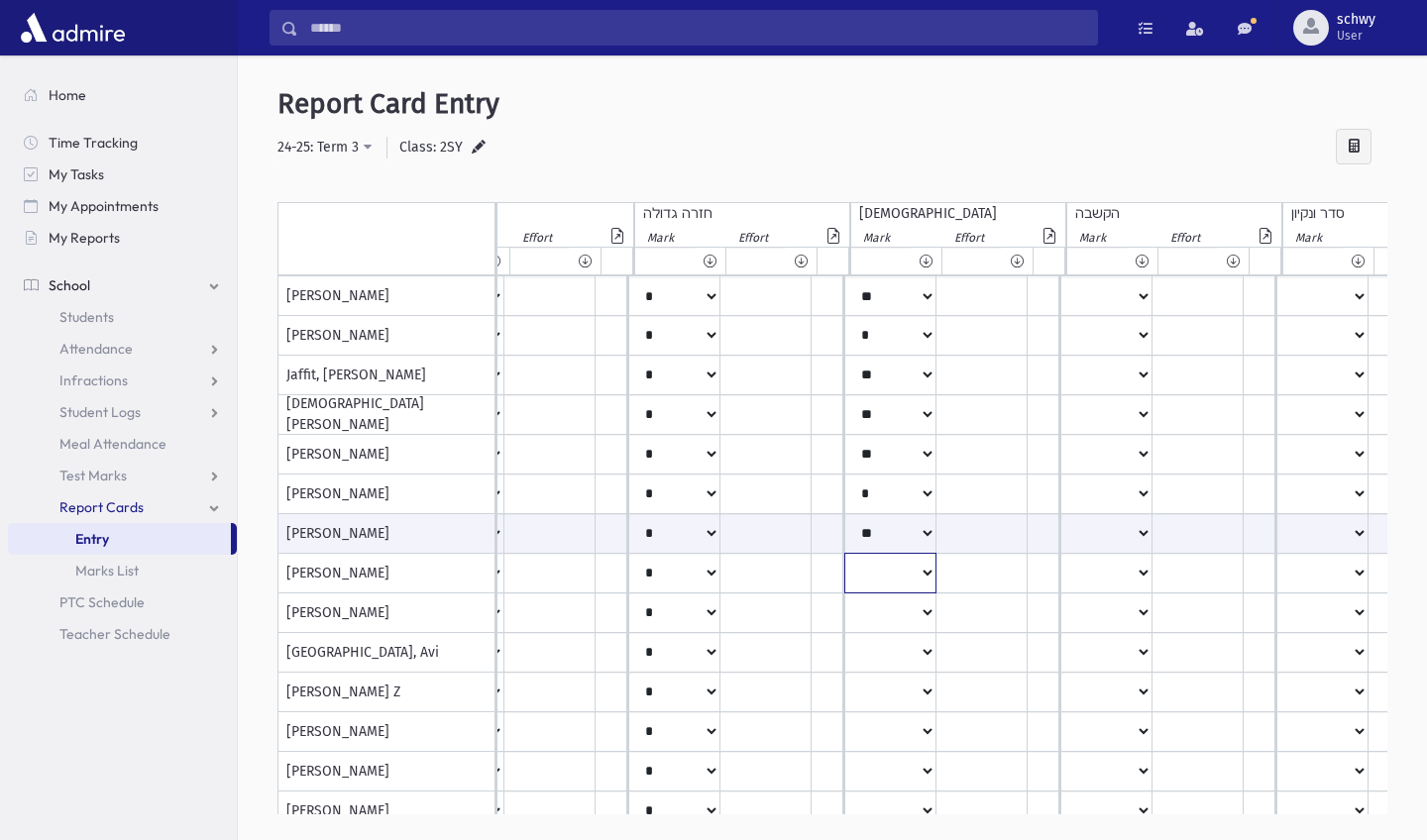 click on "*
**
**
*
**
**
*
**
**
*
**
**
**
***
**
***
**
***
***
***
***
**
***" at bounding box center [-1262, 296] 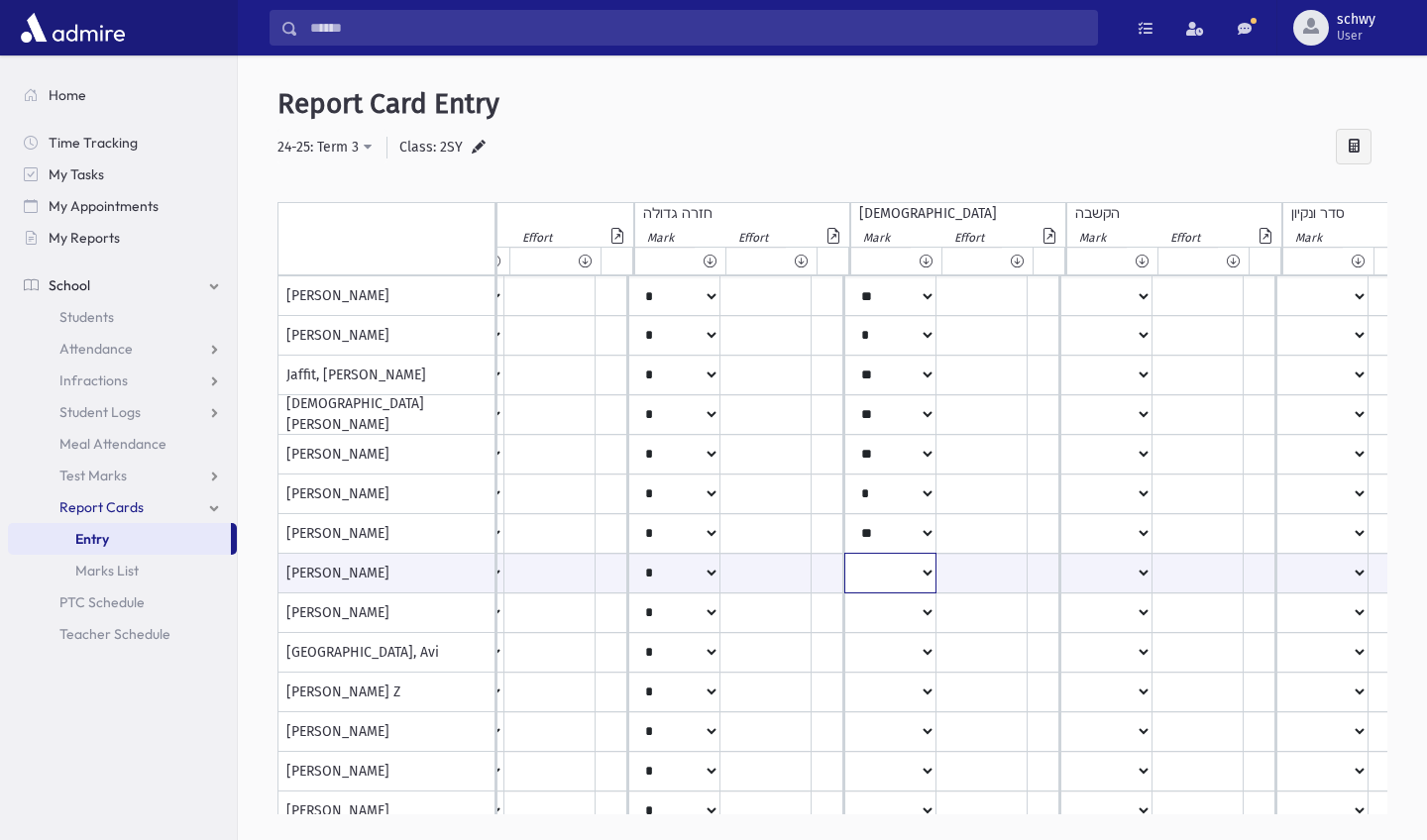 select on "**" 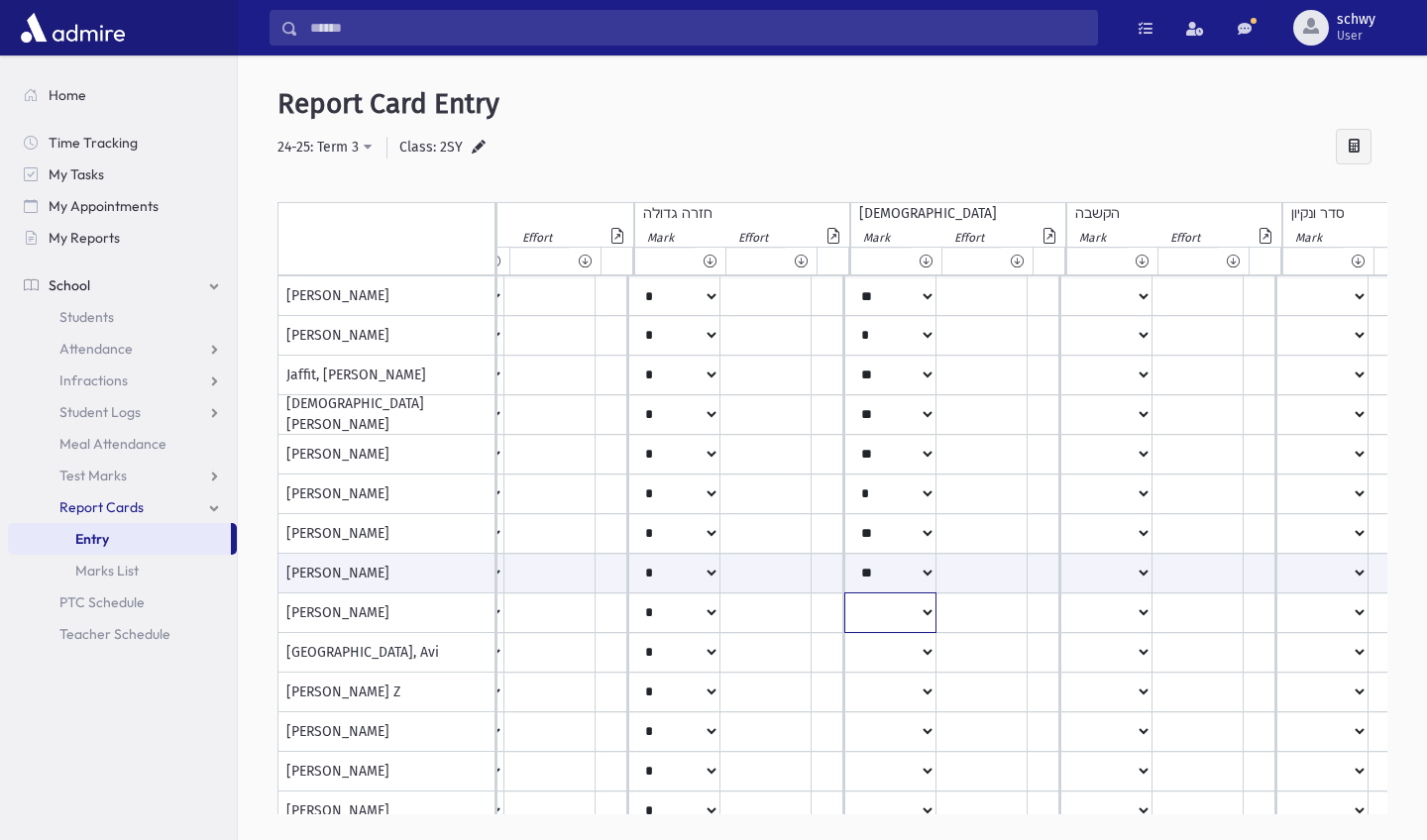 click on "*
**
**
*
**
**
*
**
**
*
**
**
**
***
**
***
**
***
***
***
***
**
***" at bounding box center [-1262, 296] 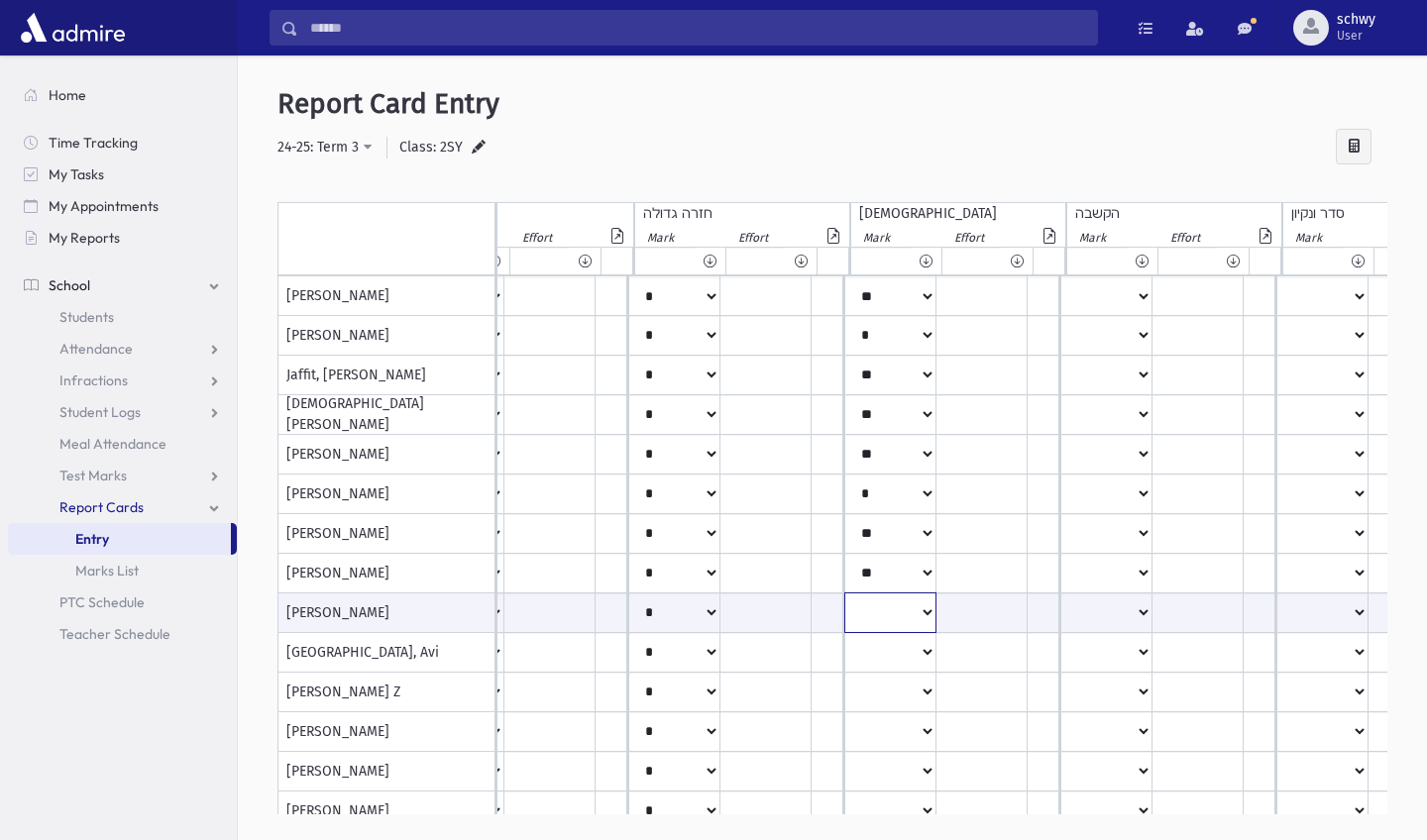 select on "*" 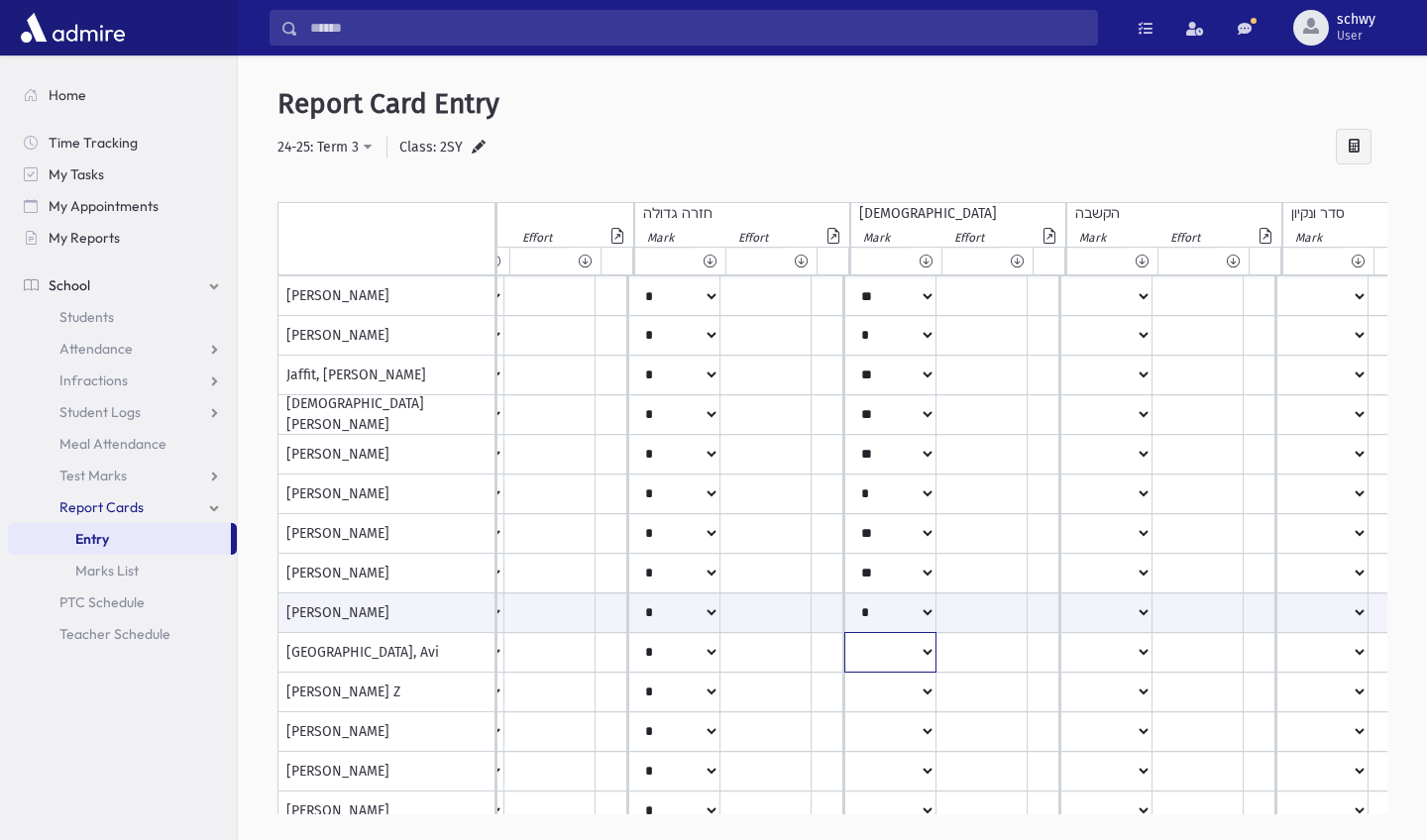 click on "*
**
**
*
**
**
*
**
**
*
**
**
**
***
**
***
**
***
***
***
***
**
***" at bounding box center (-1262, 296) 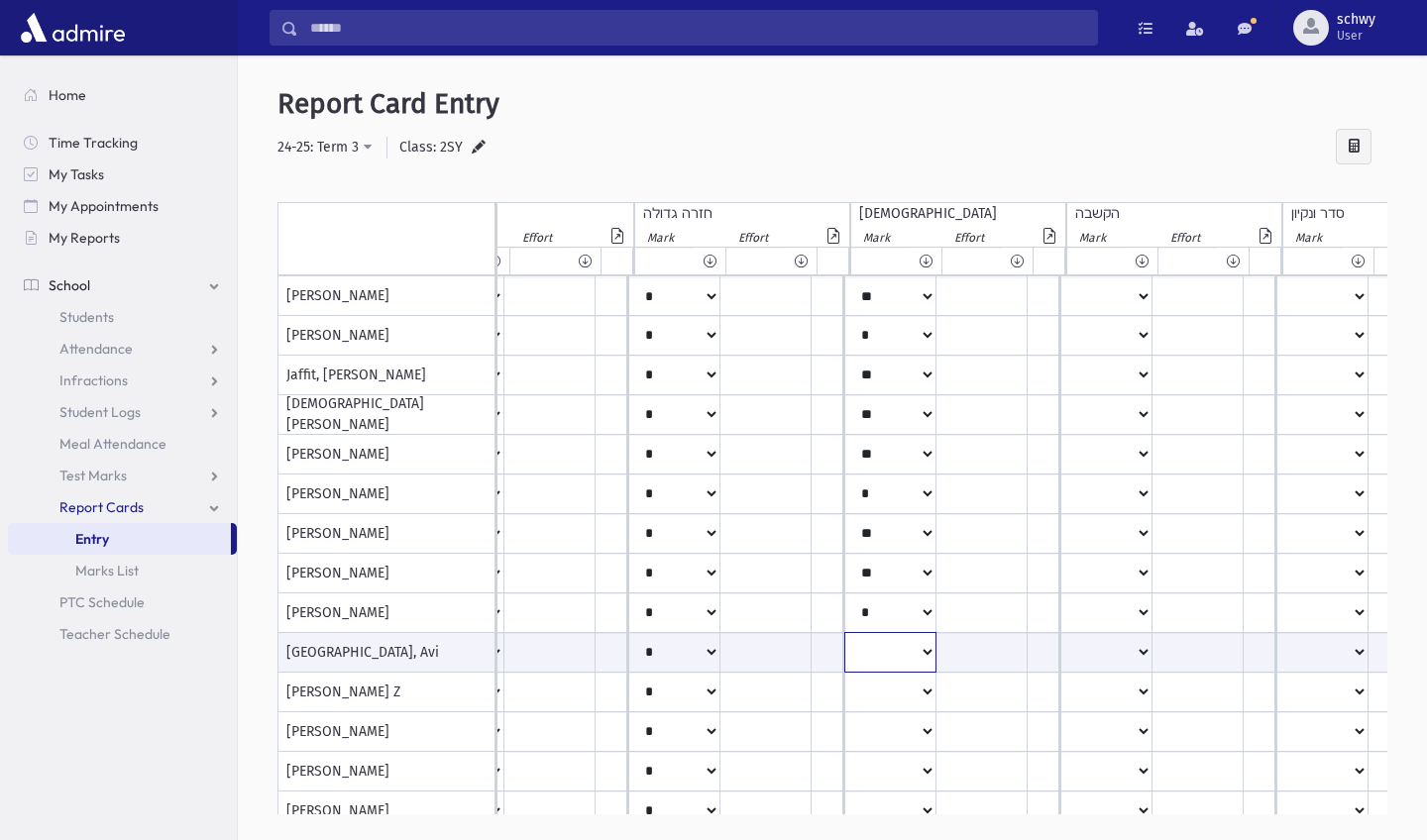 select on "*" 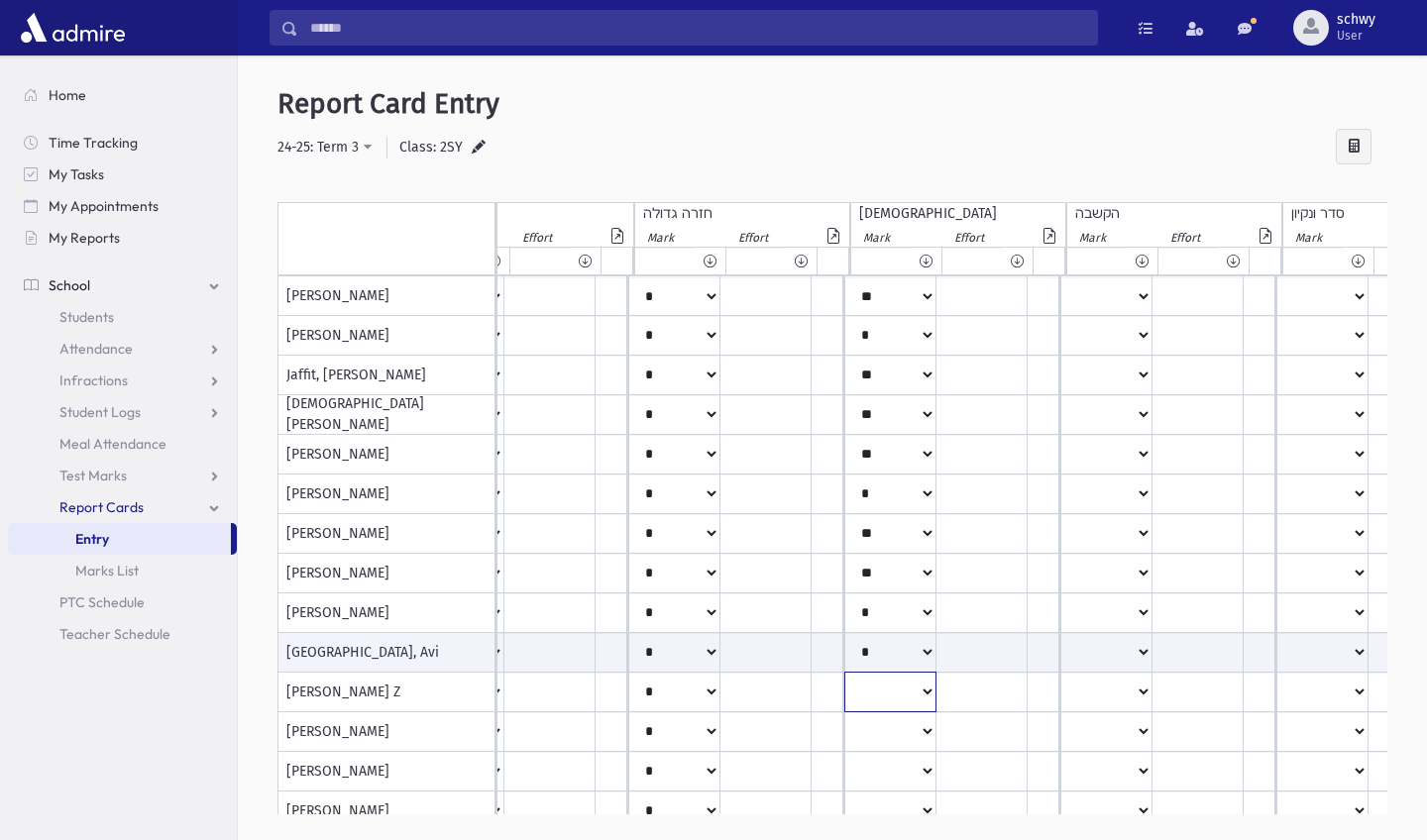 click on "*
**
**
*
**
**
*
**
**
*
**
**
**
***
**
***
**
***
***
***
***
**
***" at bounding box center (-1262, 296) 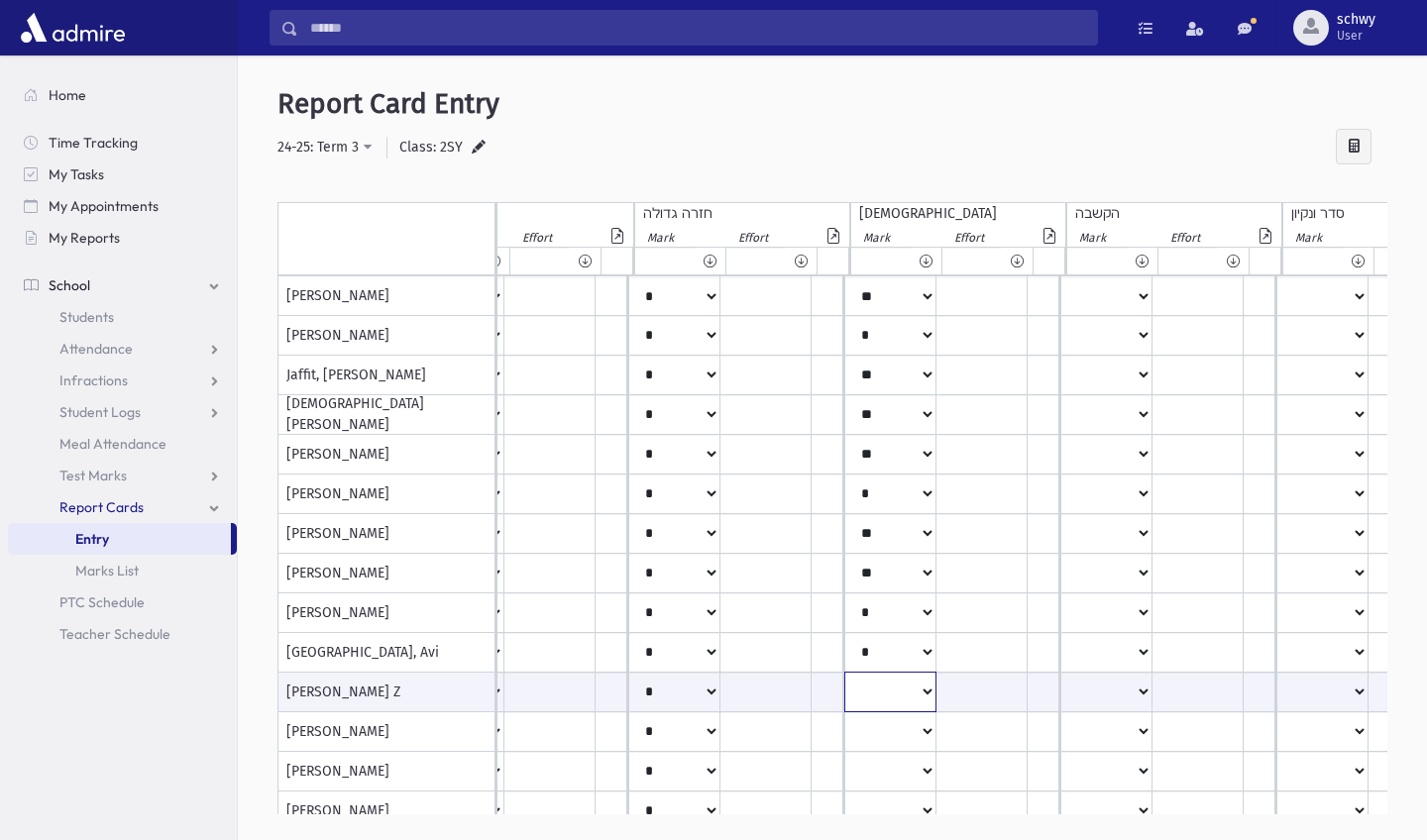 select on "*" 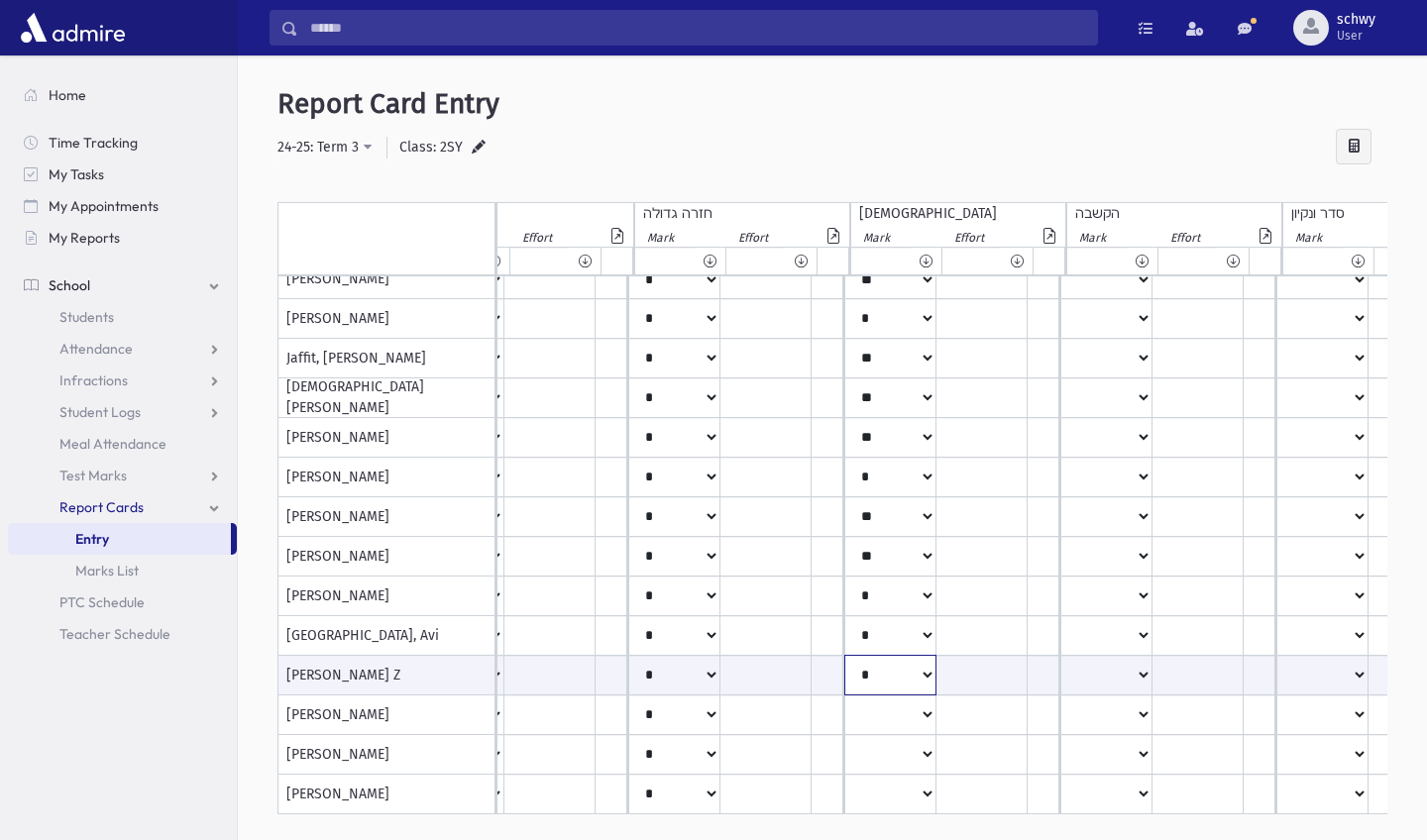 scroll, scrollTop: 25, scrollLeft: 1806, axis: both 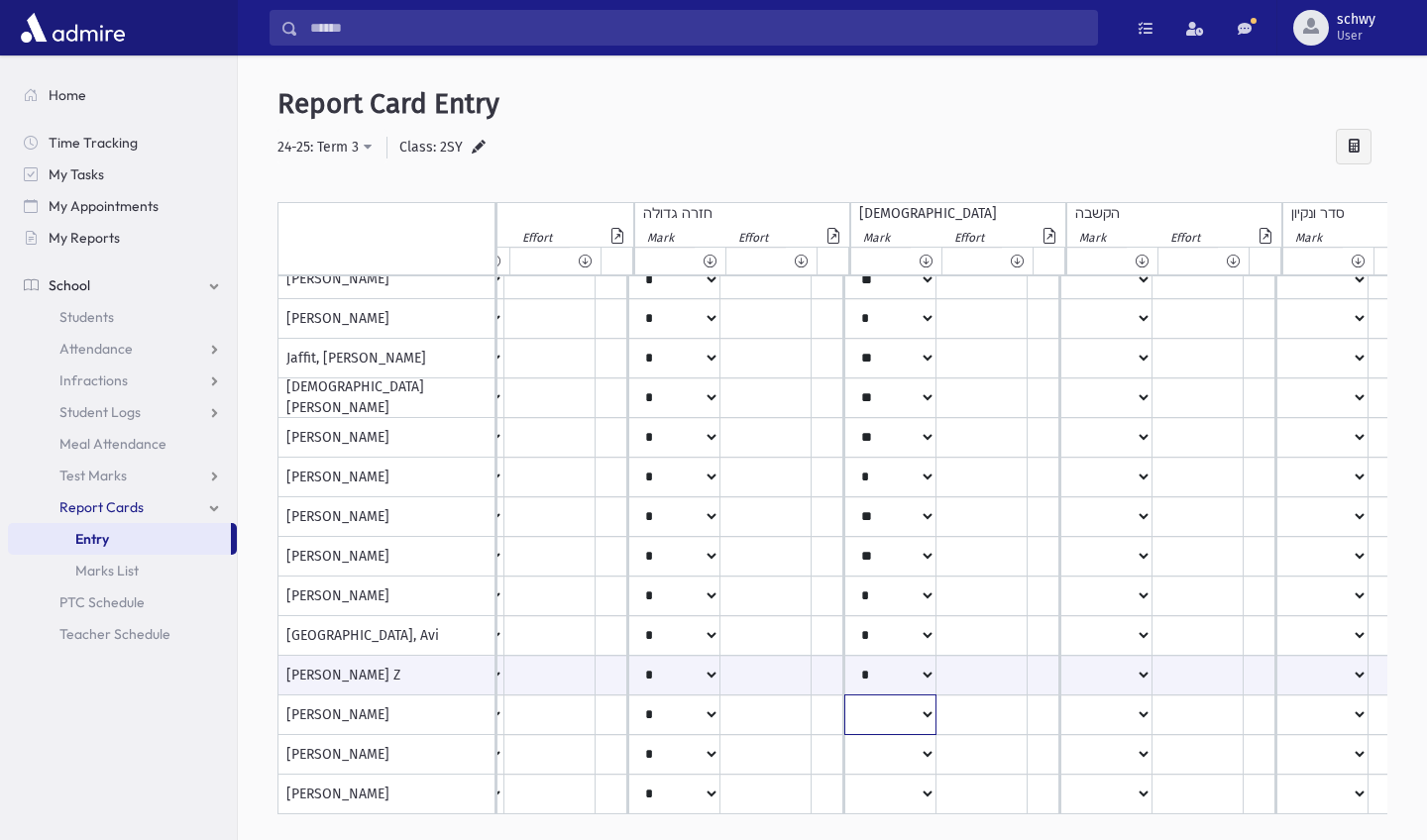 click on "*
**
**
*
**
**
*
**
**
*
**
**
**
***
**
***
**
***
***
***
***
**
***" at bounding box center (-1262, 279) 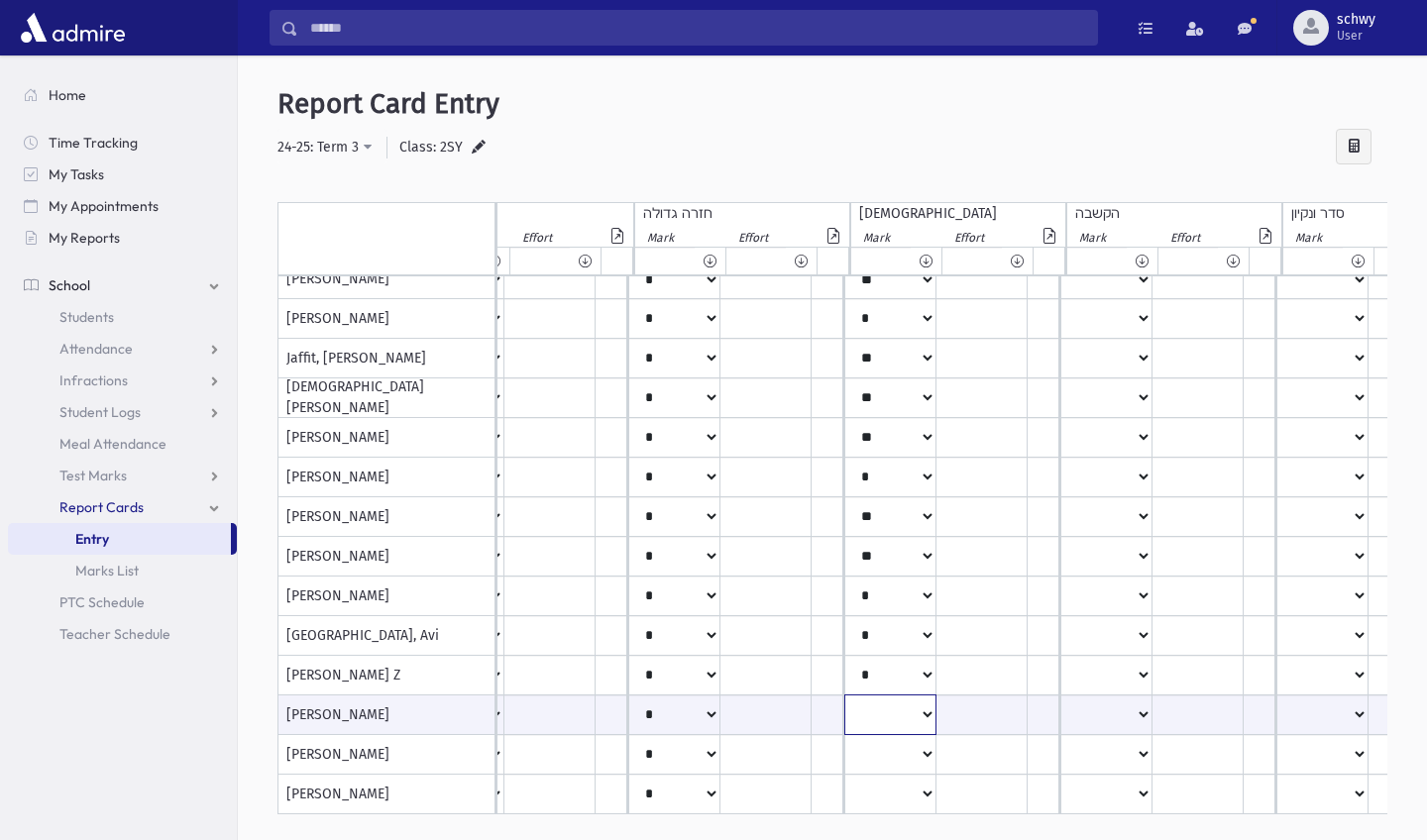 select on "**" 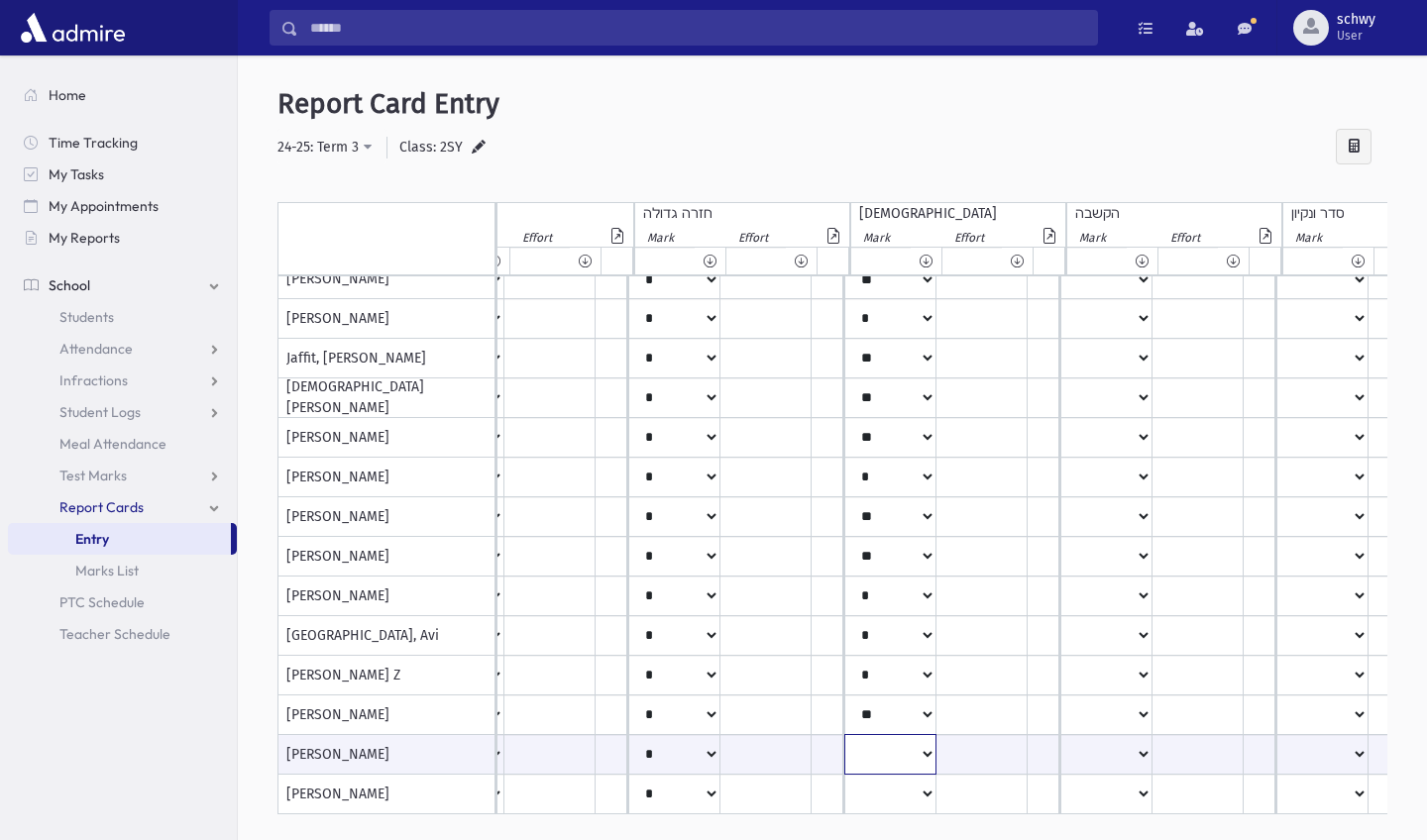 click on "*
**
**
*
**
**
*
**
**
*
**
**
**
***
**
***
**
***
***
***
***
**
***" at bounding box center (-1262, 754) 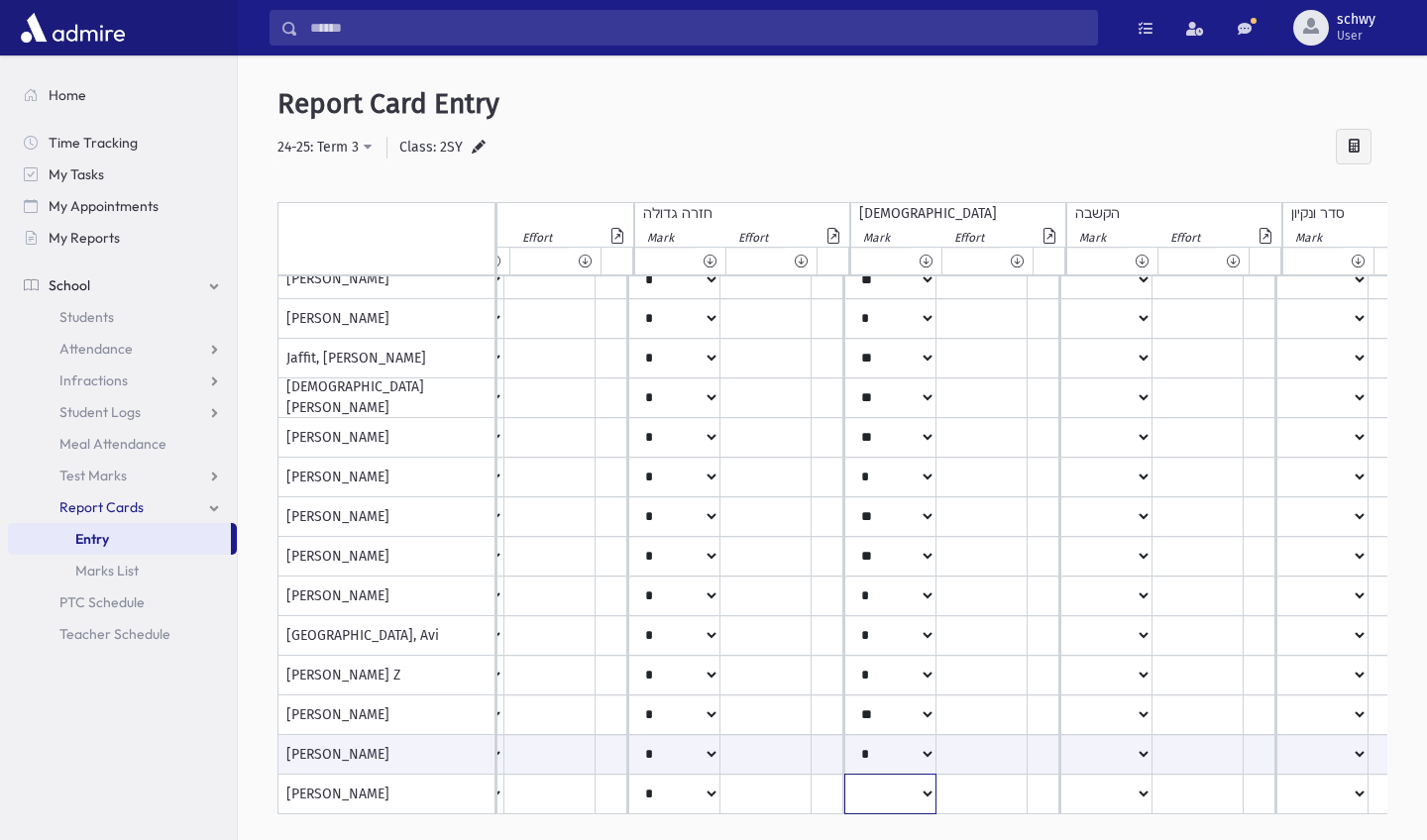 click on "*
**
**
*
**
**
*
**
**
*
**
**
**
***
**
***
**
***
***
***
***
**
***" at bounding box center [-1262, 279] 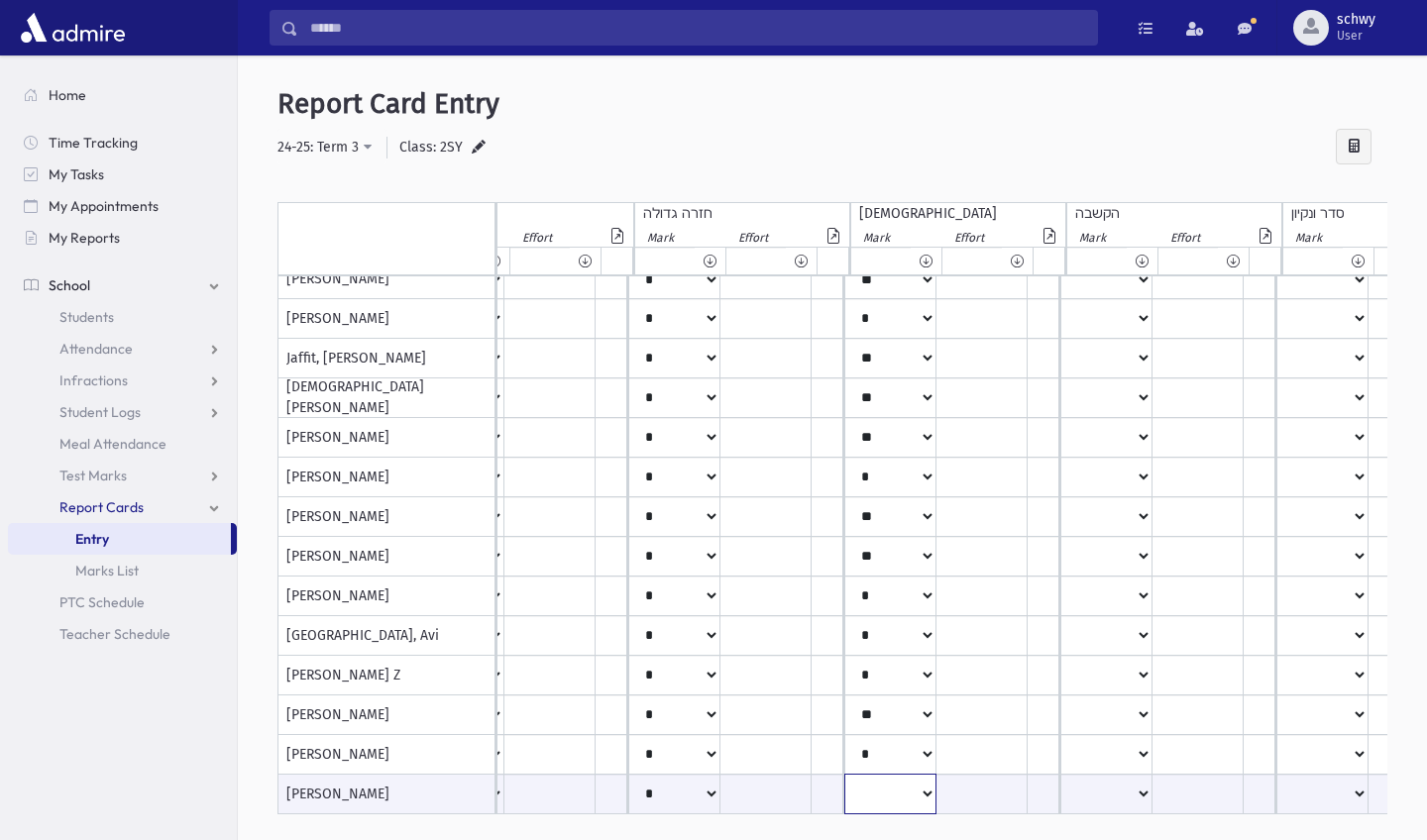 select on "*" 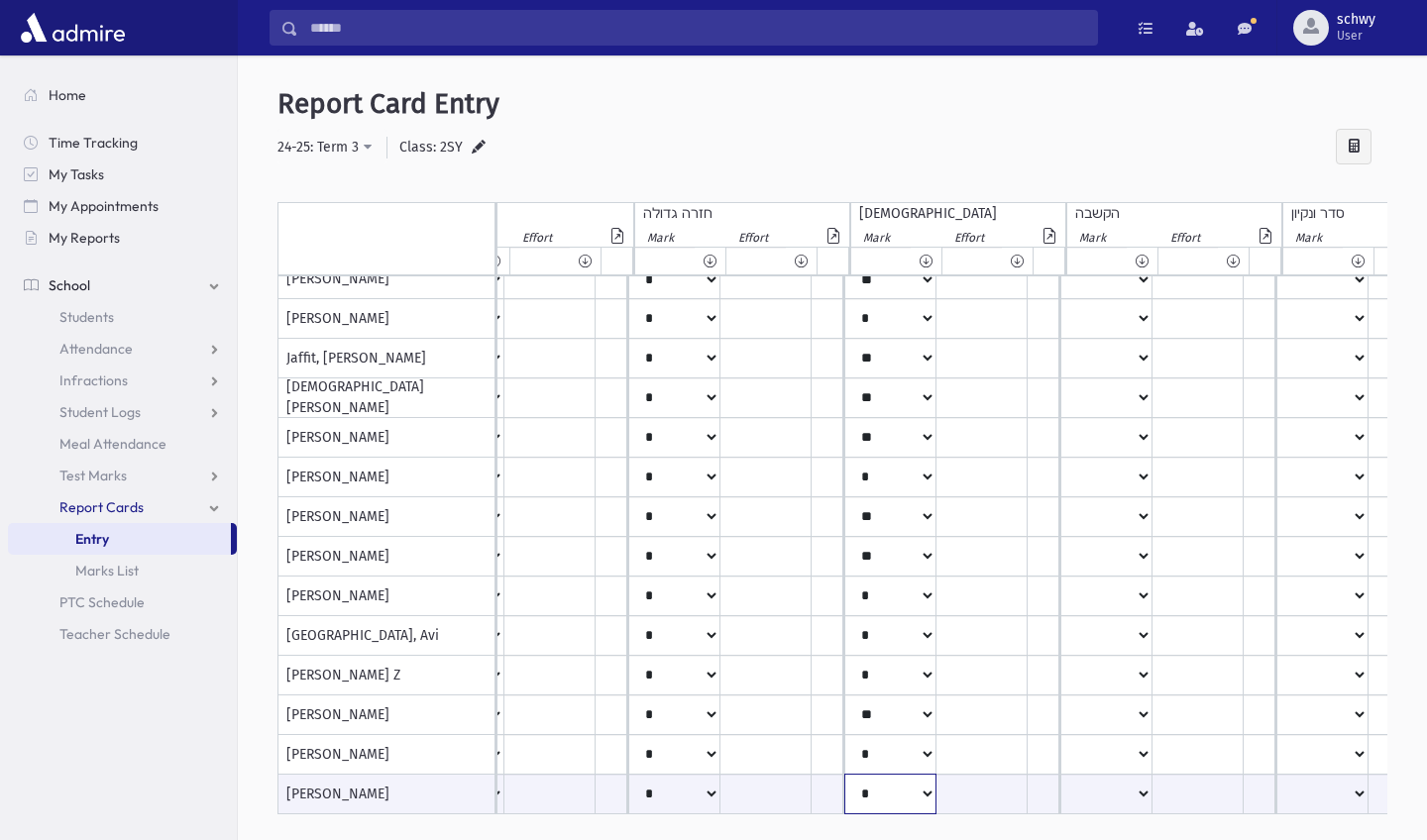 scroll, scrollTop: 25, scrollLeft: 1882, axis: both 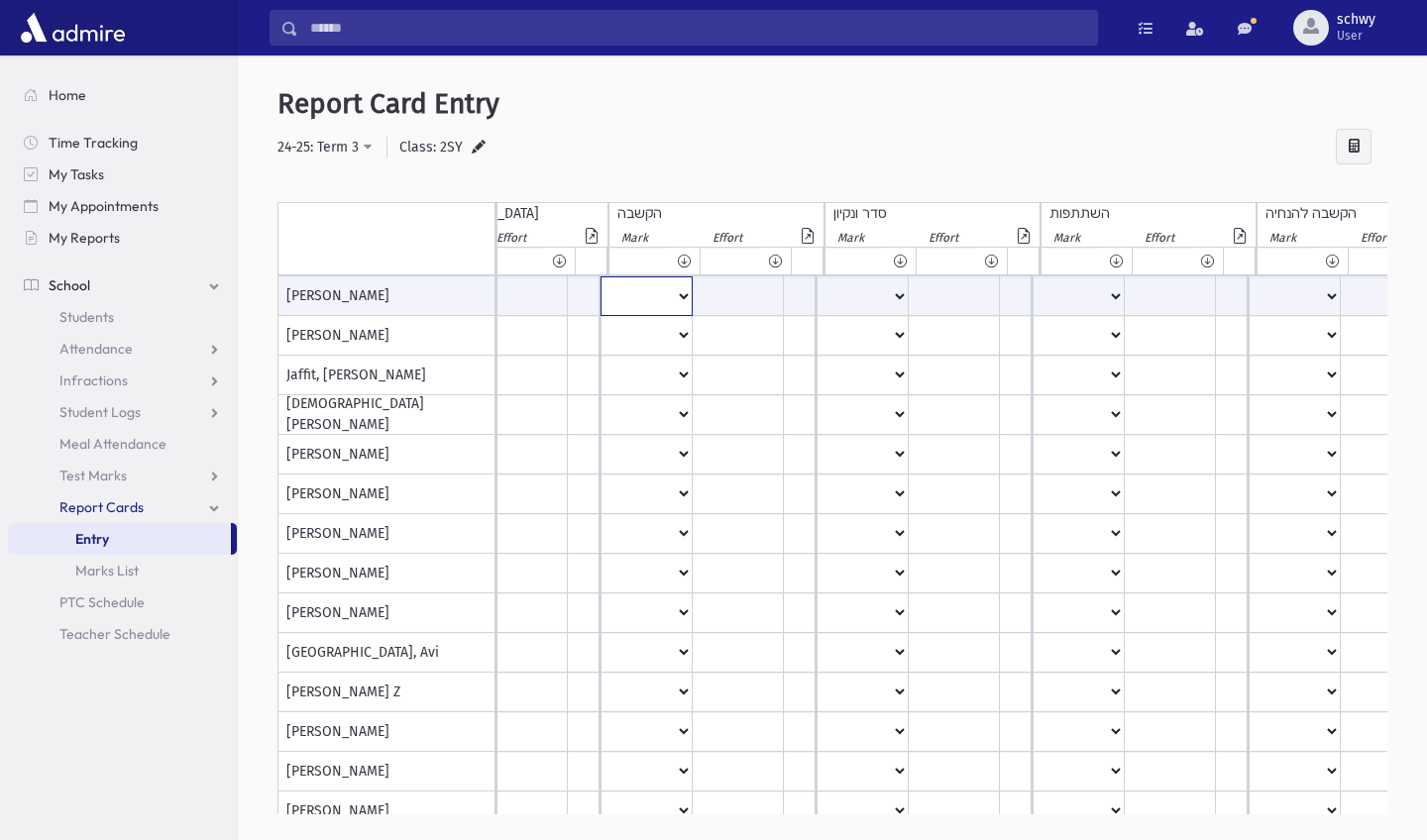select on "*" 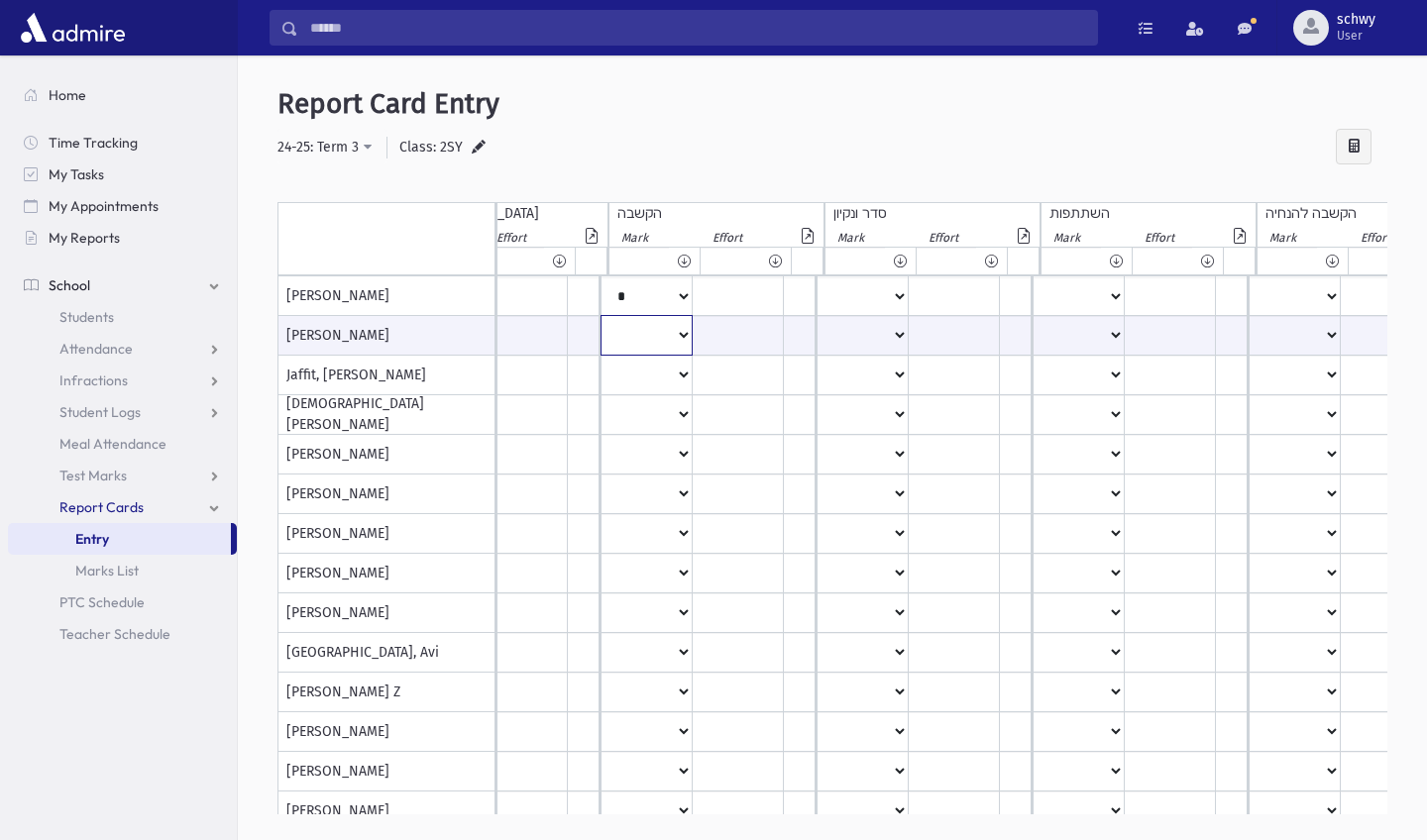select on "*" 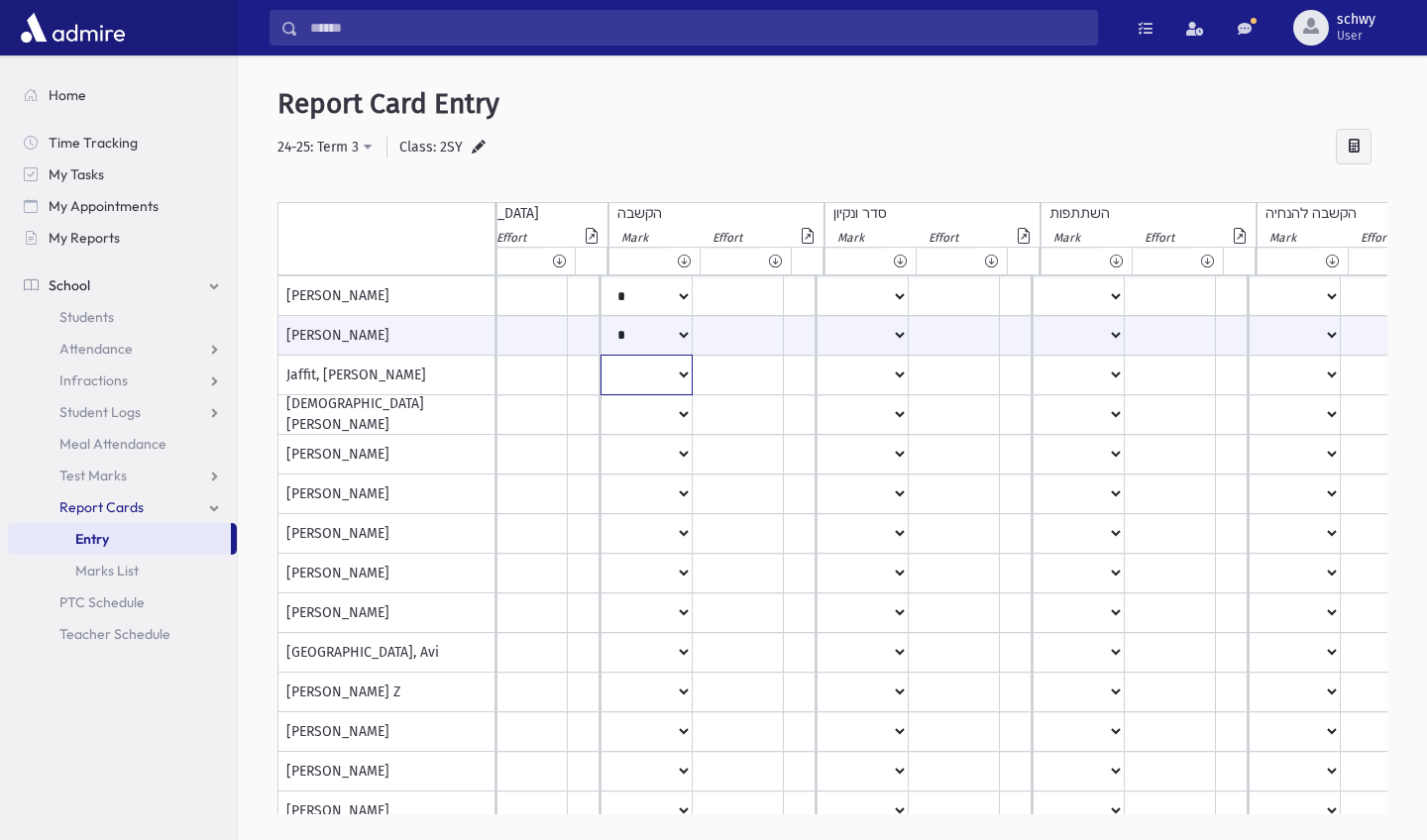 click on "***
*
**
**
*
**
**
**
***
***
**
***
***
**" at bounding box center (-1722, 296) 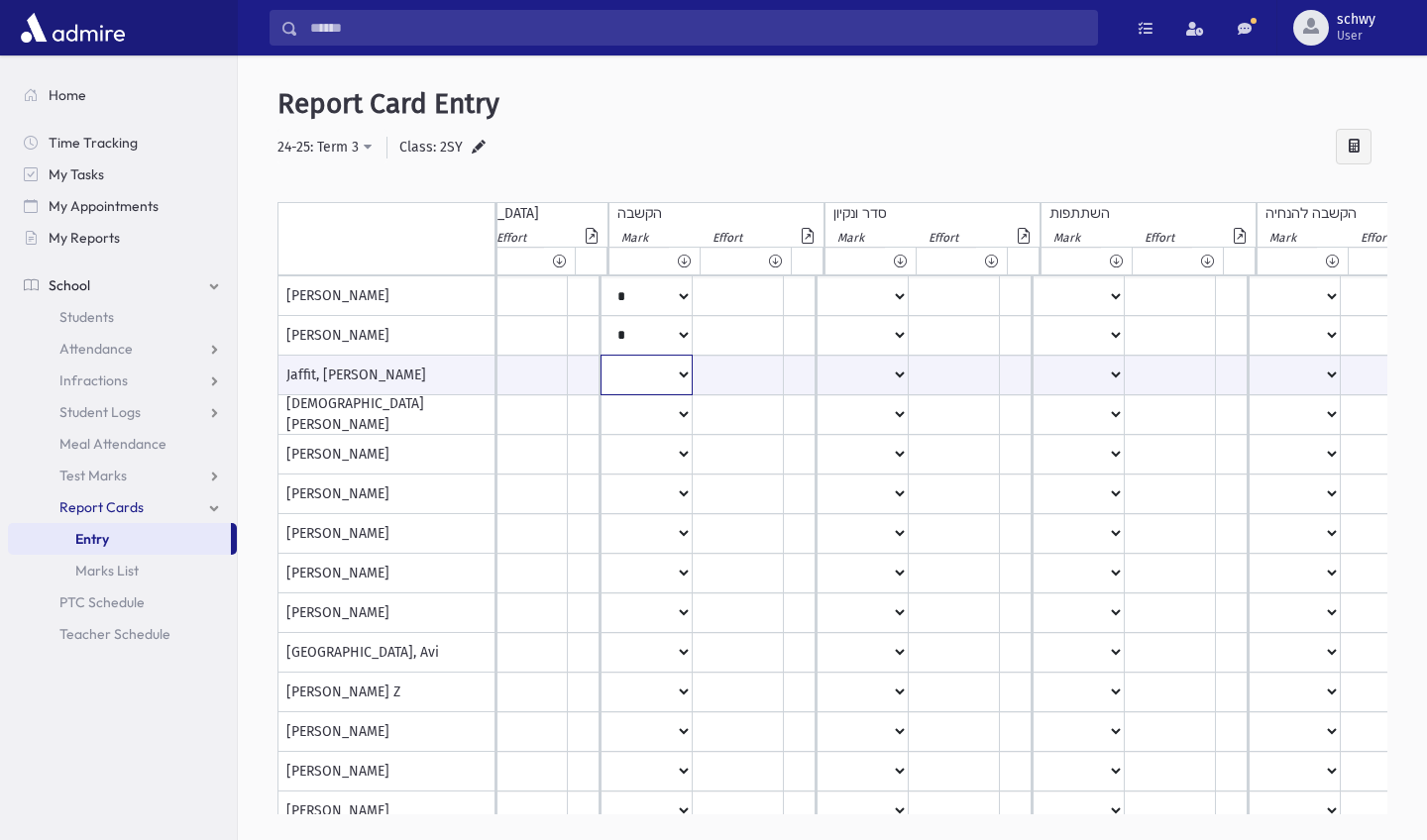select on "*" 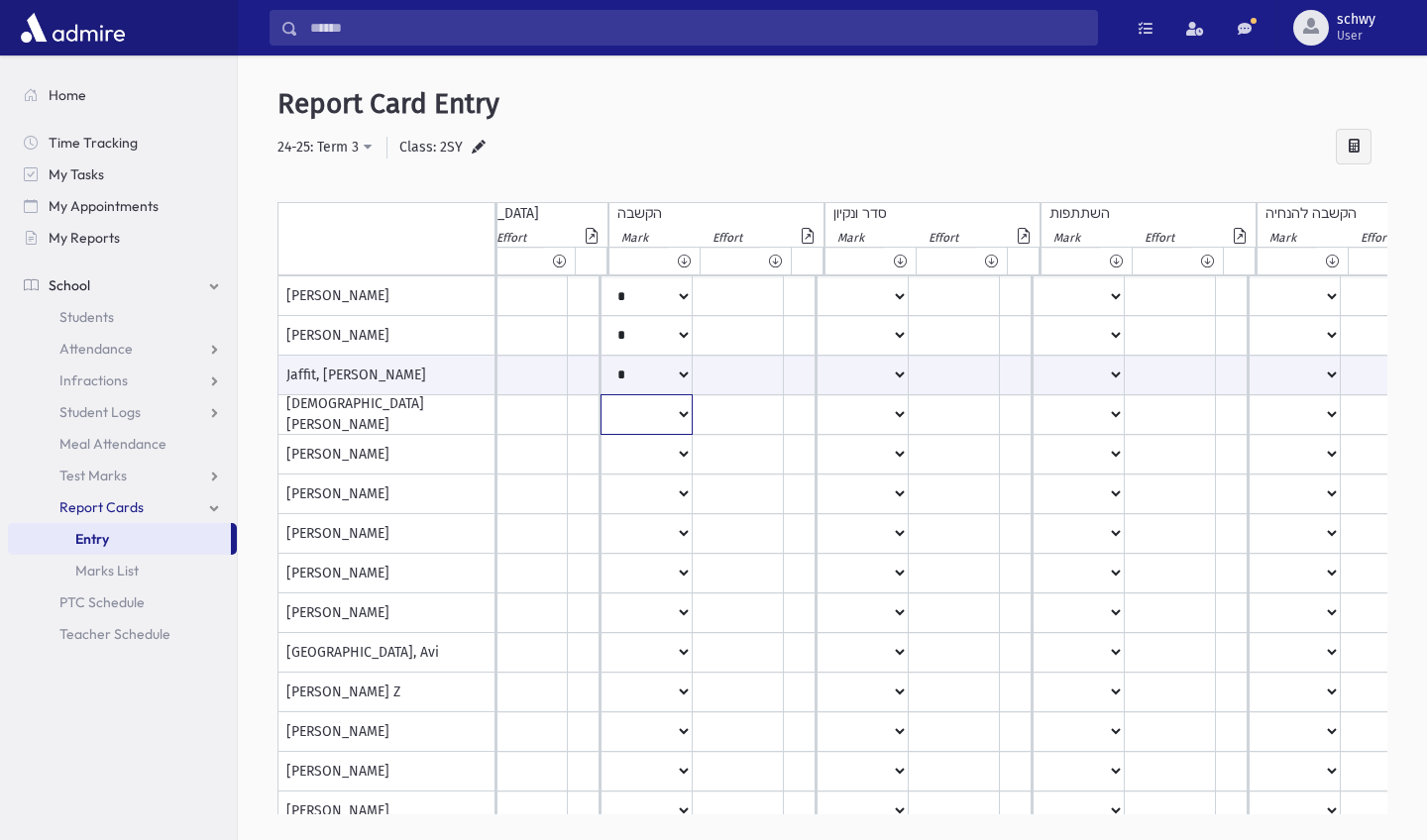 click on "***
*
**
**
*
**
**
**
***
***
**
***
***
**" at bounding box center [-1722, 296] 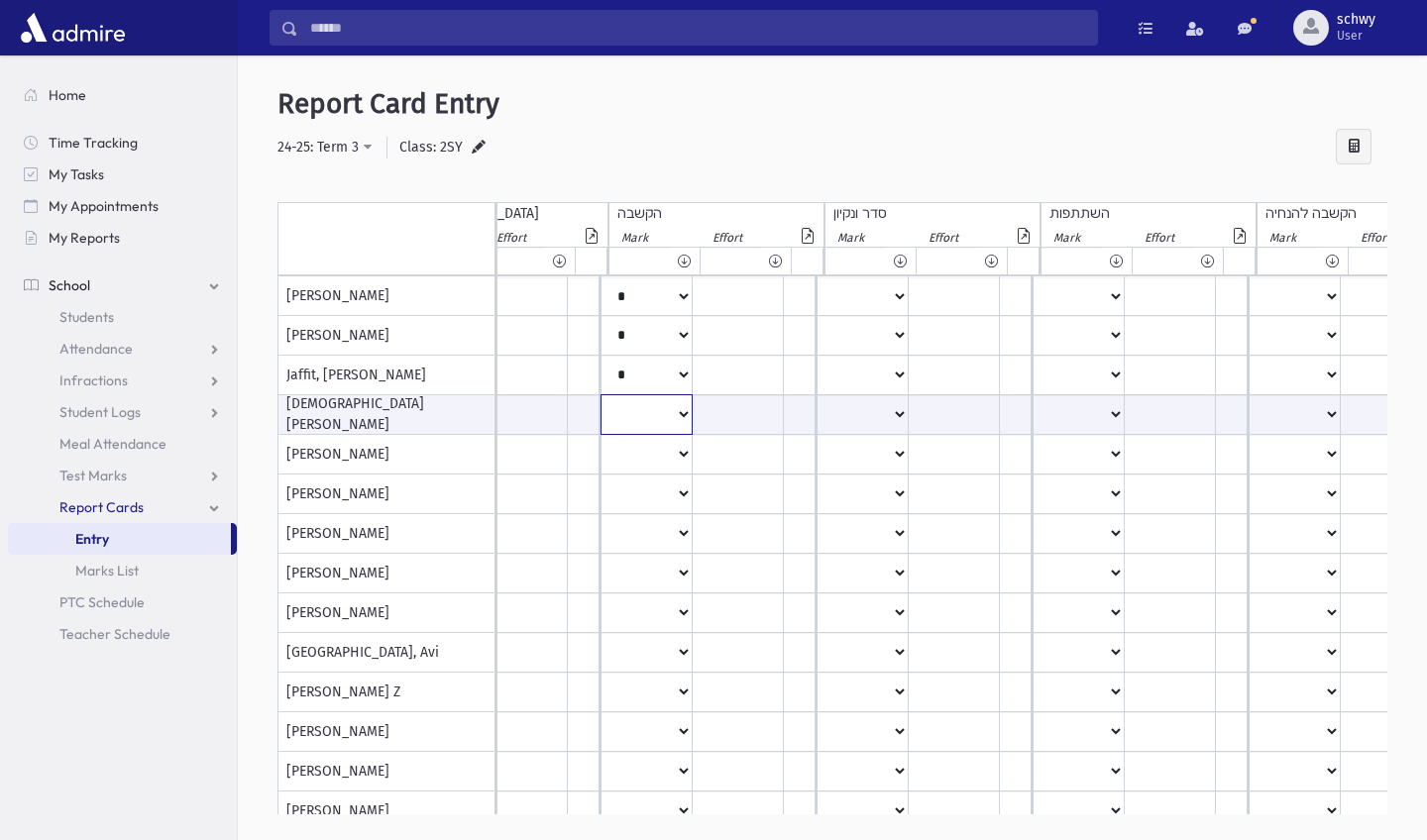 select on "*" 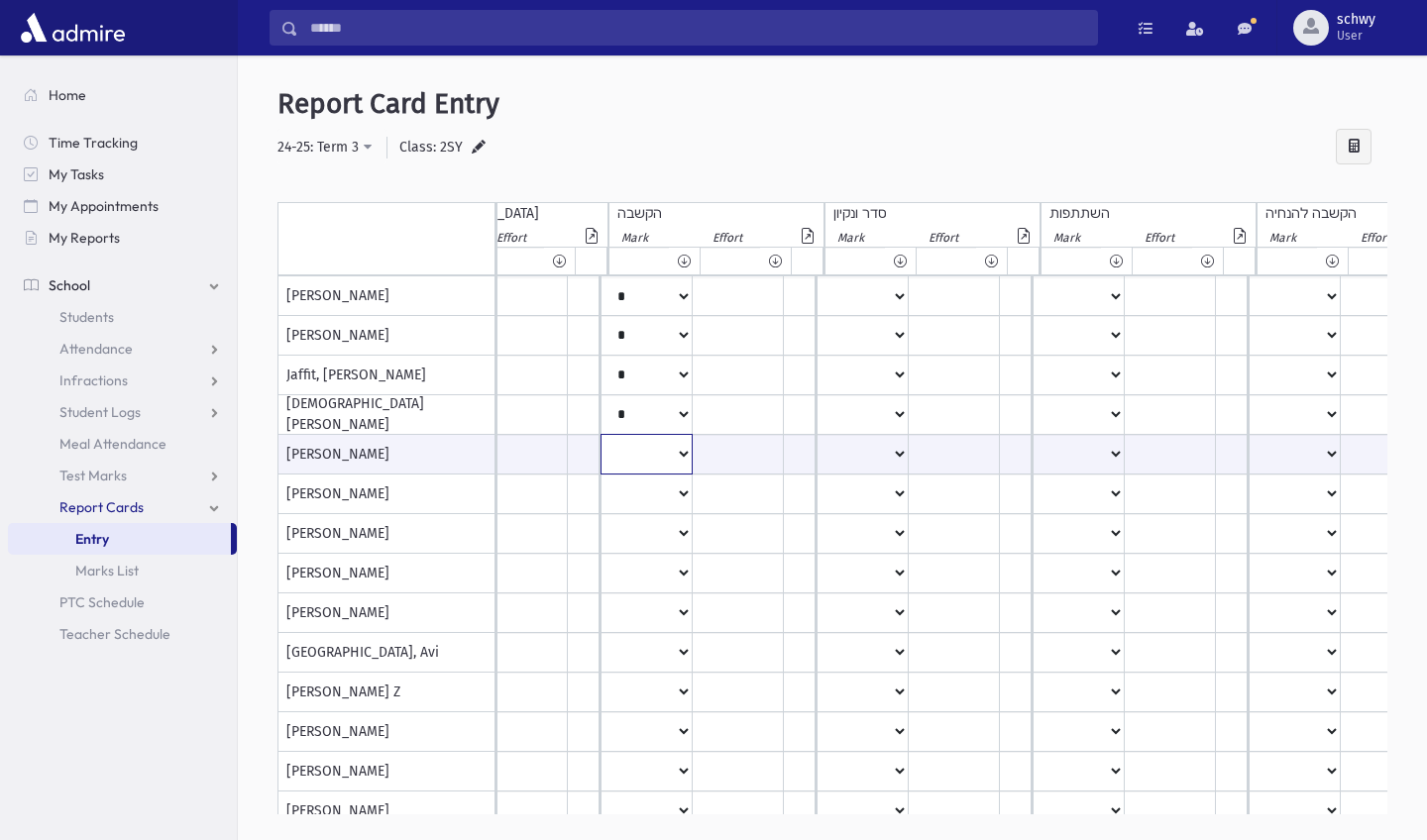 select on "*" 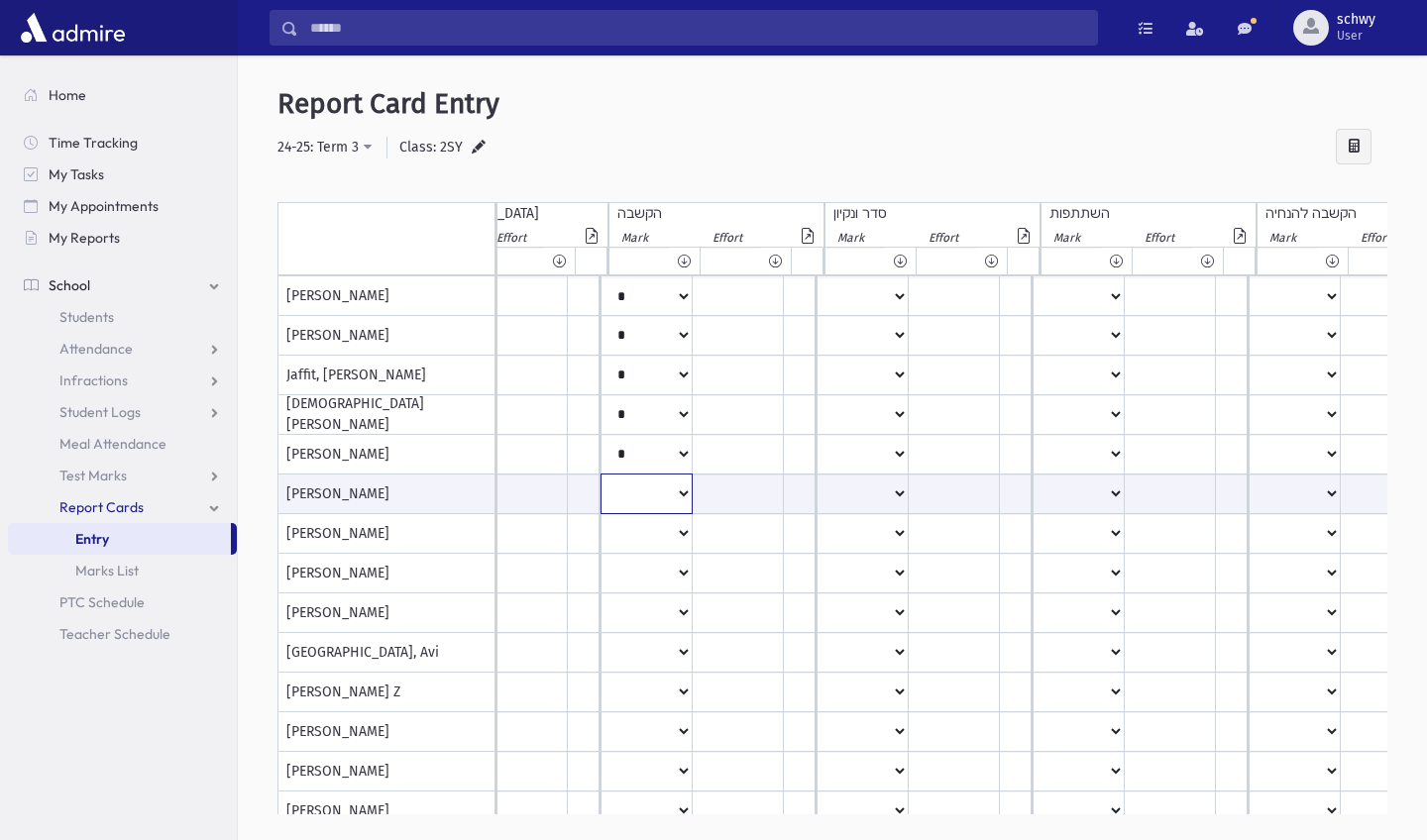 select on "**" 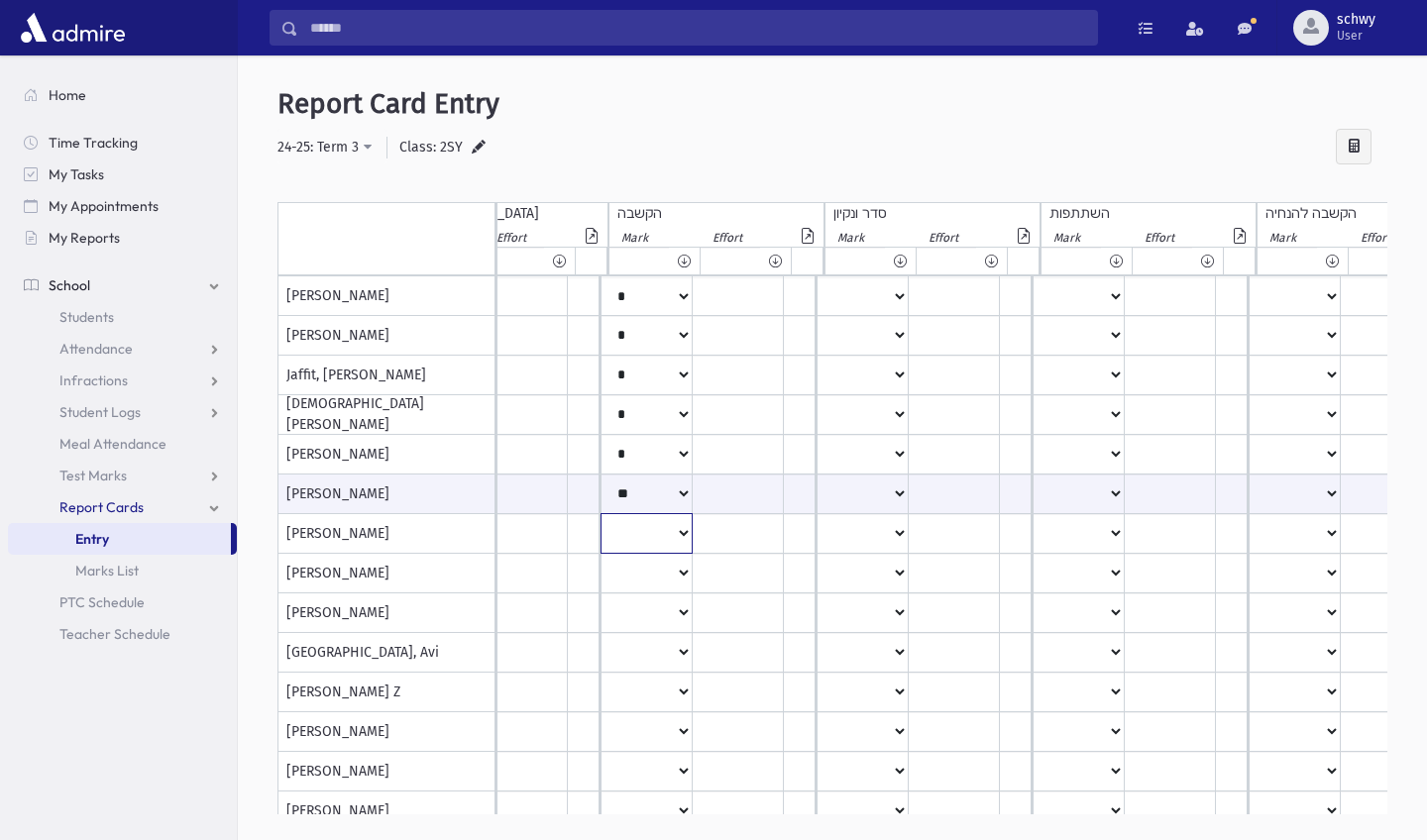 click on "***
*
**
**
*
**
**
**
***
***
**
***
***
**" at bounding box center [-1722, 296] 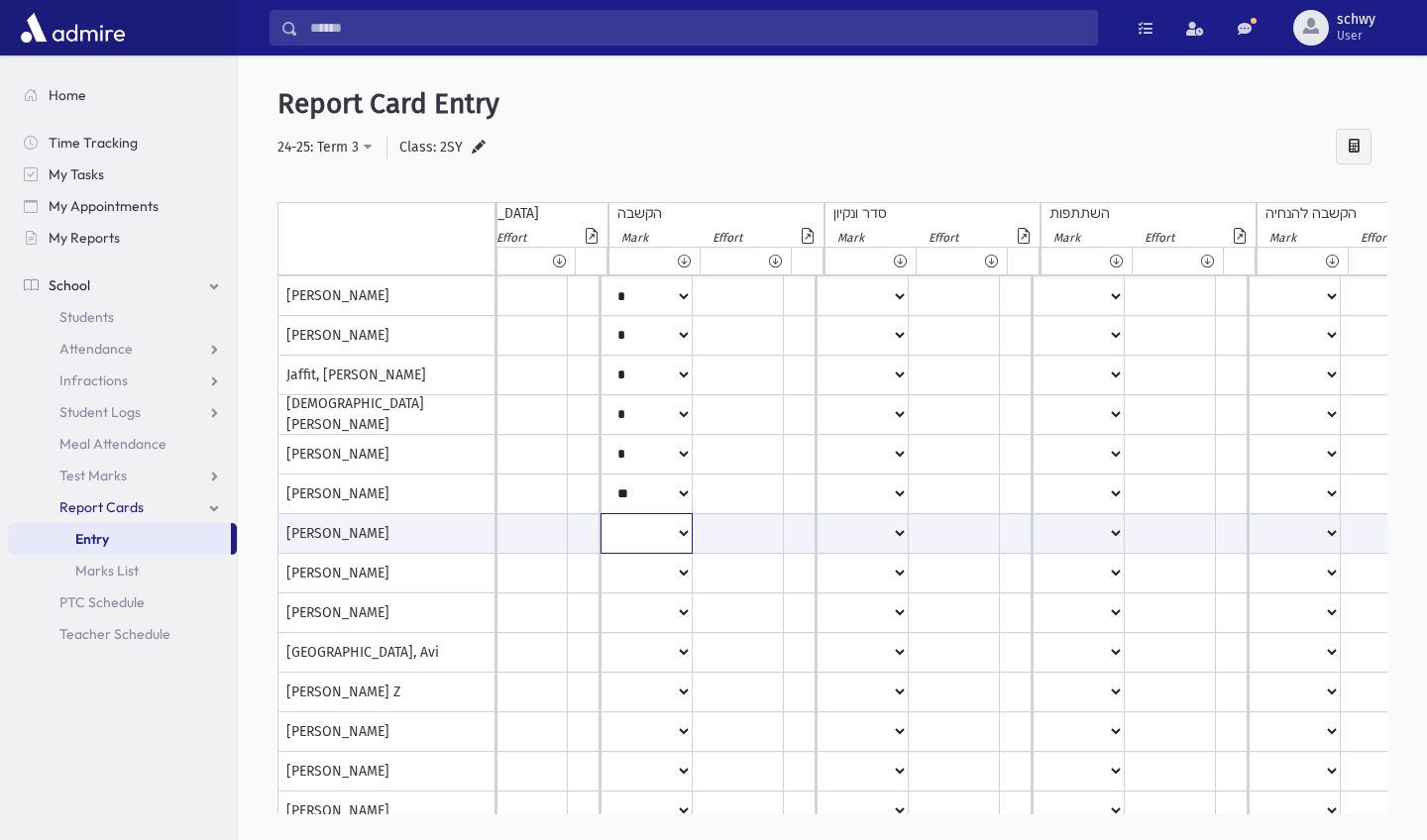 select on "**" 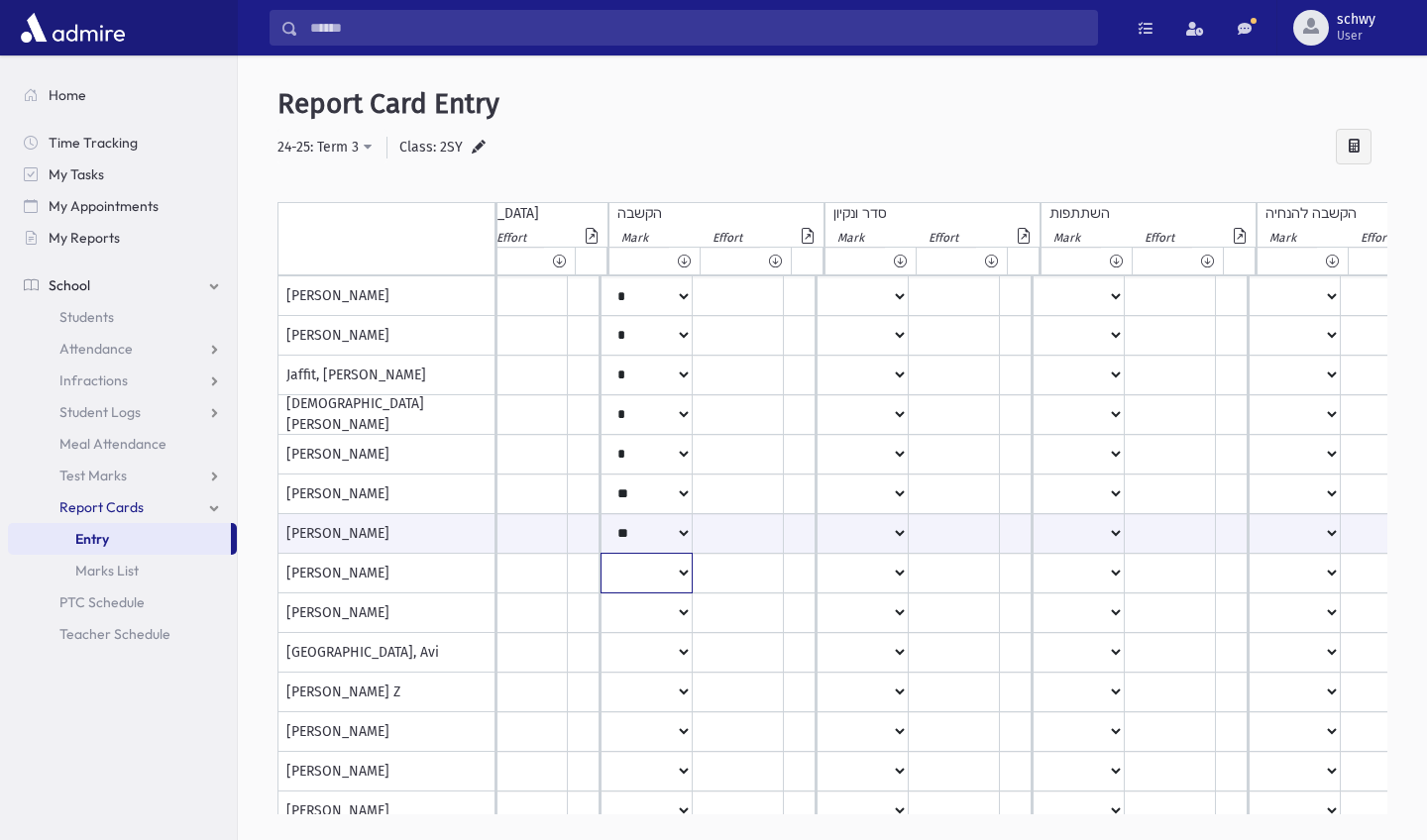 click on "***
*
**
**
*
**
**
**
***
***
**
***
***
**" at bounding box center (-1722, 296) 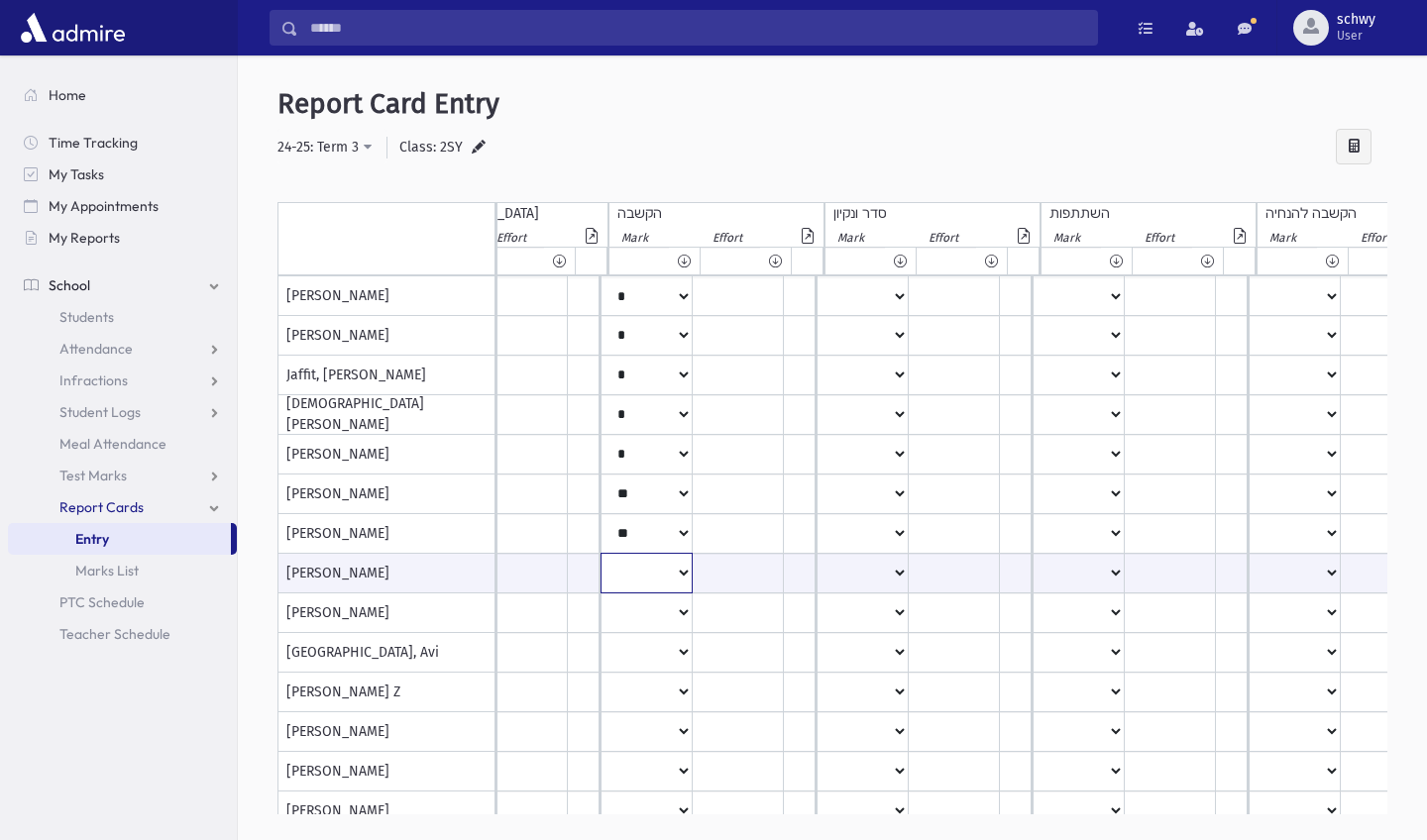 select on "**" 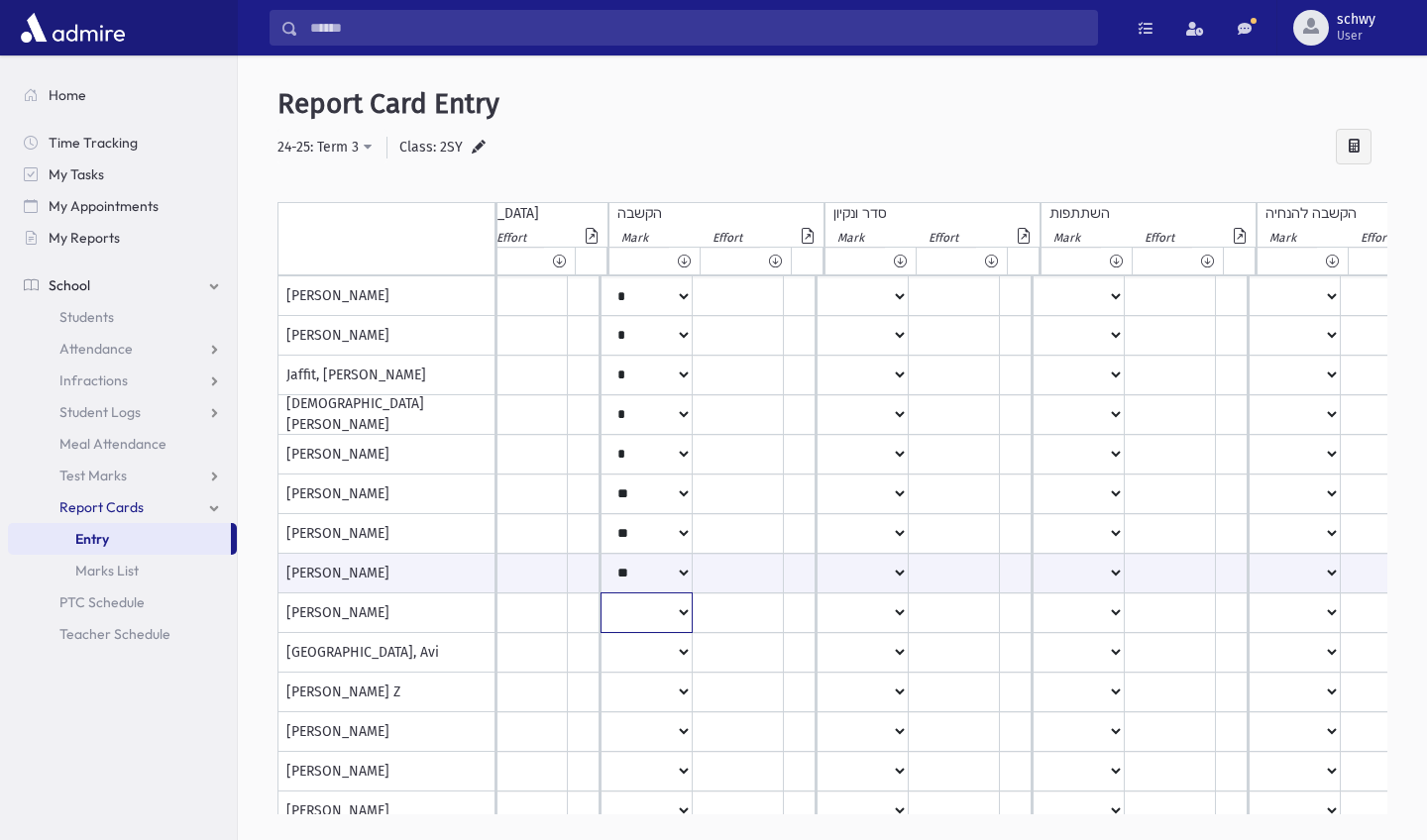 click on "***
*
**
**
*
**
**
**
***
***
**
***
***
**" at bounding box center [-1722, 296] 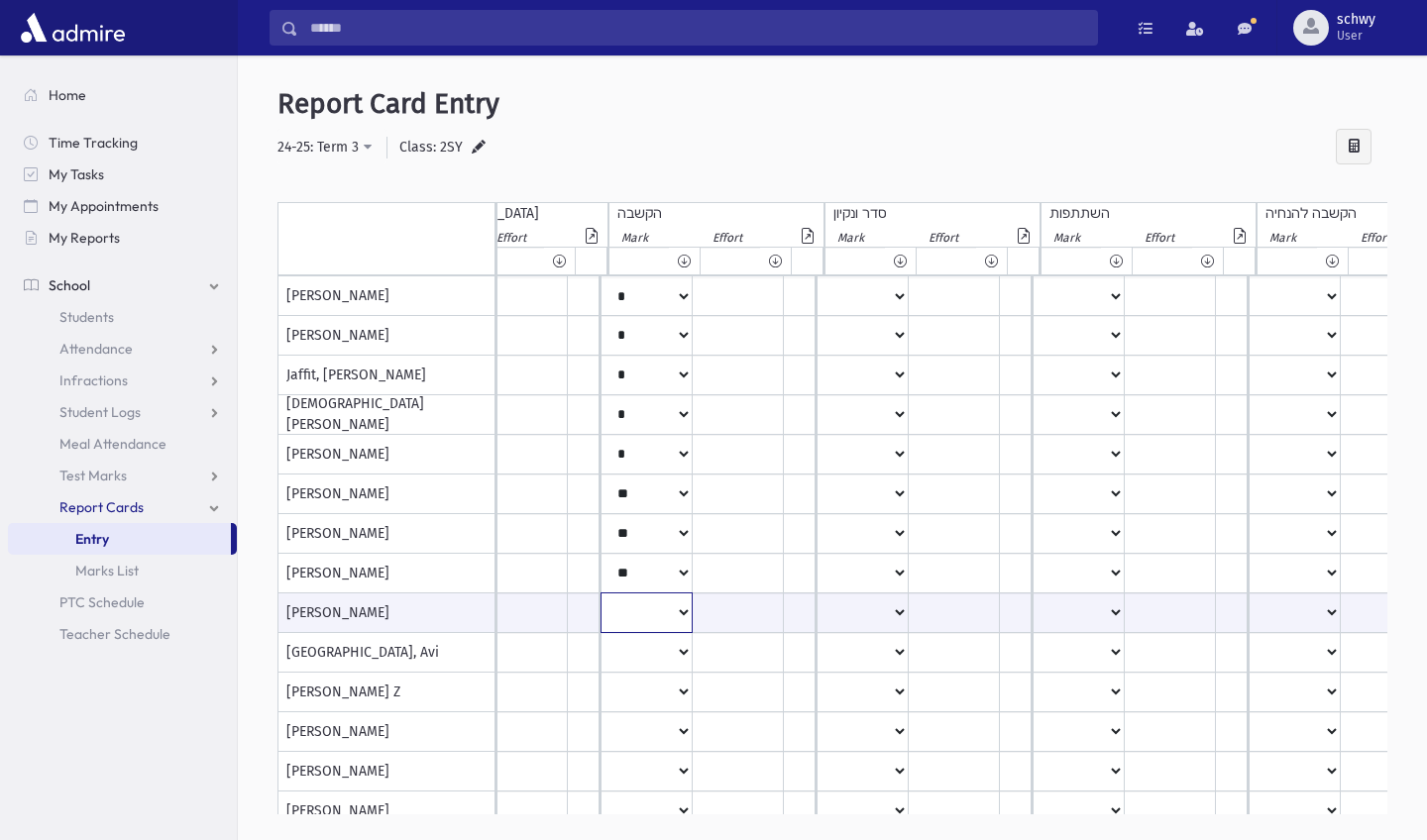 select on "*" 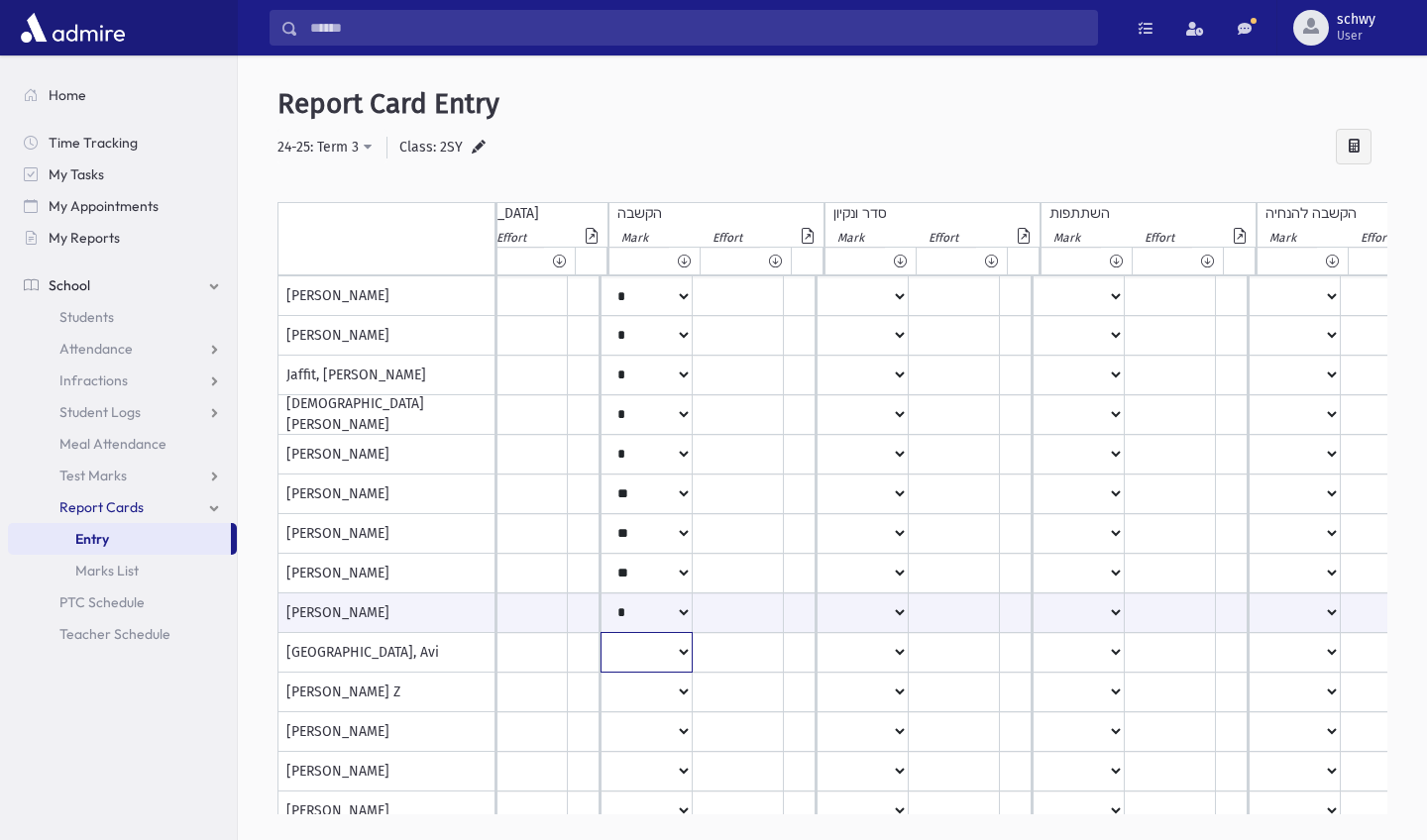 click on "***
*
**
**
*
**
**
**
***
***
**
***
***
**" at bounding box center (-1722, 296) 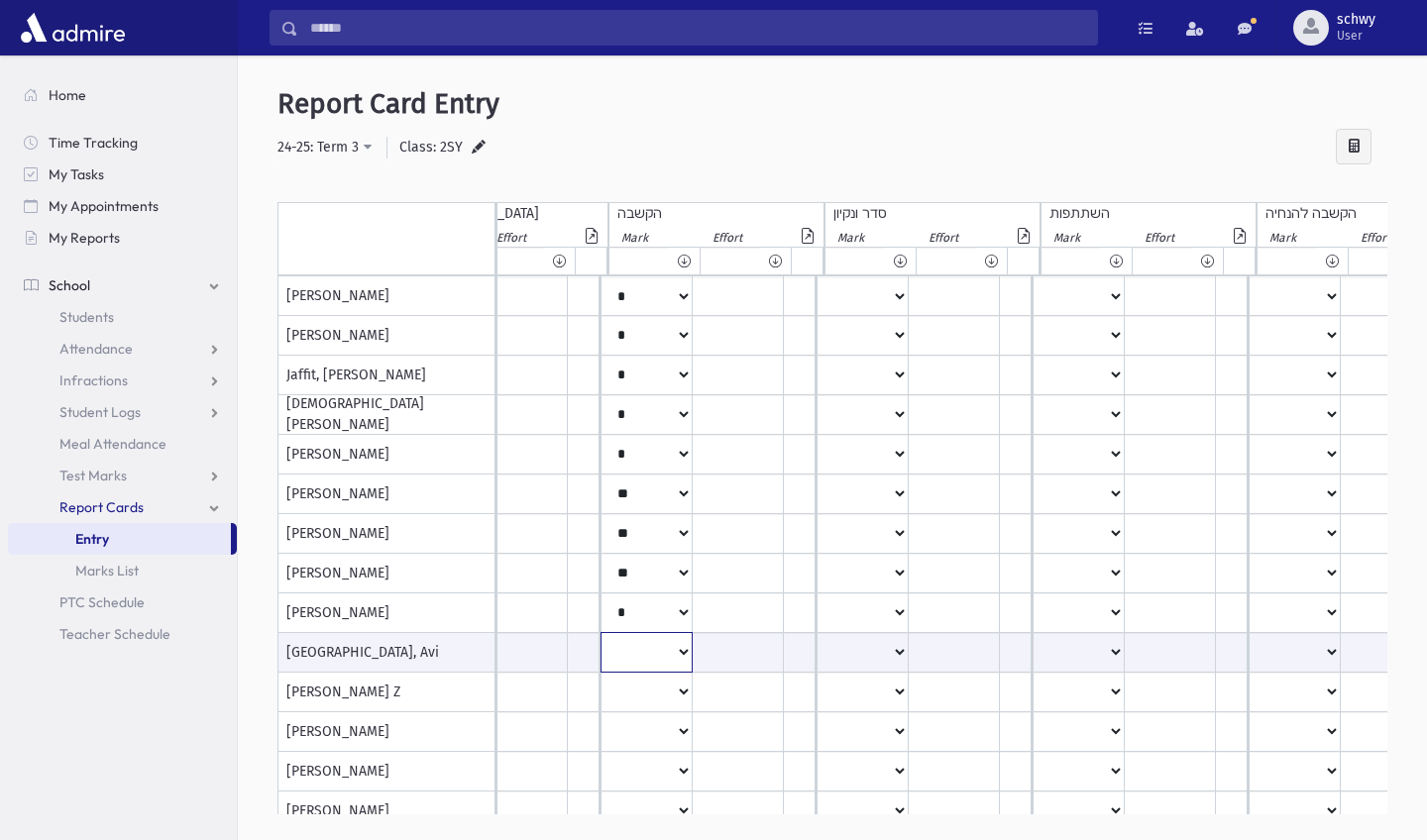 select on "*" 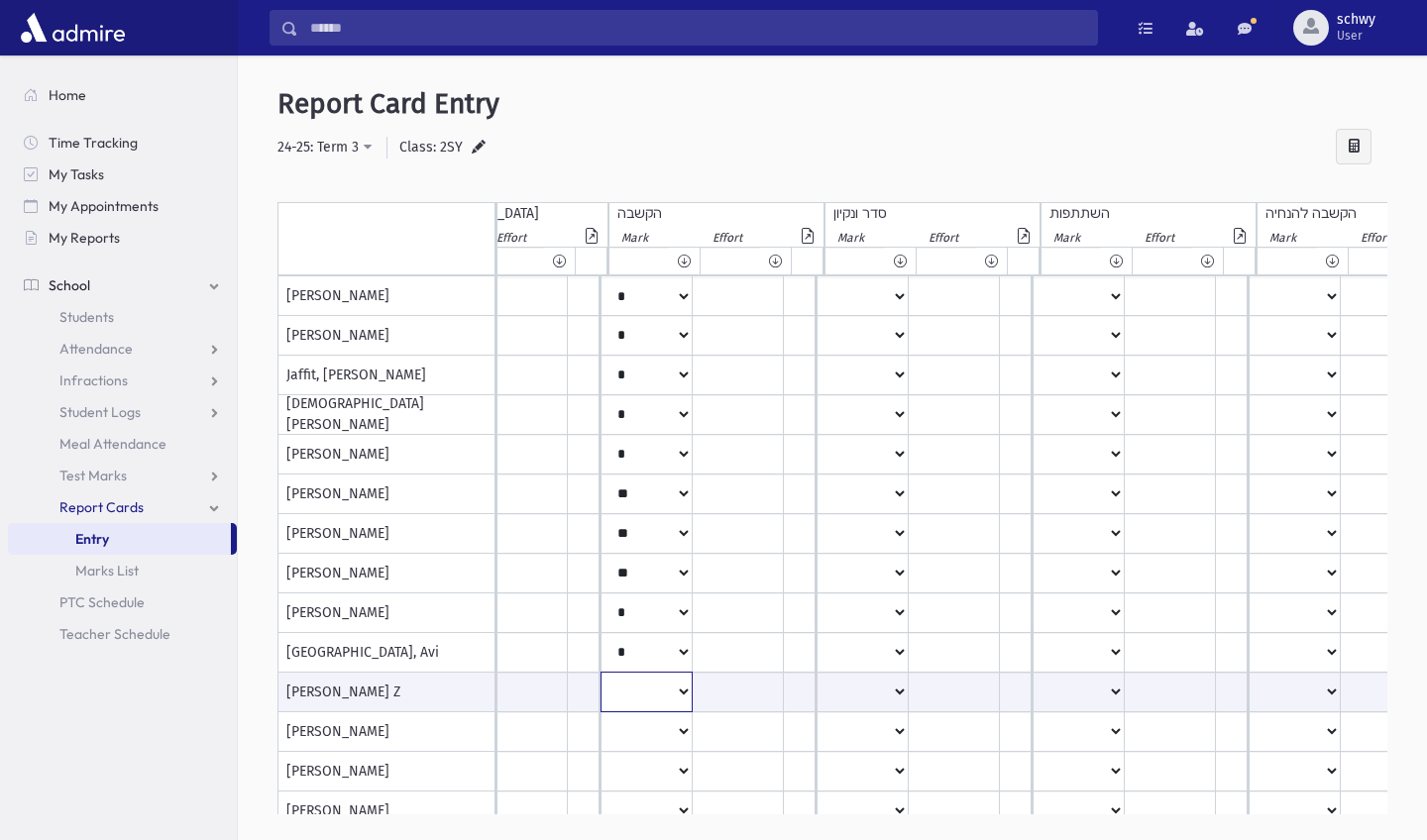 select on "*" 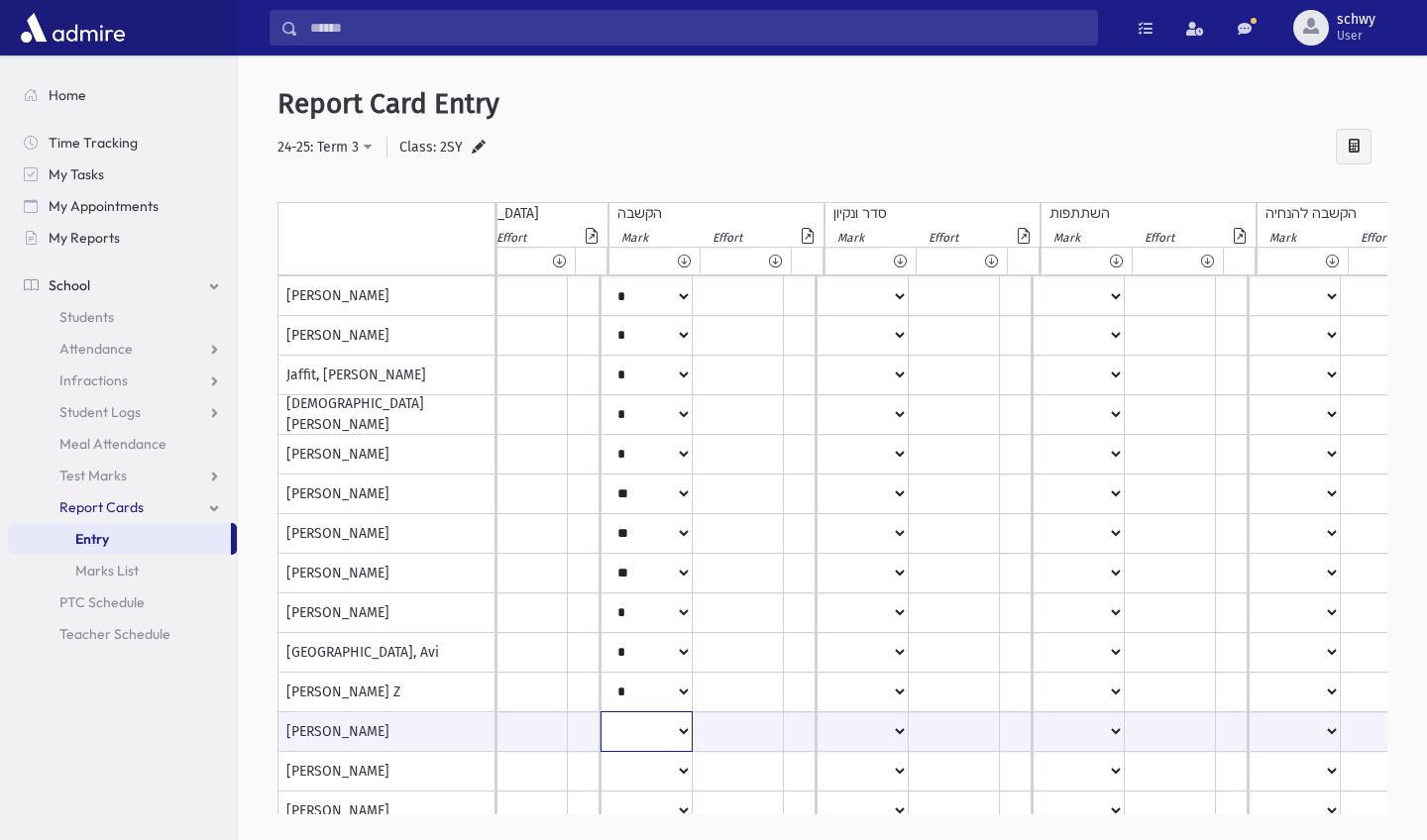 select on "*" 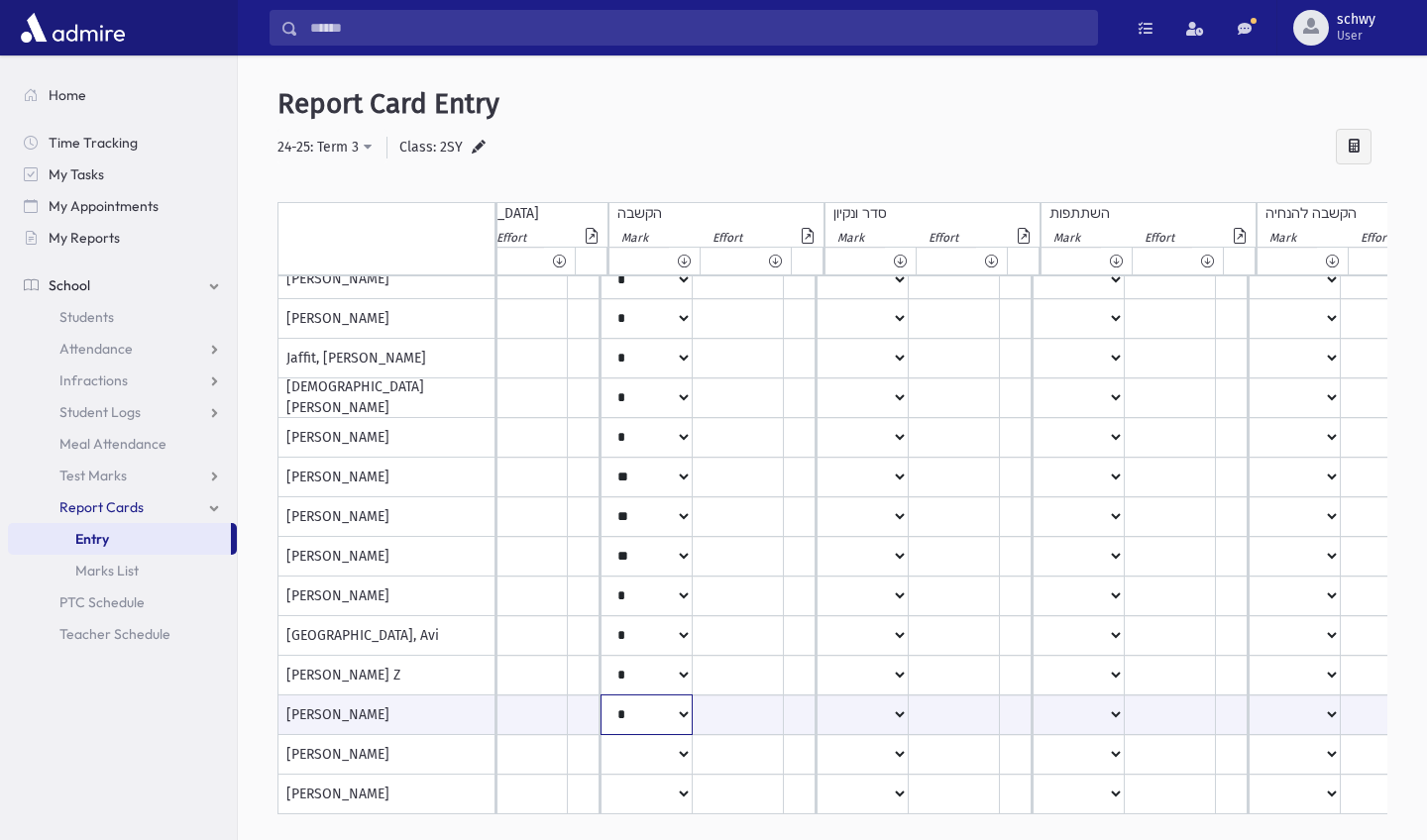 scroll, scrollTop: 25, scrollLeft: 2265, axis: both 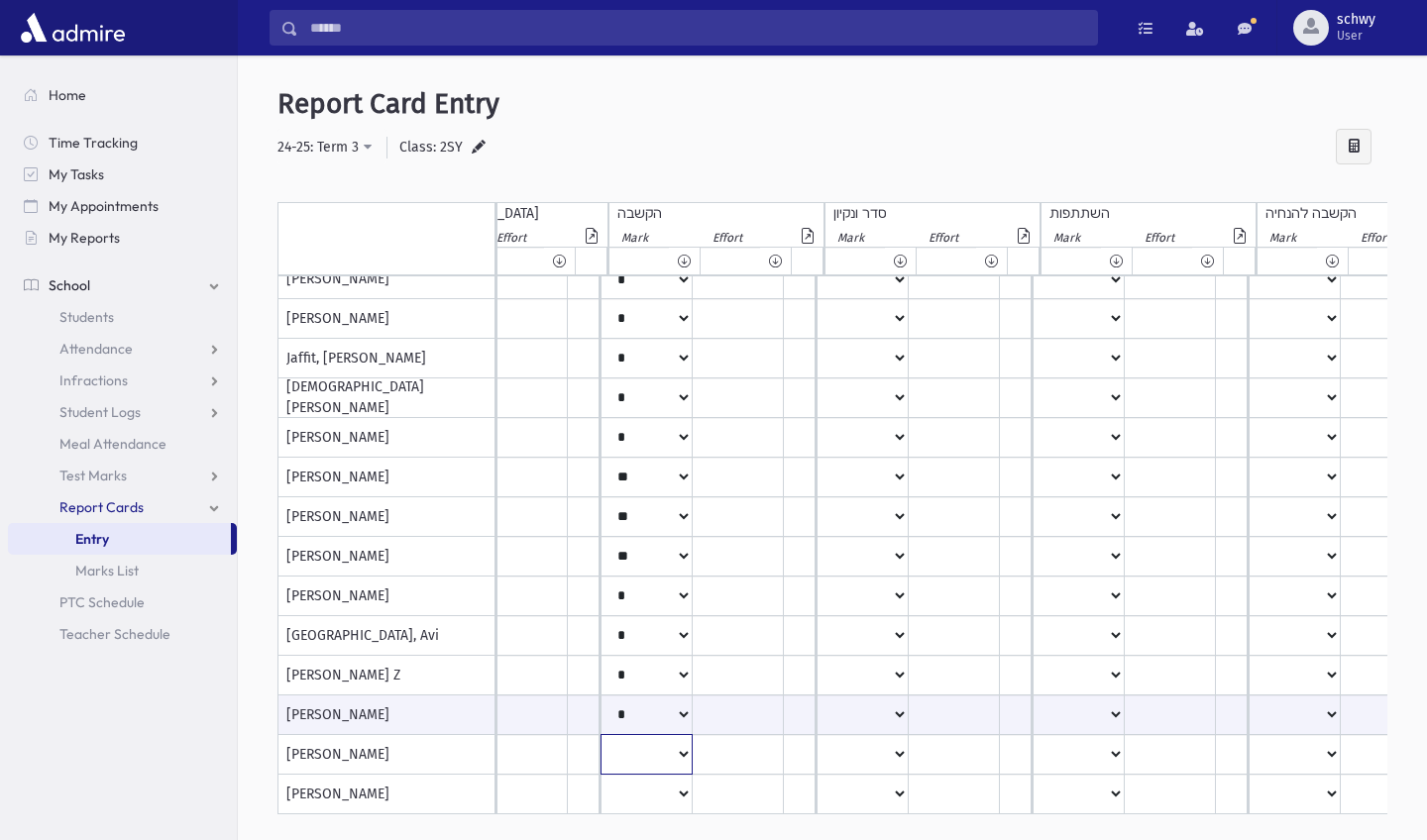 click on "***
*
**
**
*
**
**
**
***
***
**
***
***
**" at bounding box center (-1722, 279) 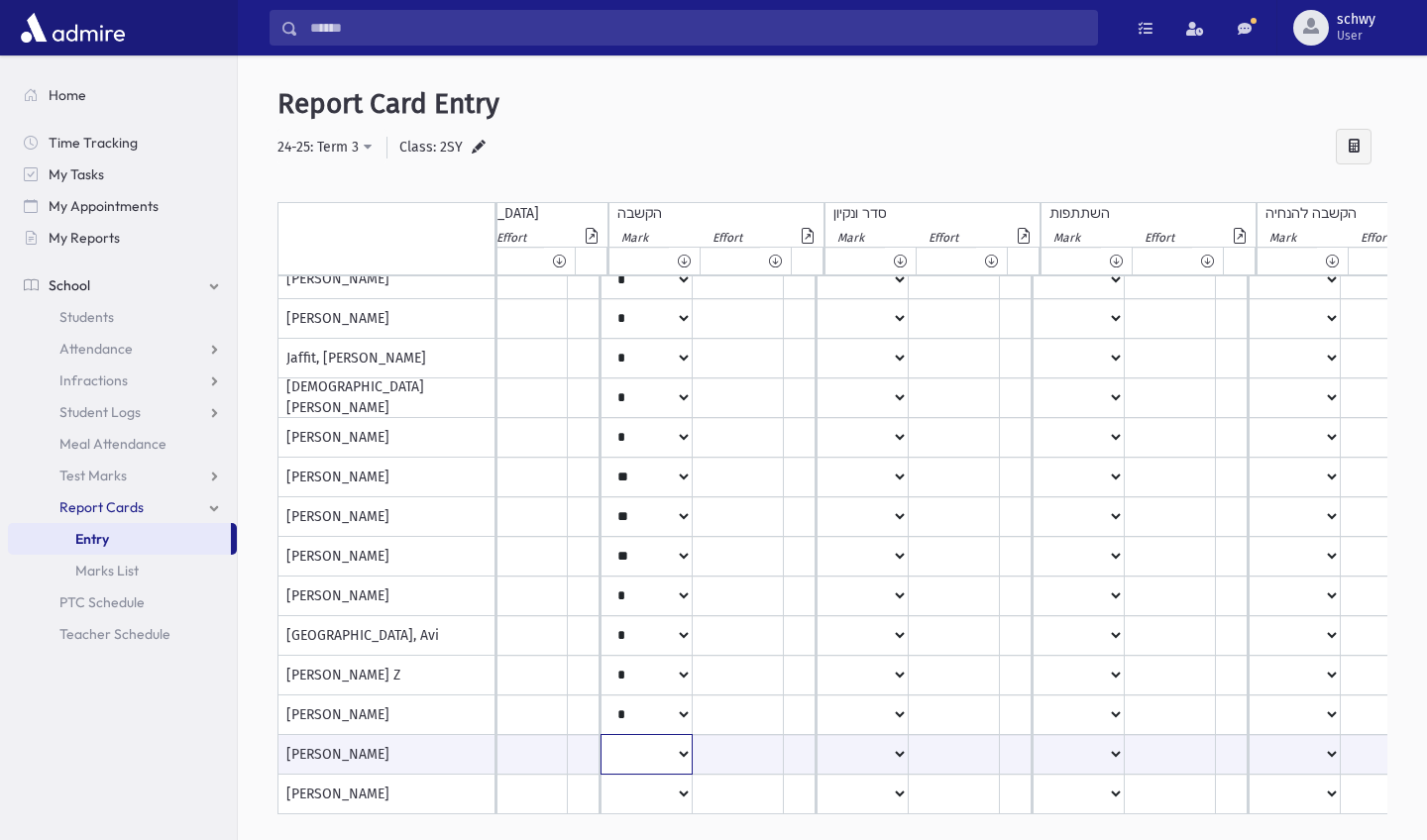 select on "*" 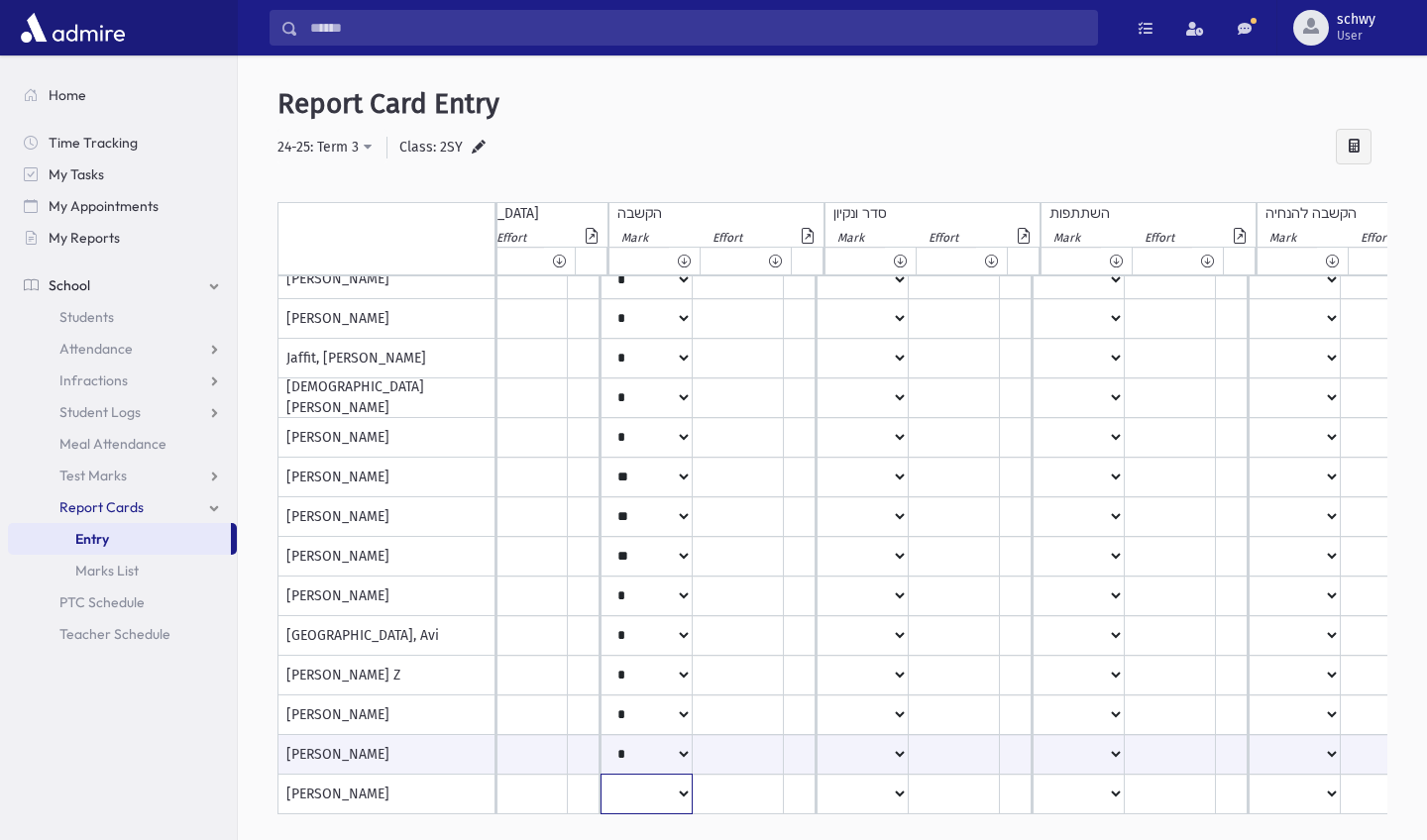 click on "***
*
**
**
*
**
**
**
***
***
**
***
***
**" at bounding box center [-1722, 279] 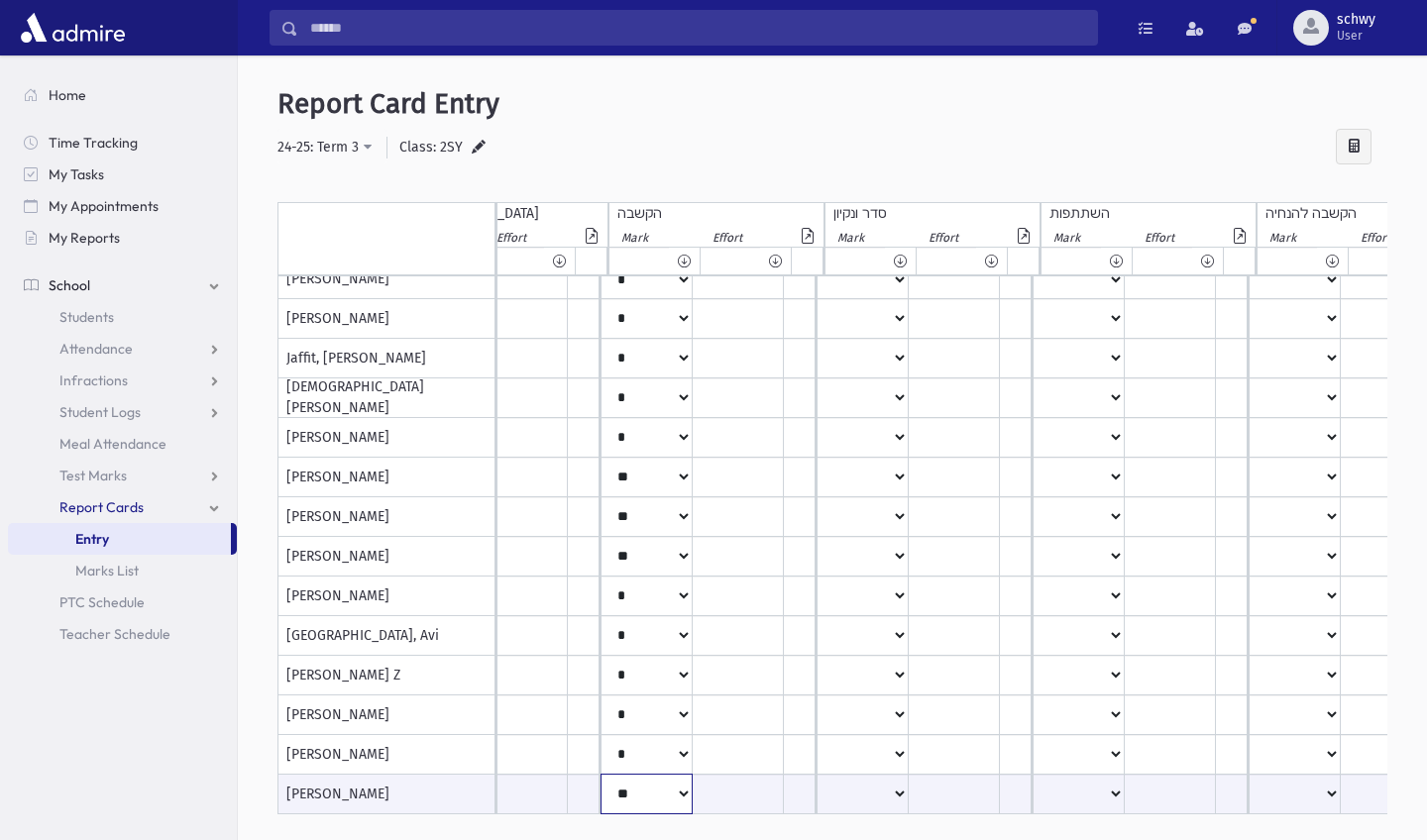 scroll, scrollTop: 25, scrollLeft: 2246, axis: both 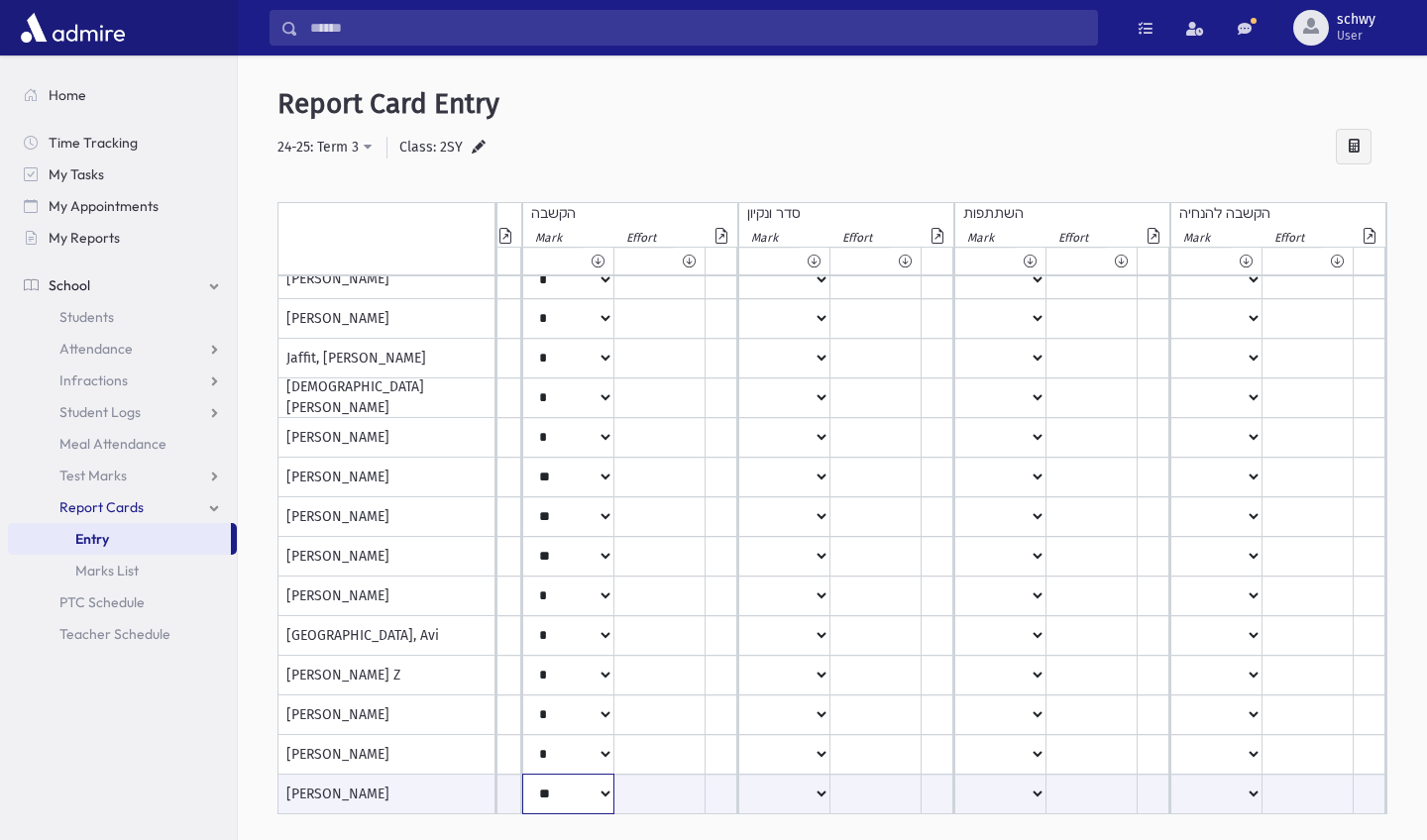 select on "**" 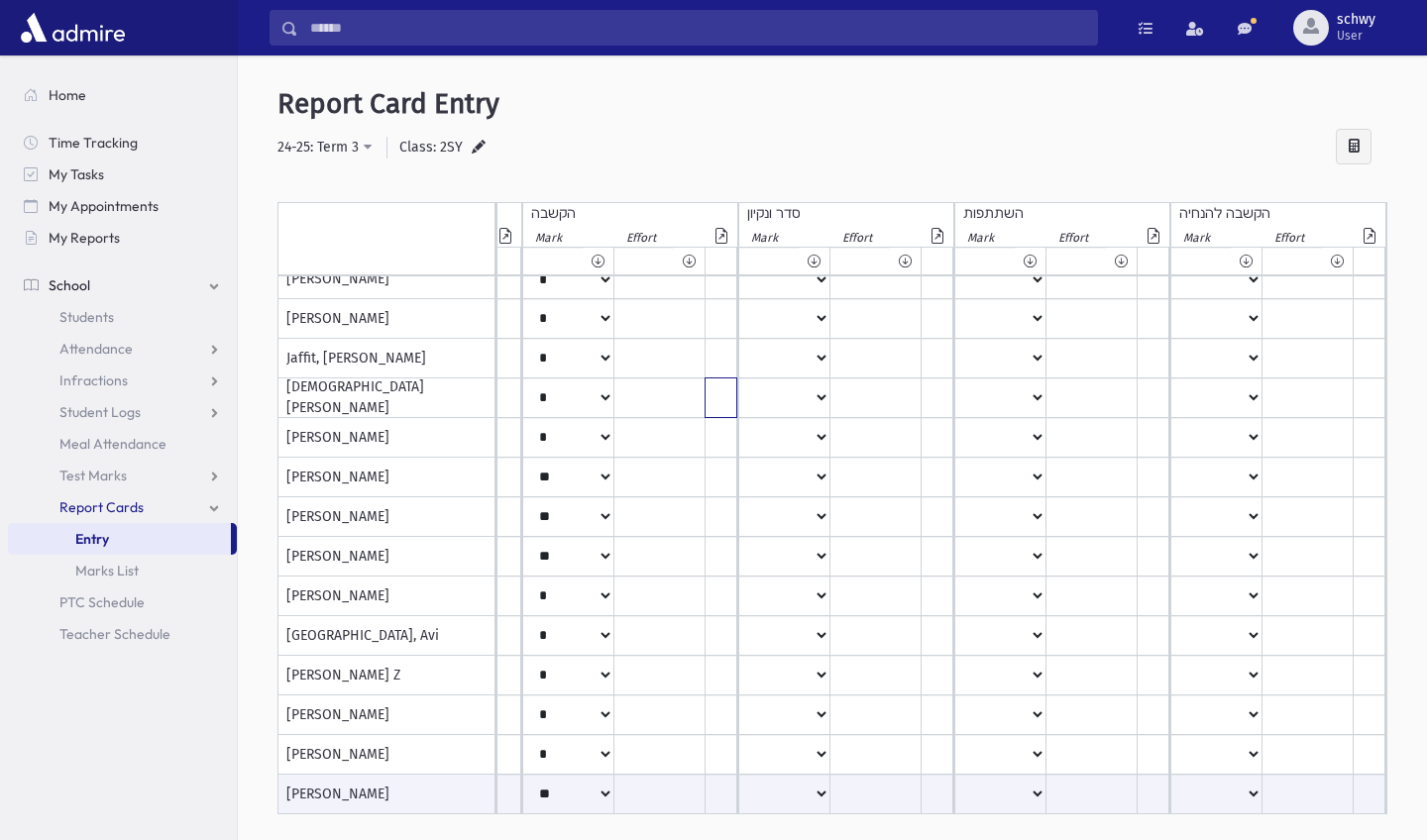 click at bounding box center [-1649, 279] 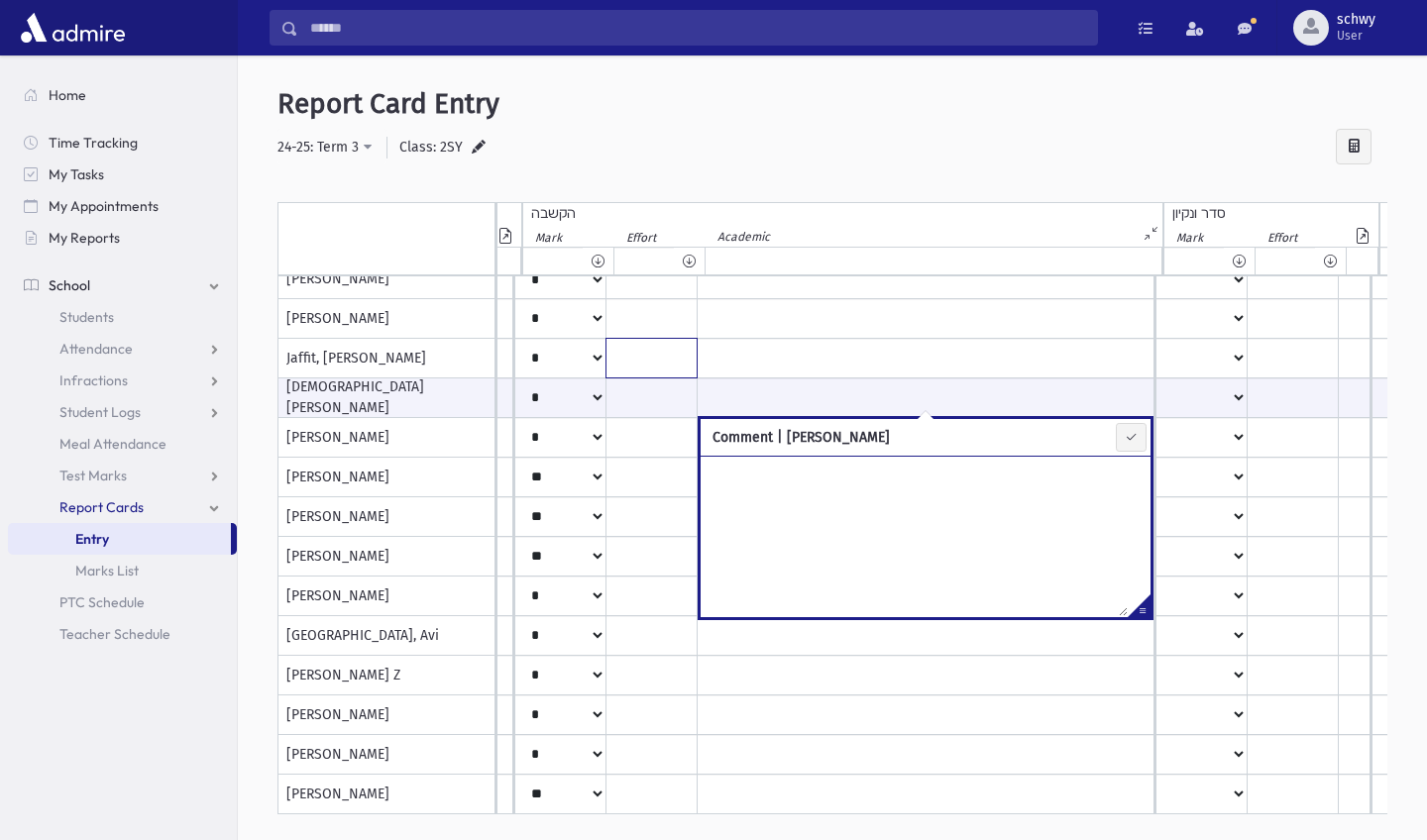 click at bounding box center (-1718, 279) 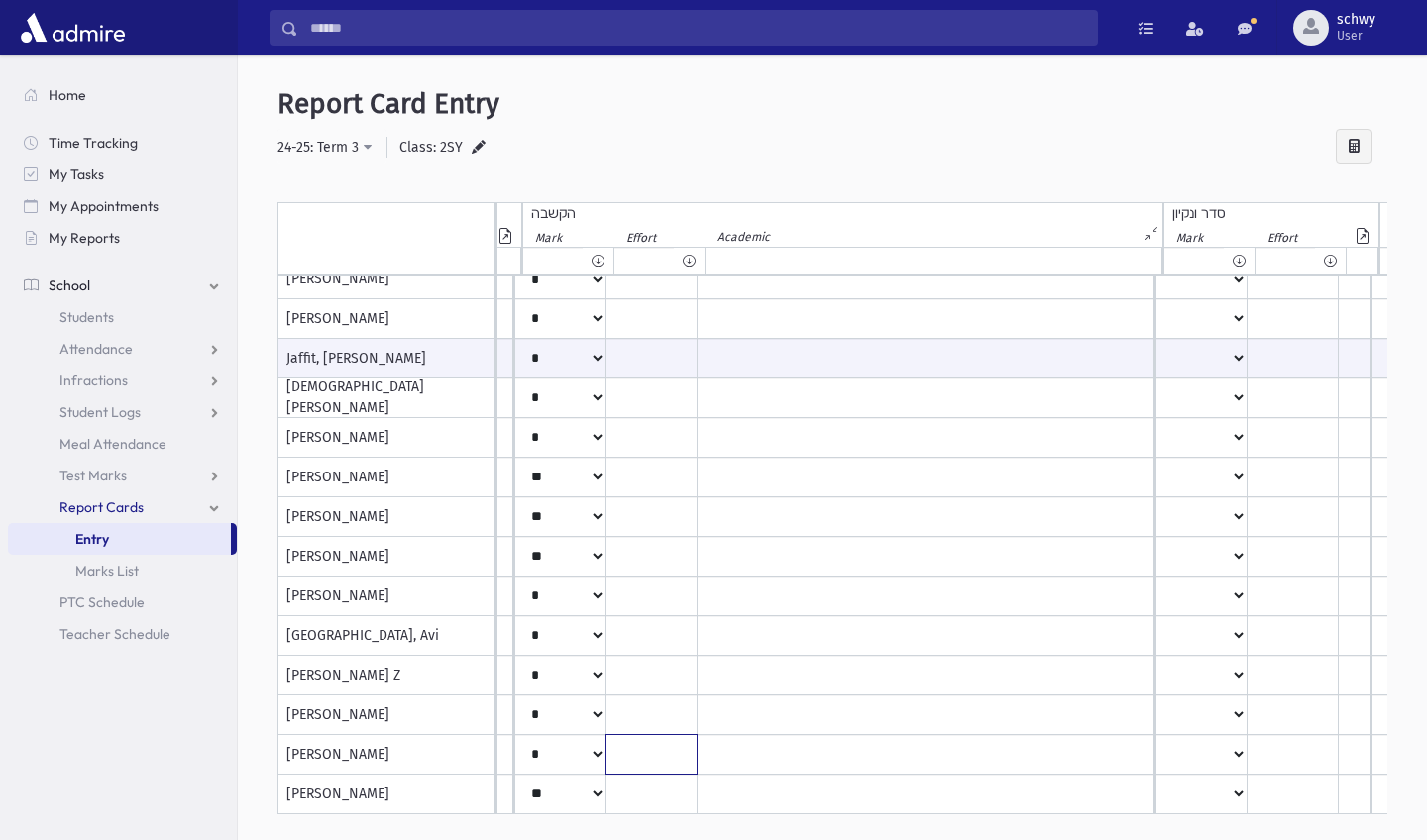 click at bounding box center [-1718, 279] 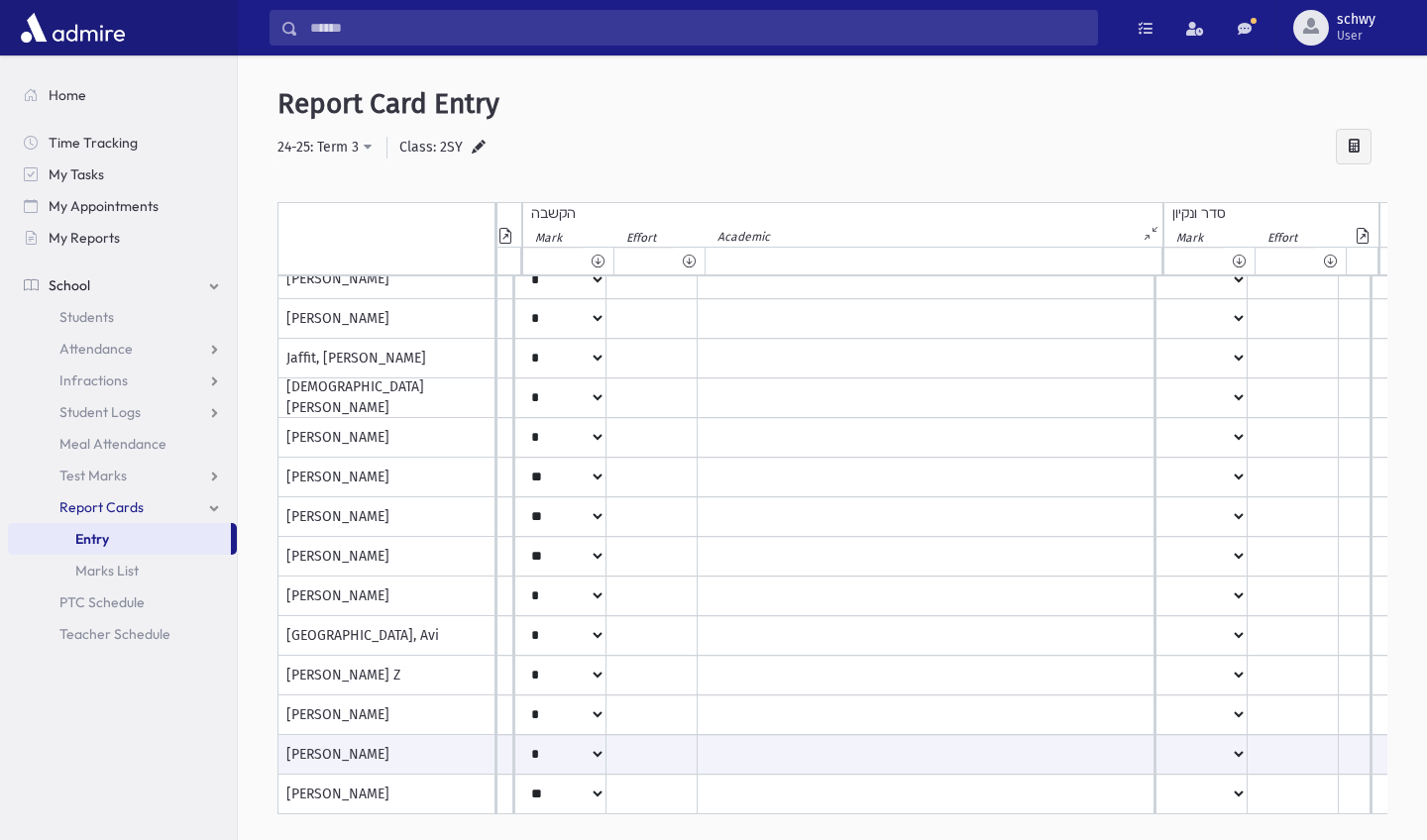 click on "**********" at bounding box center (832, 148) 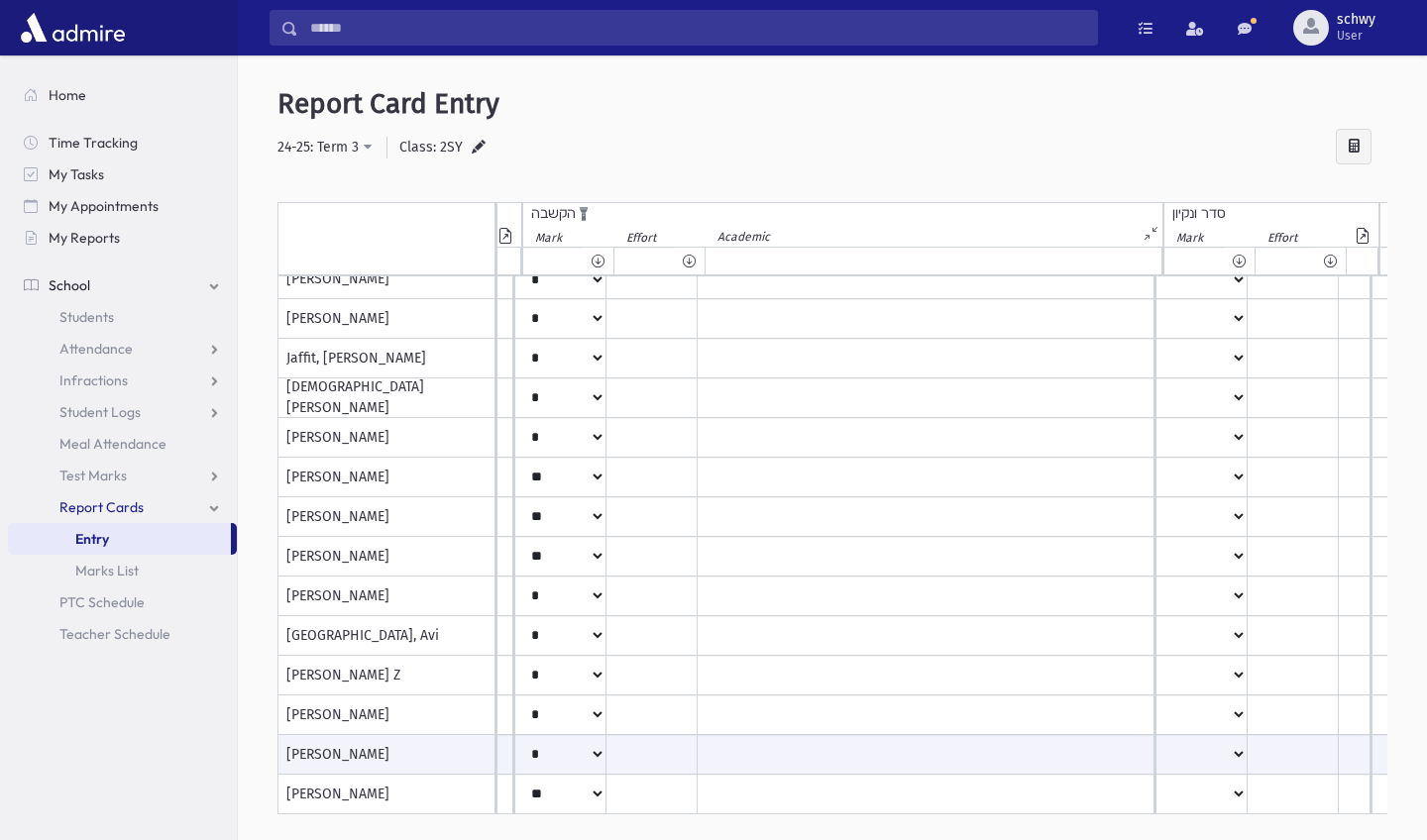 click at bounding box center [-353, 234] 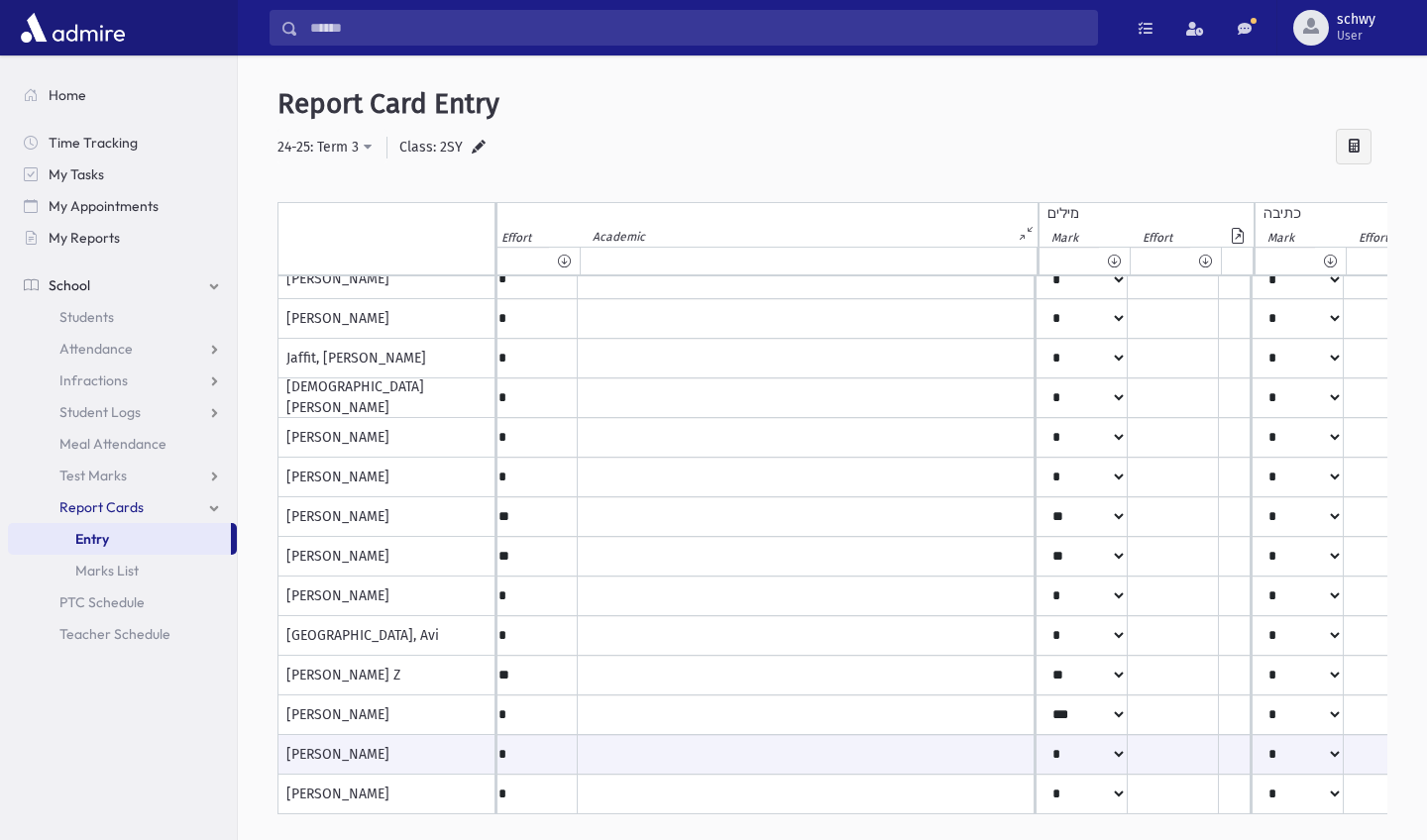 click at bounding box center (1028, 234) 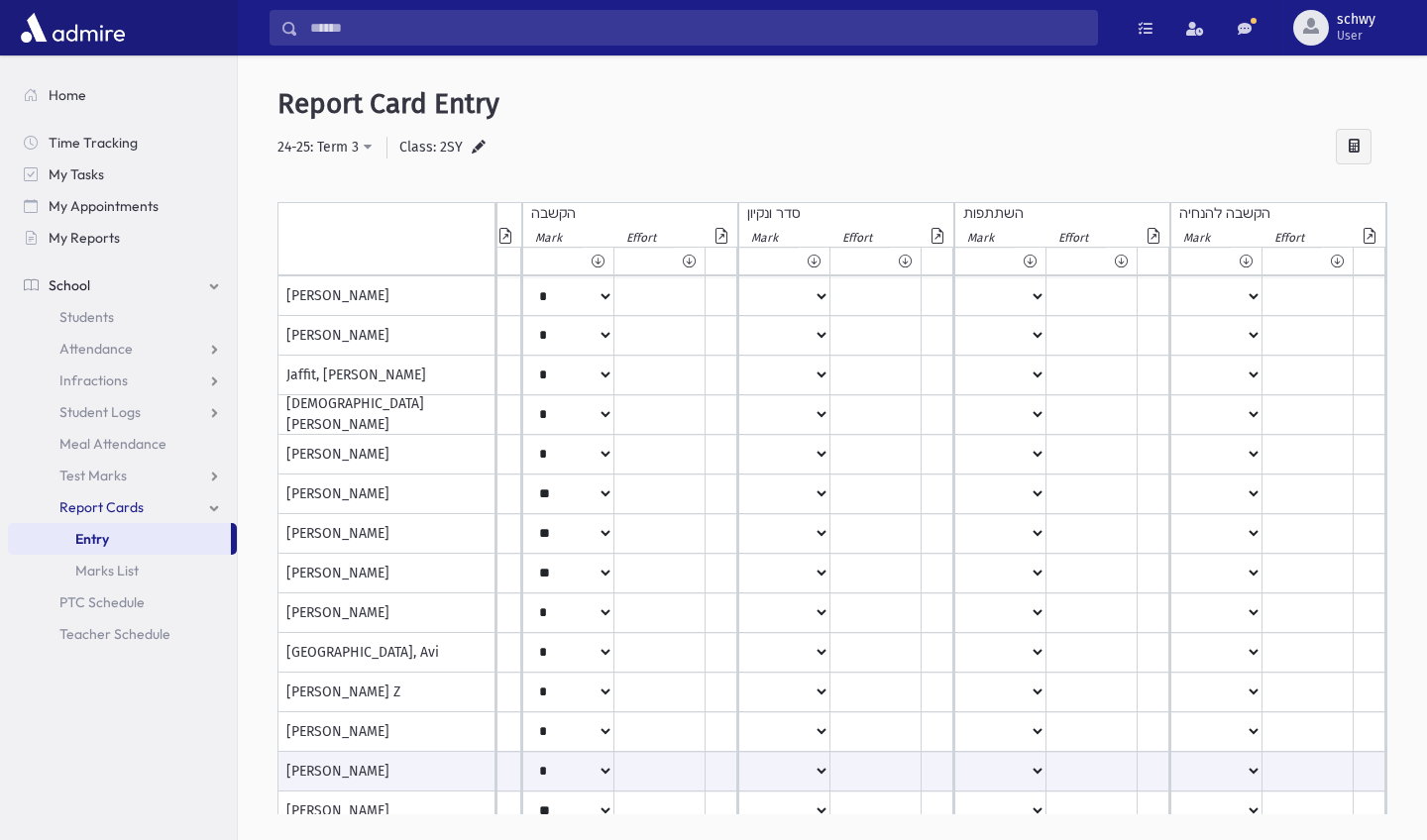 scroll, scrollTop: 0, scrollLeft: 1905, axis: horizontal 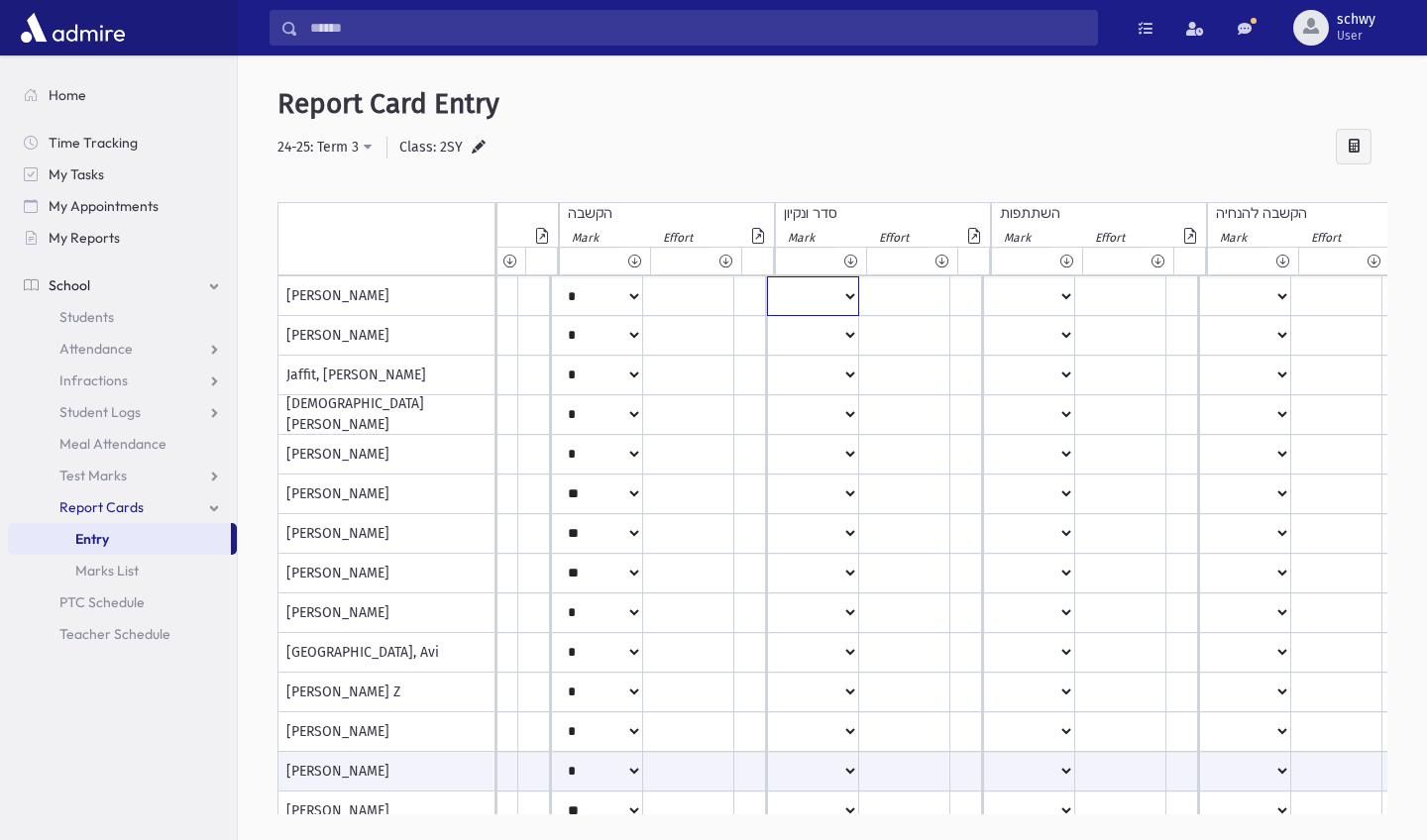 click on "***
*
**
**
*
**
**
**
***
***
**
***
***
**" at bounding box center (-1347, 296) 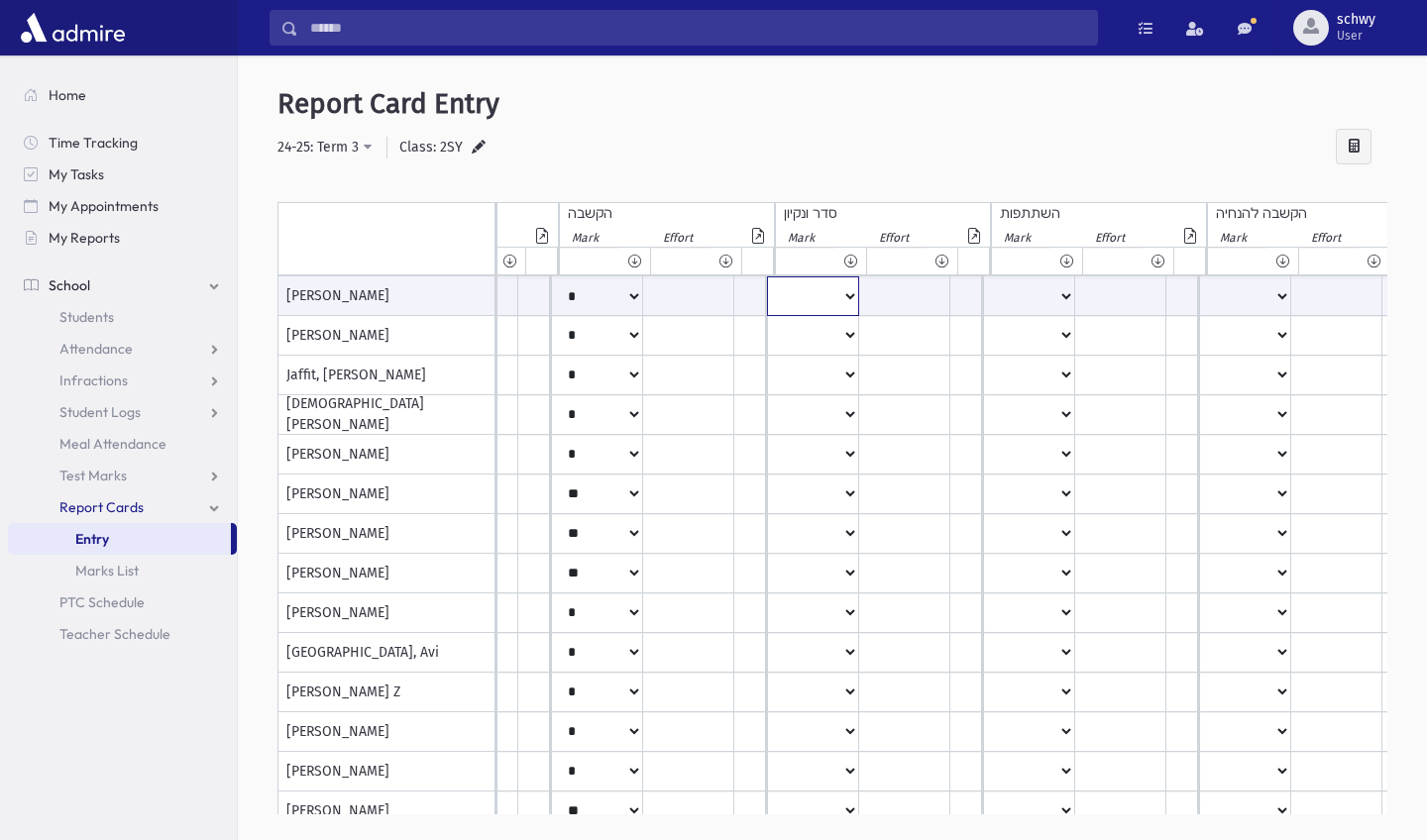 select on "*" 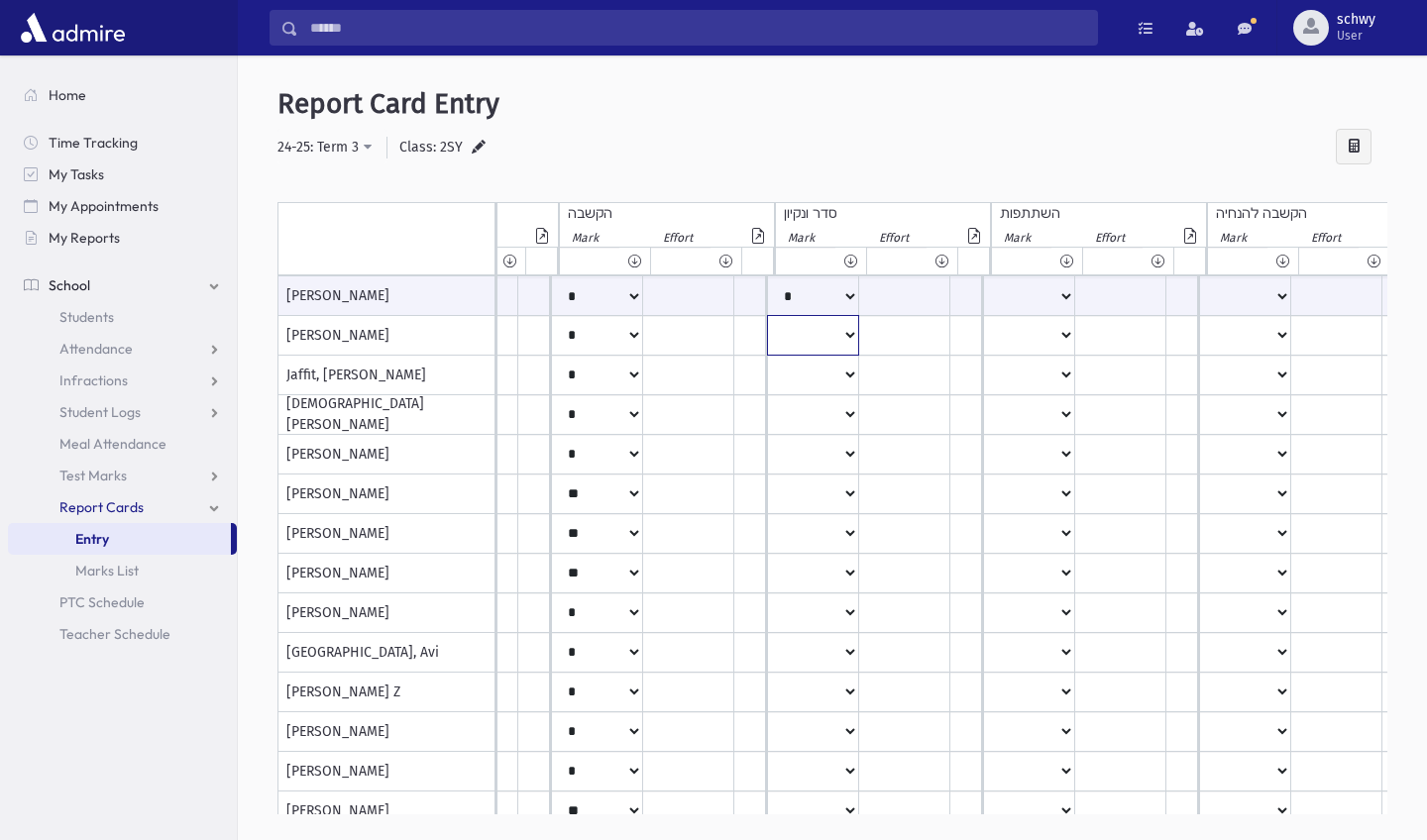 click on "***
*
**
**
*
**
**
**
***
***
**
***
***
**" at bounding box center [-1347, 296] 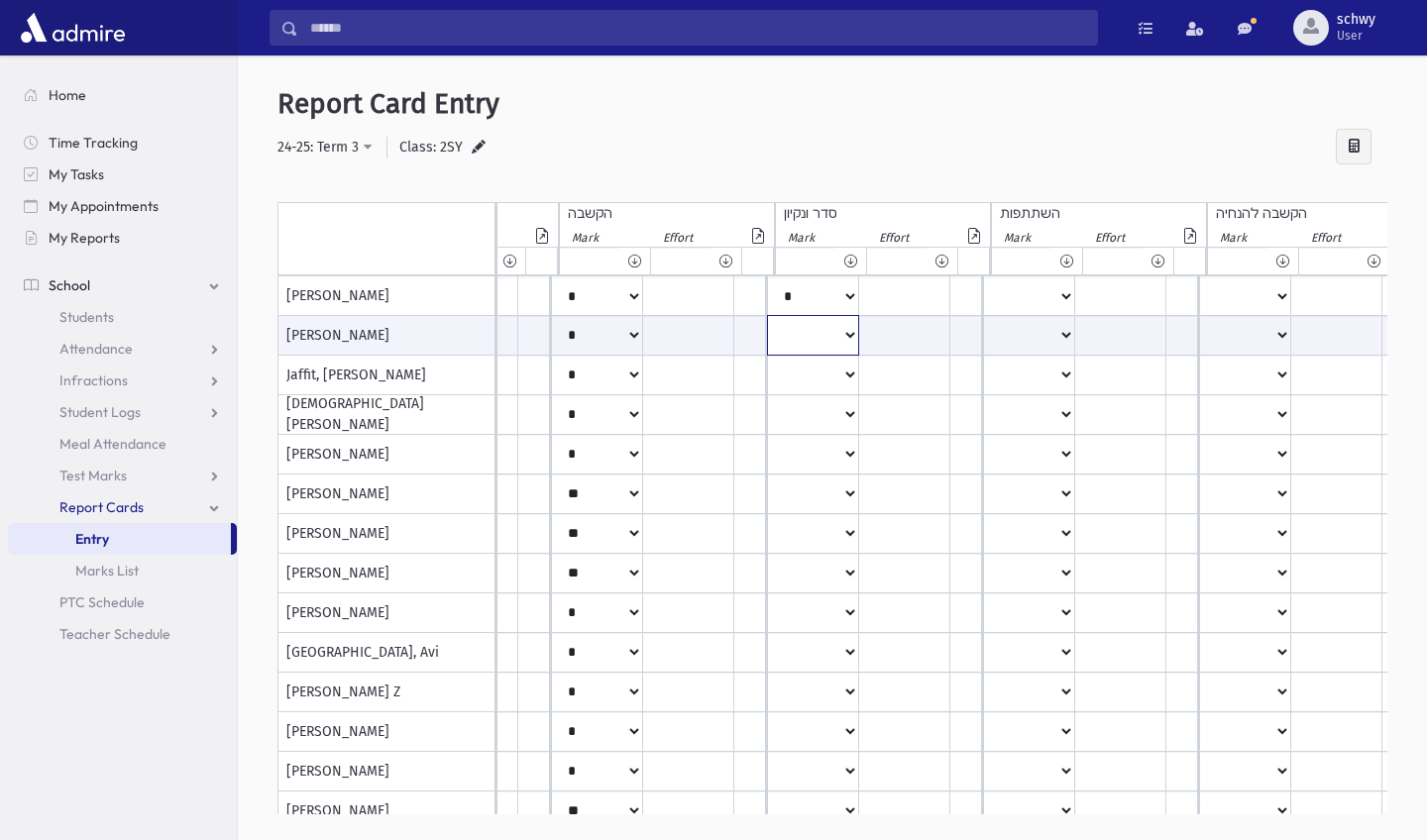 select on "*" 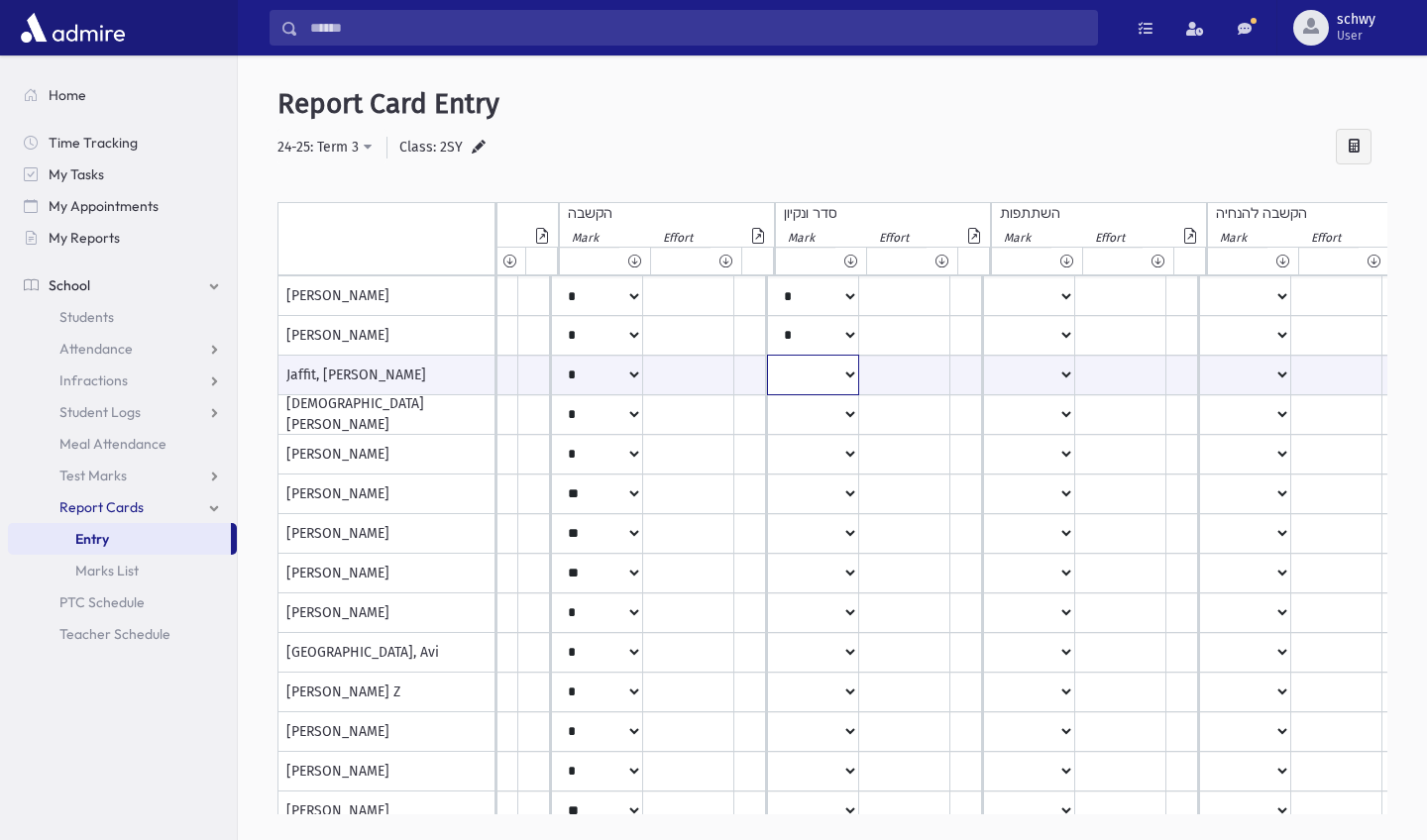 click on "***
*
**
**
*
**
**
**
***
***
**
***
***
**" at bounding box center (-1347, 374) 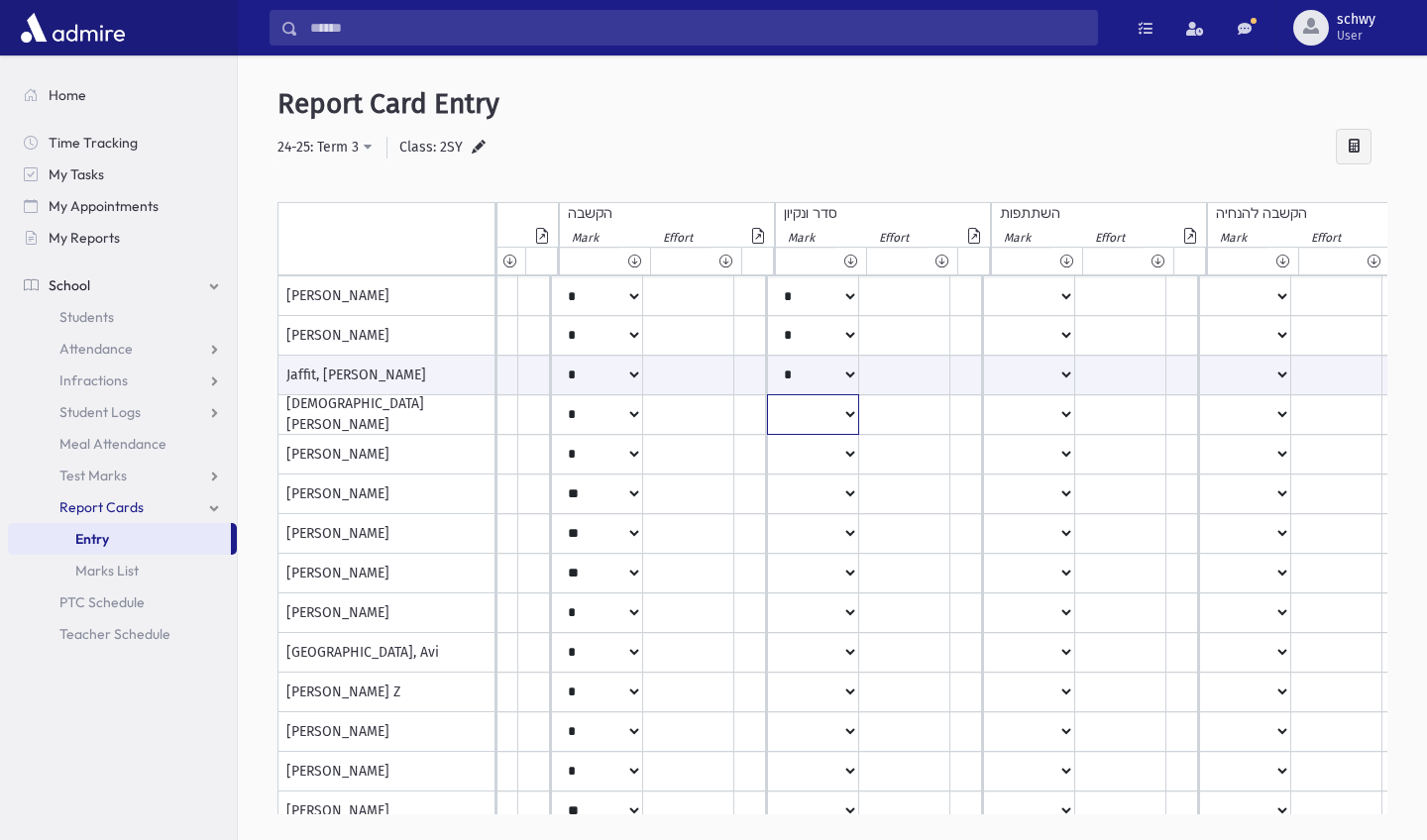 click on "***
*
**
**
*
**
**
**
***
***
**
***
***
**" at bounding box center (-1347, 296) 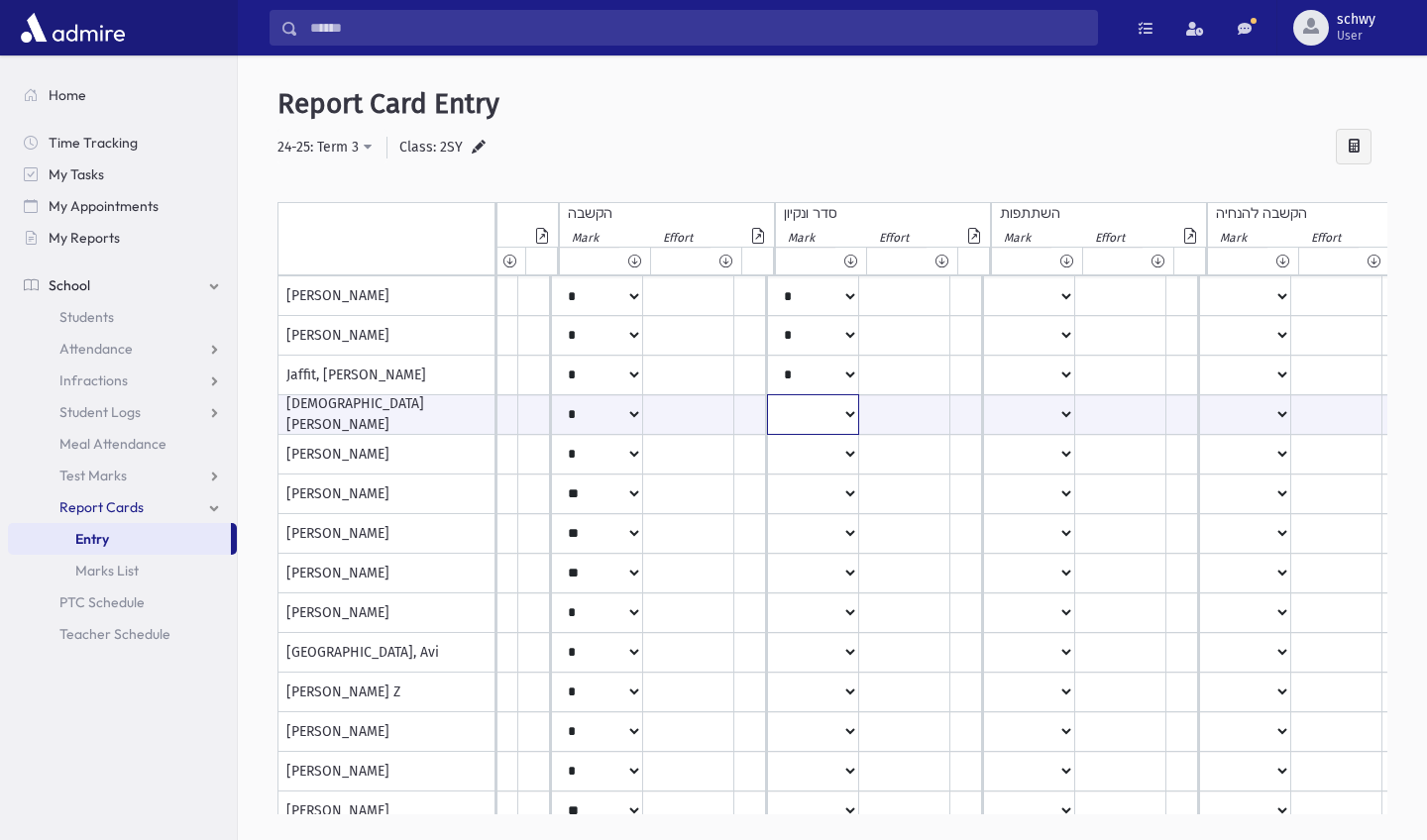 select on "*" 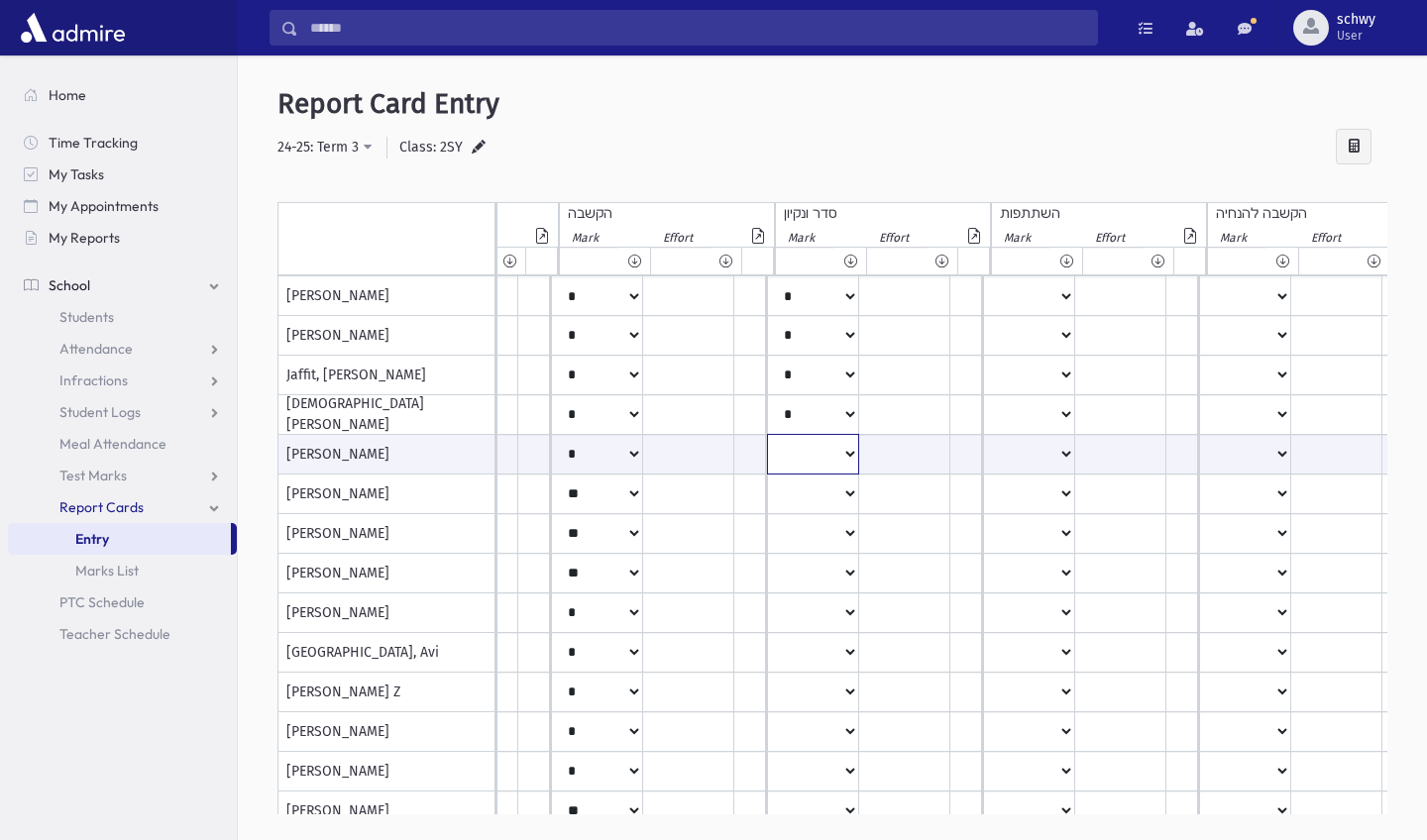 click on "***
*
**
**
*
**
**
**
***
***
**
***
***
**" at bounding box center [-1347, 454] 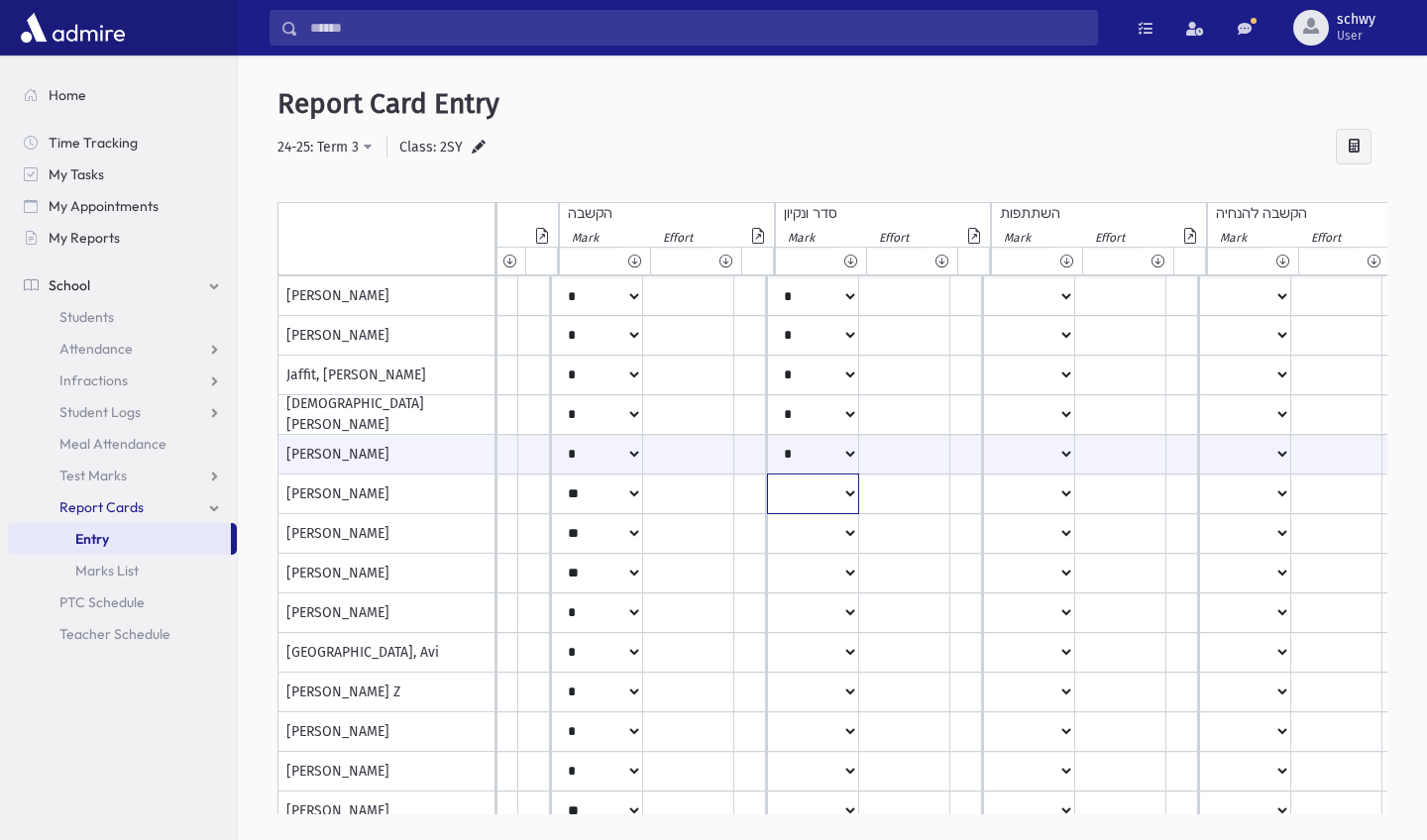 click on "***
*
**
**
*
**
**
**
***
***
**
***
***
**" at bounding box center [-1347, 296] 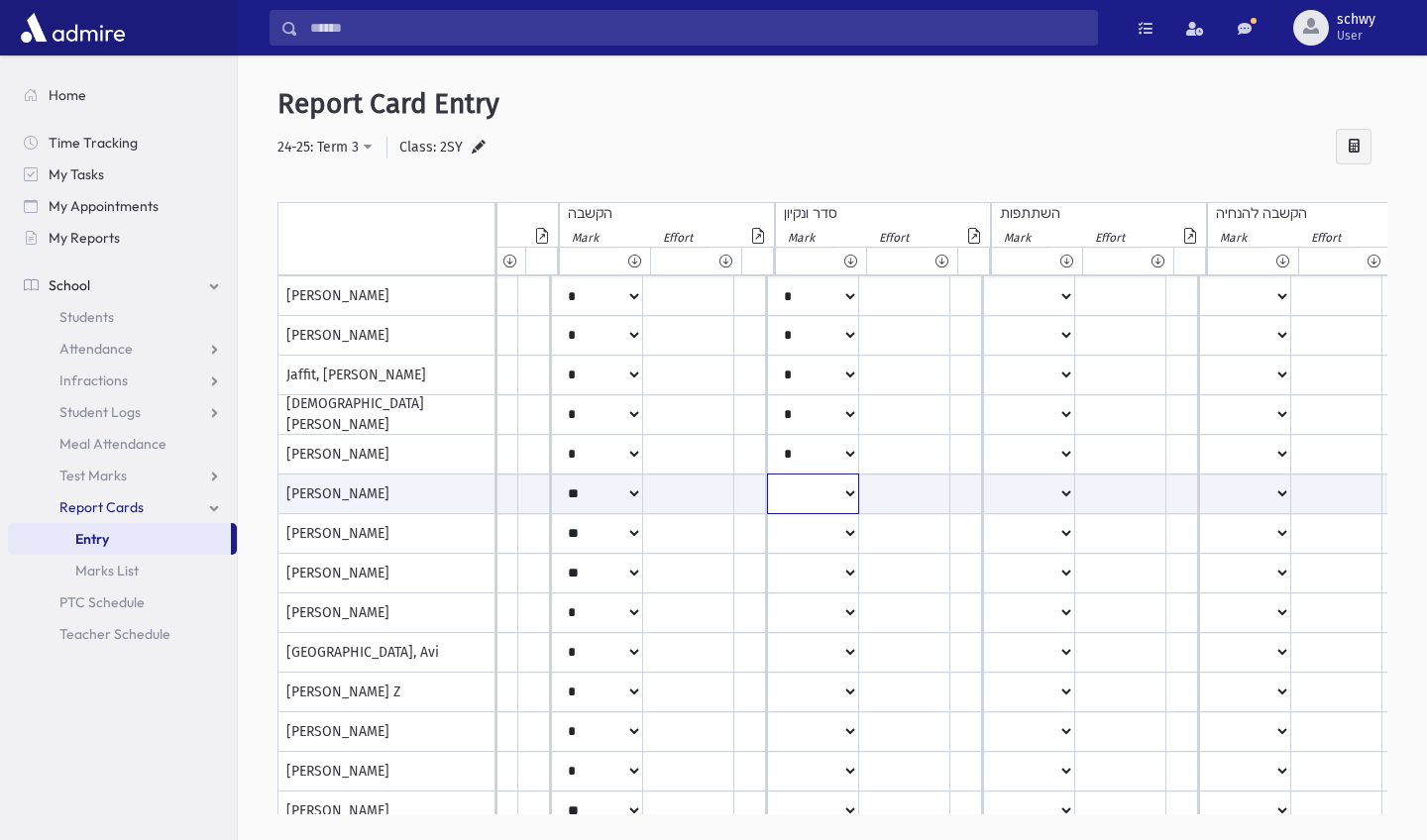 select on "*" 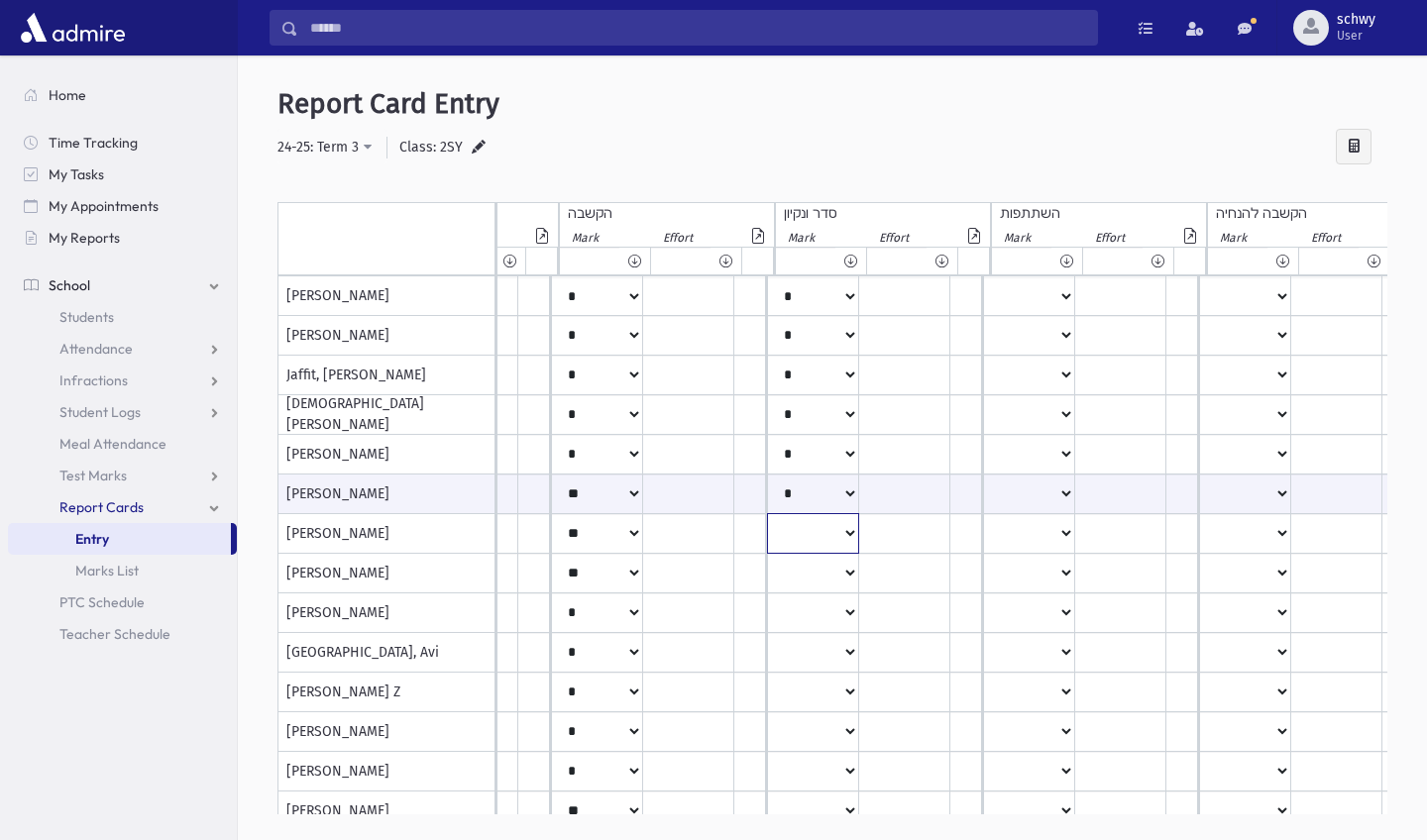 click on "***
*
**
**
*
**
**
**
***
***
**
***
***
**" at bounding box center (-1347, 296) 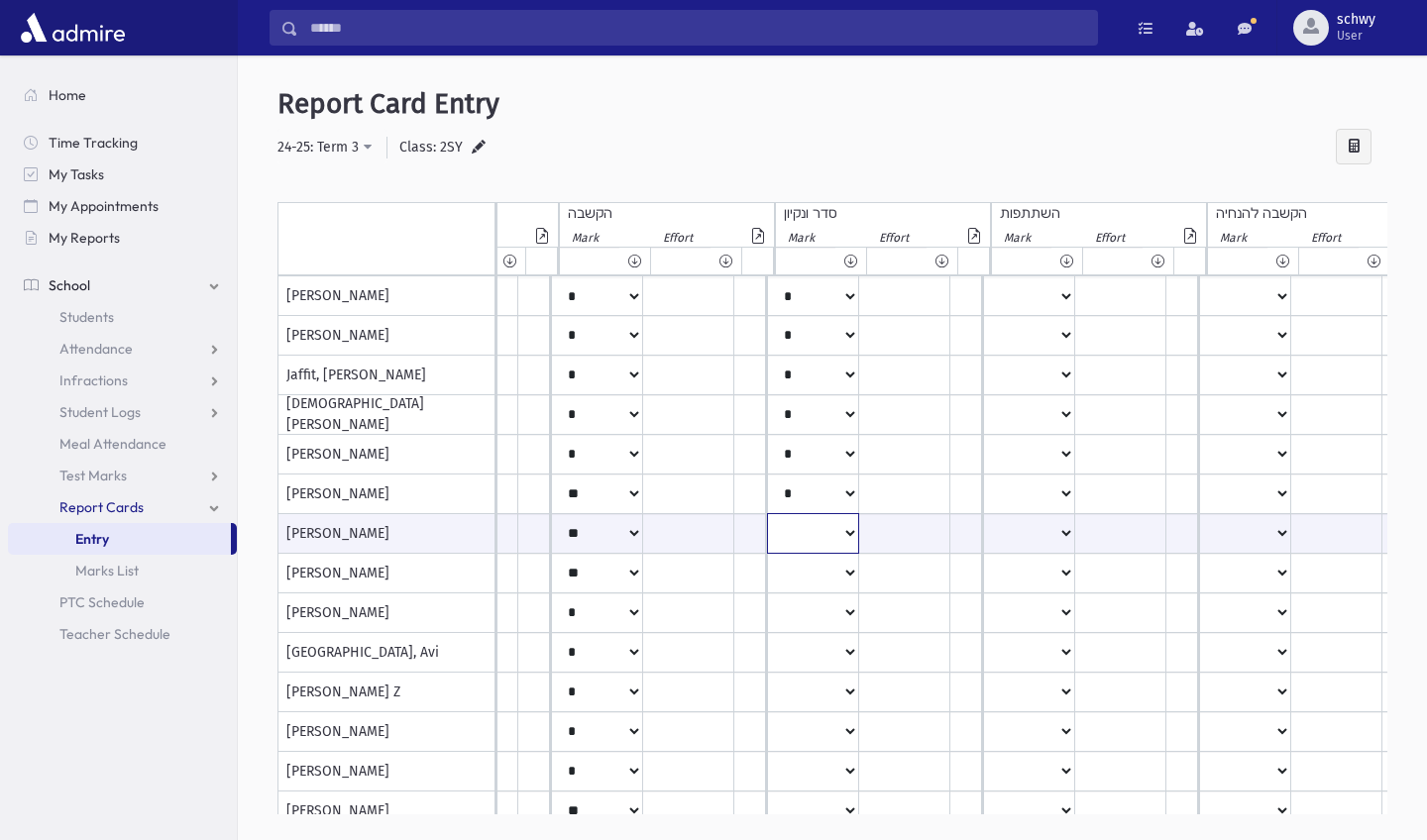 select on "*" 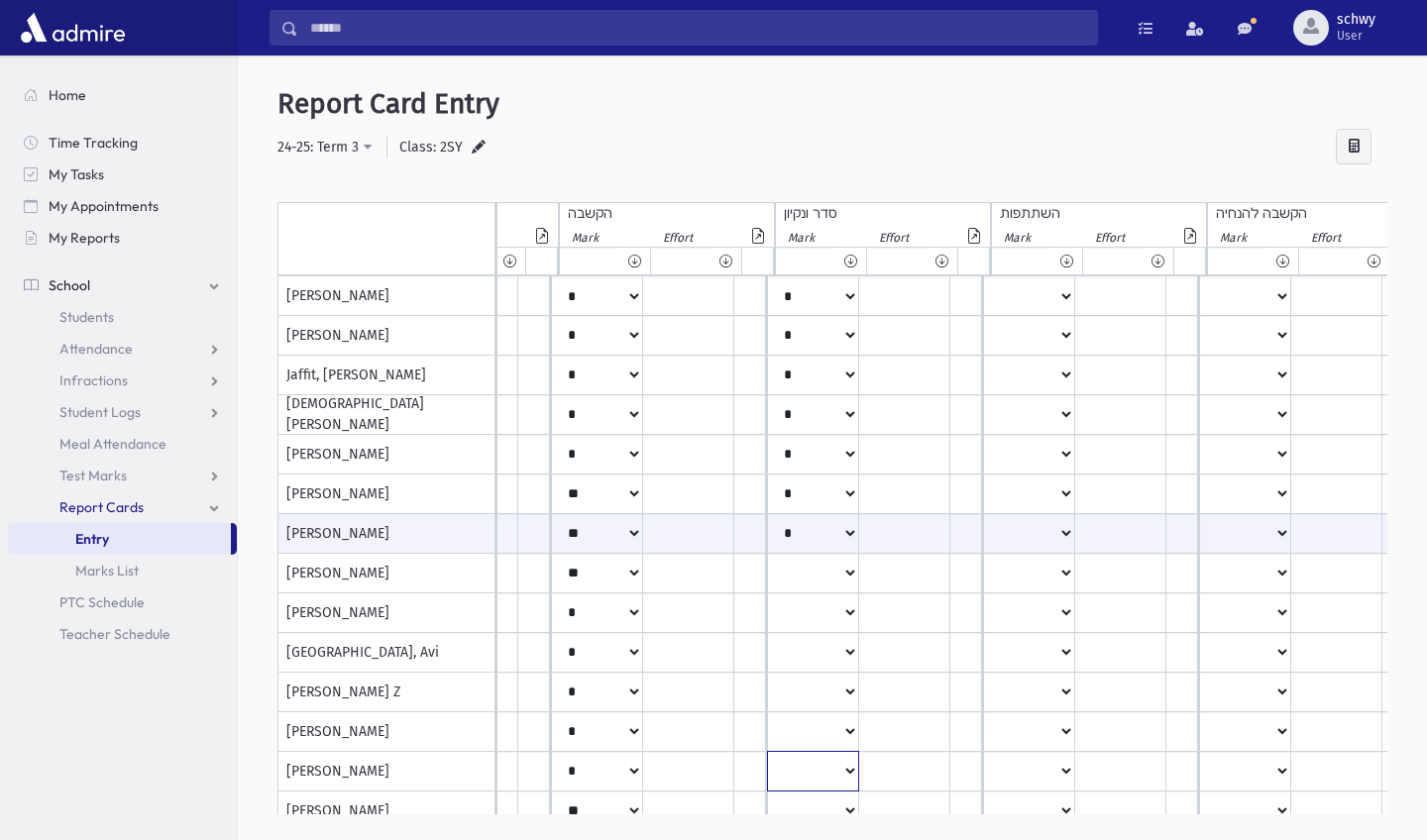 click on "***
*
**
**
*
**
**
**
***
***
**
***
***
**" at bounding box center [-1347, 296] 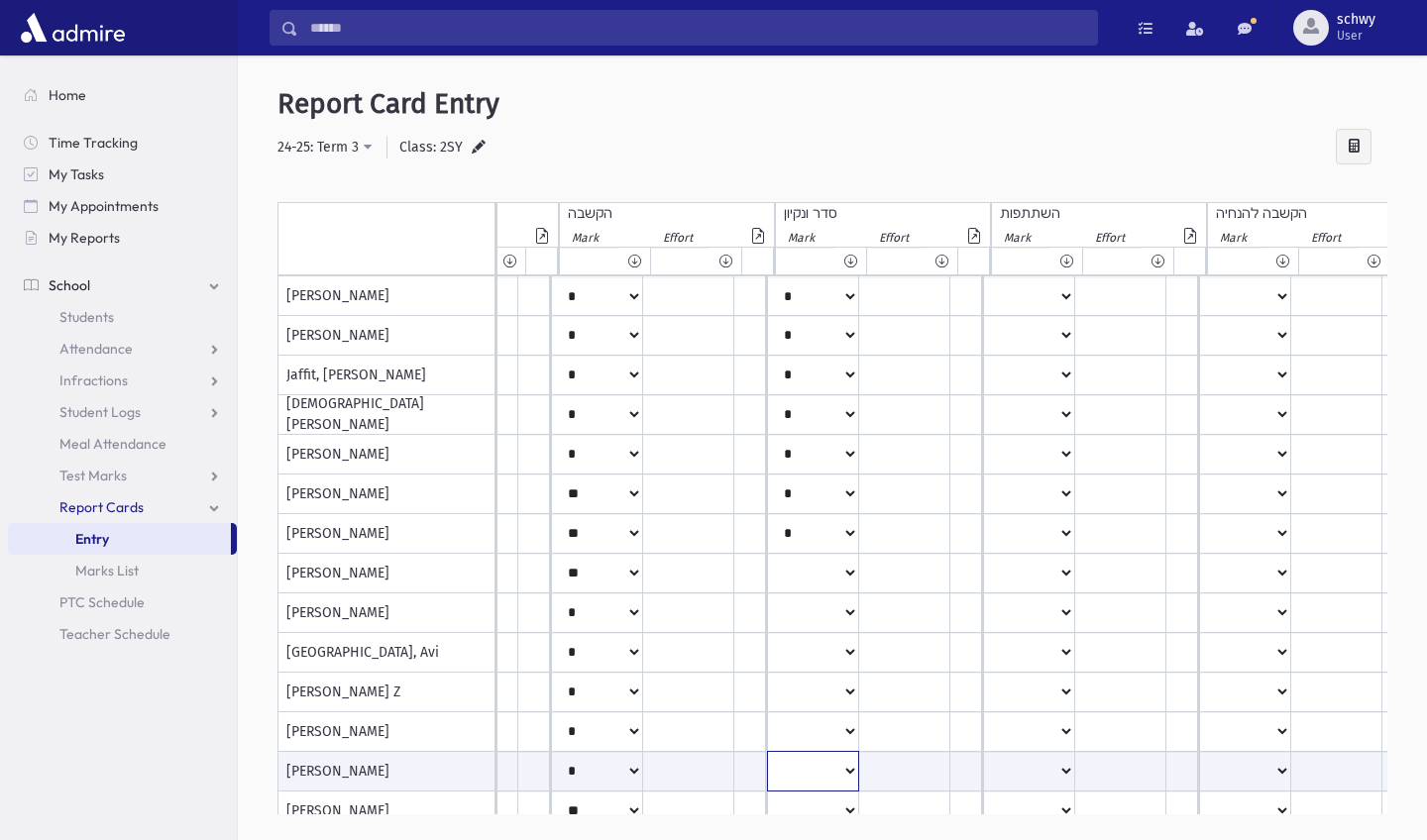 select on "**" 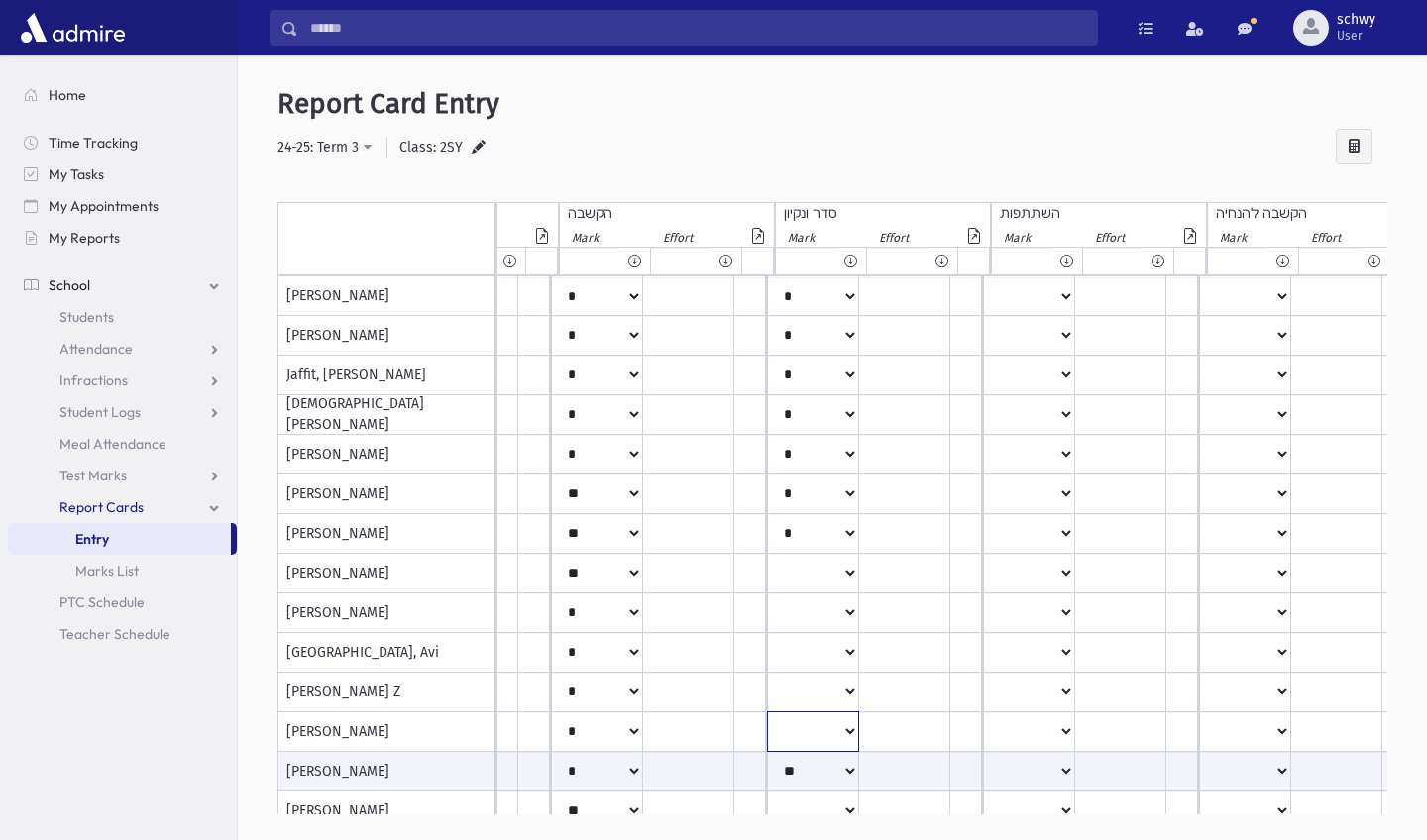 click on "***
*
**
**
*
**
**
**
***
***
**
***
***
**" at bounding box center [-1347, 296] 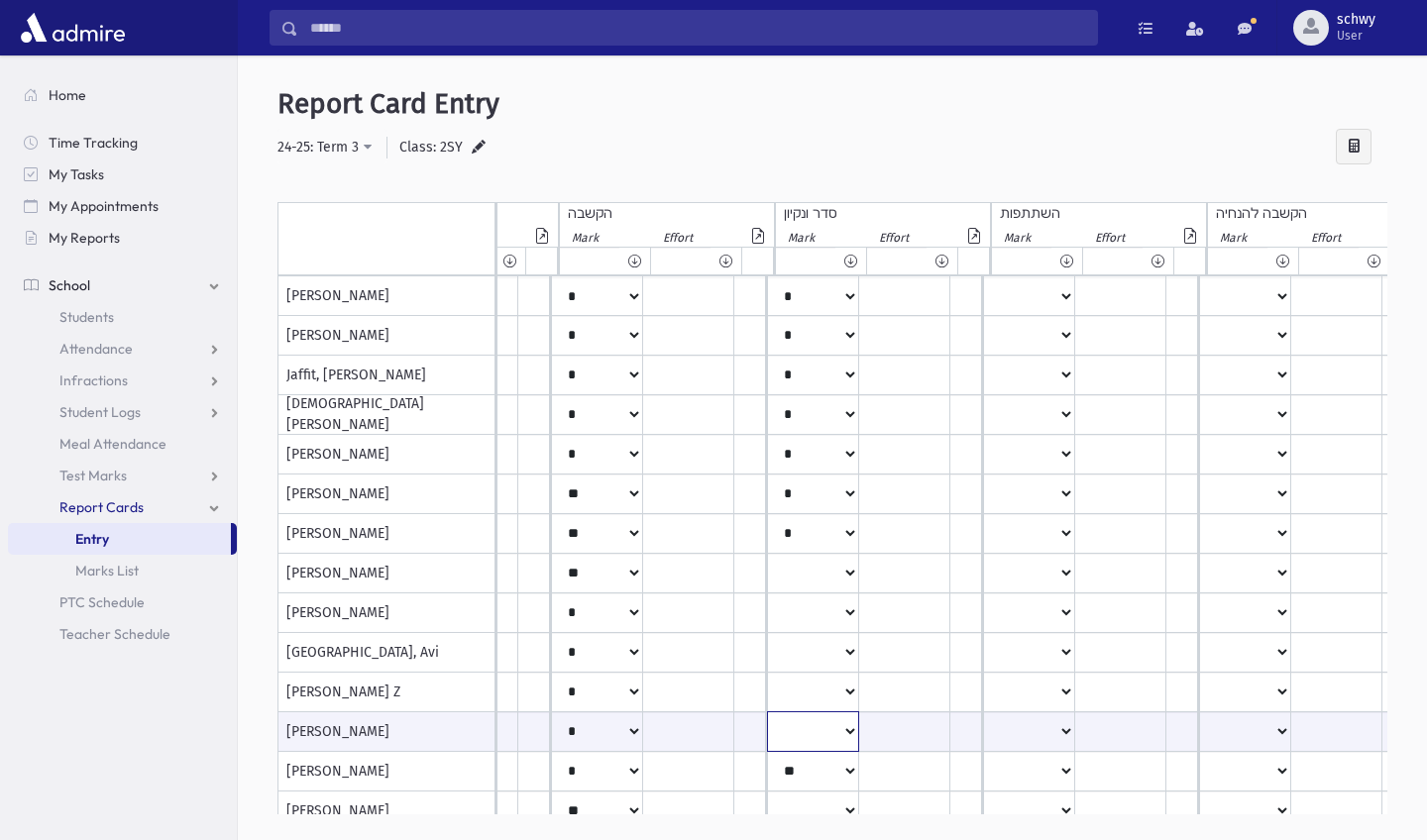 select on "*" 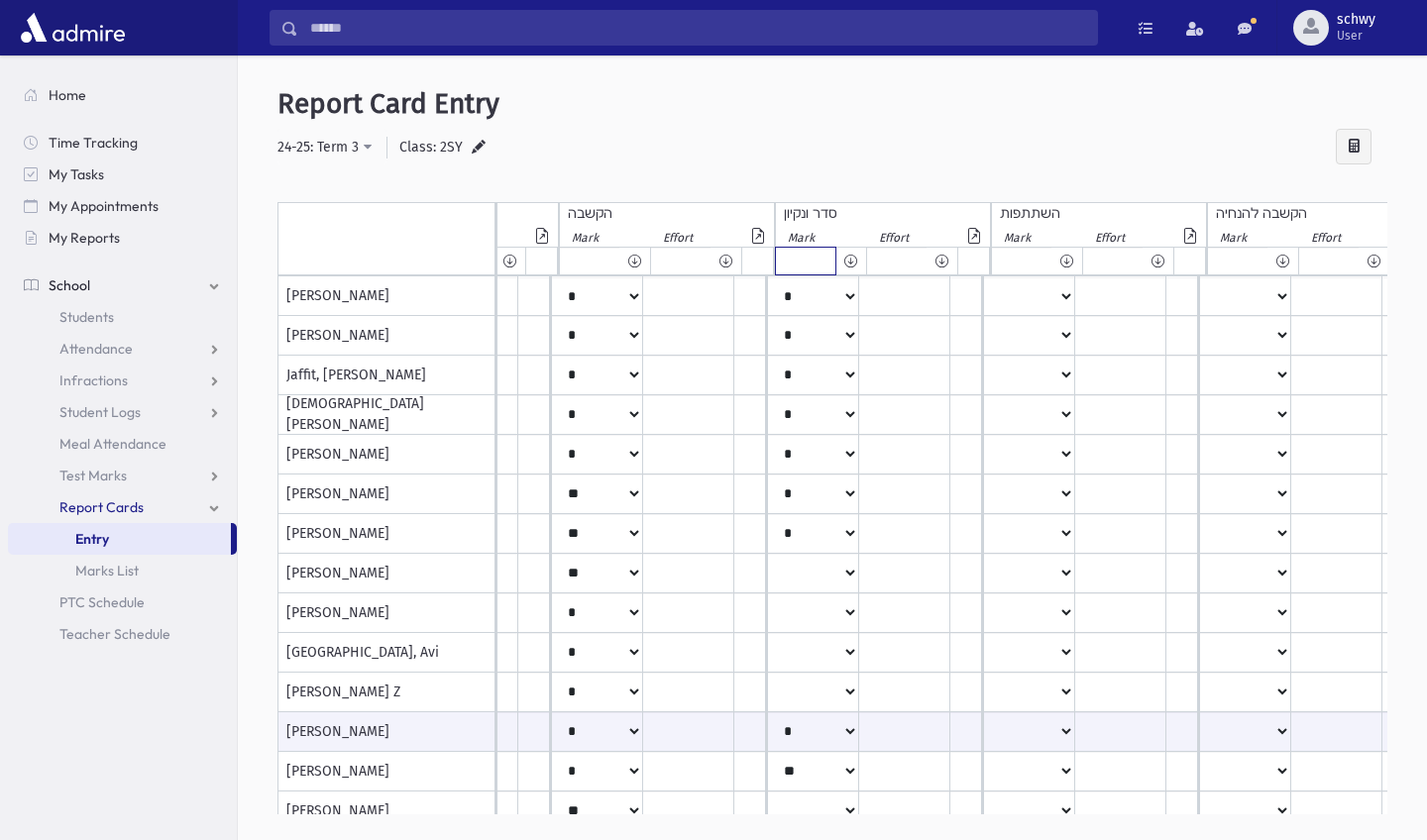 select on "*" 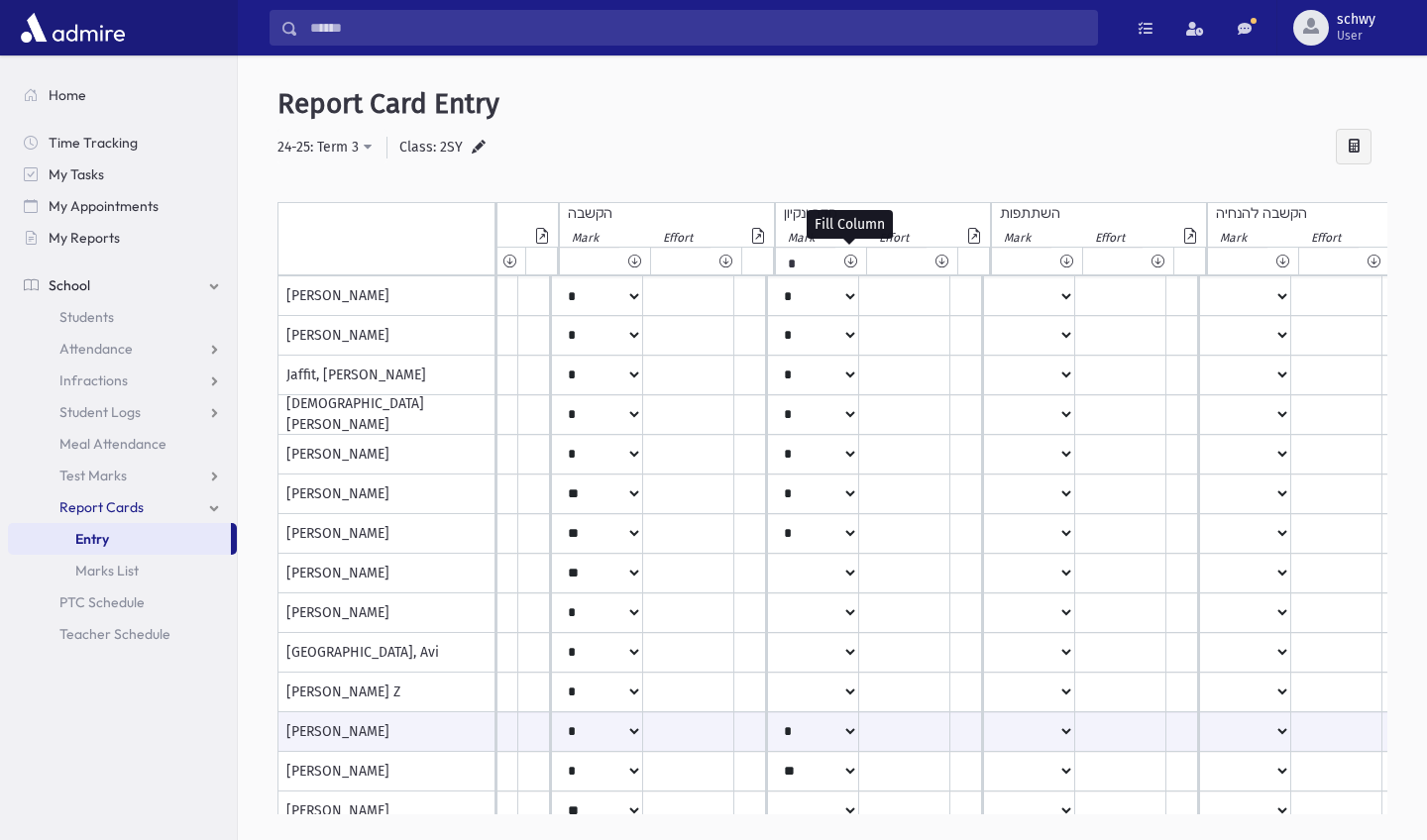 click at bounding box center (850, 261) 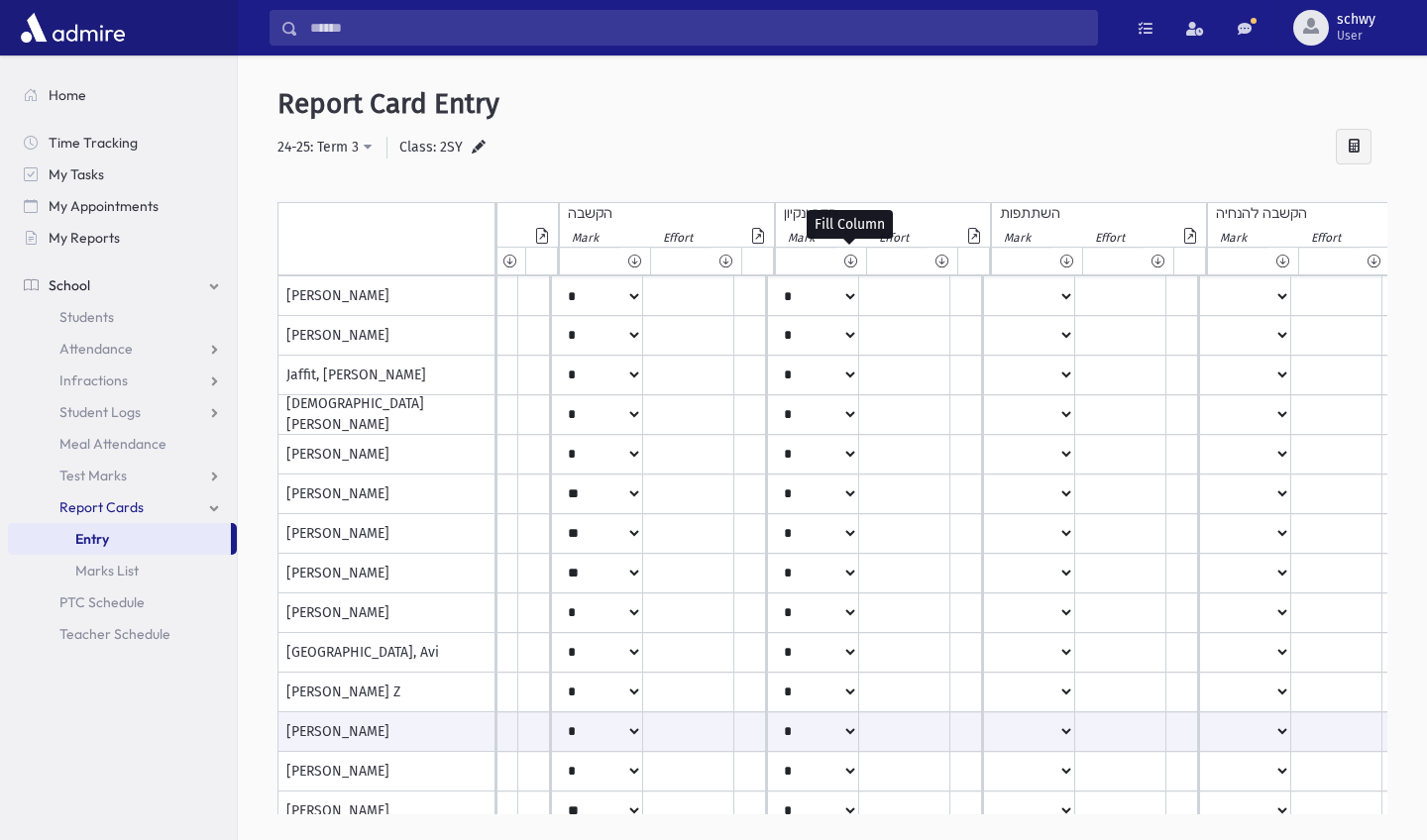 click at bounding box center [850, 261] 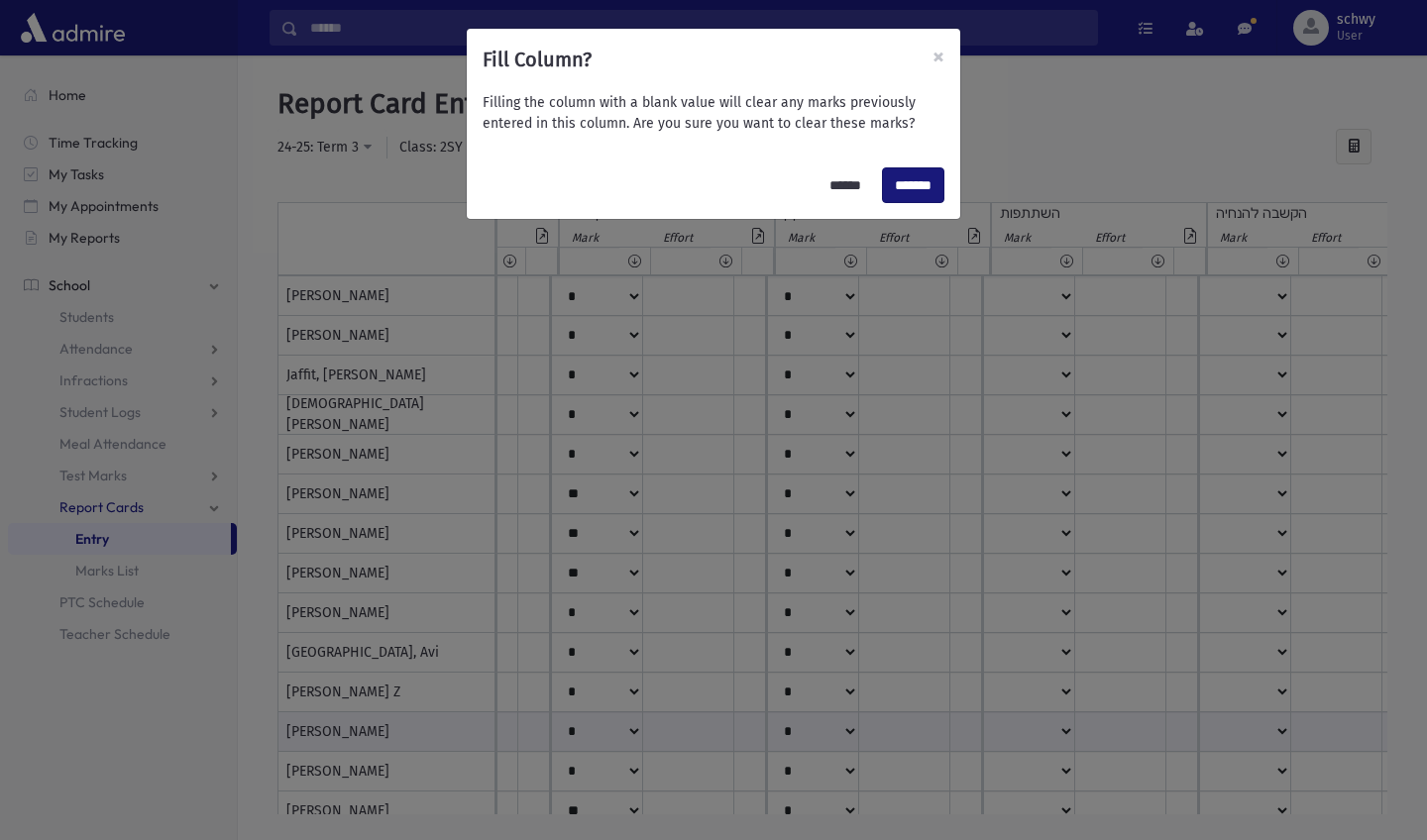 click on "*******" at bounding box center [913, 185] 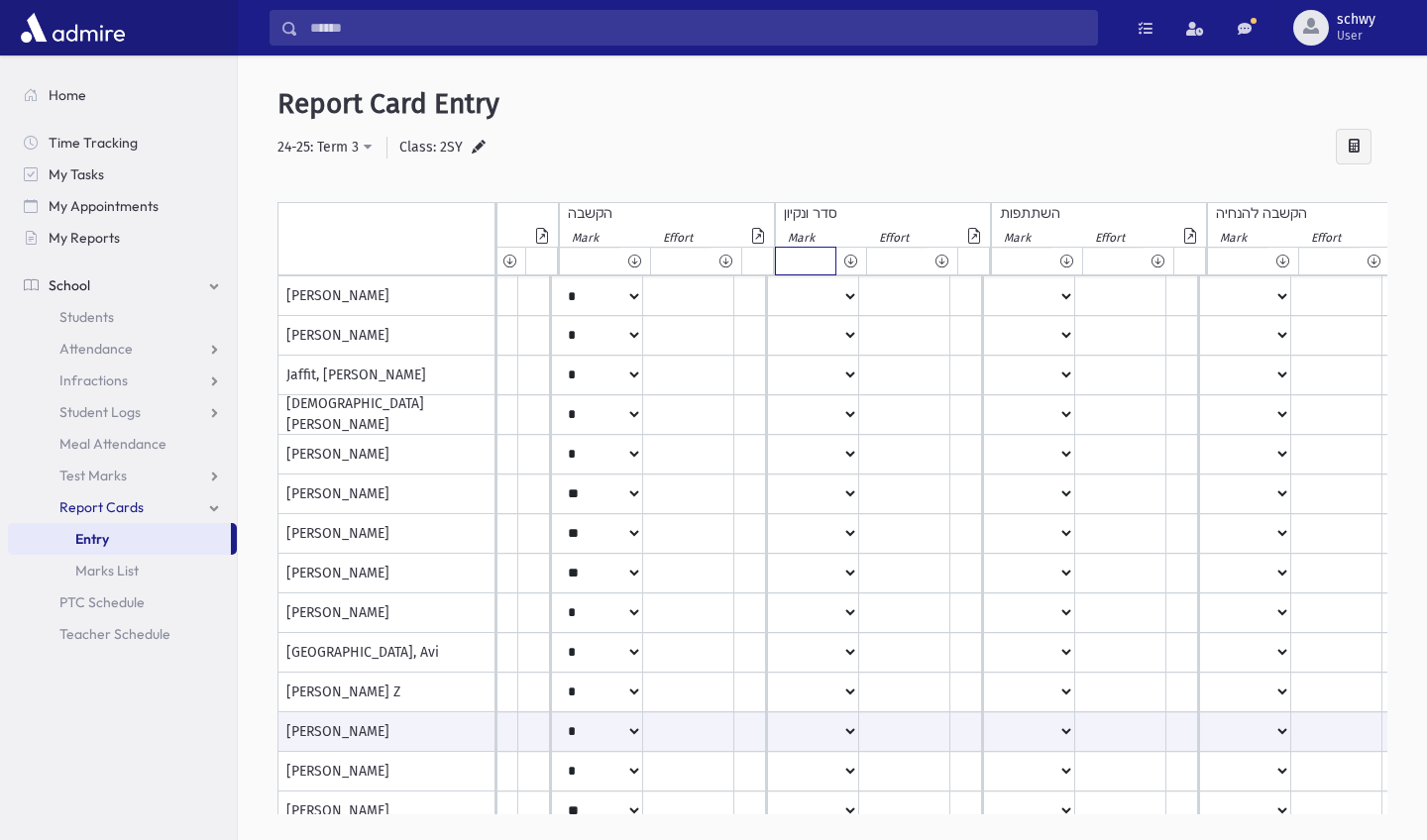 click on "***
*
**
**
*
**
**
**
***
***
**
***
***
**" at bounding box center [-1355, 261] 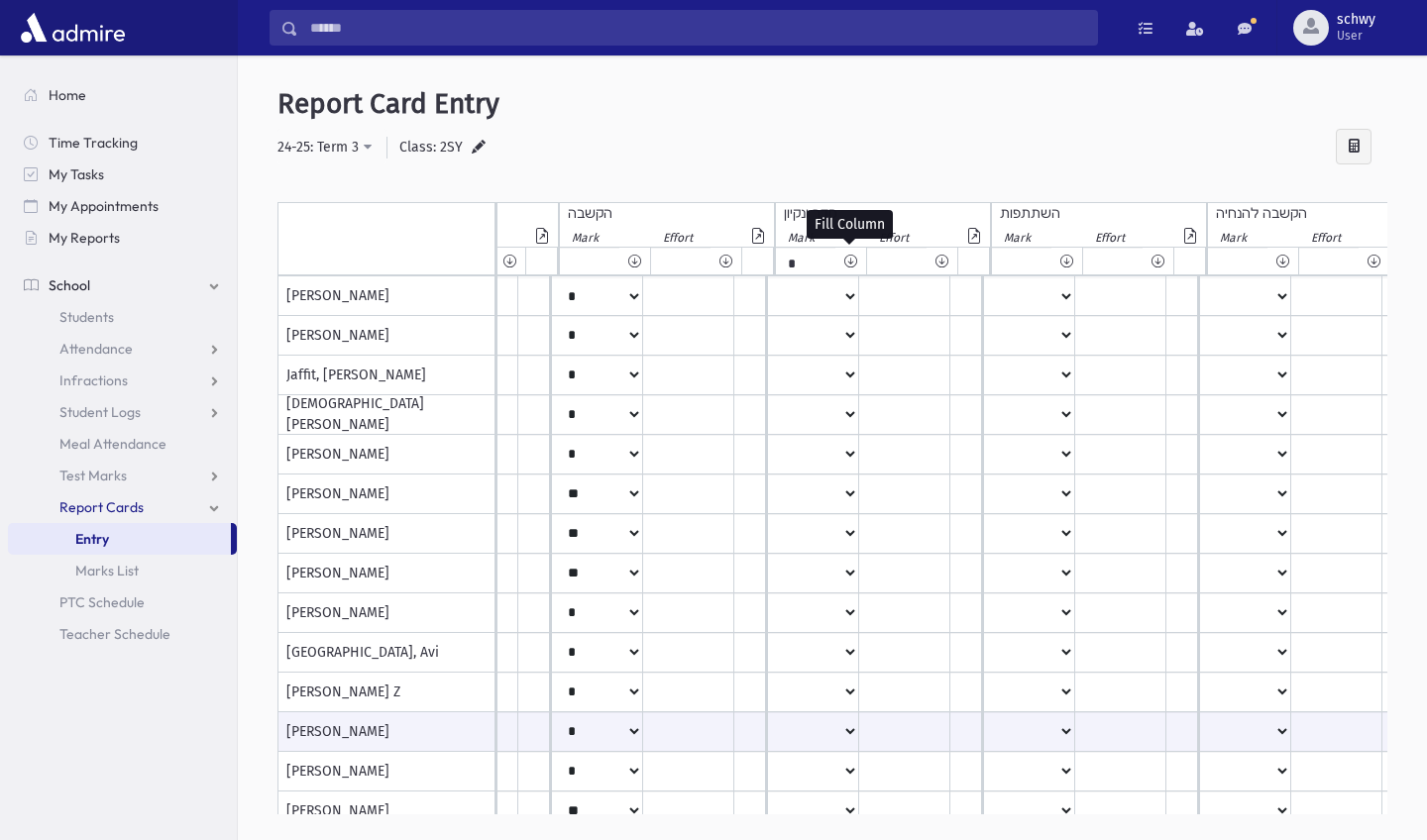 click at bounding box center [850, 261] 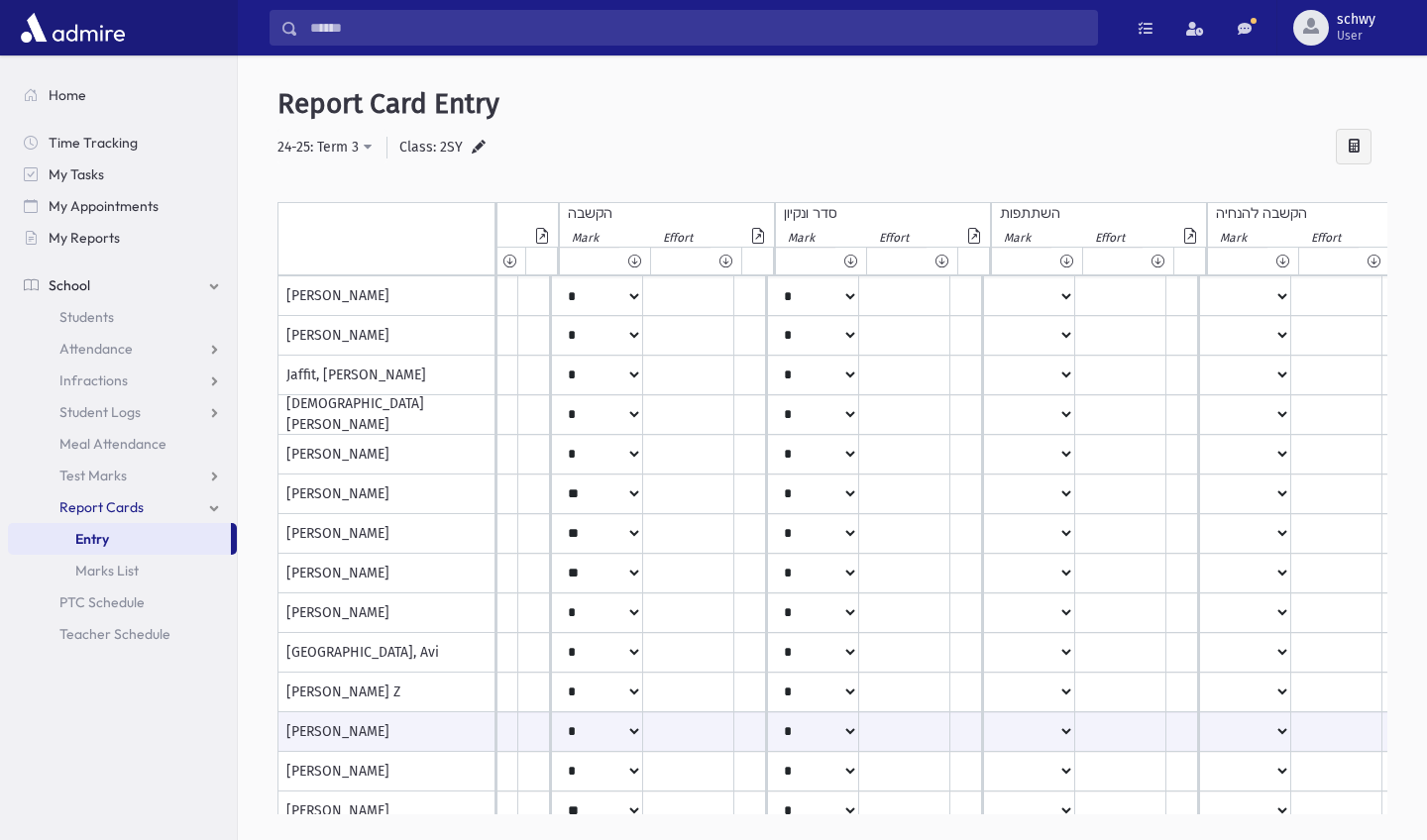 scroll, scrollTop: 0, scrollLeft: 1890, axis: horizontal 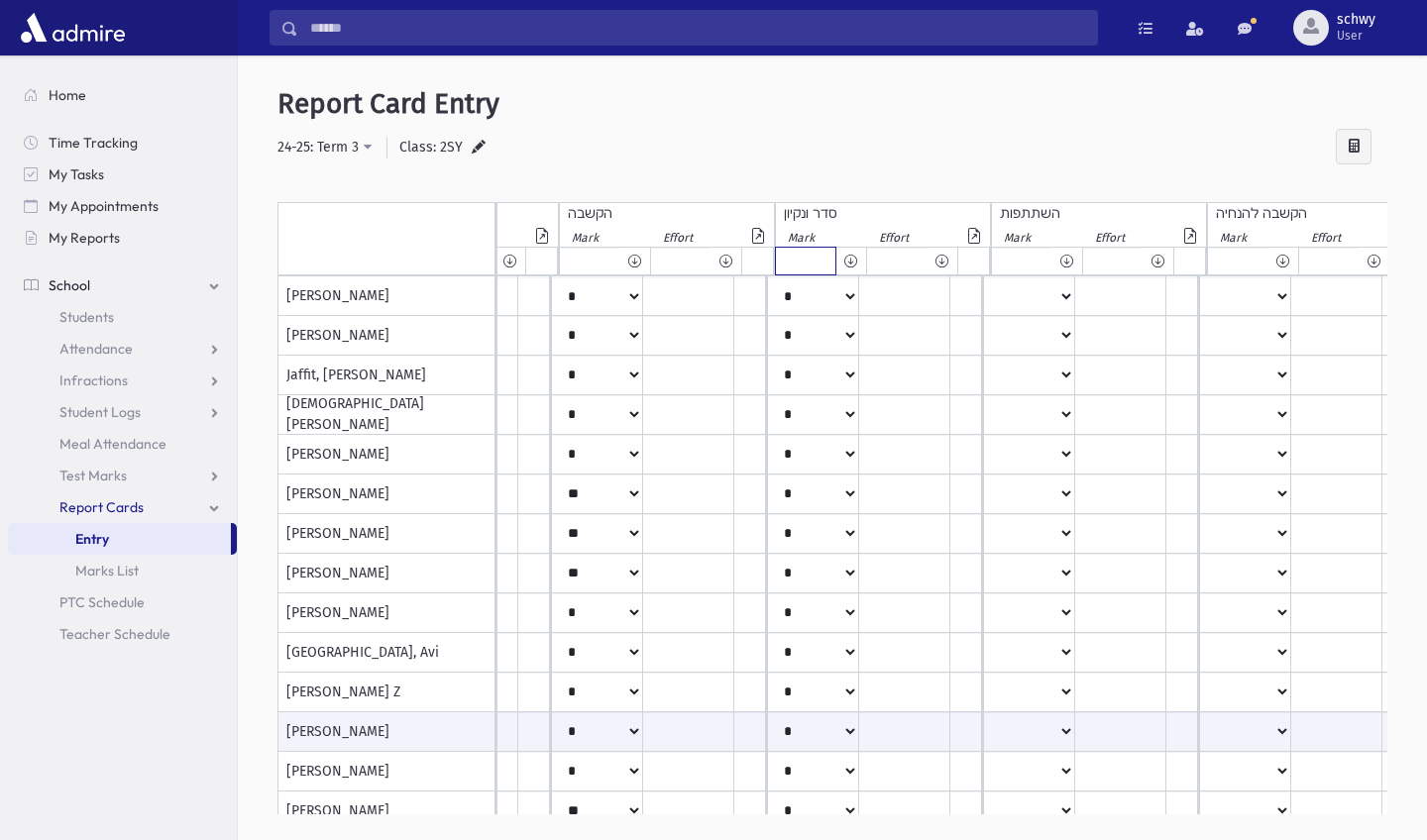 click on "***
*
**
**
*
**
**
**
***
***
**
***
***
**" at bounding box center (-1355, 261) 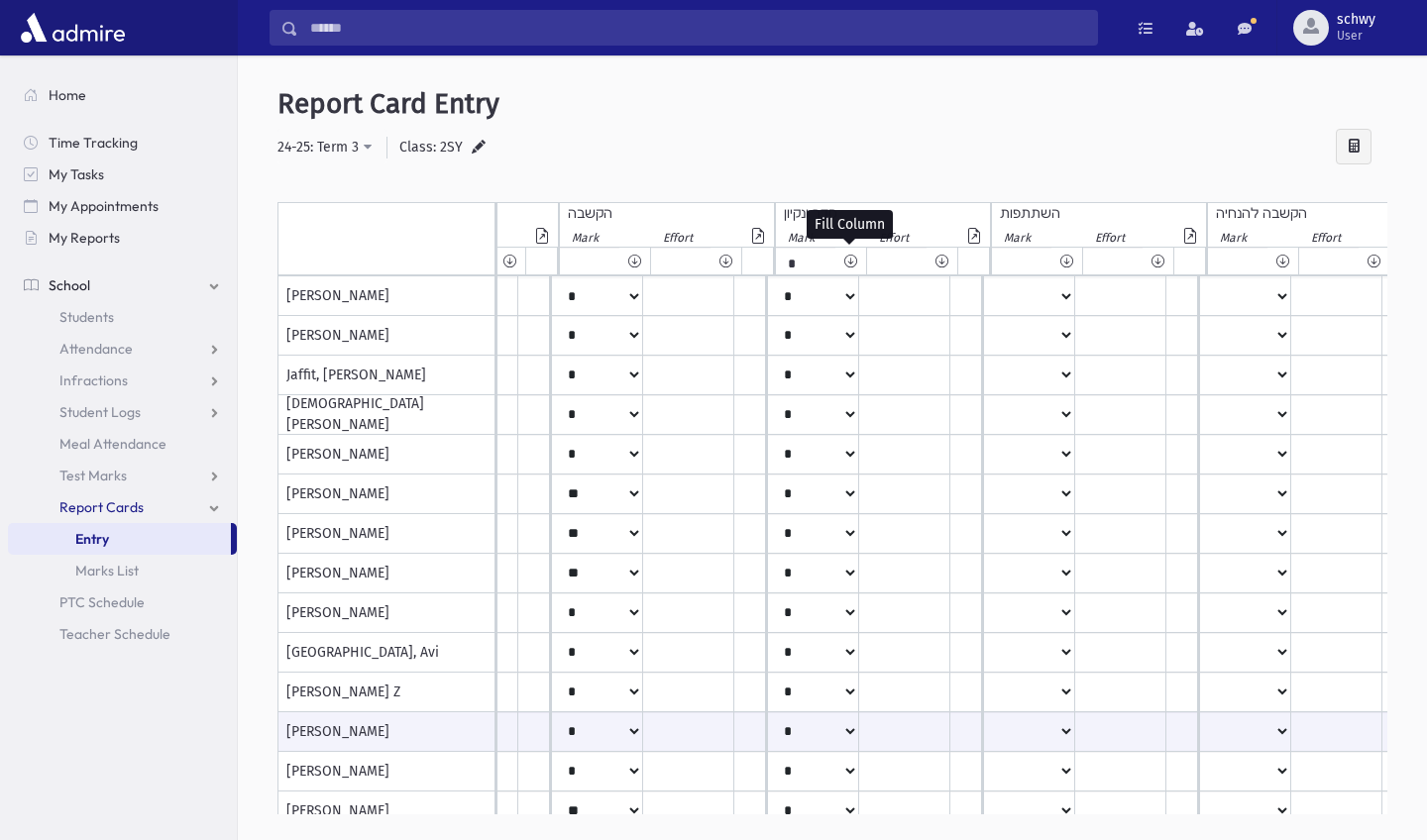 click at bounding box center [850, 261] 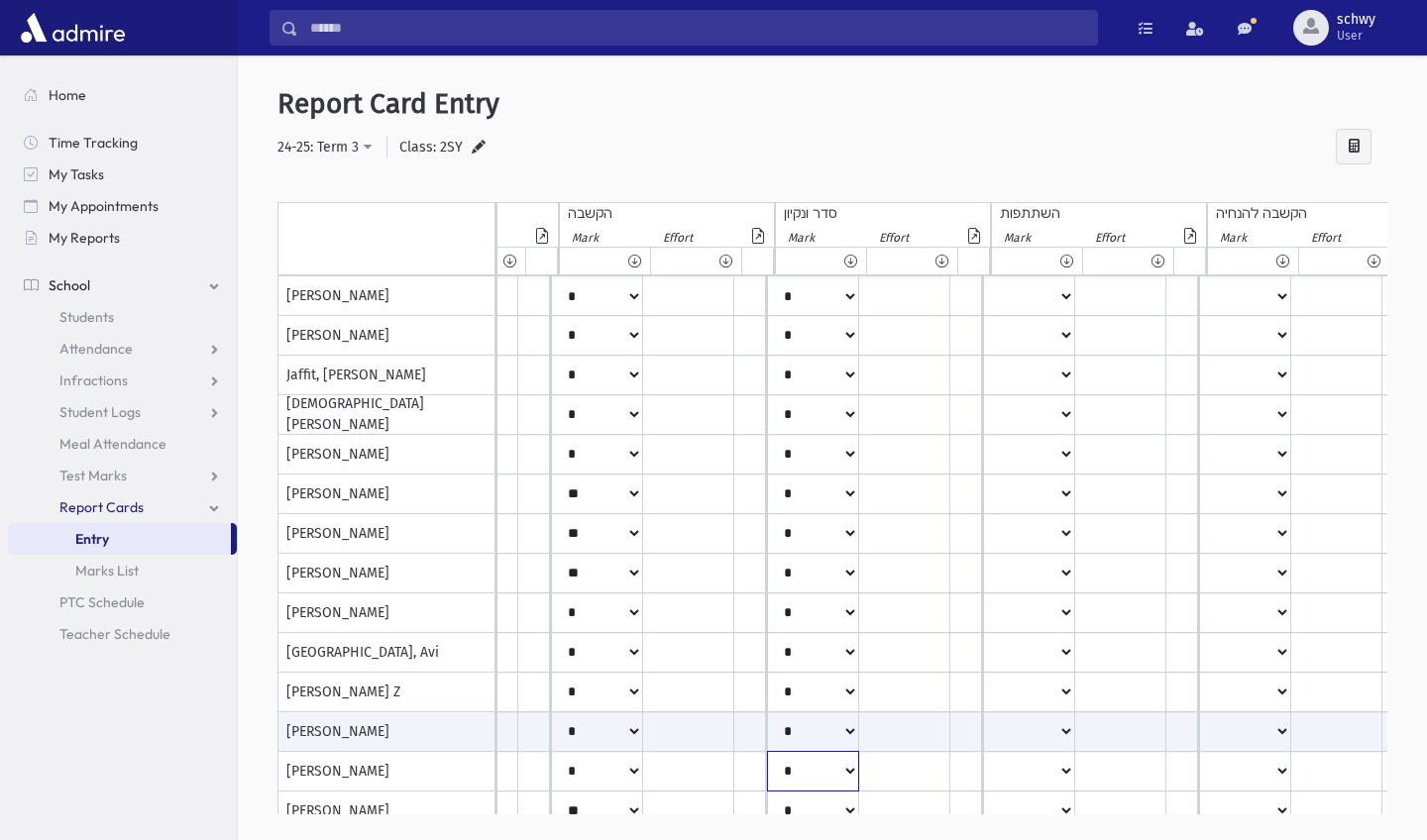 click on "***
*
**
**
*
**
**
**
***
***
**
***
***
**" at bounding box center [-1347, 296] 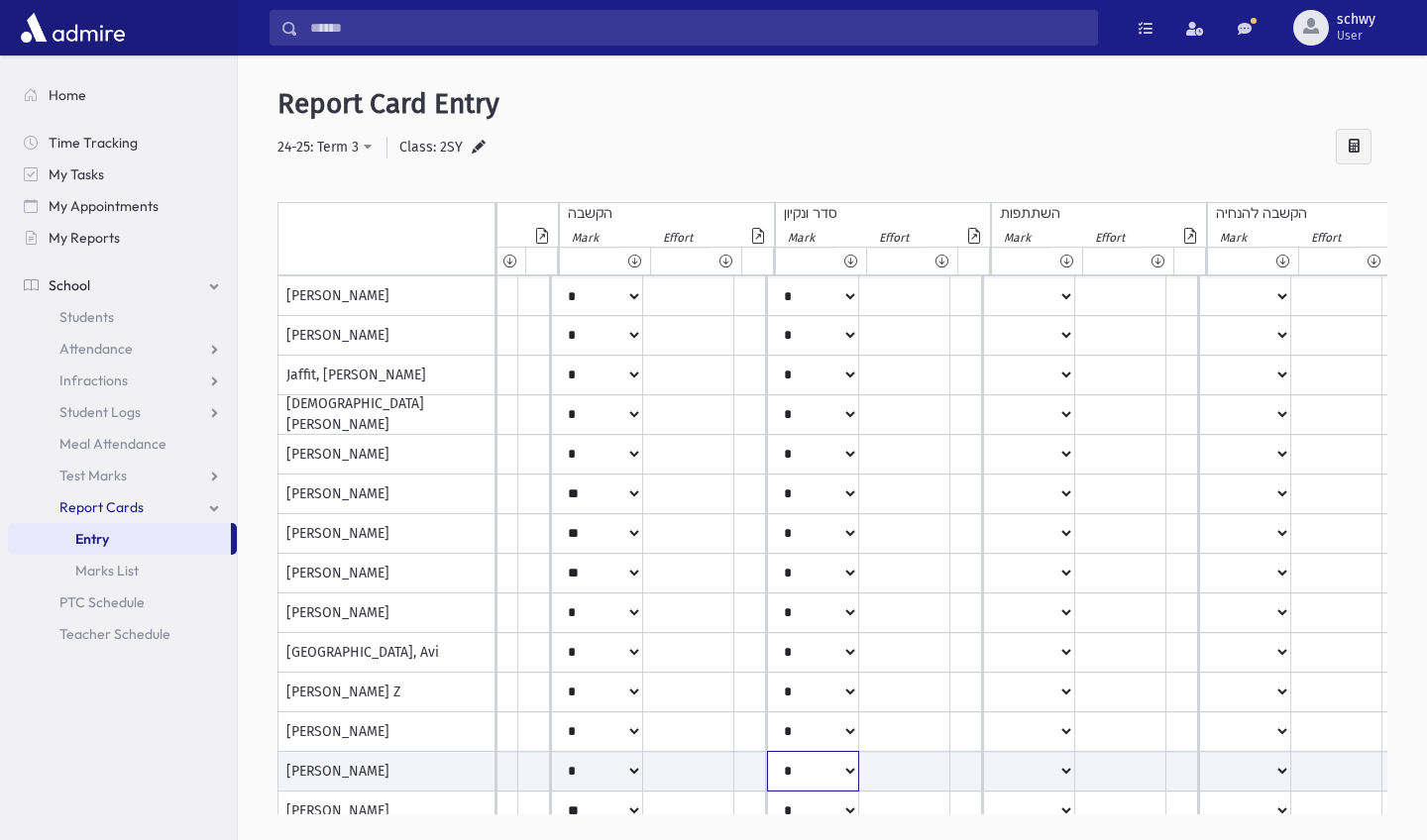 select on "**" 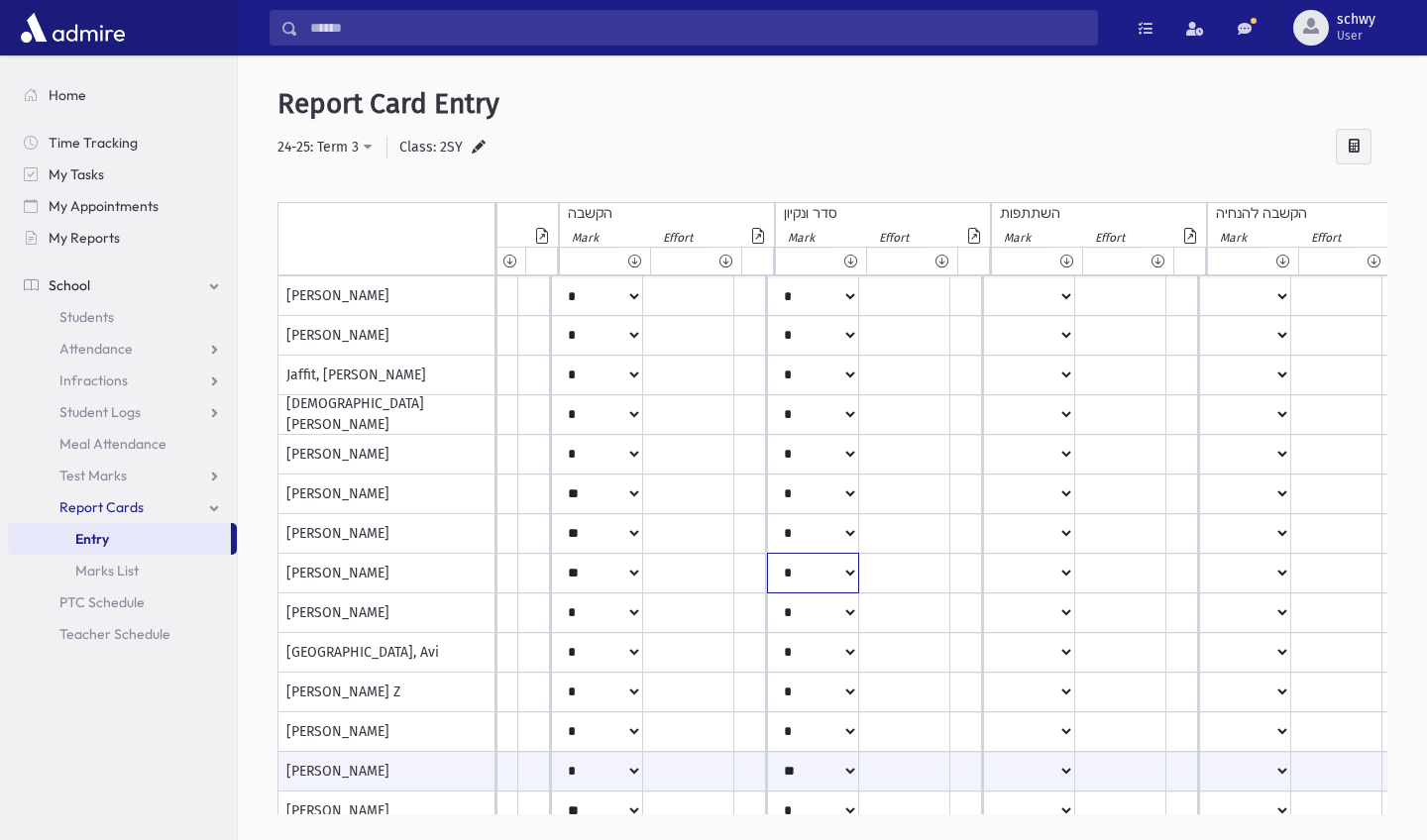 click on "***
*
**
**
*
**
**
**
***
***
**
***
***
**" at bounding box center [-1347, 296] 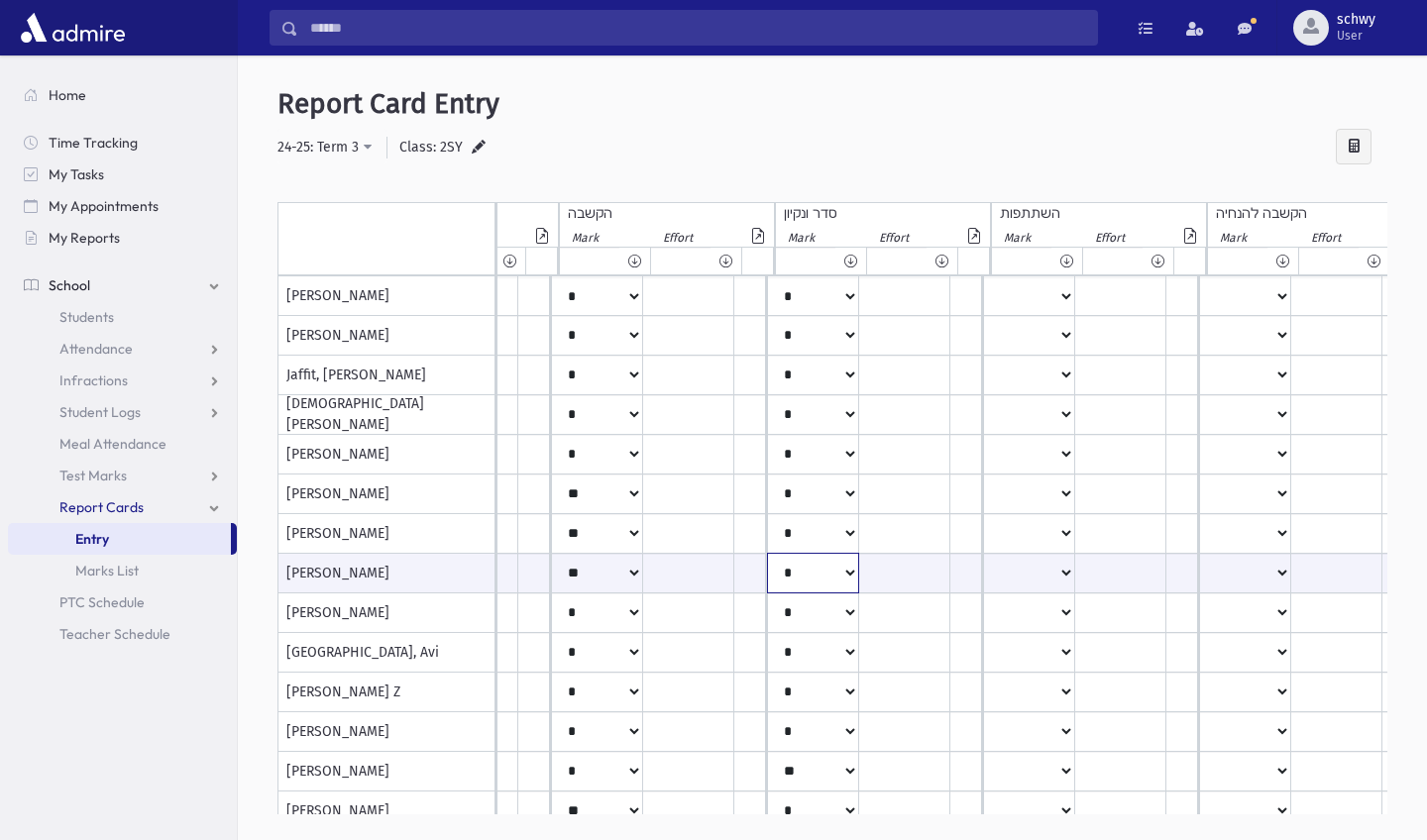 select on "*" 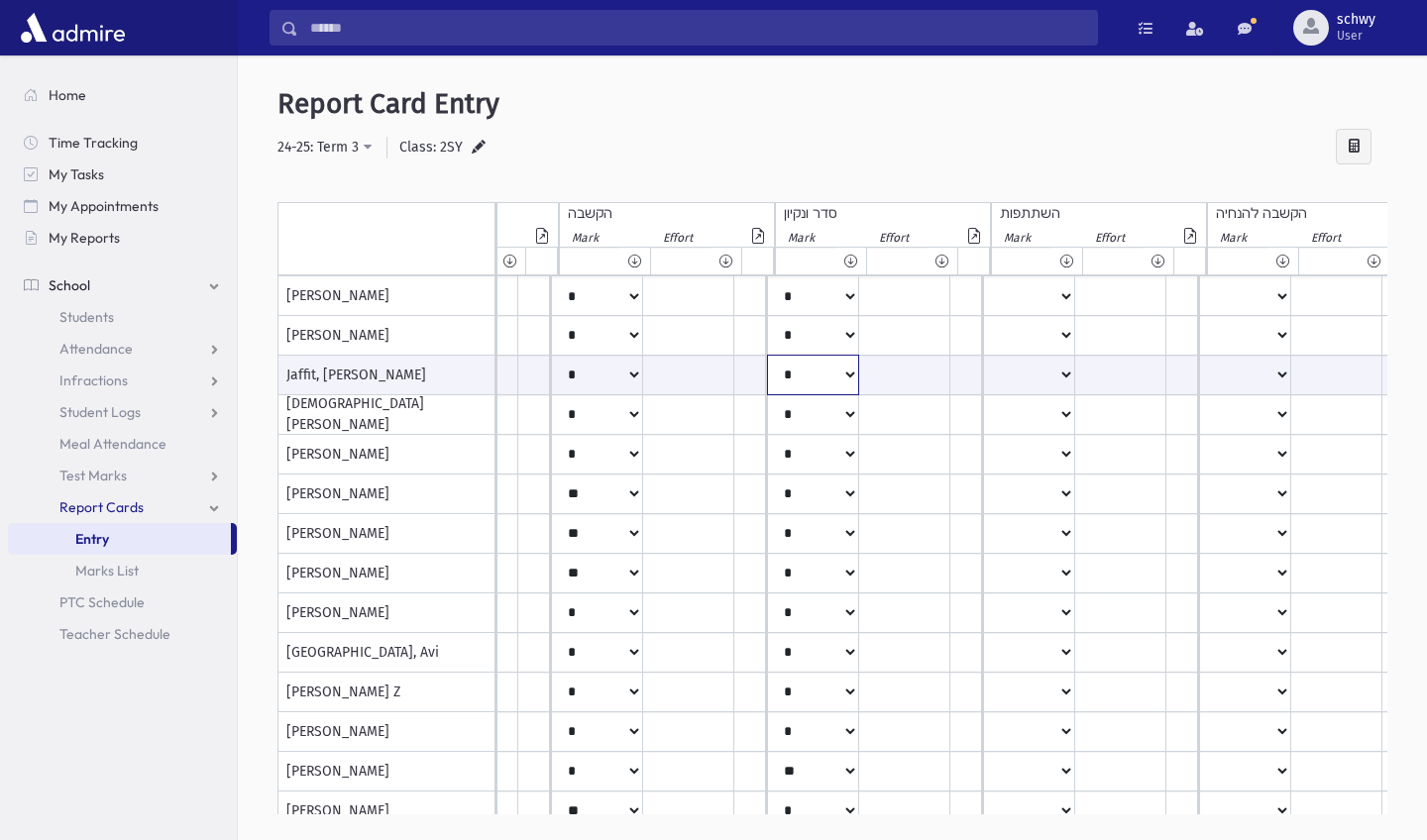 click on "***
*
**
**
*
**
**
**
***
***
**
***
***
**" at bounding box center (-1347, 374) 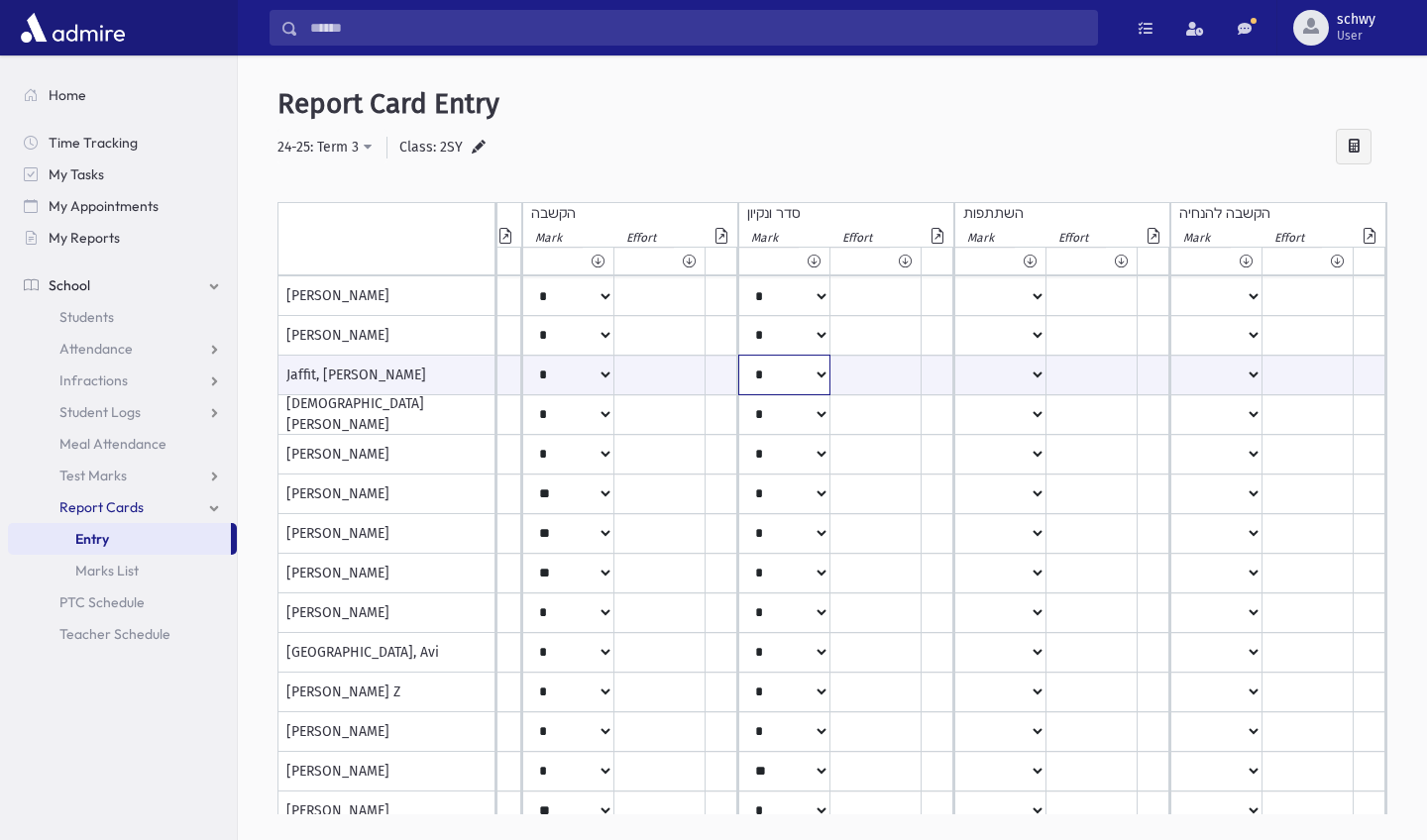 scroll, scrollTop: 0, scrollLeft: 1926, axis: horizontal 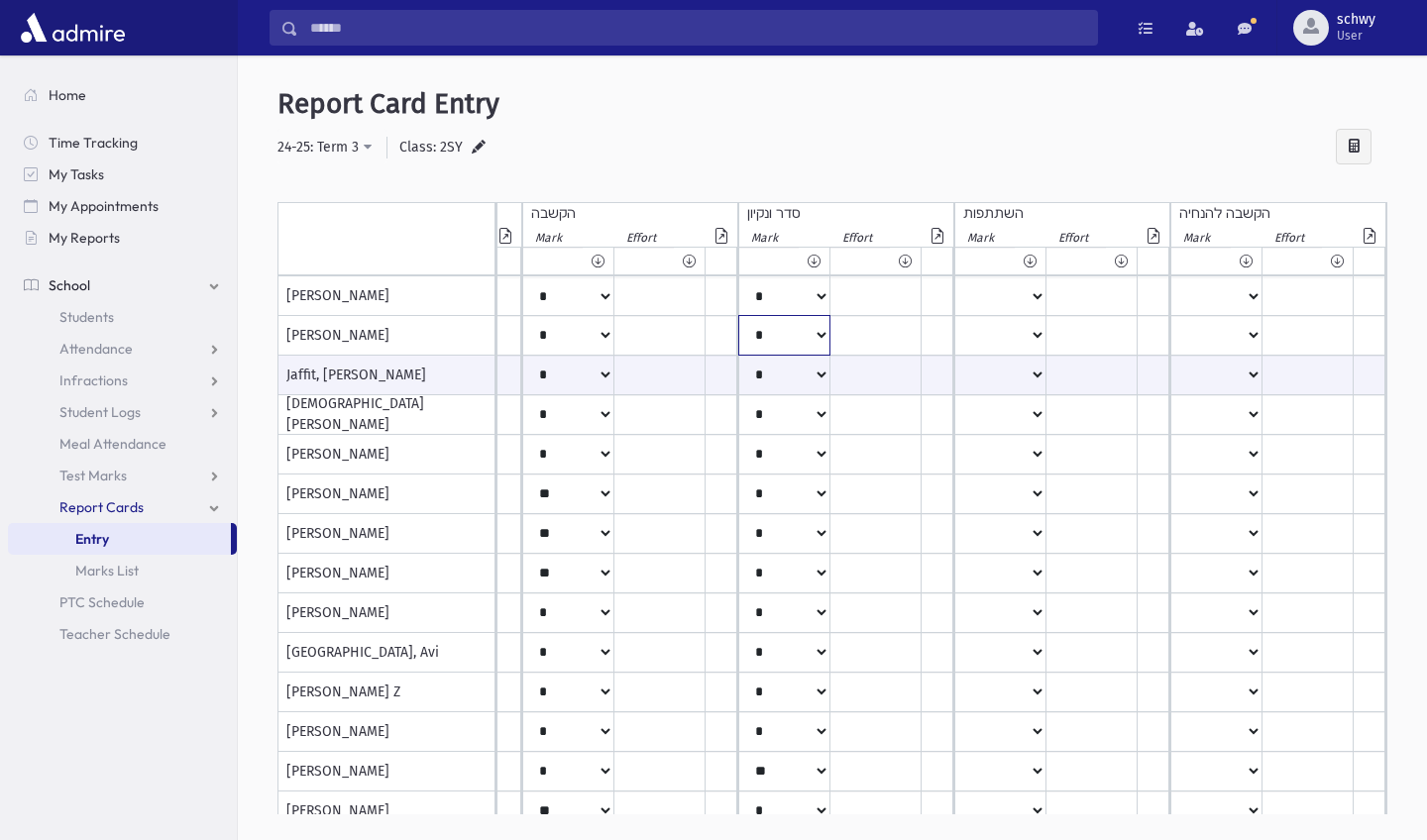 click on "***
*
**
**
*
**
**
**
***
***
**
***
***
**" at bounding box center (-1375, 296) 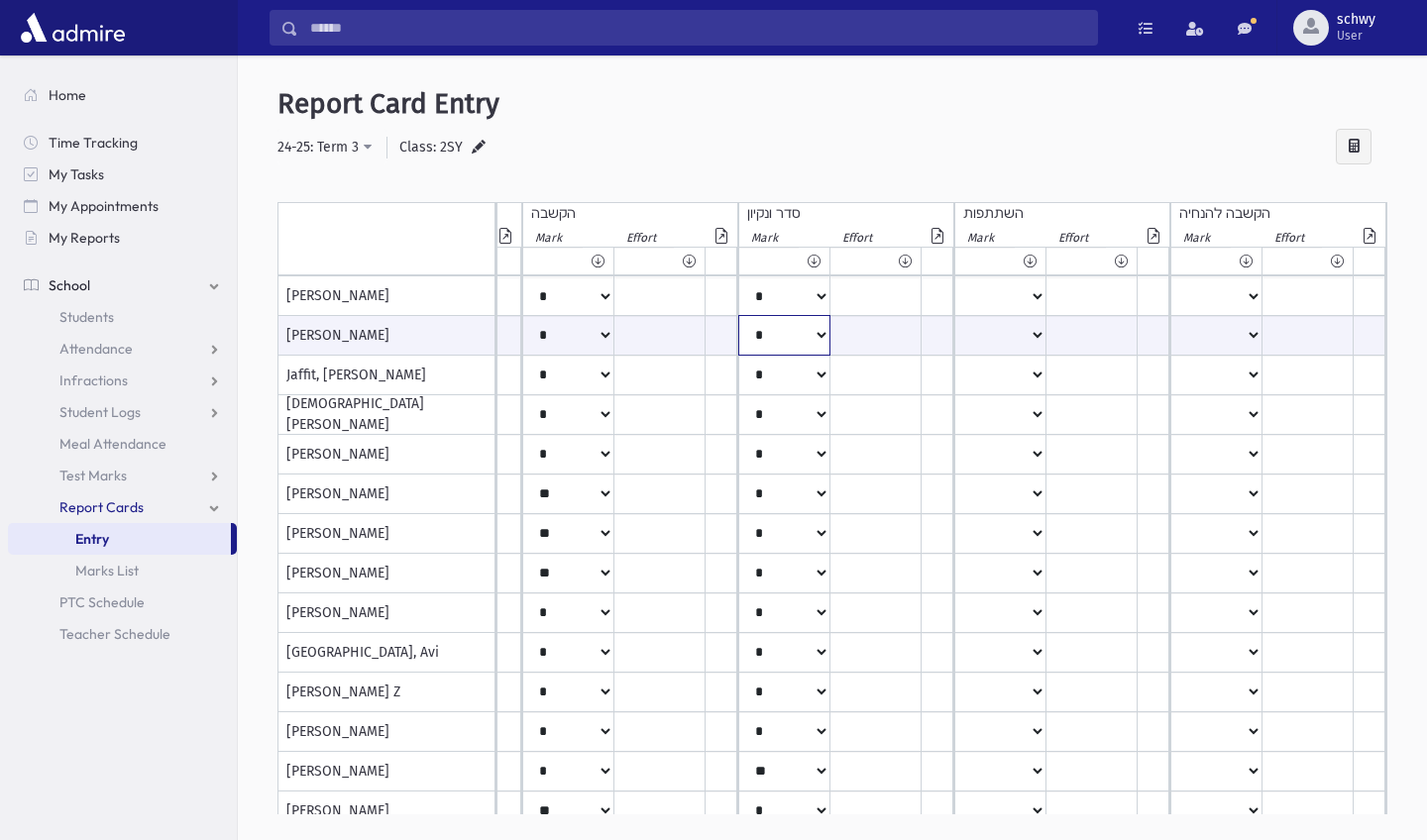 select on "*" 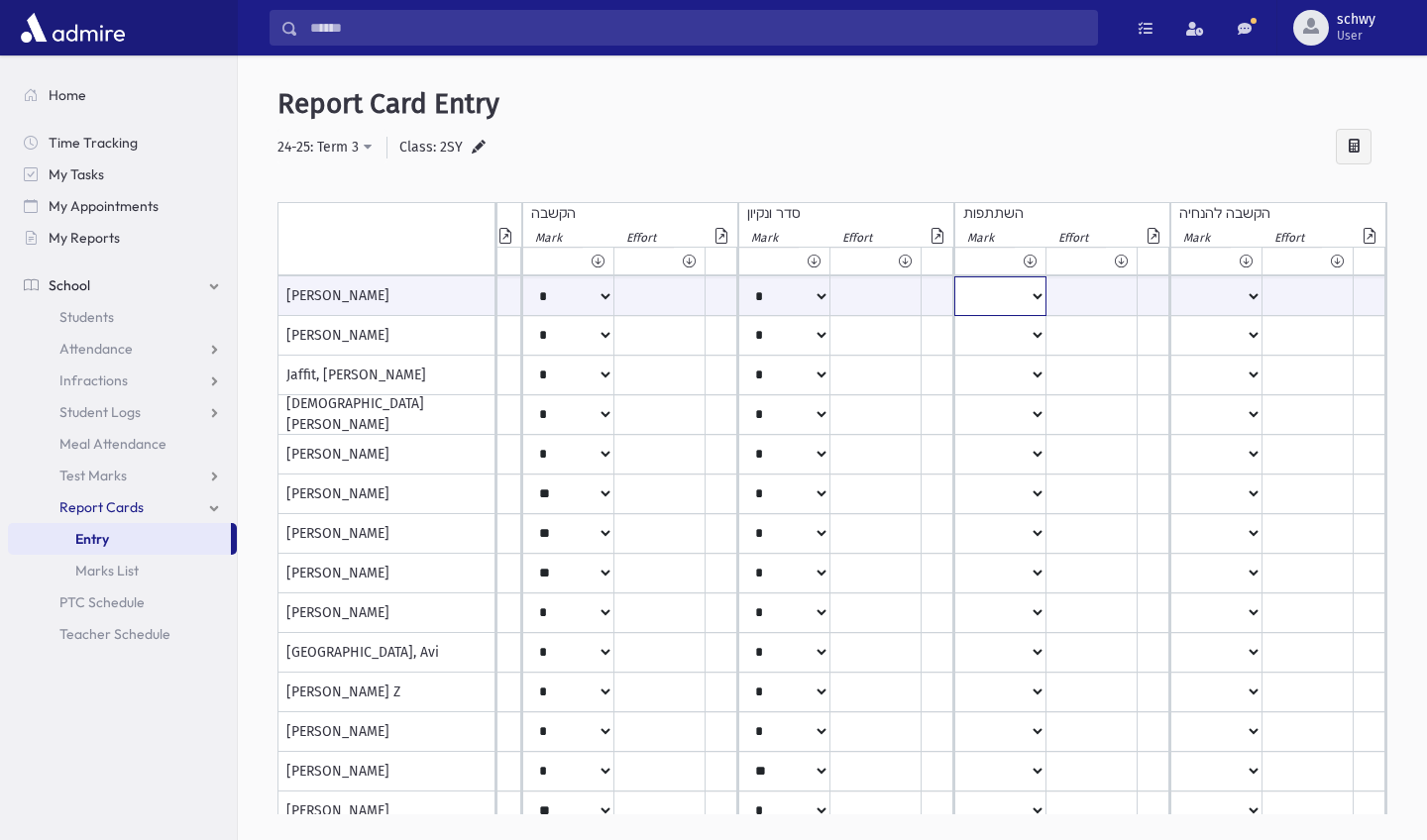 select on "*" 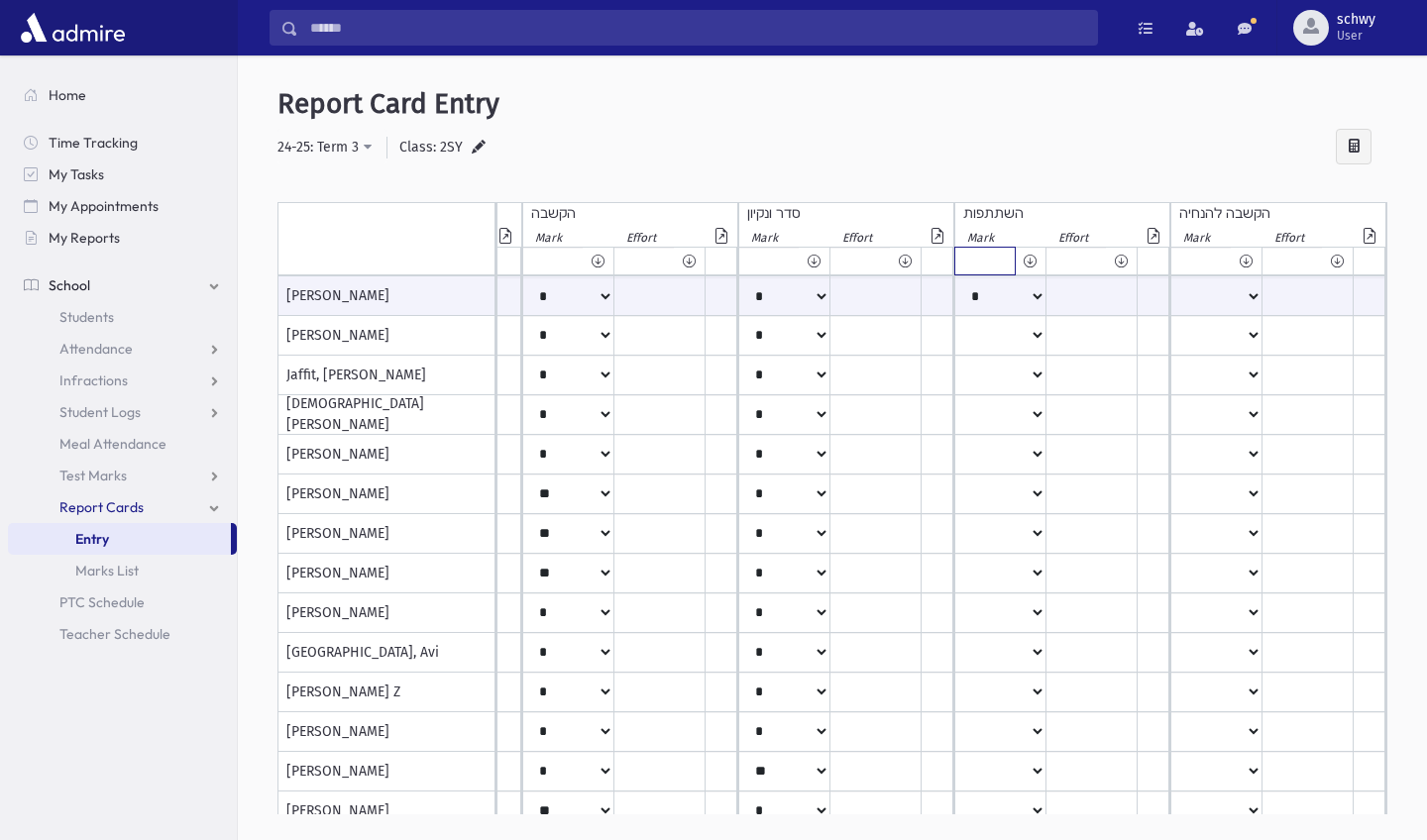 select on "*" 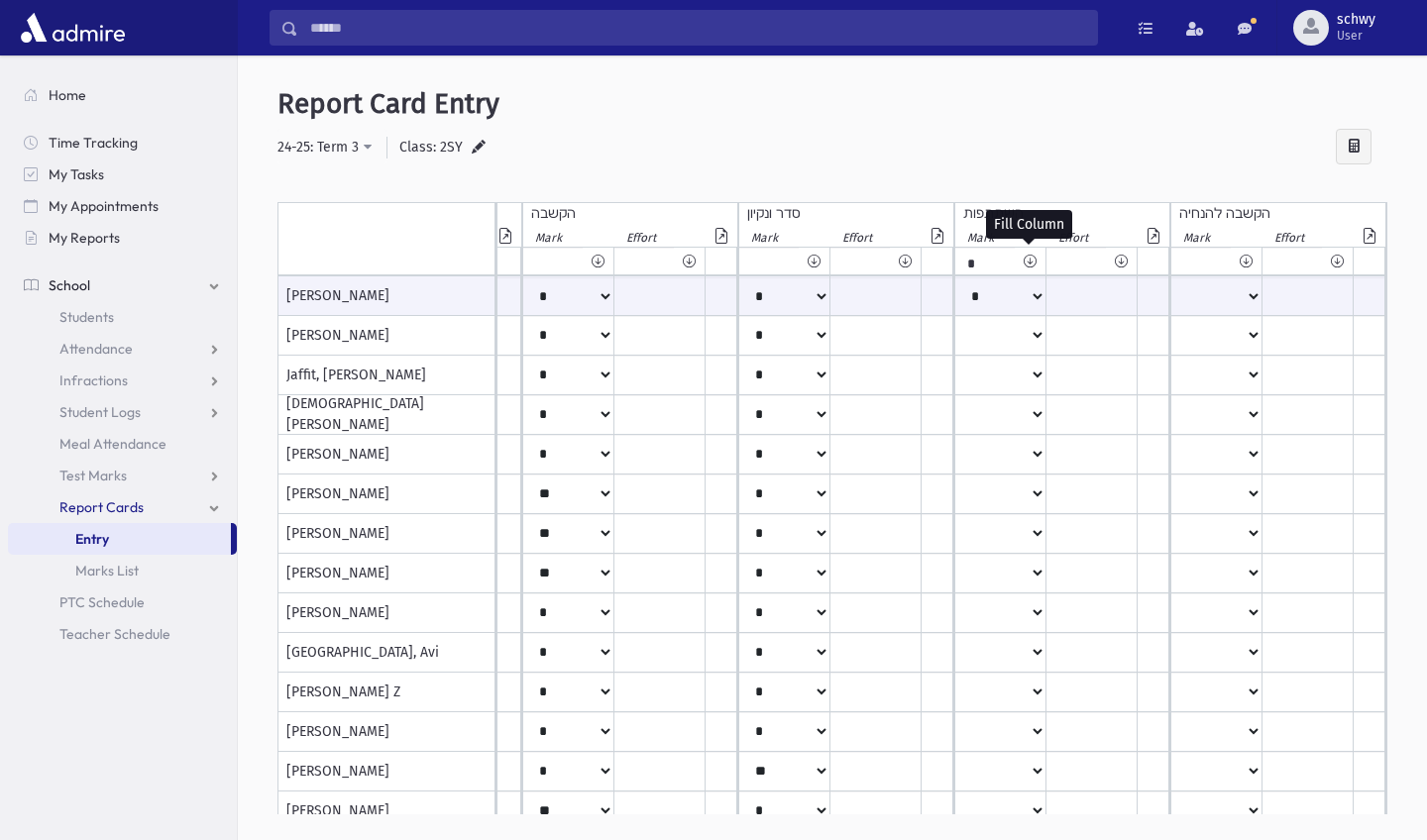 drag, startPoint x: 1036, startPoint y: 254, endPoint x: 1025, endPoint y: 268, distance: 17.804494 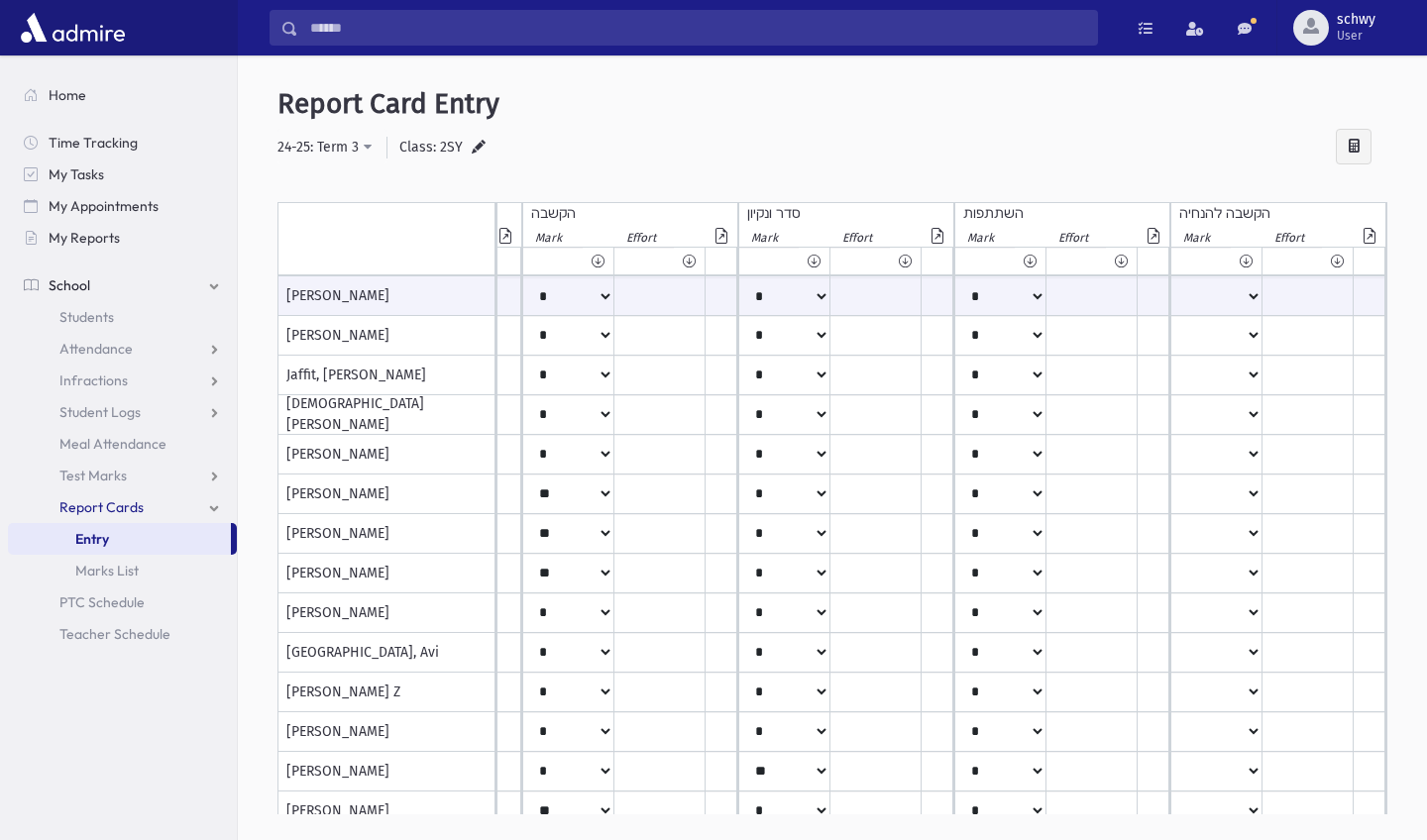 scroll, scrollTop: 0, scrollLeft: 1923, axis: horizontal 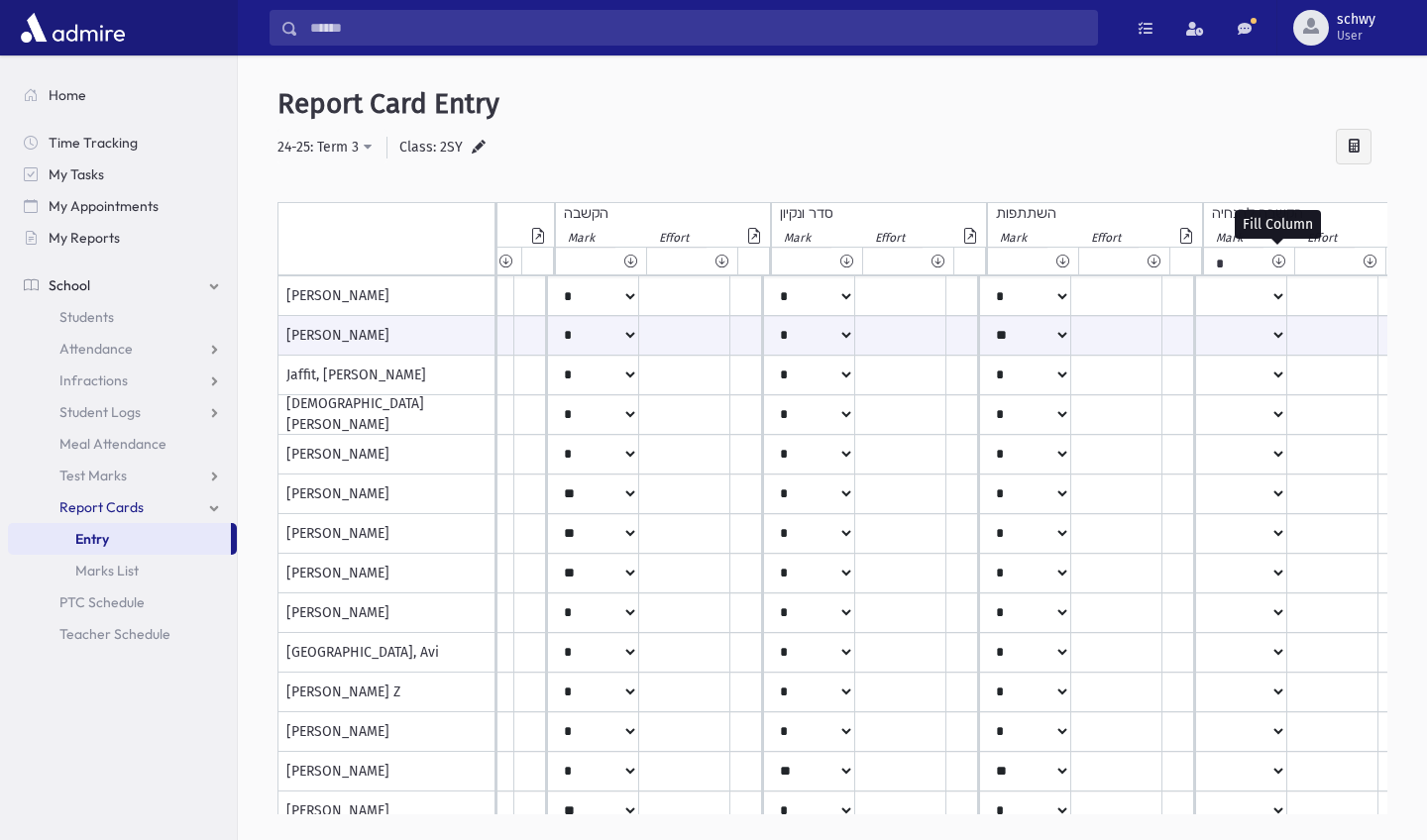click at bounding box center [1278, 261] 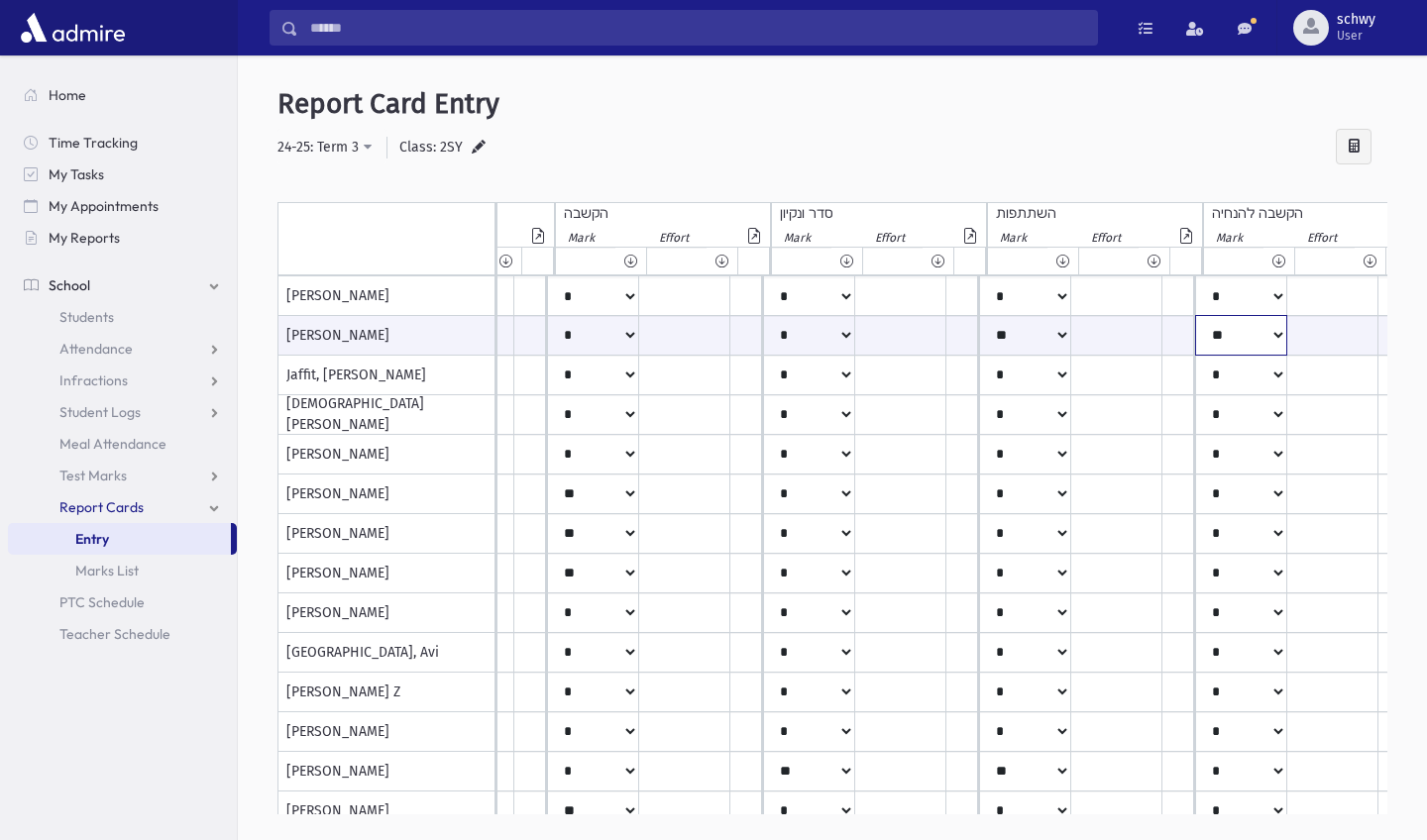 scroll, scrollTop: 0, scrollLeft: 1881, axis: horizontal 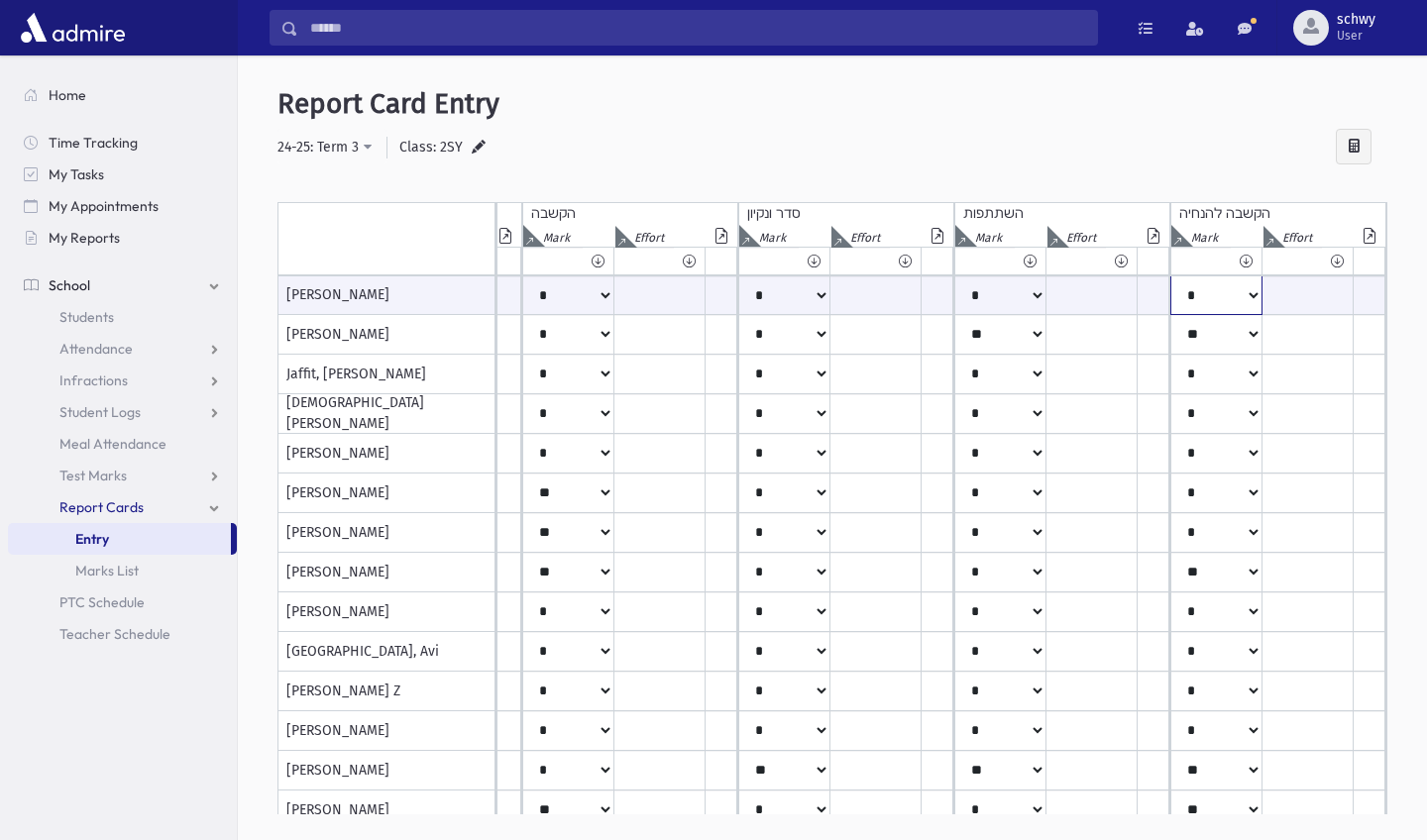 select on "**" 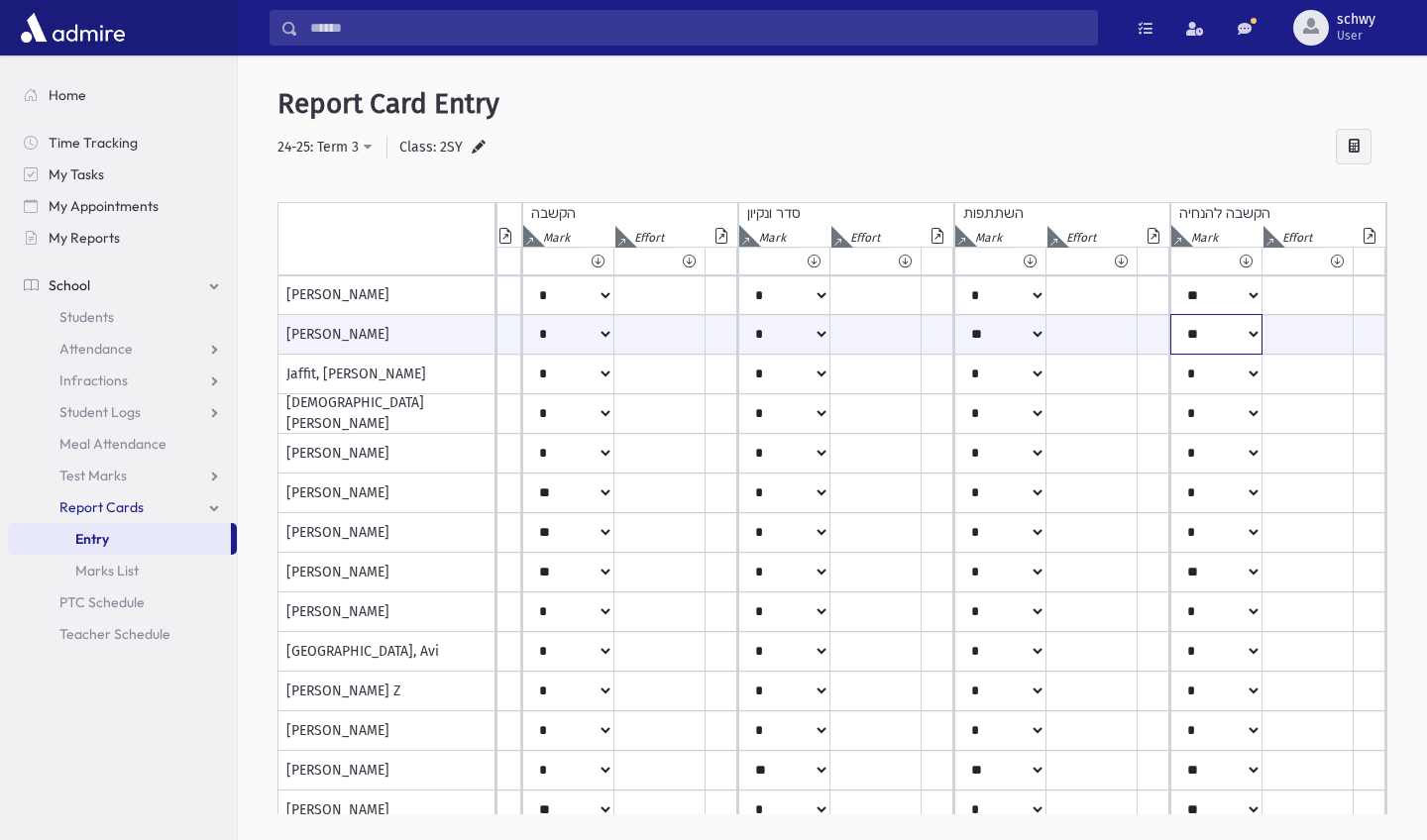 select on "**" 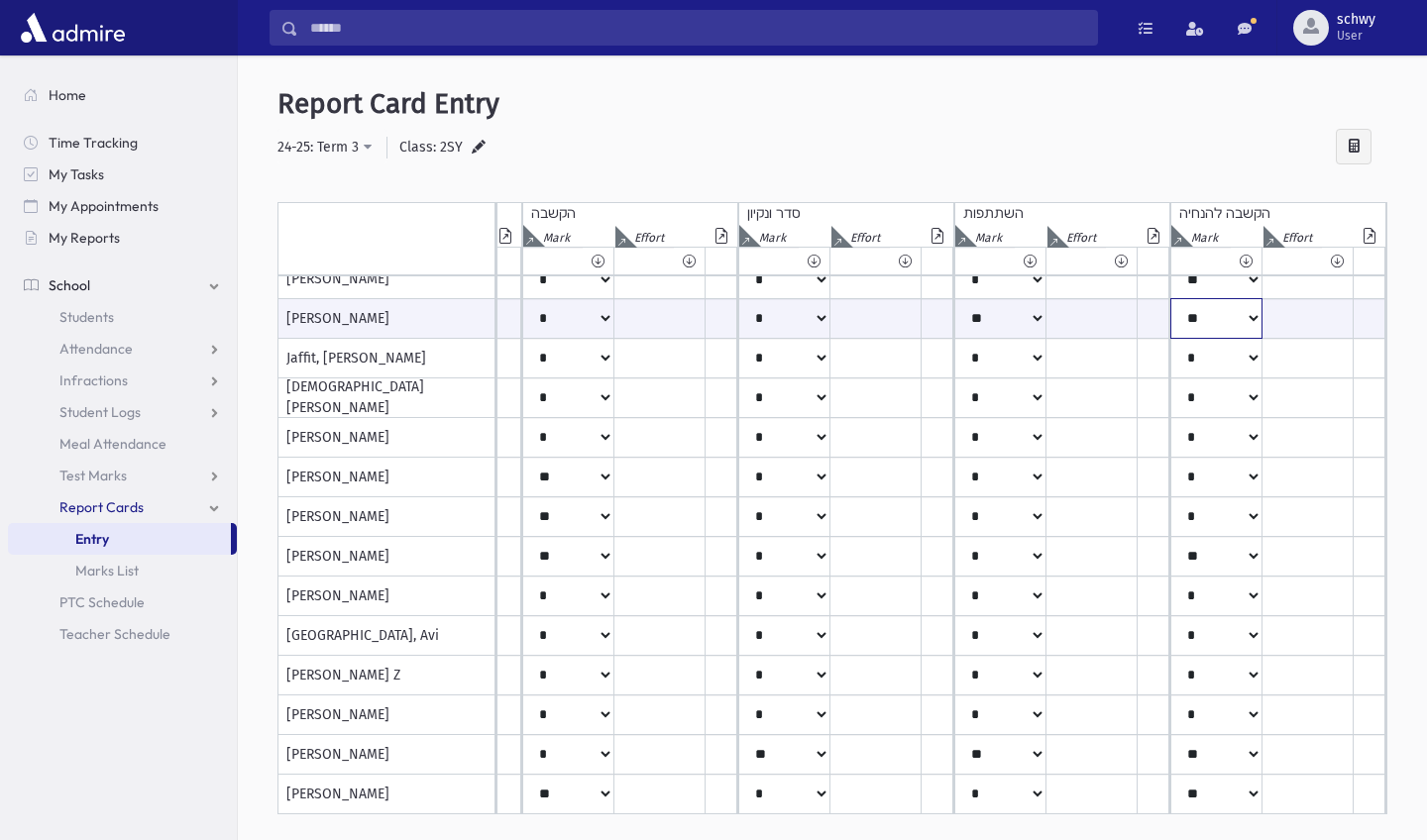 scroll, scrollTop: 25, scrollLeft: 1926, axis: both 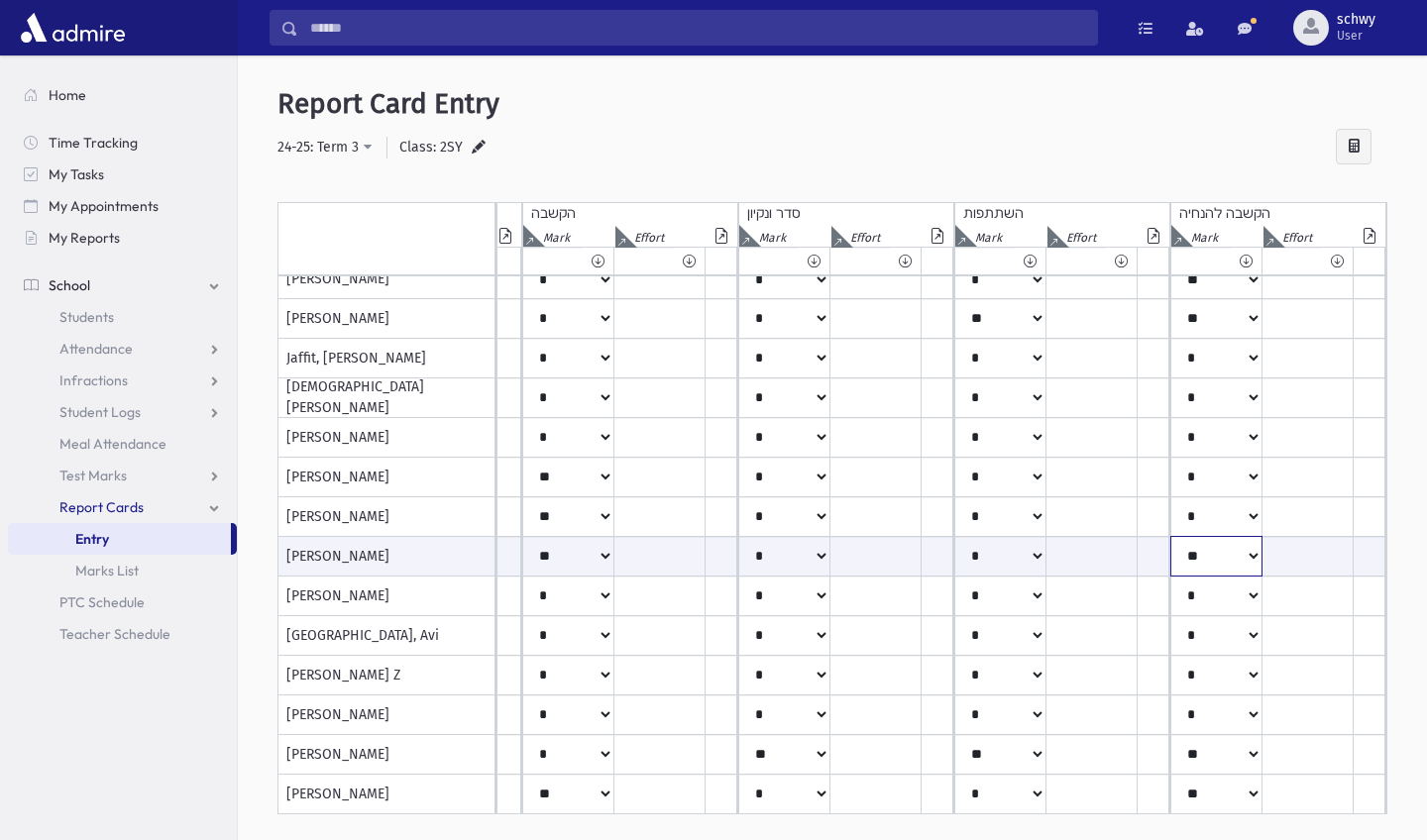 select on "**" 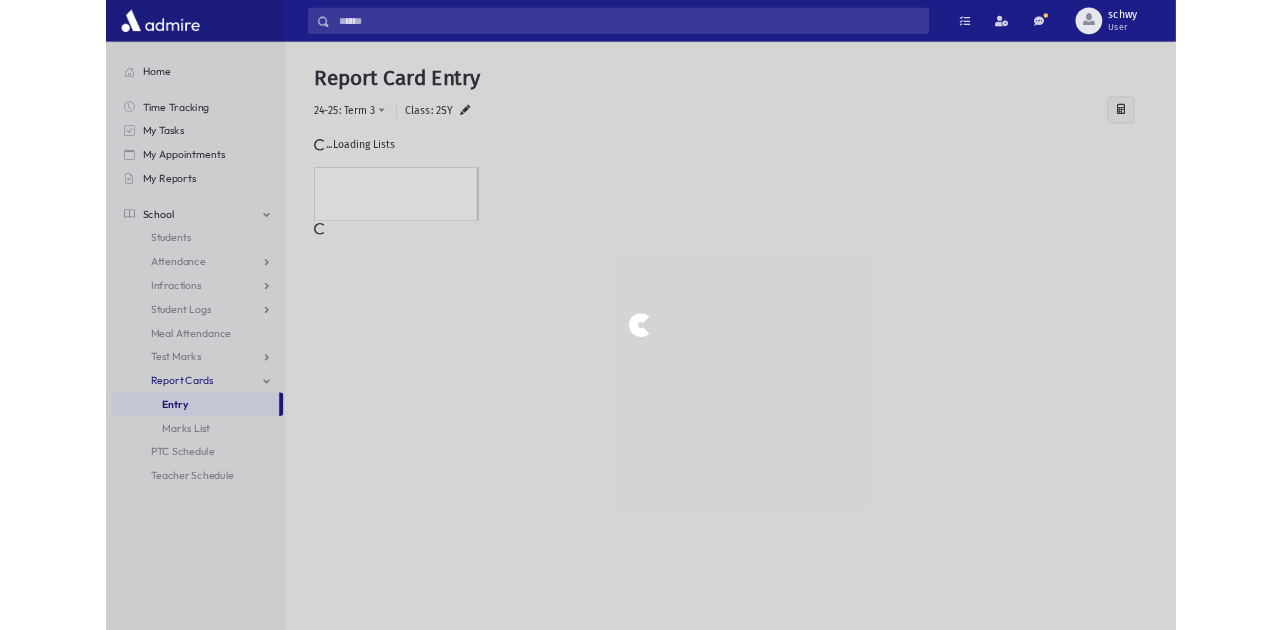 scroll, scrollTop: 0, scrollLeft: 0, axis: both 